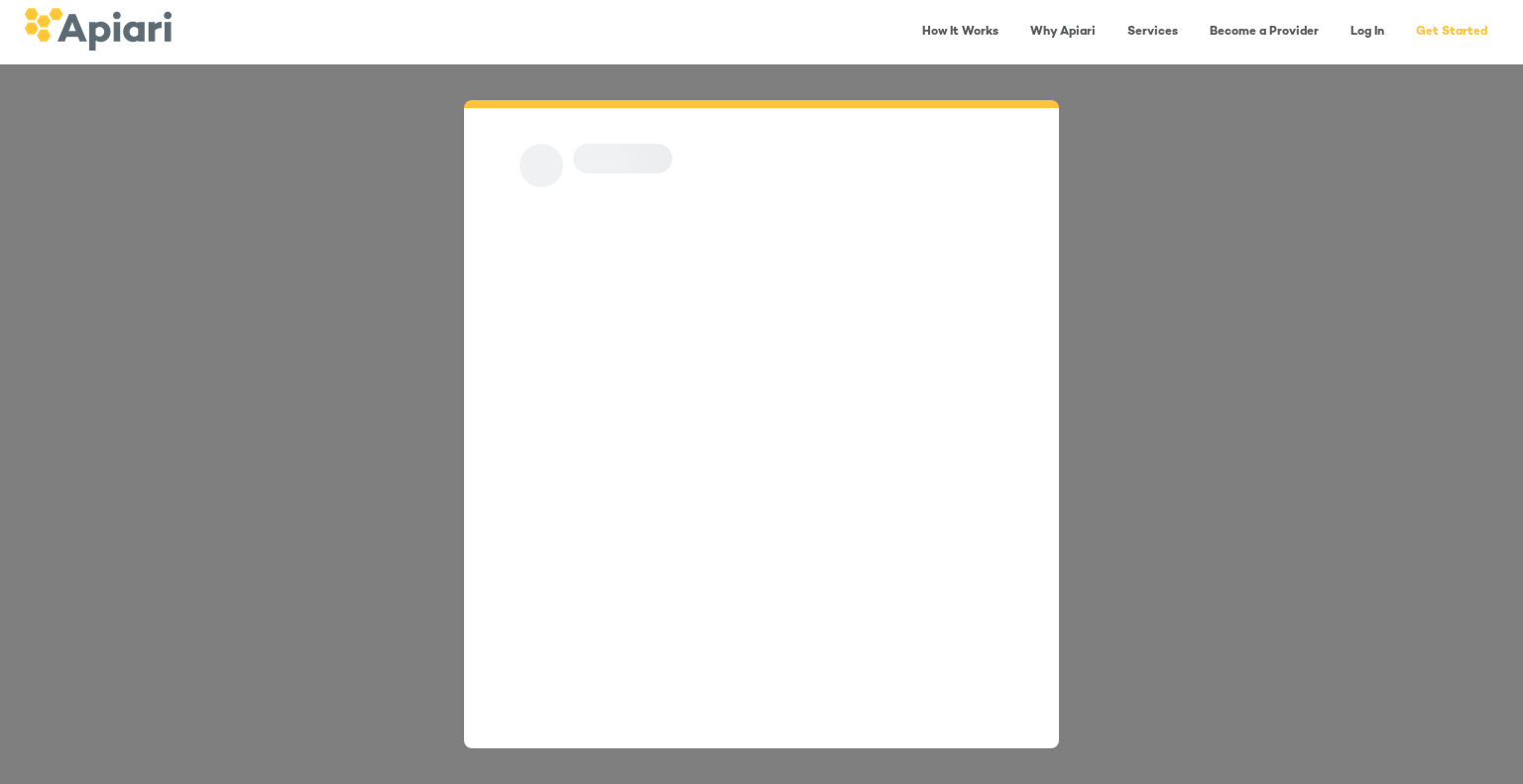 scroll, scrollTop: 0, scrollLeft: 0, axis: both 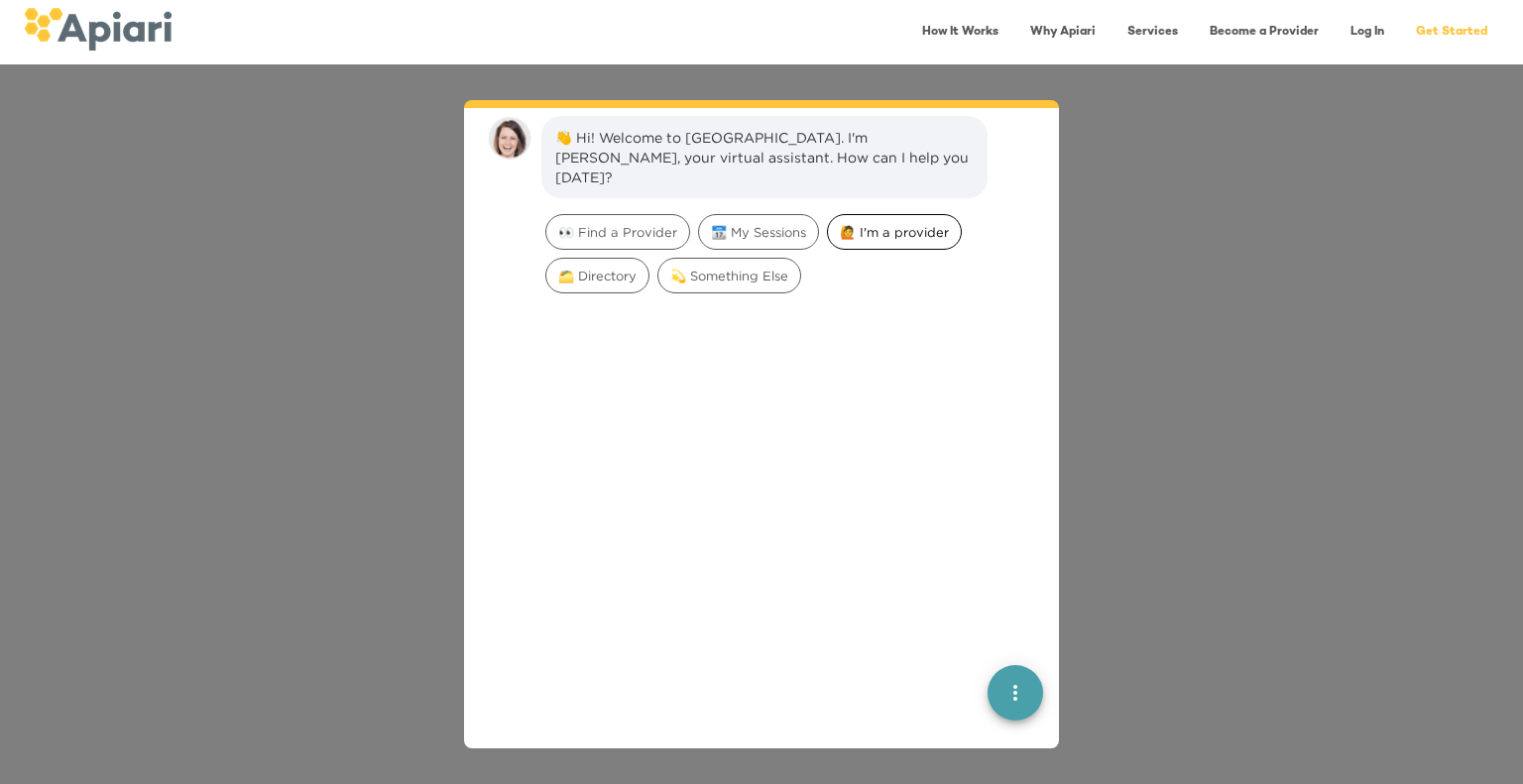 click on "🙋 I'm a provider" at bounding box center (894, 232) 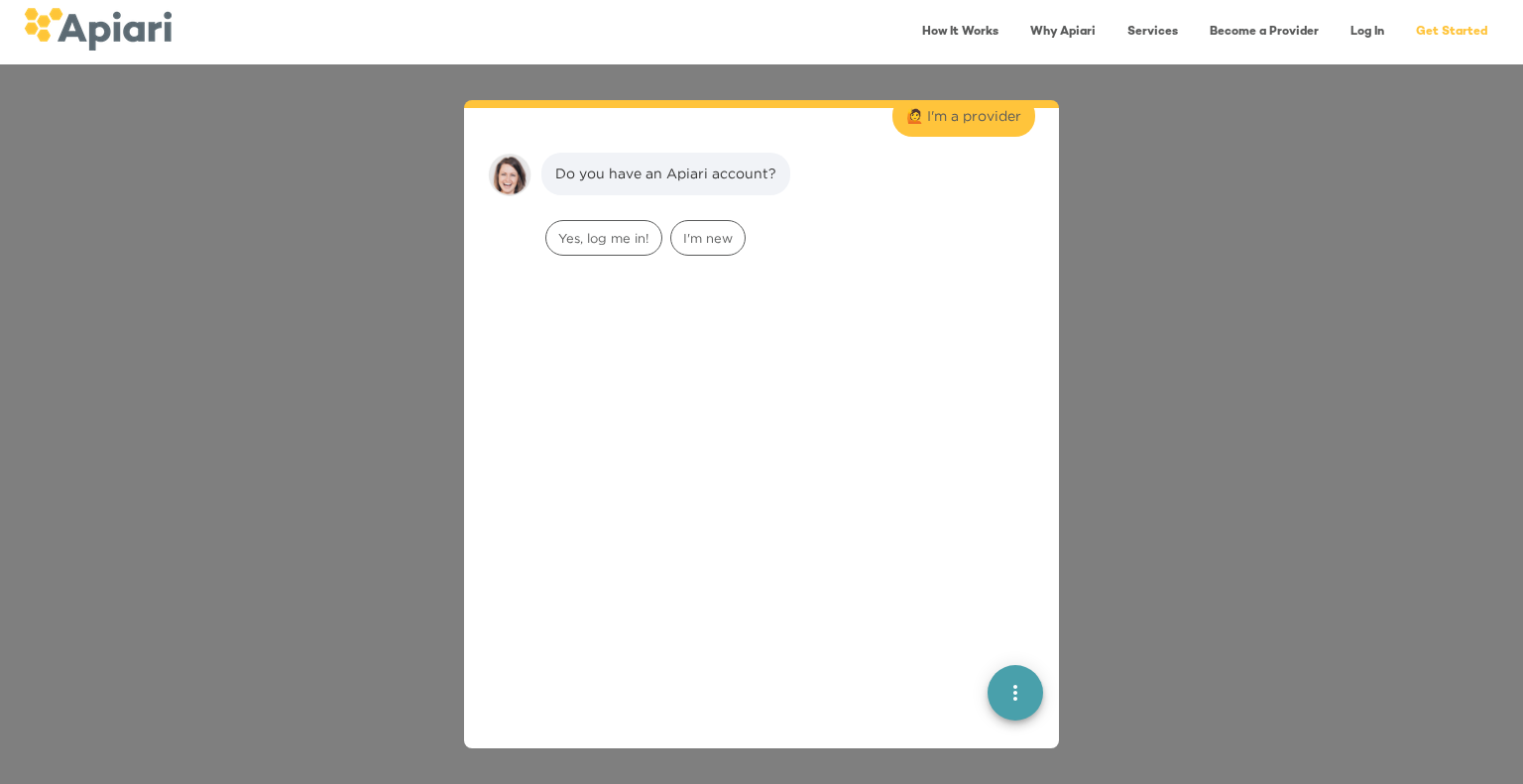 scroll, scrollTop: 123, scrollLeft: 0, axis: vertical 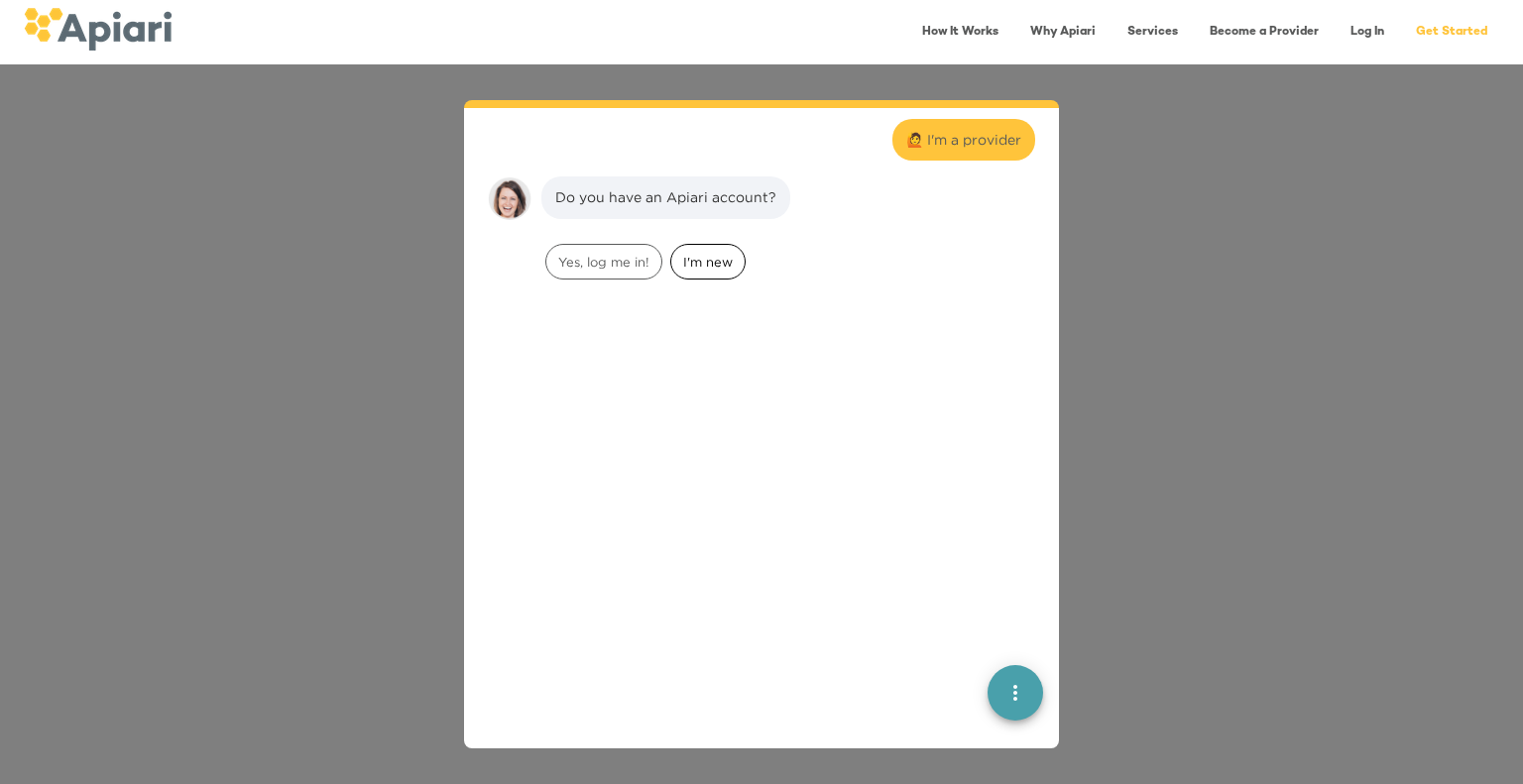click on "I'm new" at bounding box center (708, 262) 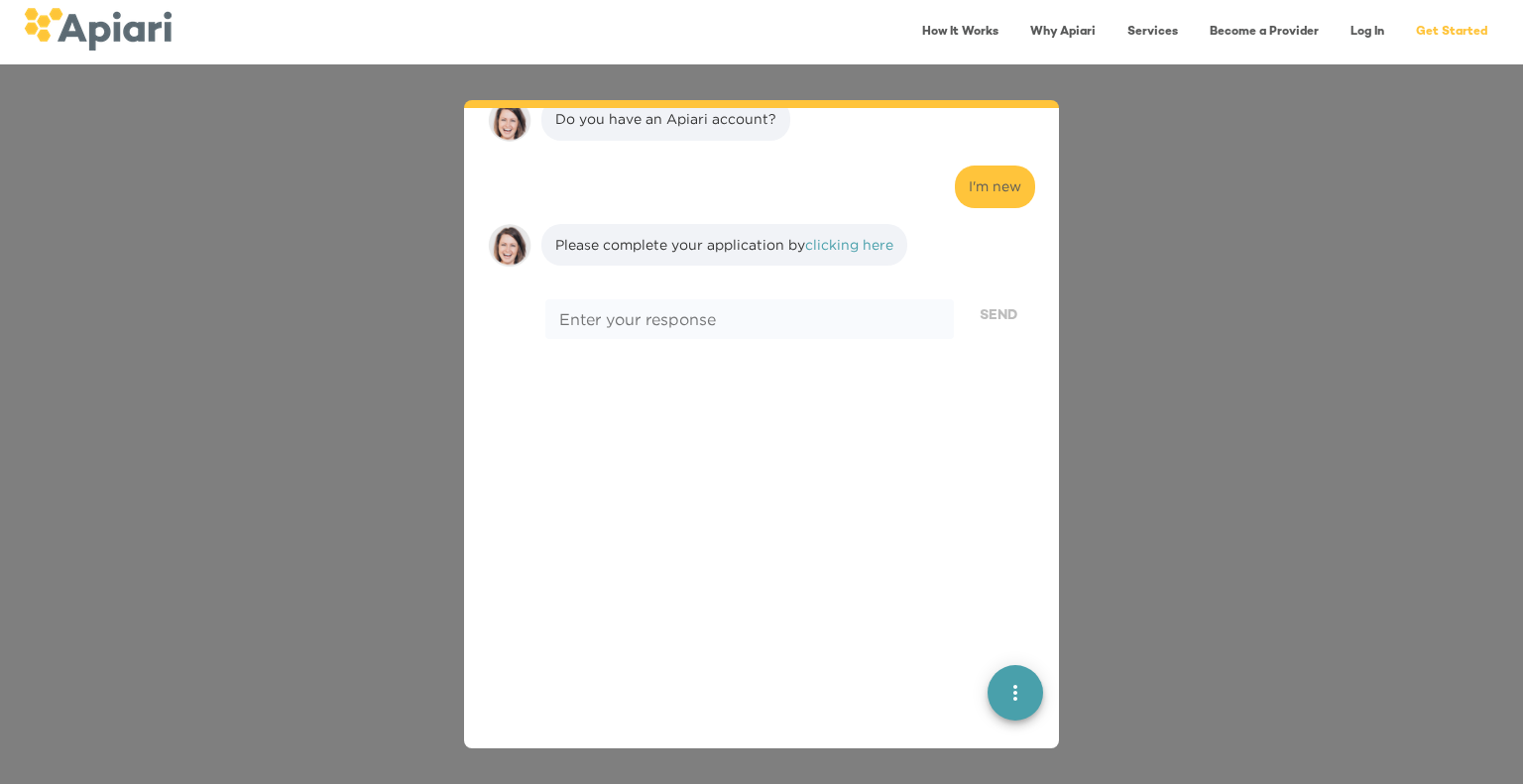 scroll, scrollTop: 288, scrollLeft: 0, axis: vertical 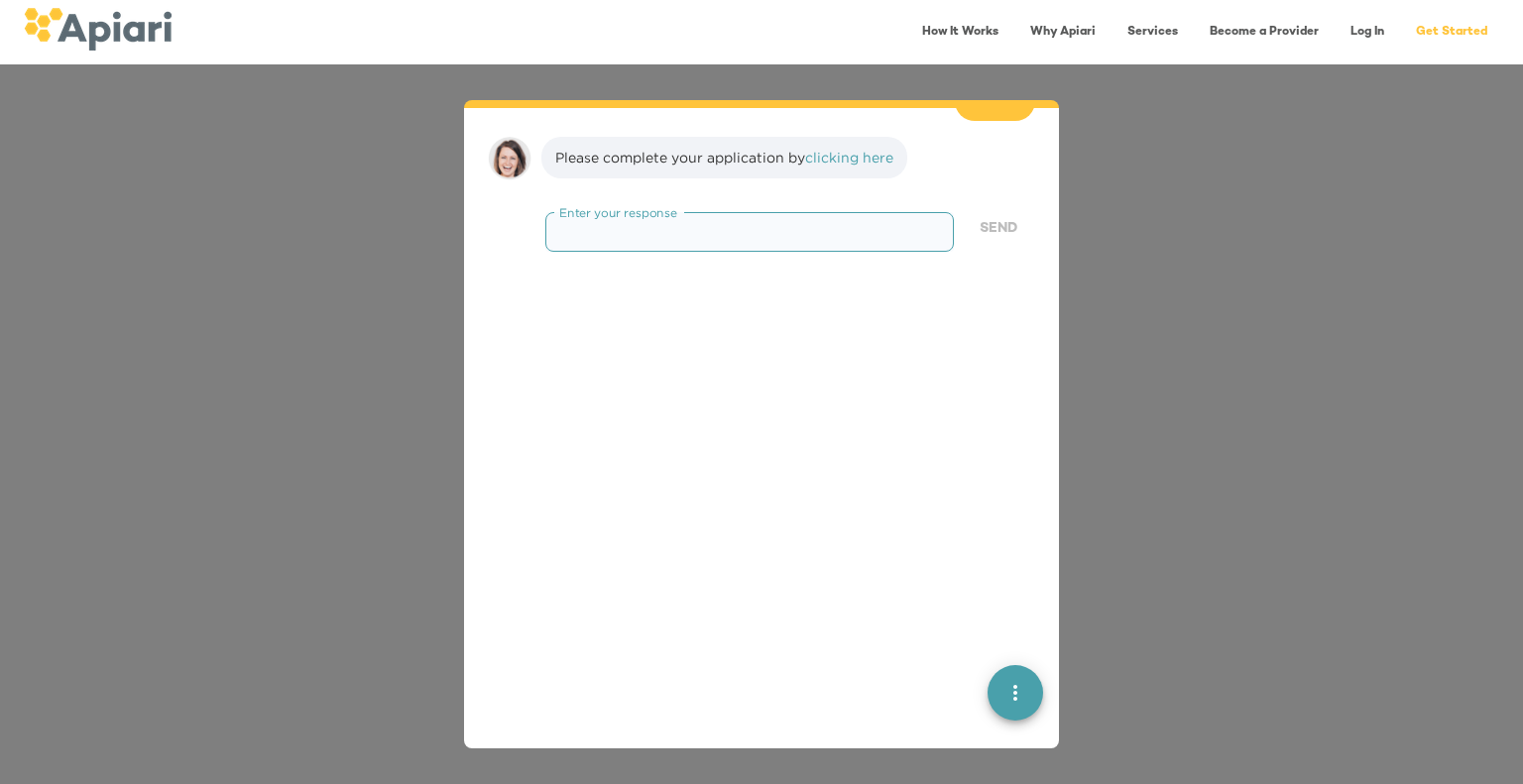 click at bounding box center [750, 231] 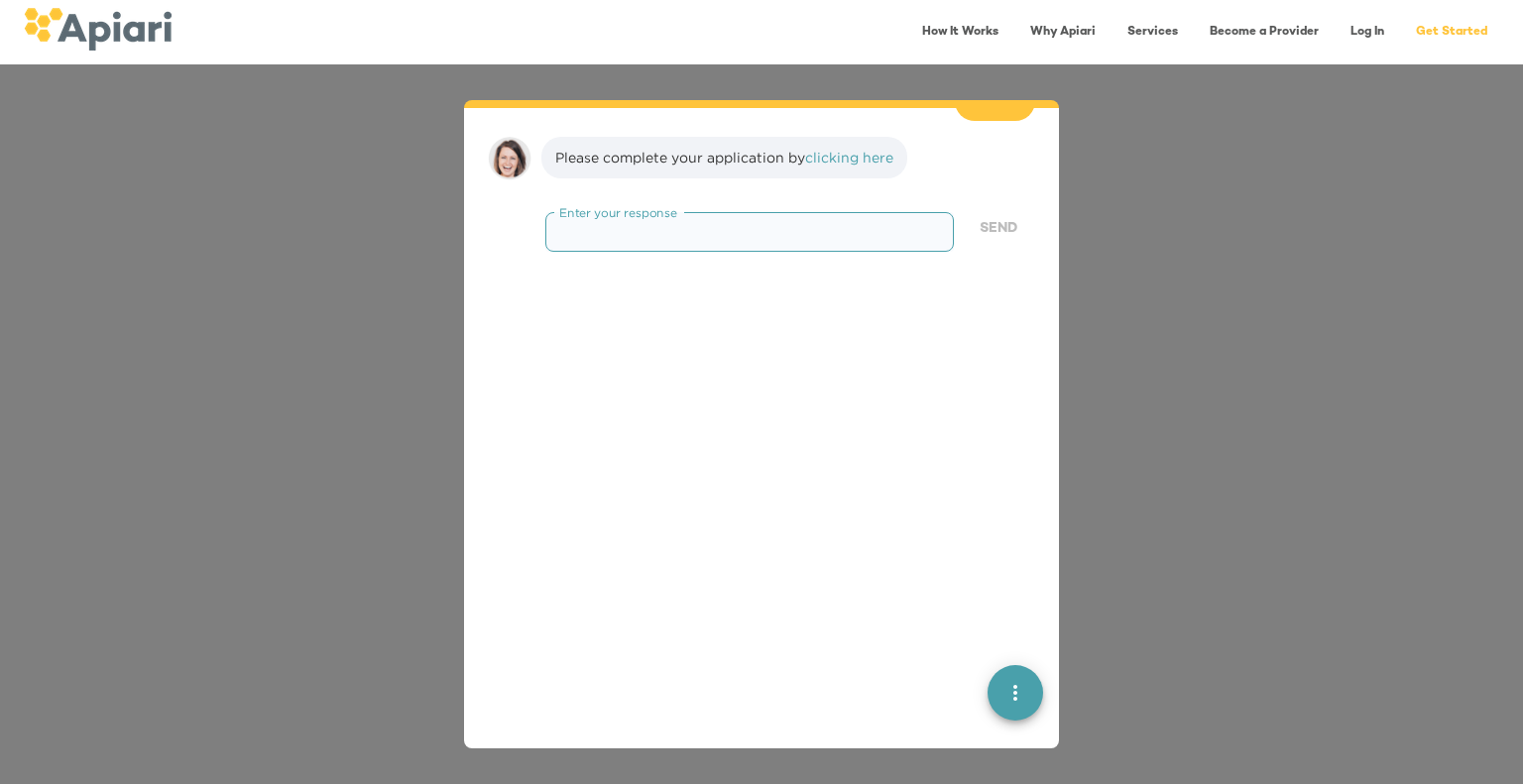 click on "clicking here" at bounding box center [849, 157] 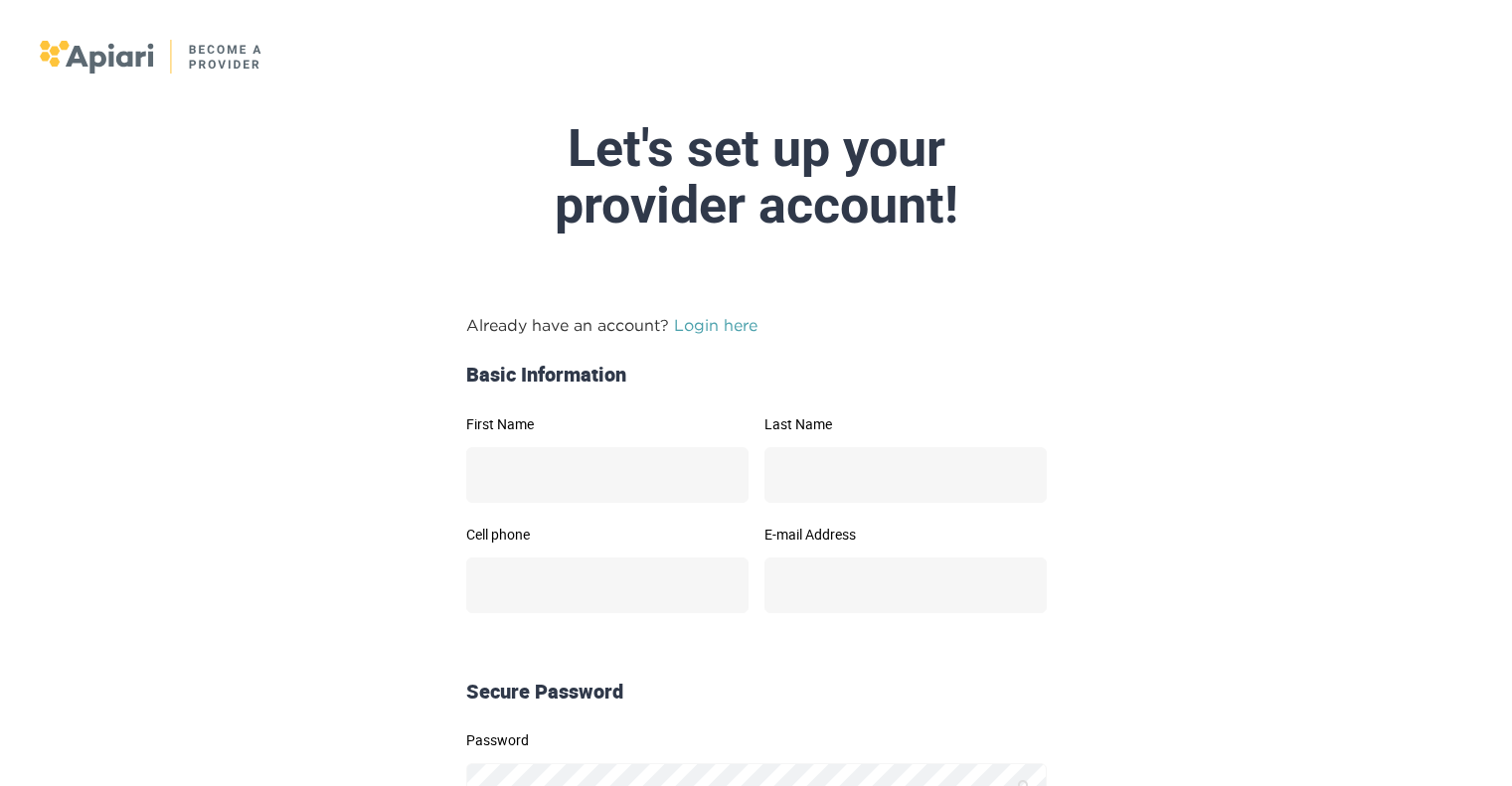 scroll, scrollTop: 0, scrollLeft: 0, axis: both 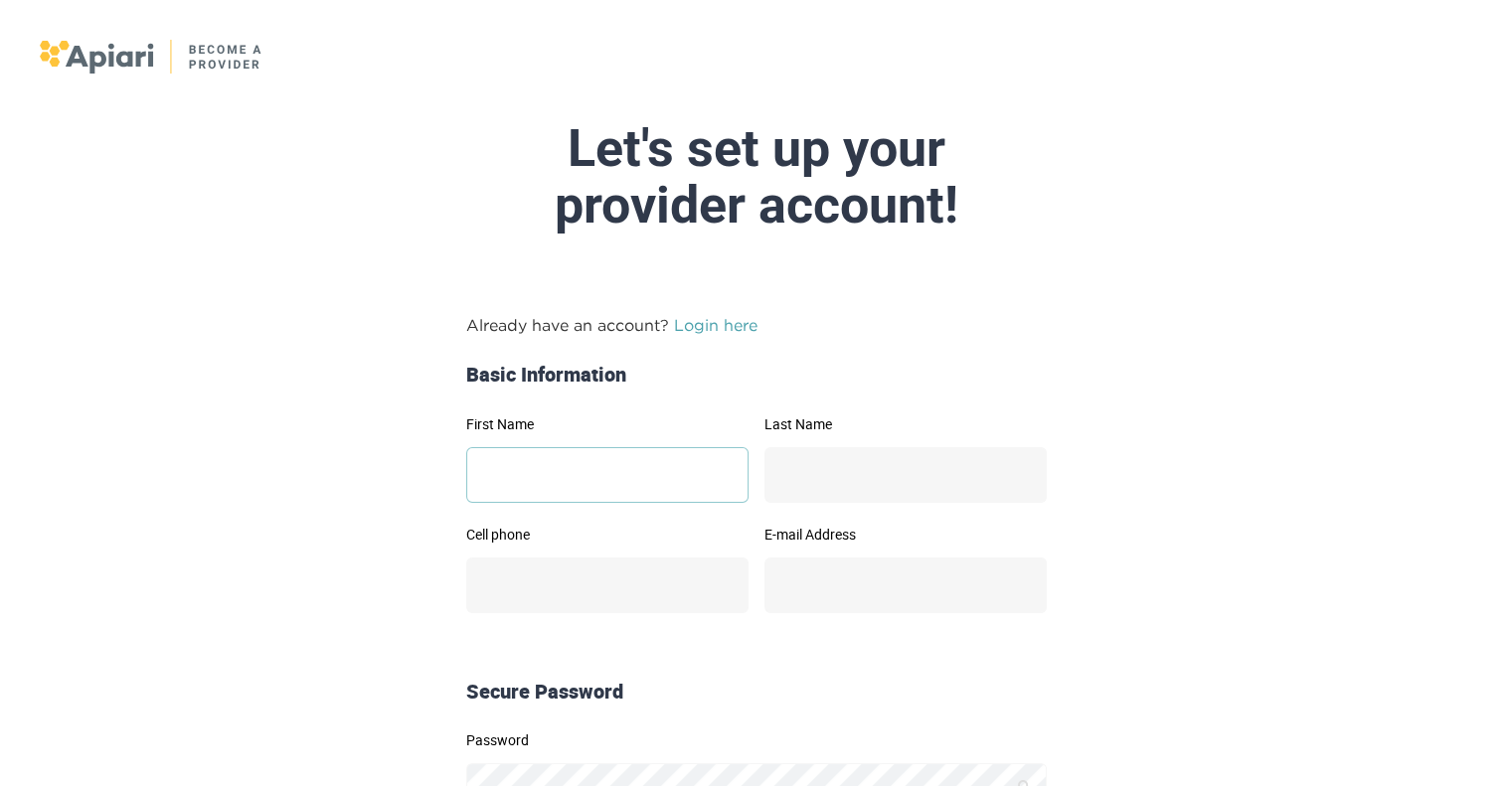 click on "First Name" at bounding box center [607, 475] 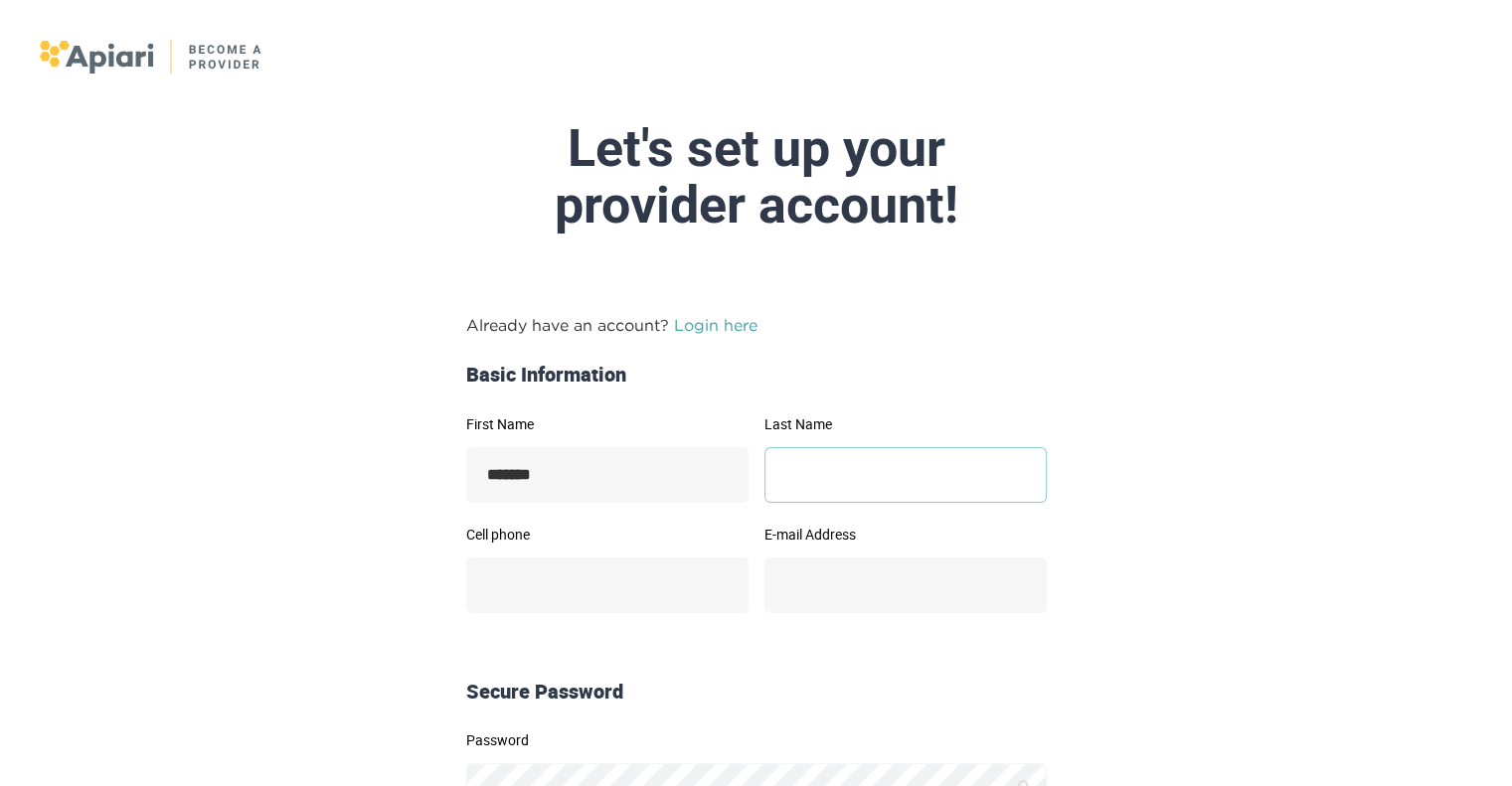type on "*****" 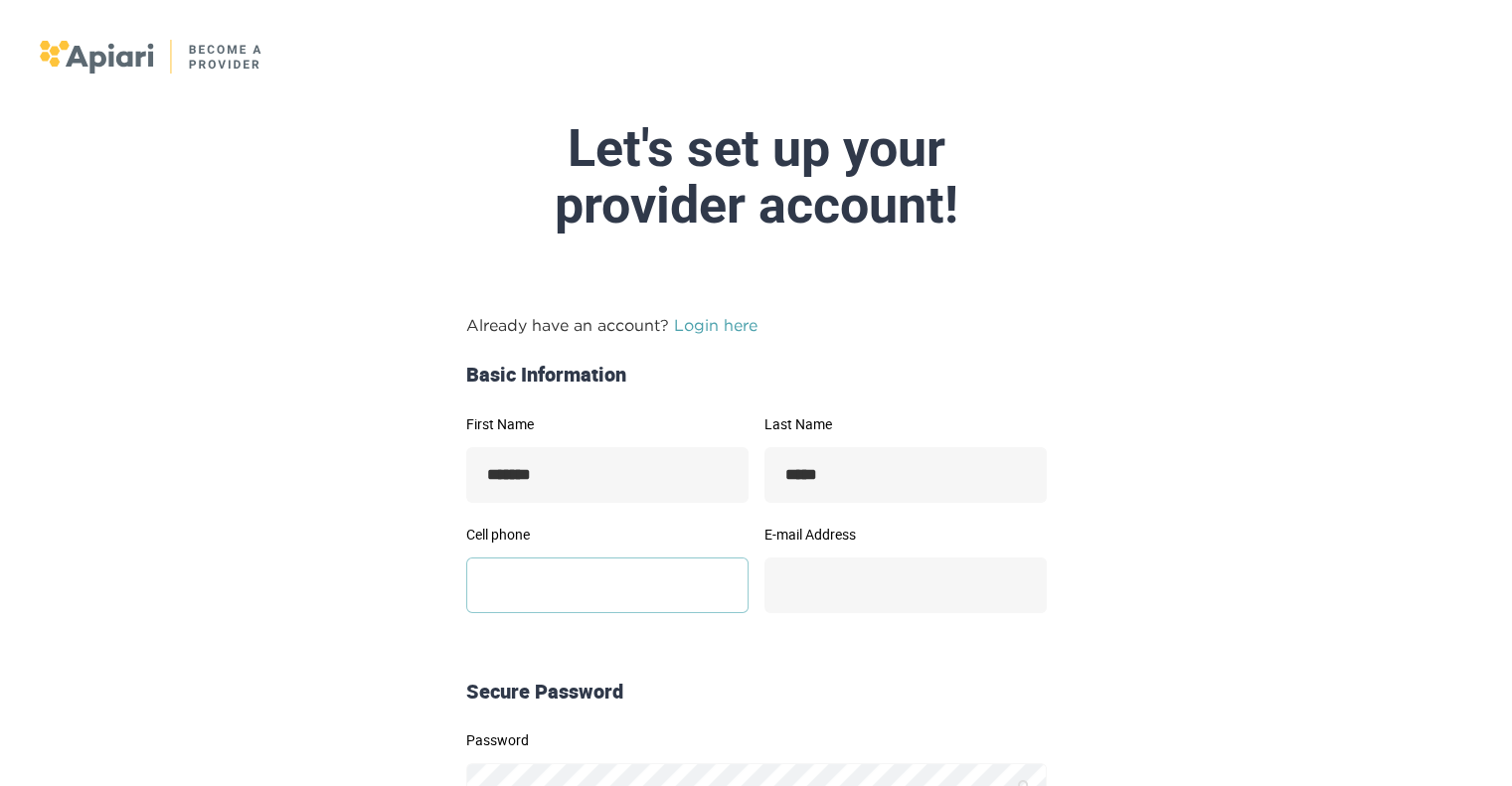 type on "**********" 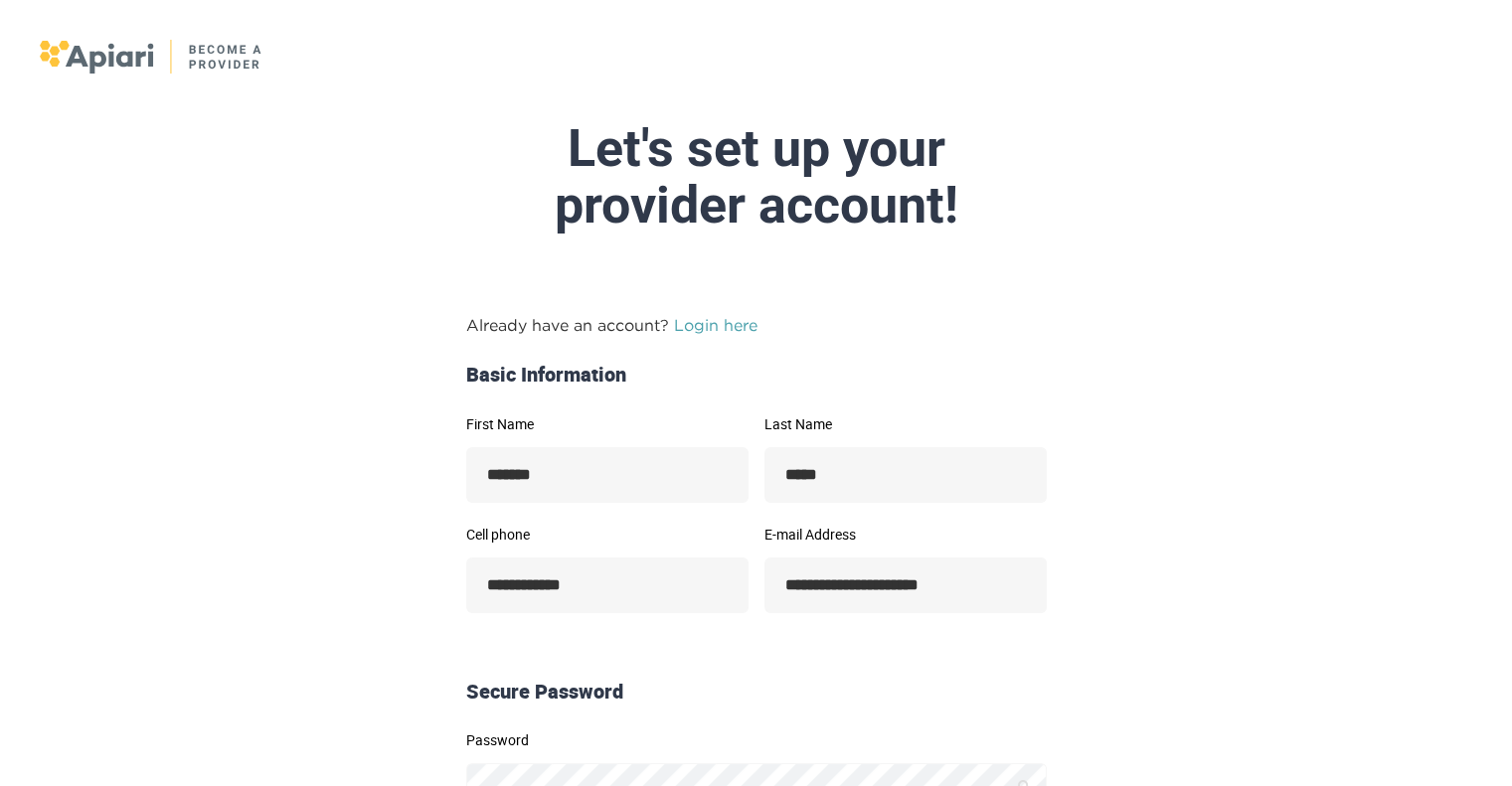 click on "Secure Password" at bounding box center (756, 686) 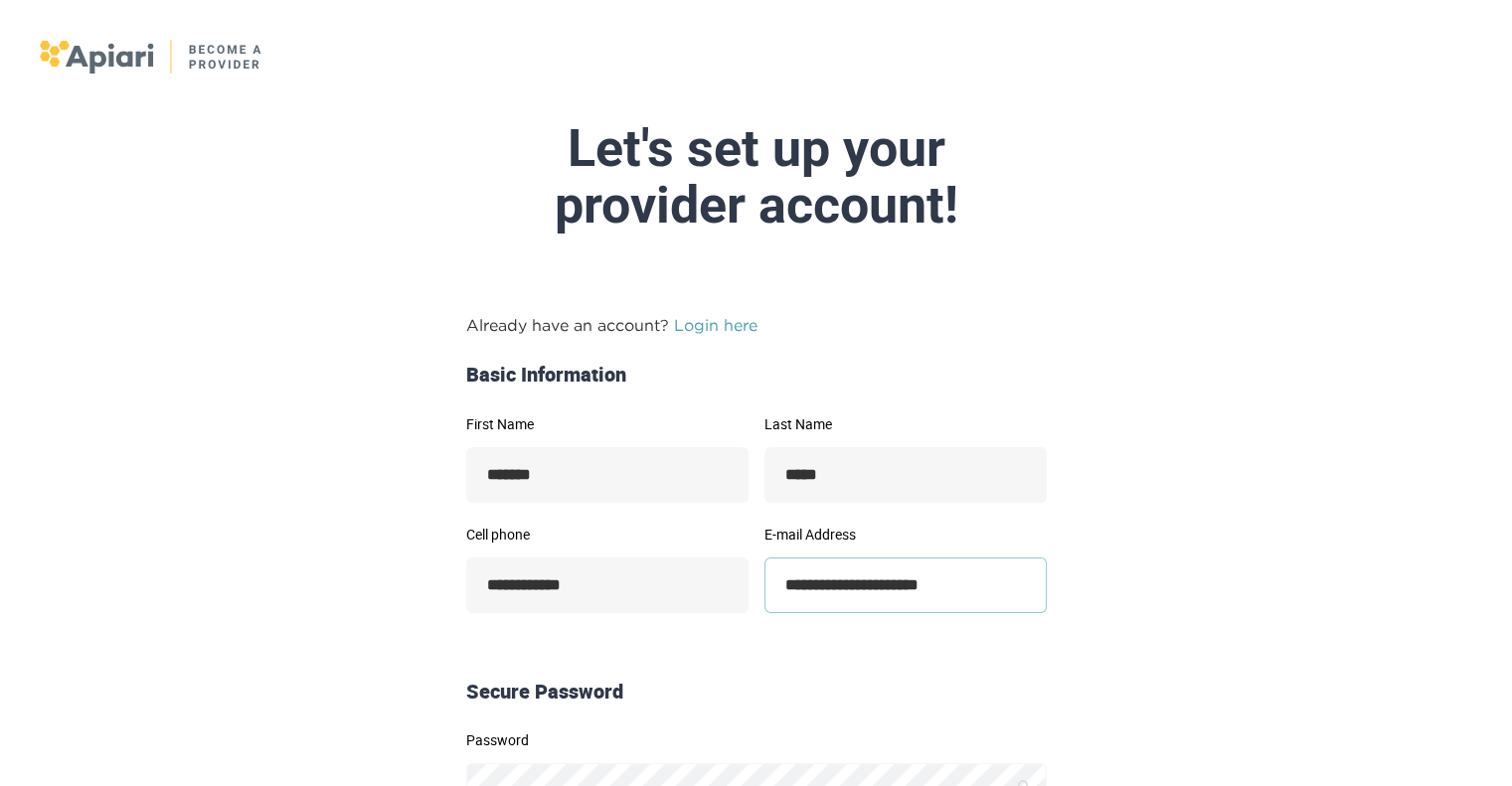 click on "**********" at bounding box center [906, 585] 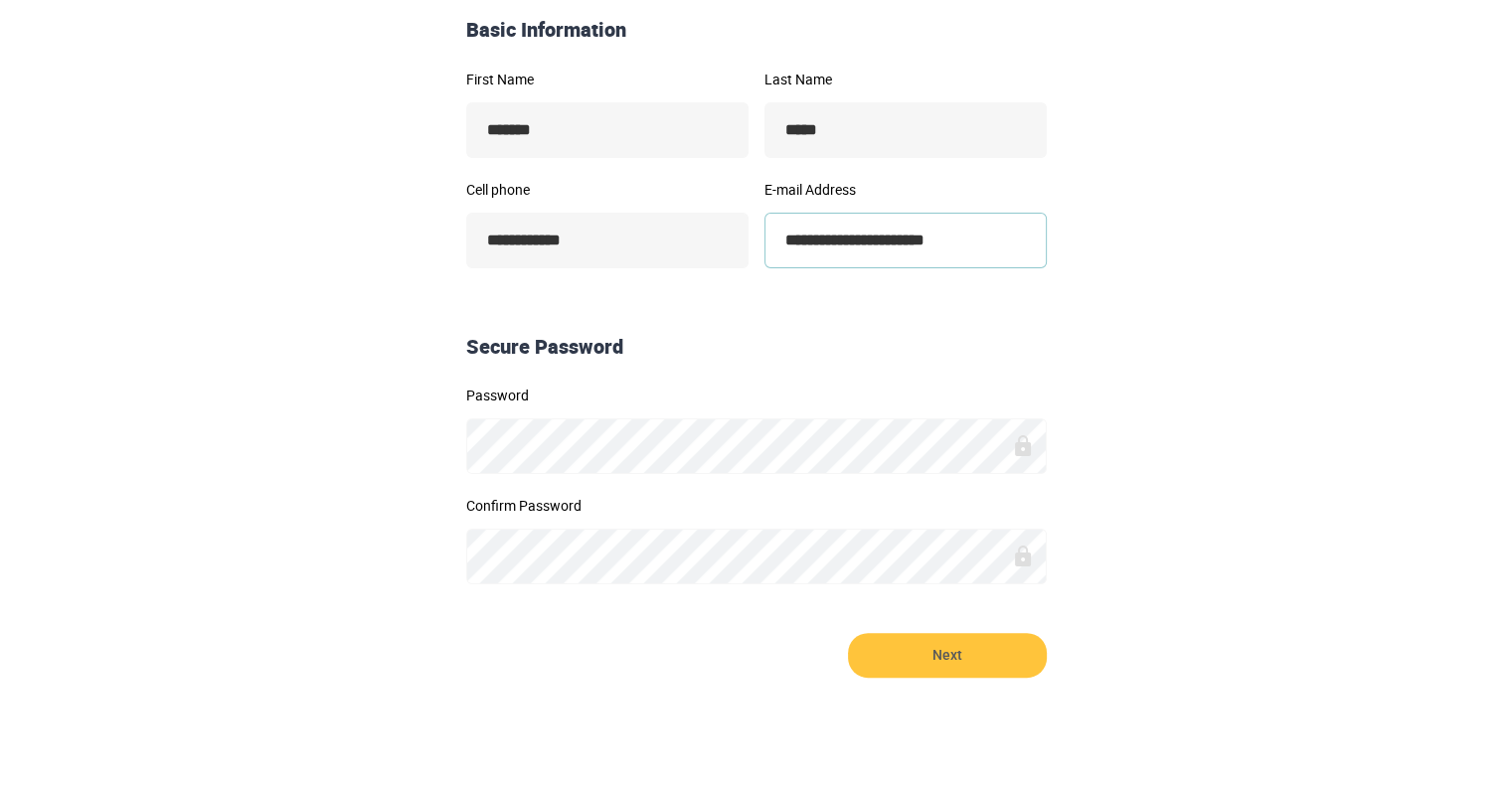 scroll, scrollTop: 346, scrollLeft: 0, axis: vertical 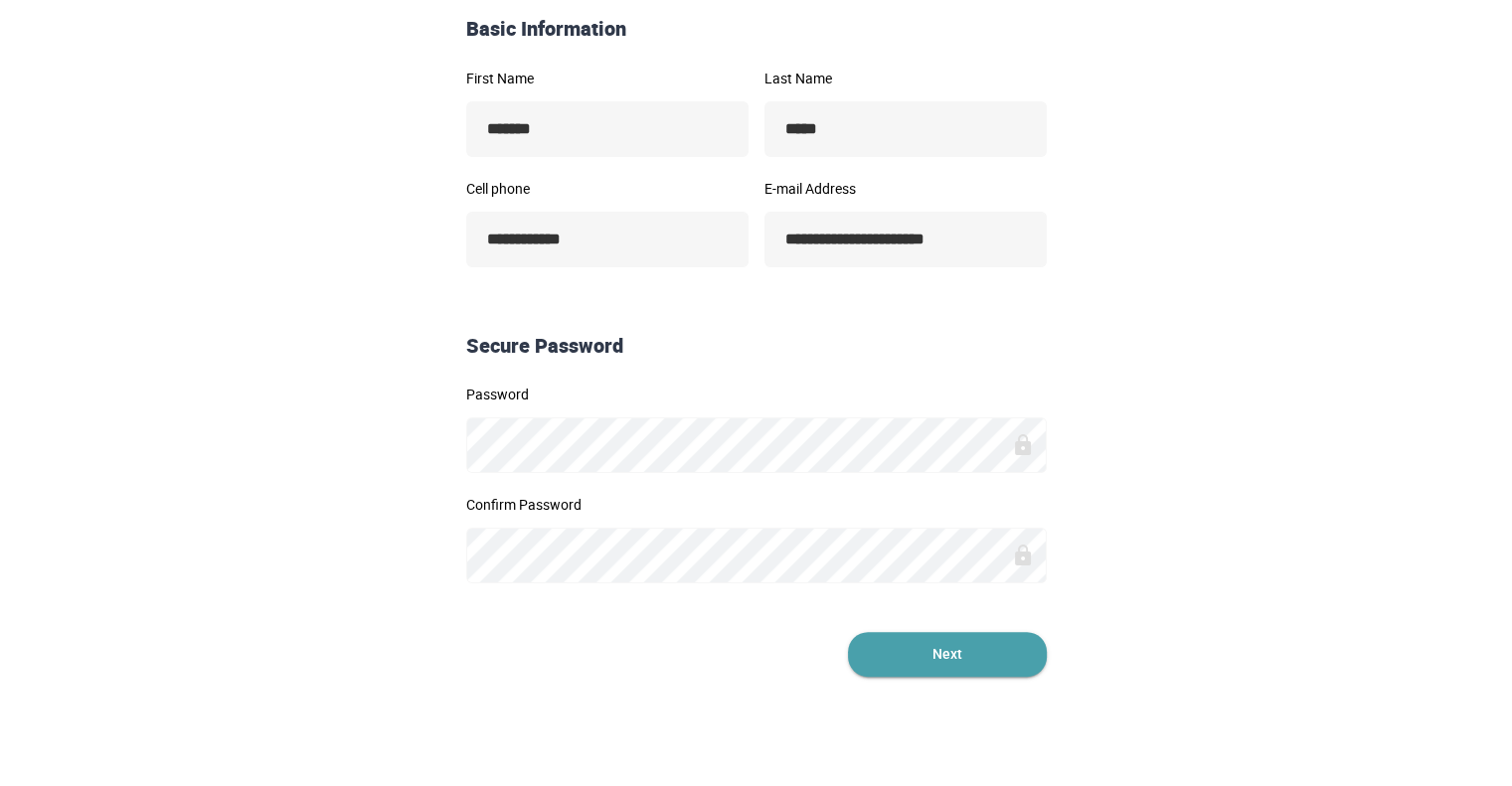 click on "Next" at bounding box center [947, 654] 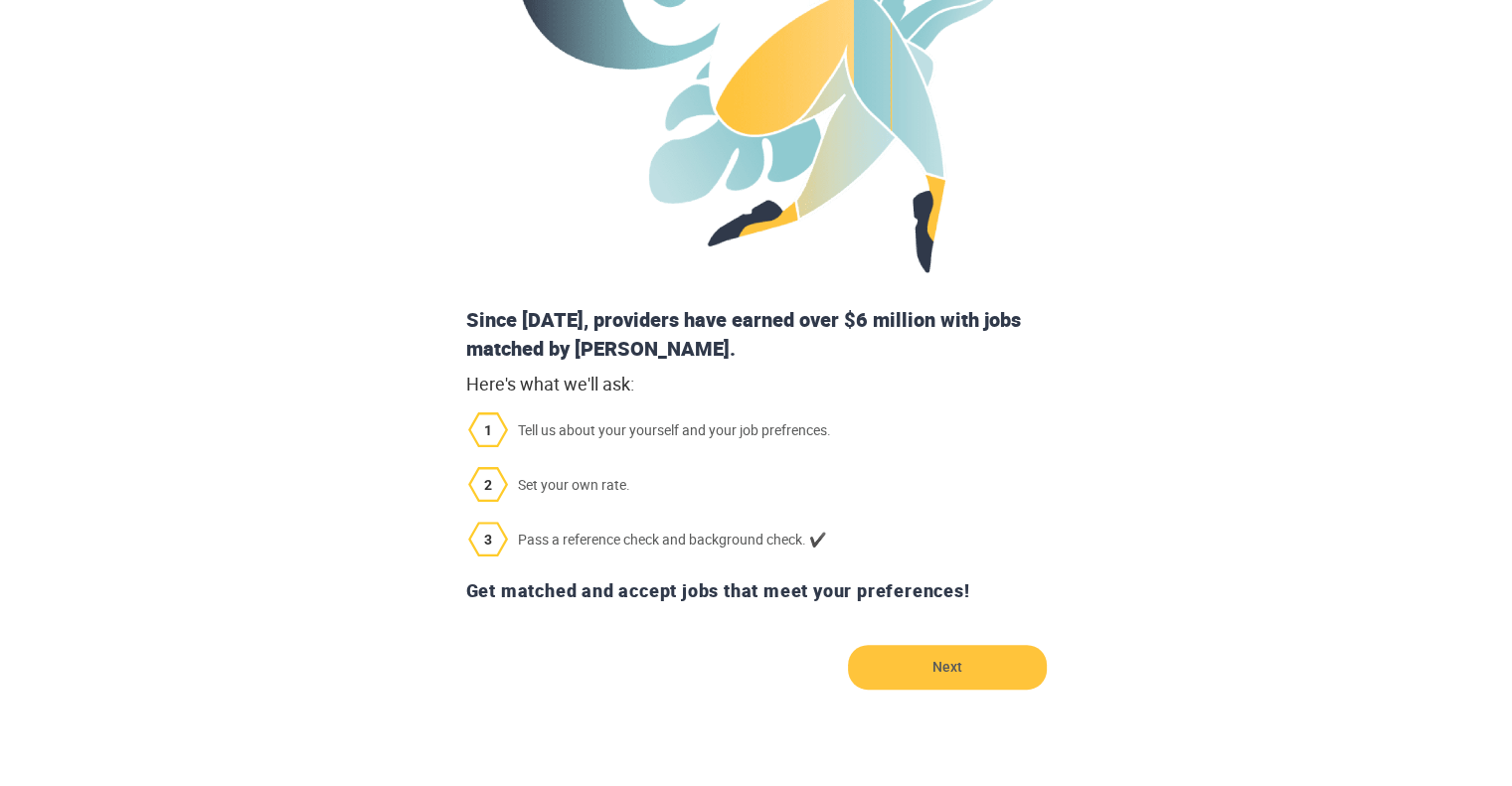 scroll, scrollTop: 427, scrollLeft: 0, axis: vertical 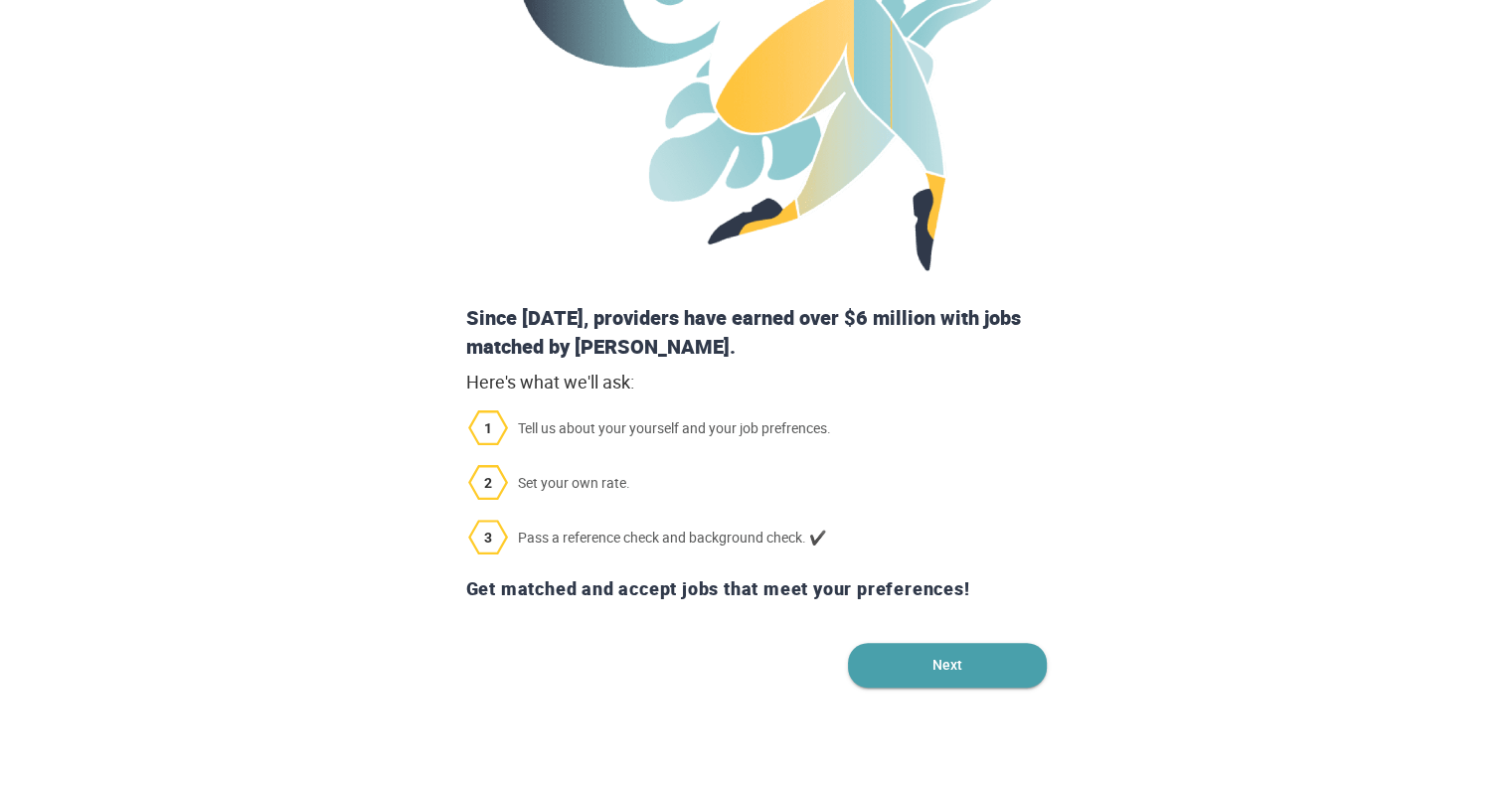 click on "Next" at bounding box center (947, 665) 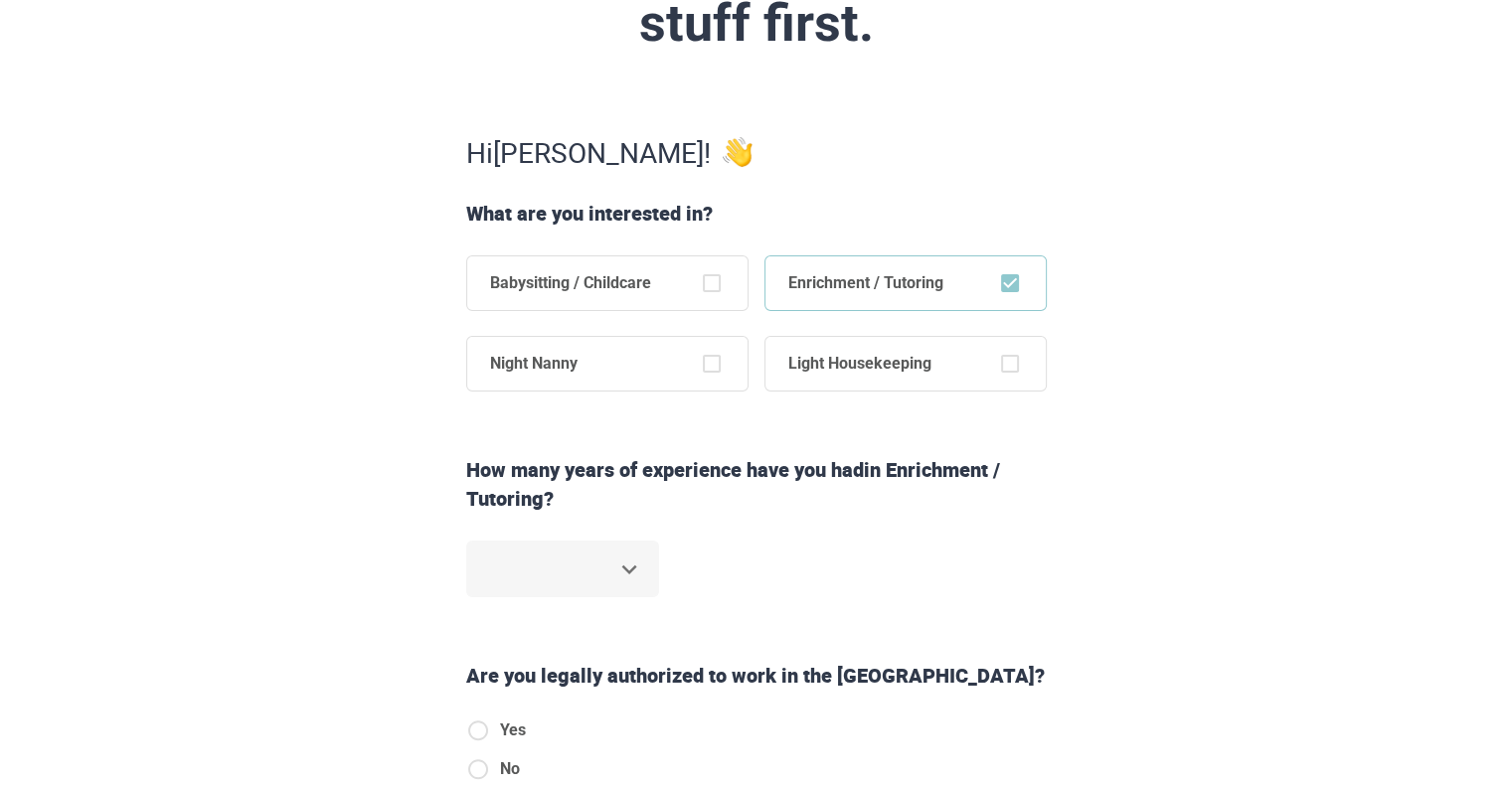 scroll, scrollTop: 324, scrollLeft: 0, axis: vertical 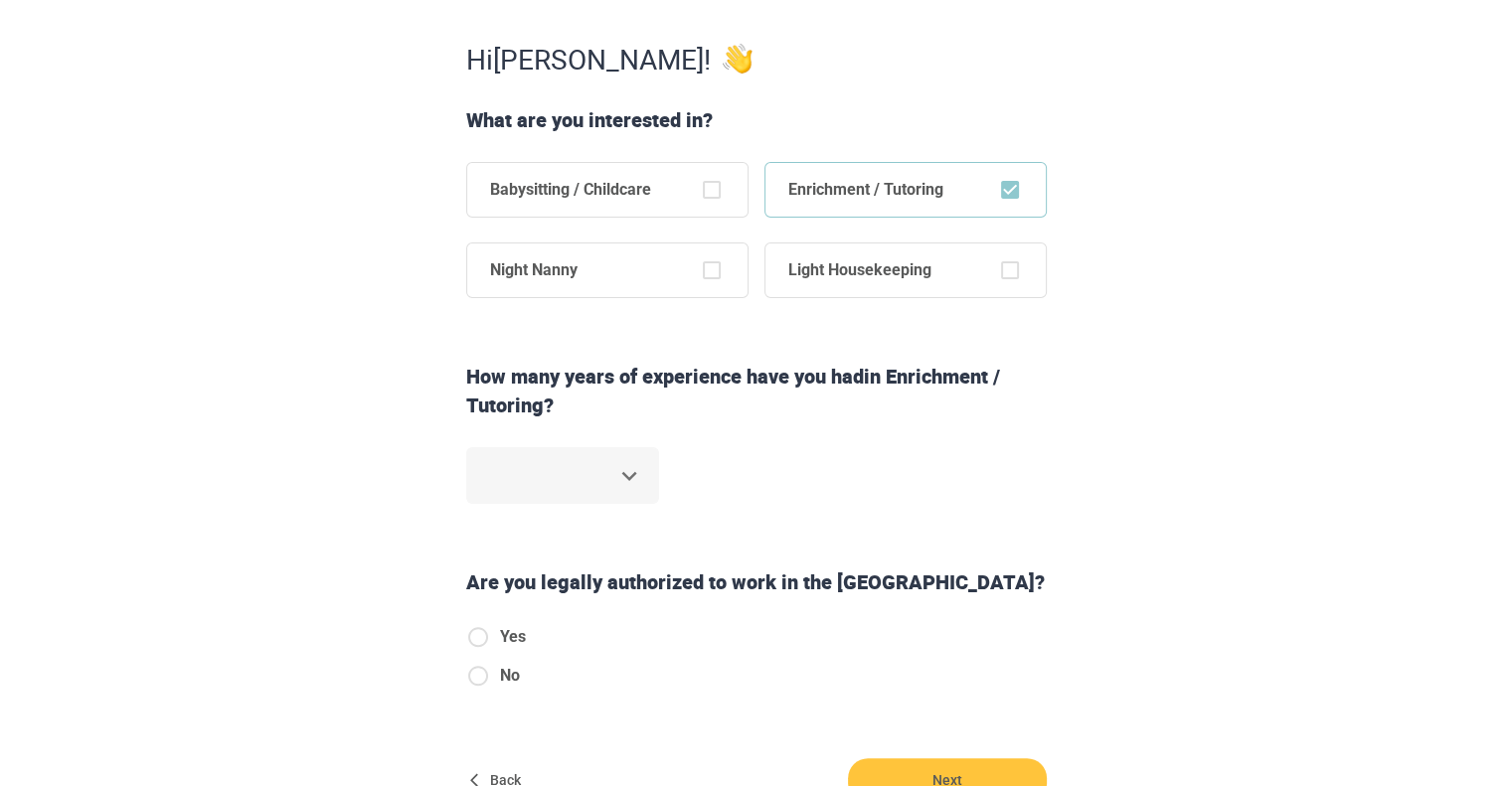 click on "​" at bounding box center (563, 488) 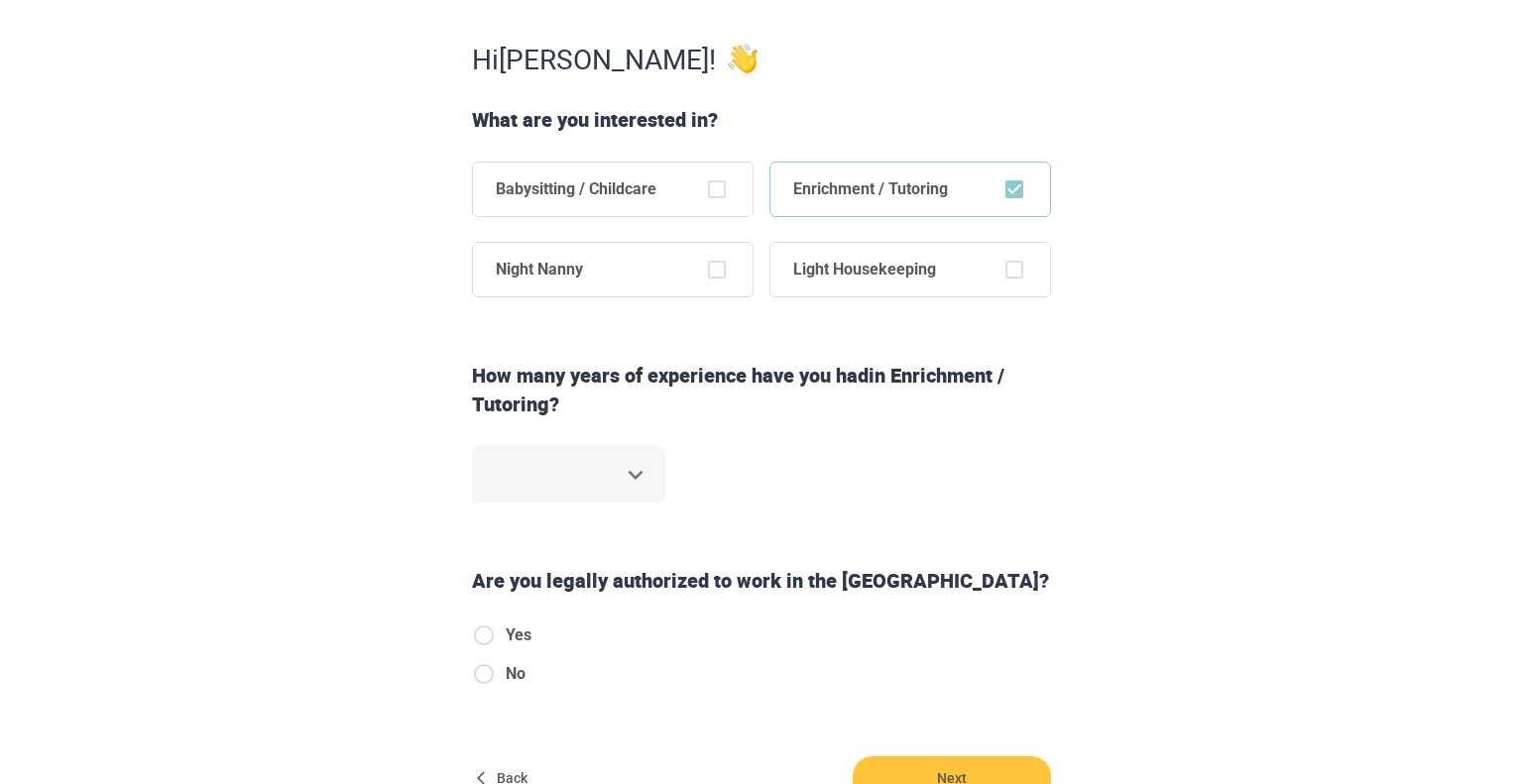 click on "Step  1   of   6 Some simple  stuff first. Hi  [PERSON_NAME] ! What are you interested in? Babysitting / Childcare Enrichment / Tutoring Night Nanny Light Housekeeping How many years of experience have you had  in Enrichment / Tutoring ? ​ Are you legally authorized to work in the [GEOGRAPHIC_DATA]? Yes No Back Next Copyright  2025 [EMAIL_ADDRESS][DOMAIN_NAME] [PHONE_NUMBER] Jobs Signup Terms of service Privacy The Sweet Life" at bounding box center [762, 68] 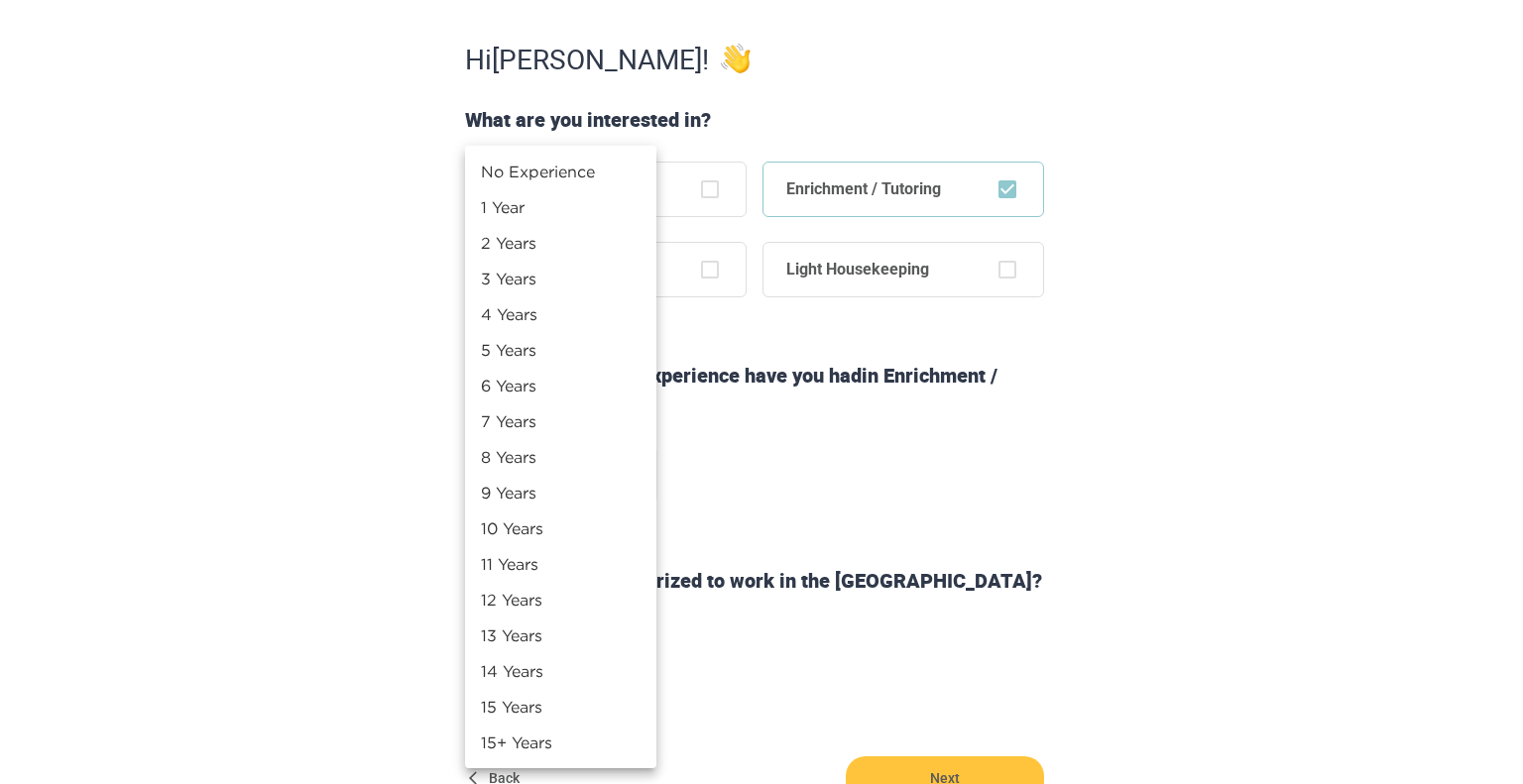 click on "2 Years" at bounding box center [560, 243] 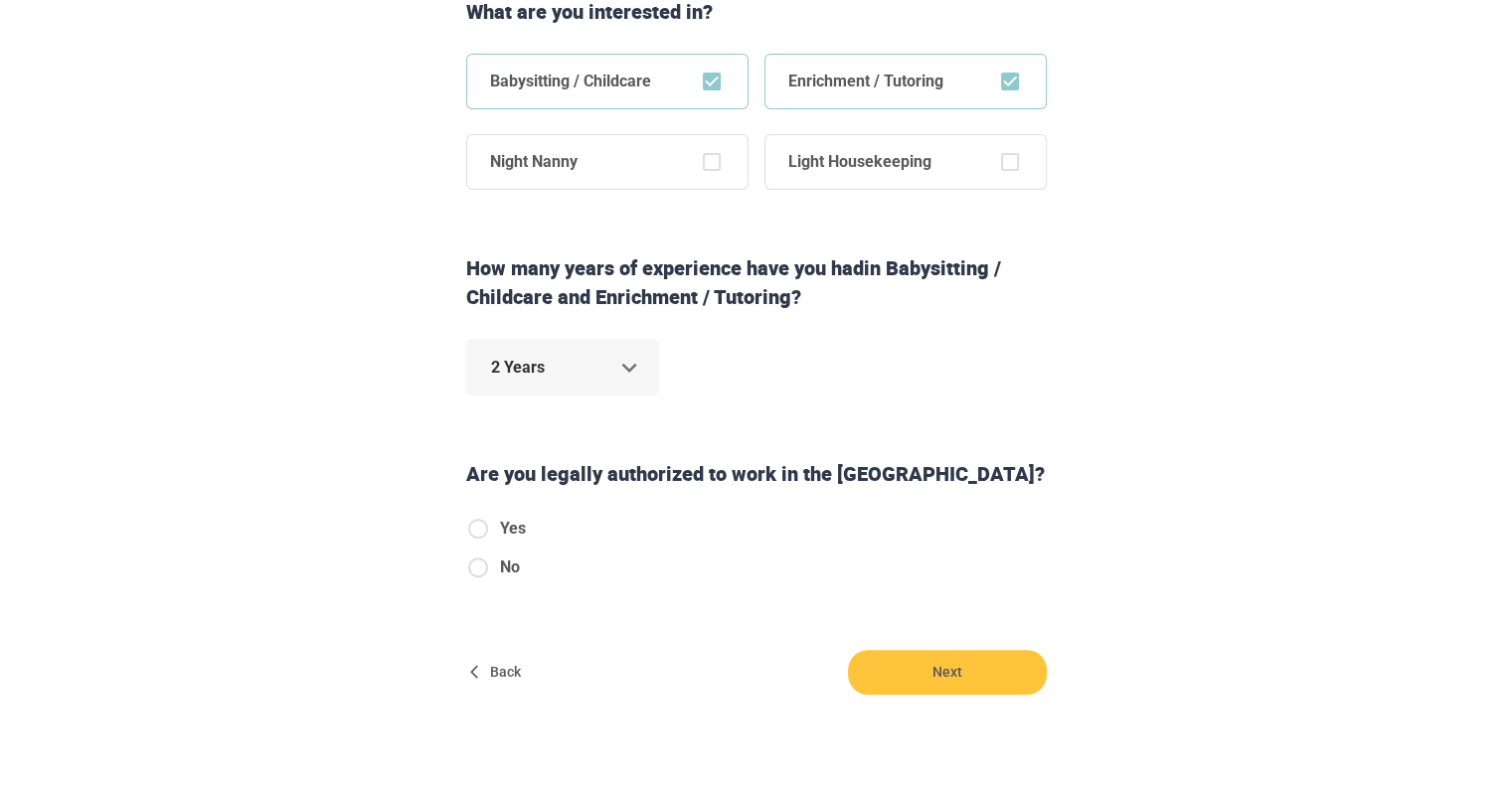 scroll, scrollTop: 436, scrollLeft: 0, axis: vertical 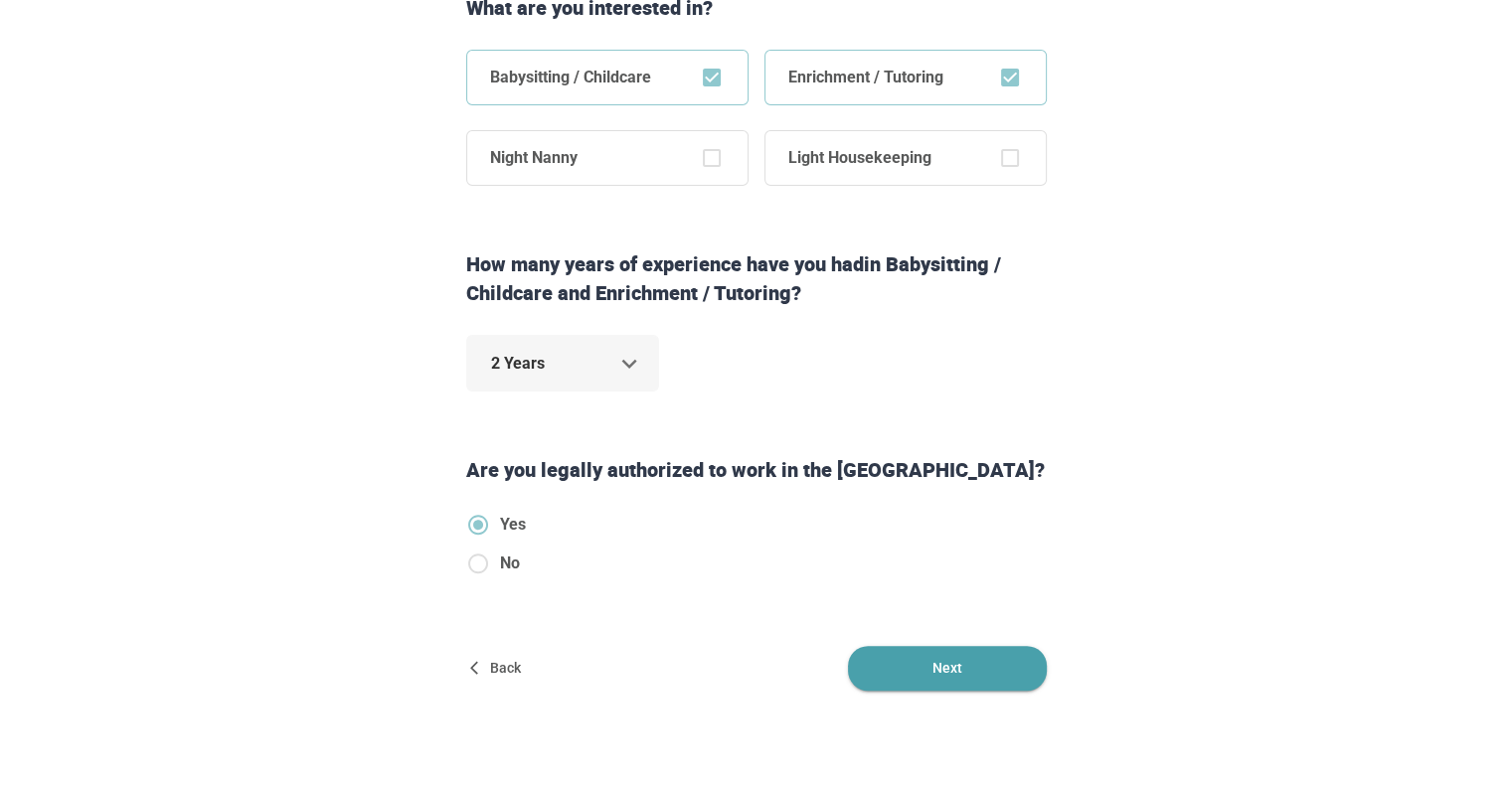 click on "Next" at bounding box center [947, 668] 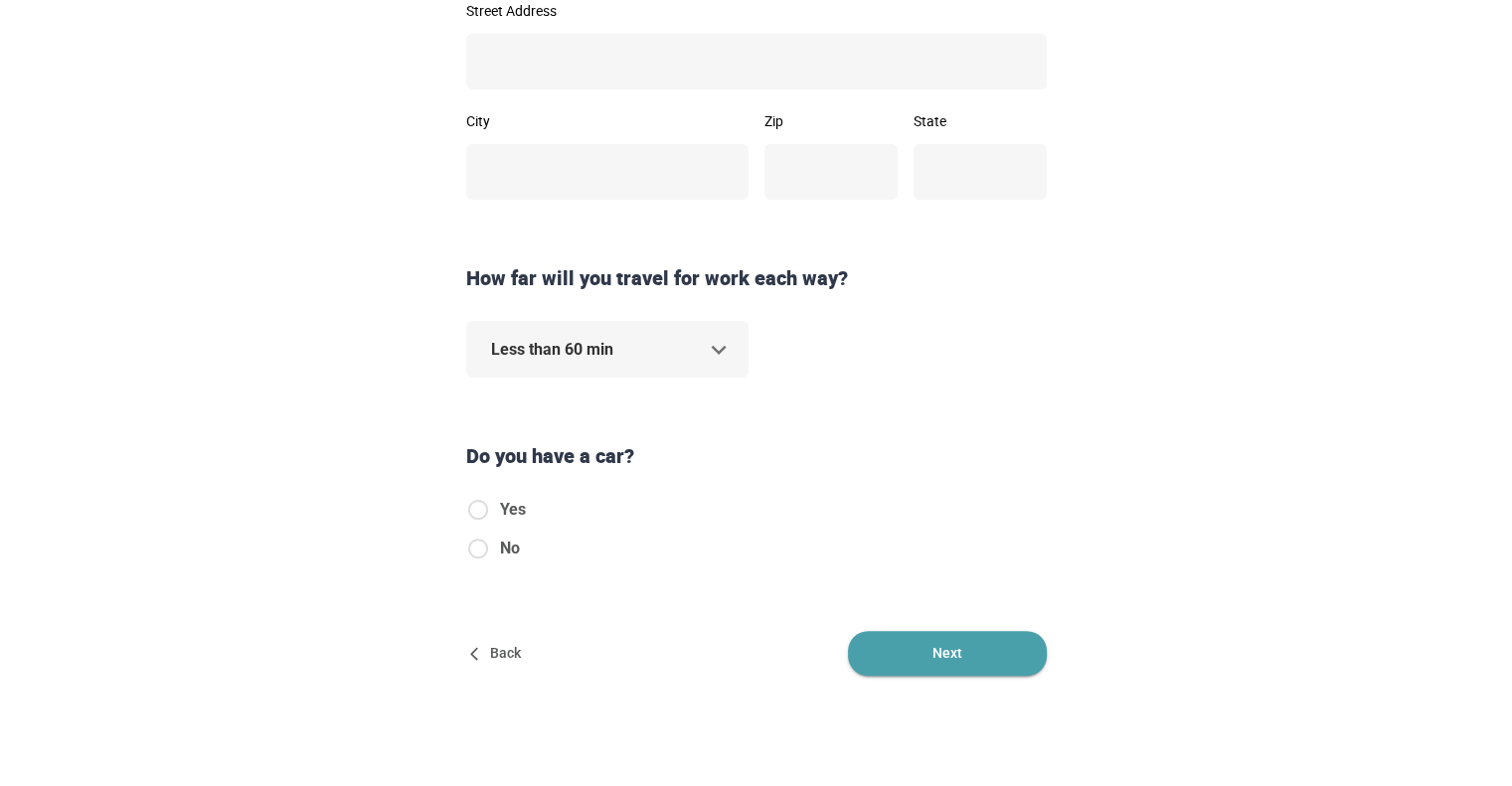 scroll, scrollTop: 0, scrollLeft: 0, axis: both 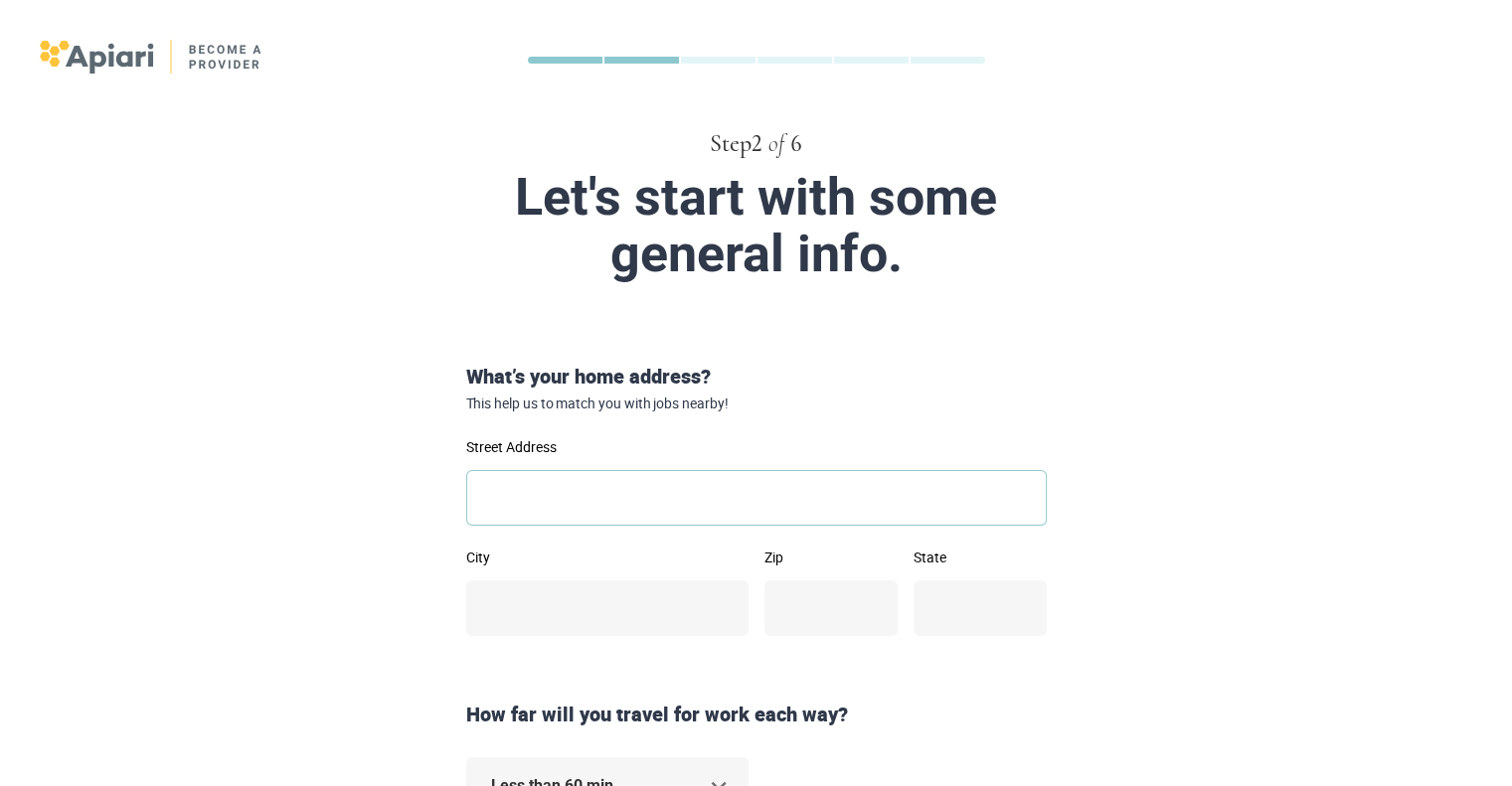 click on "Street Address" at bounding box center (756, 498) 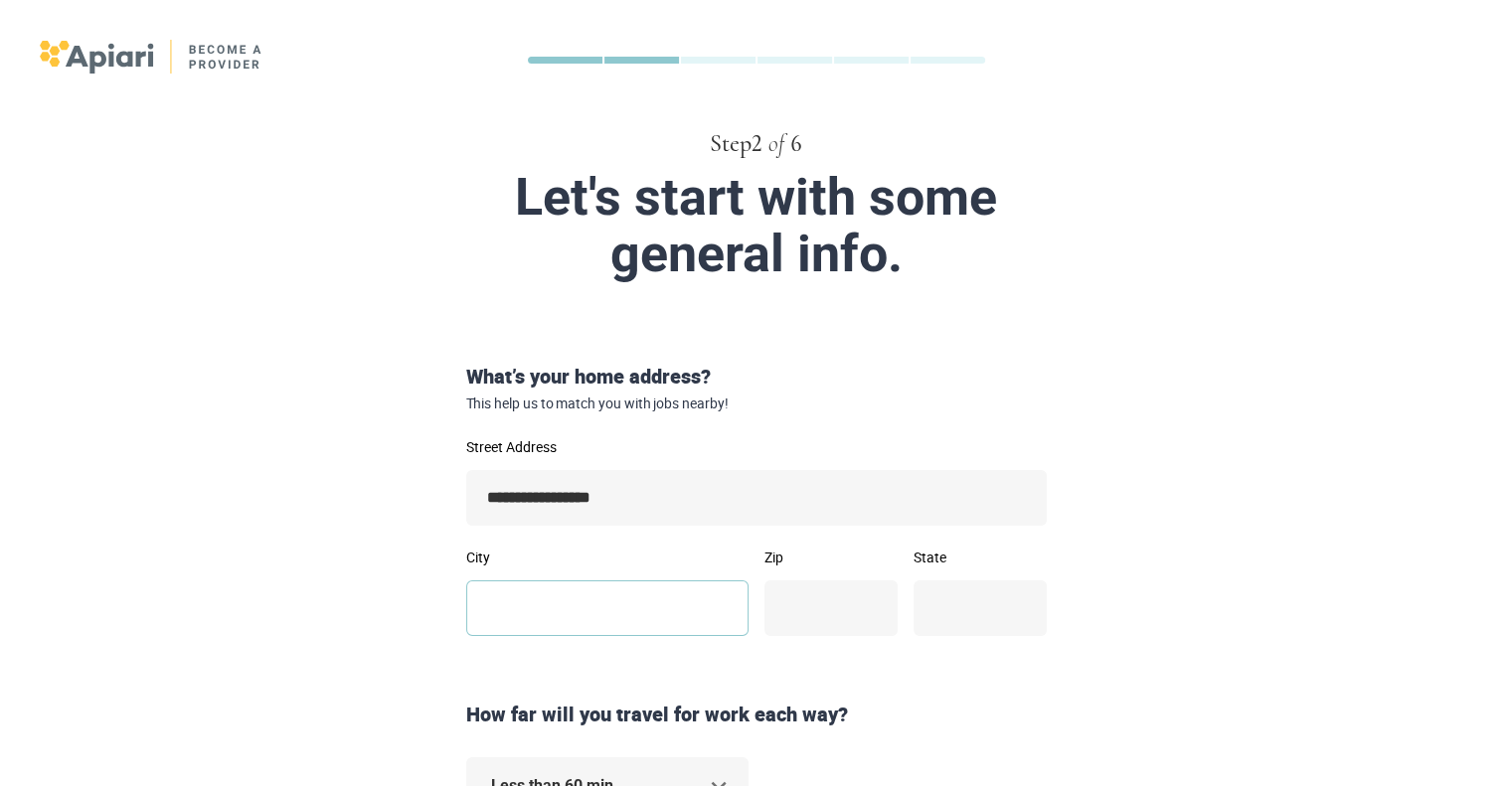 type on "**********" 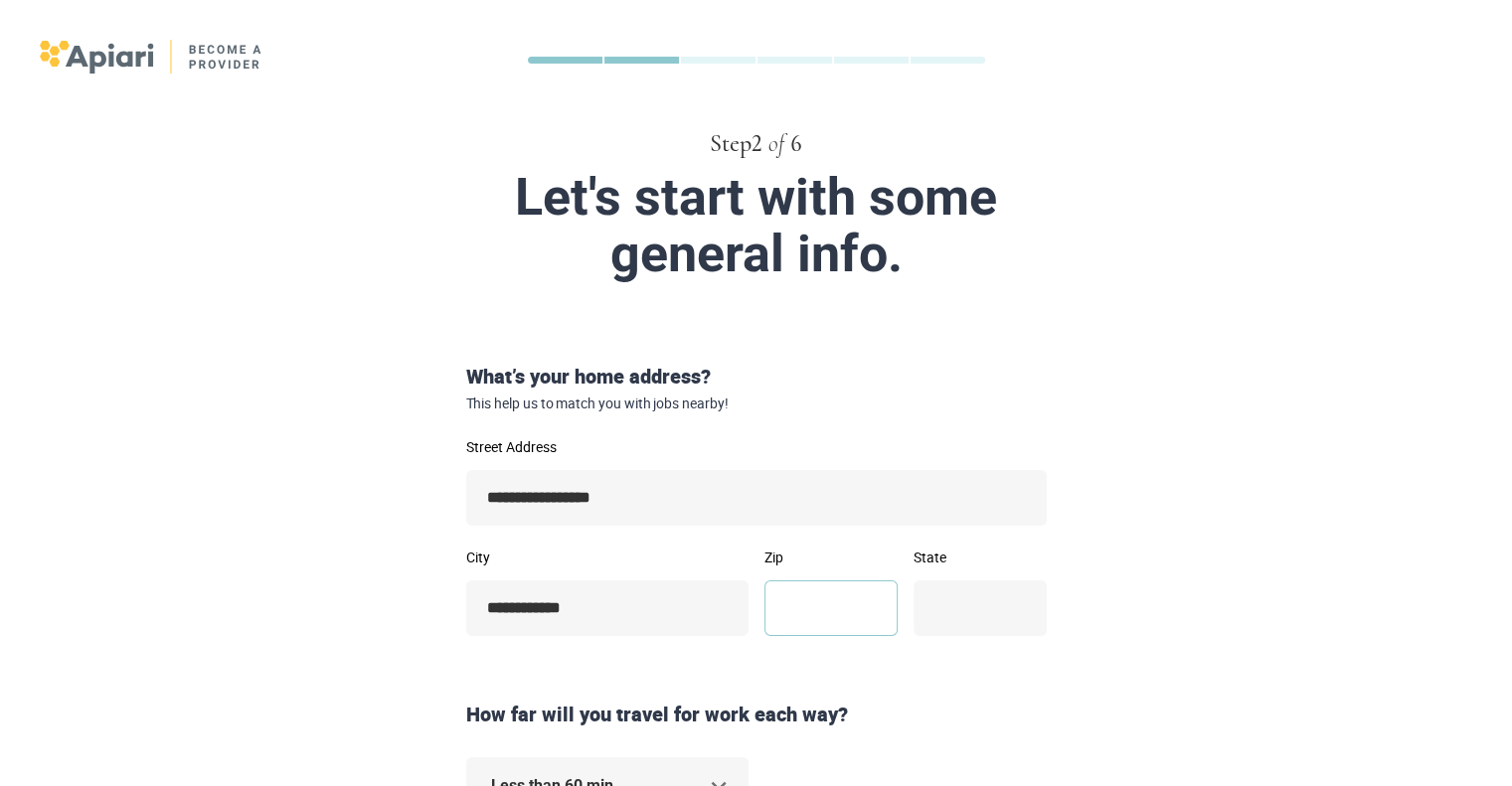 type on "*****" 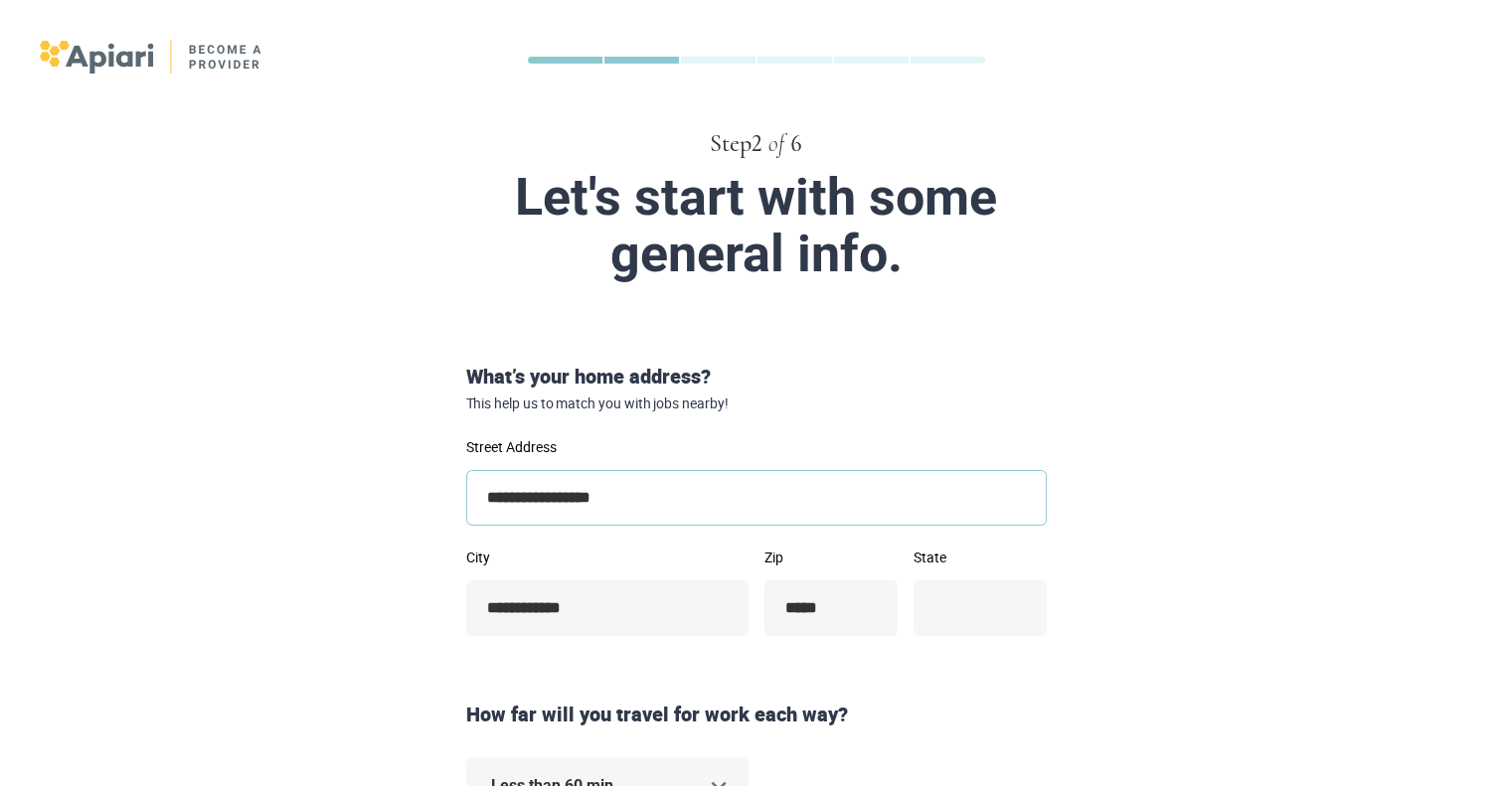 type on "**" 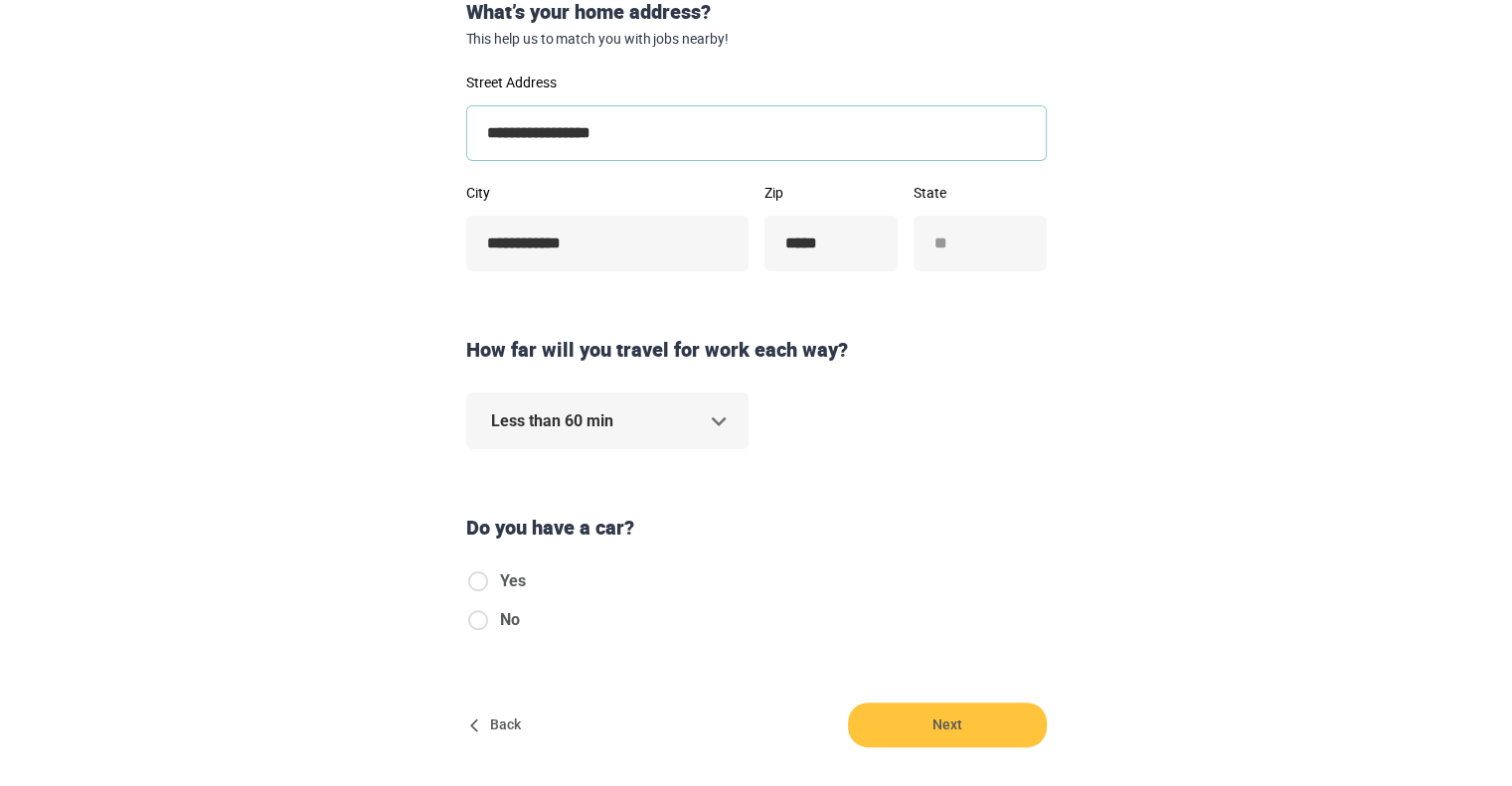 scroll, scrollTop: 366, scrollLeft: 0, axis: vertical 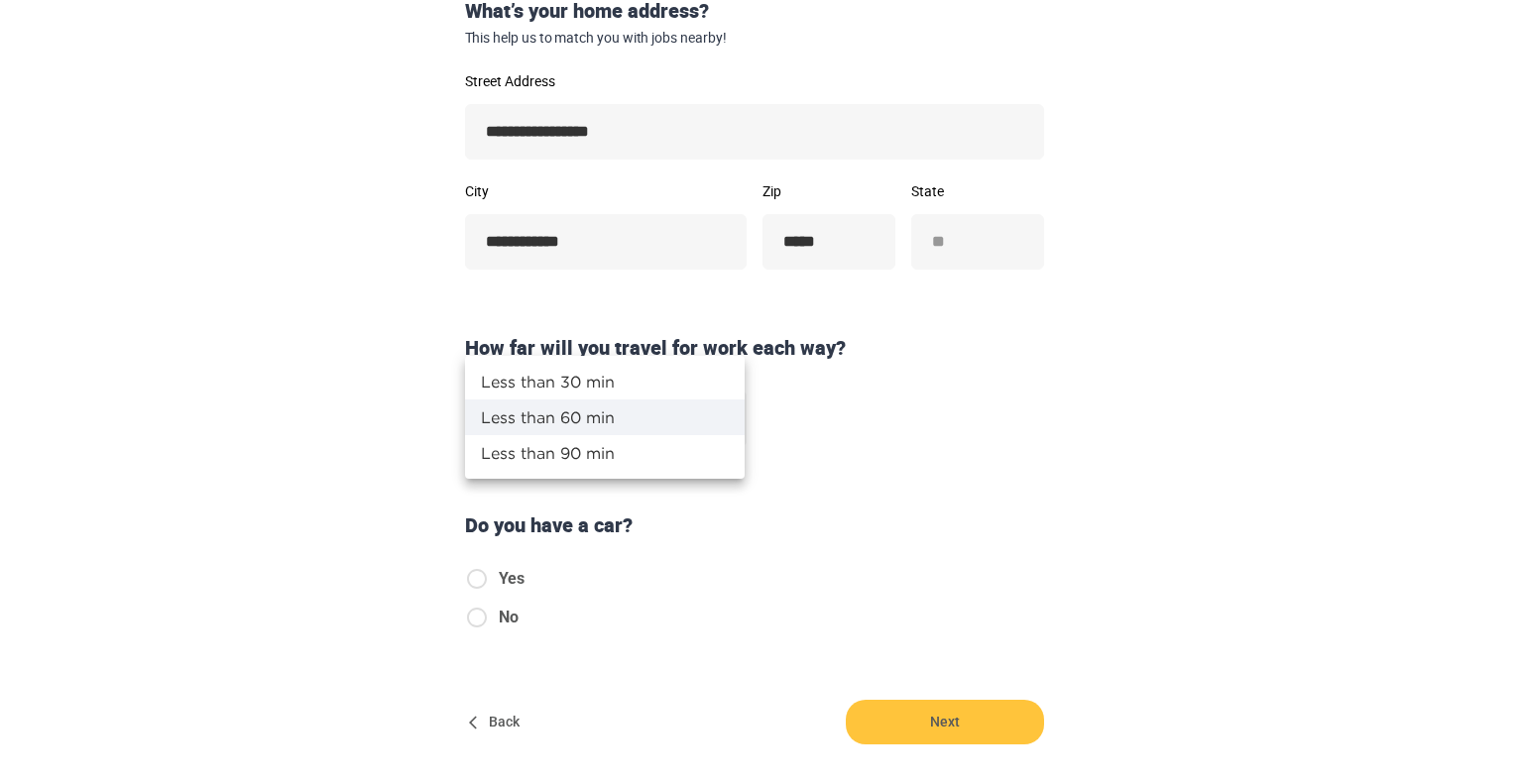 click on "**********" at bounding box center (762, 27) 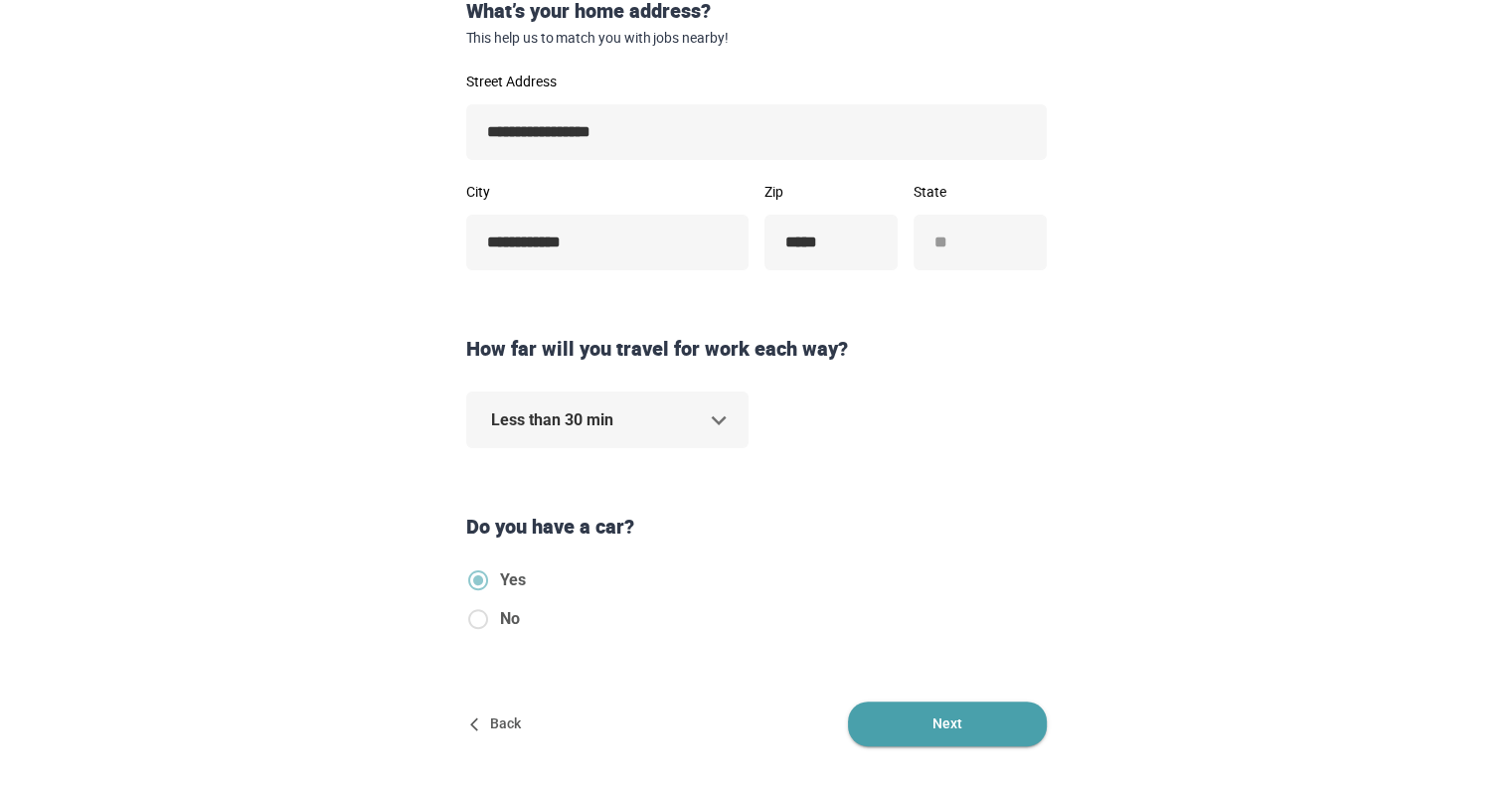 click on "Next" at bounding box center [947, 723] 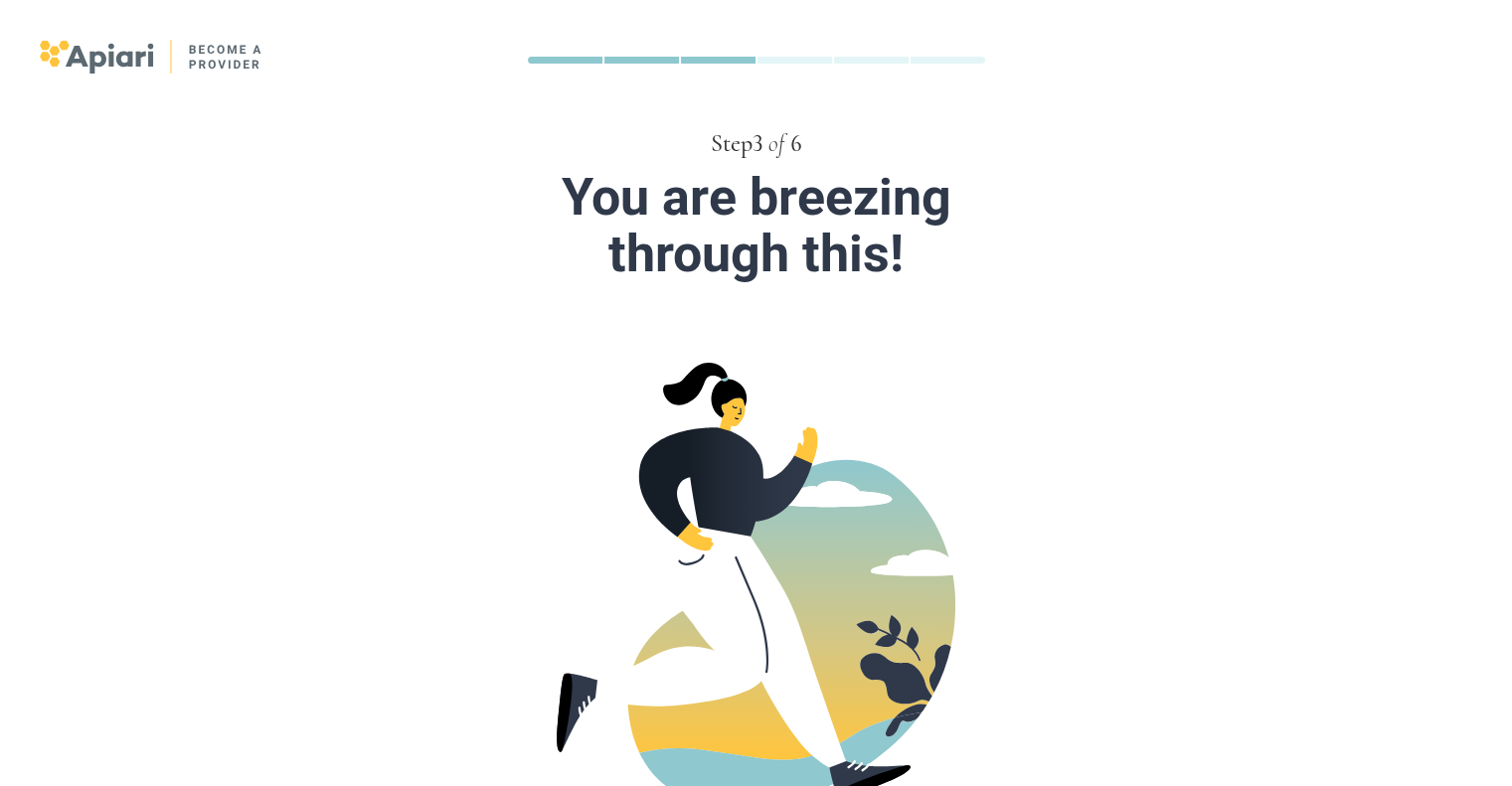 scroll, scrollTop: 366, scrollLeft: 0, axis: vertical 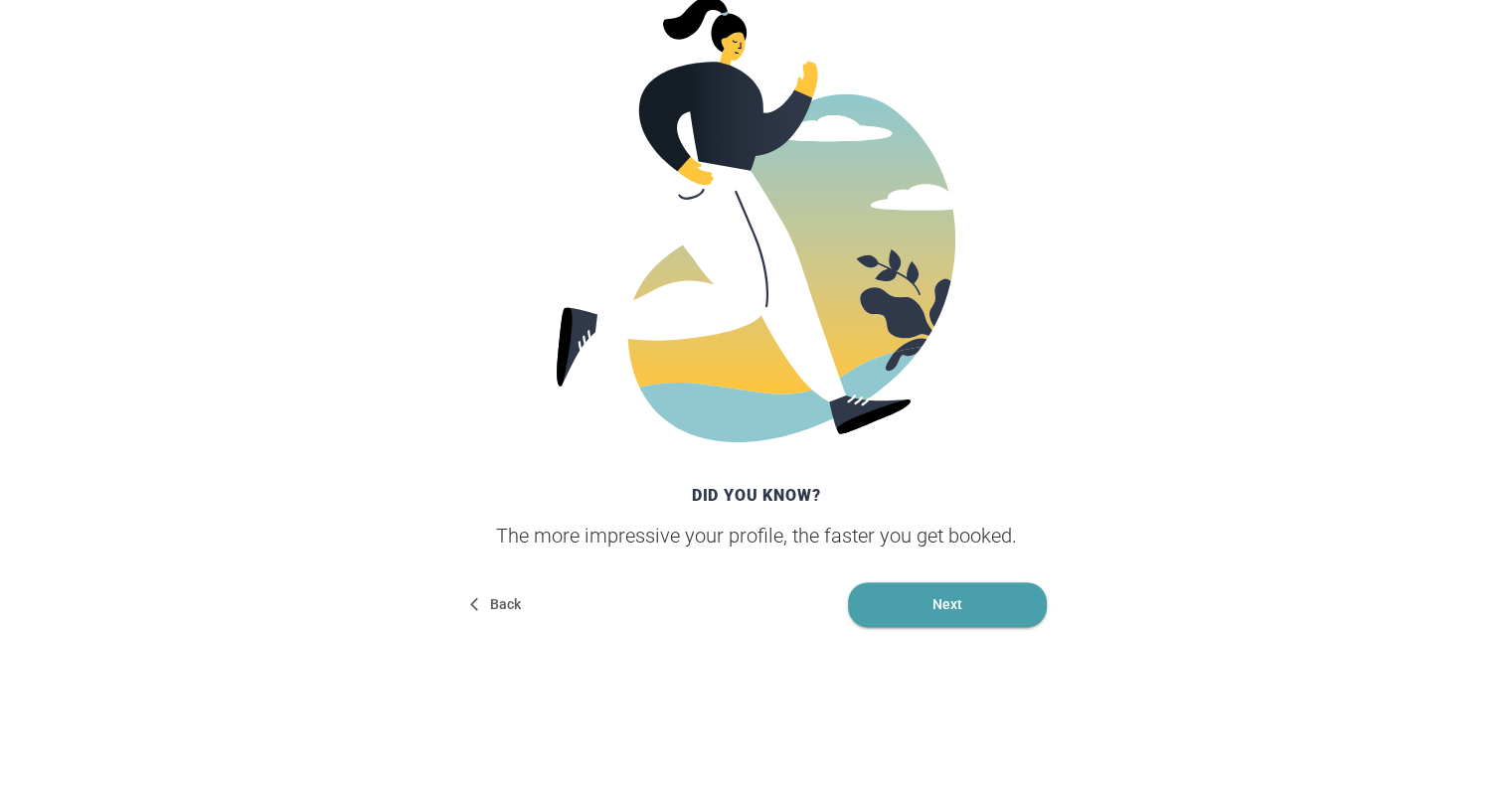 click on "Next" at bounding box center (947, 604) 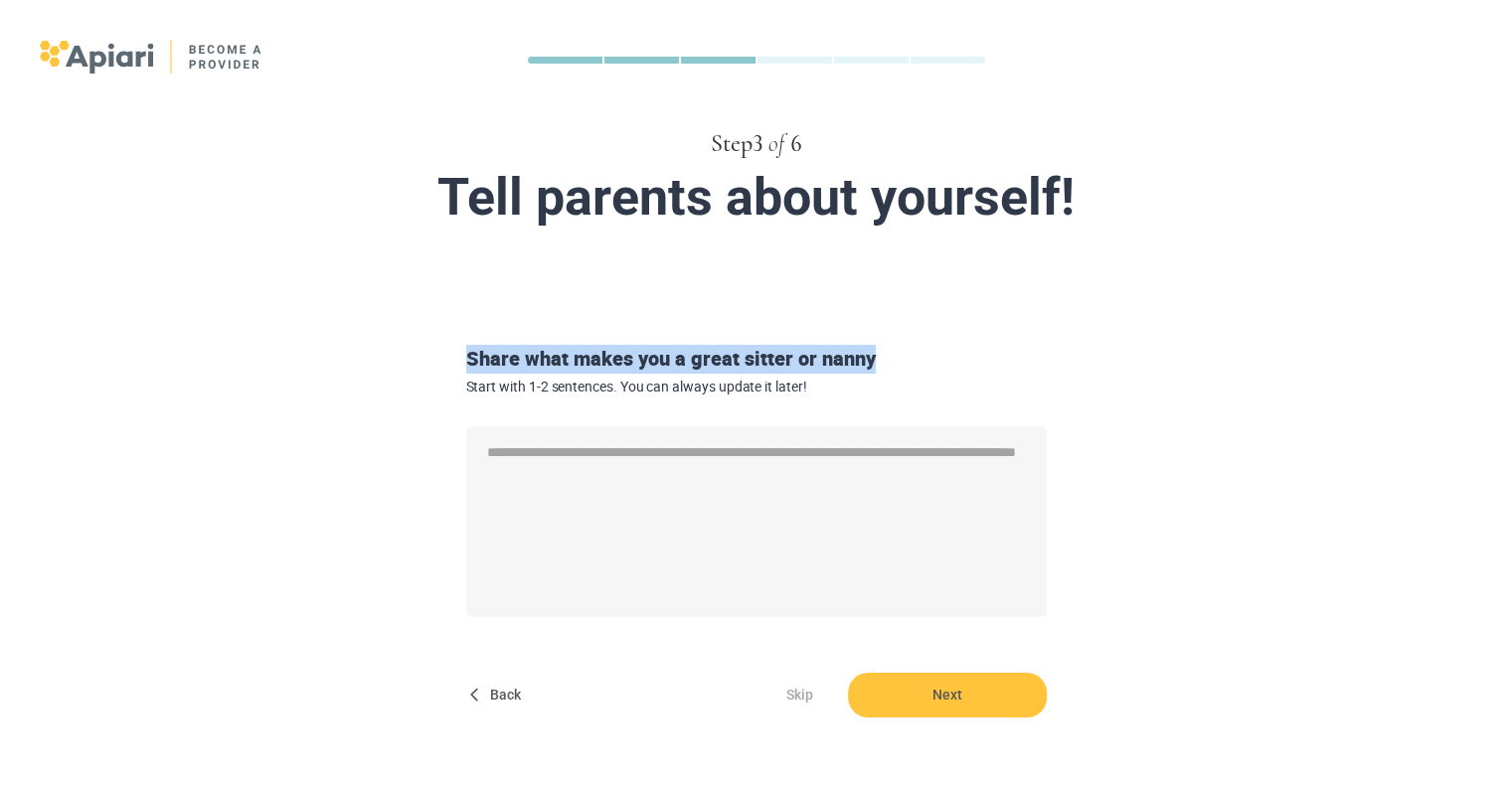 drag, startPoint x: 465, startPoint y: 360, endPoint x: 882, endPoint y: 345, distance: 417.2697 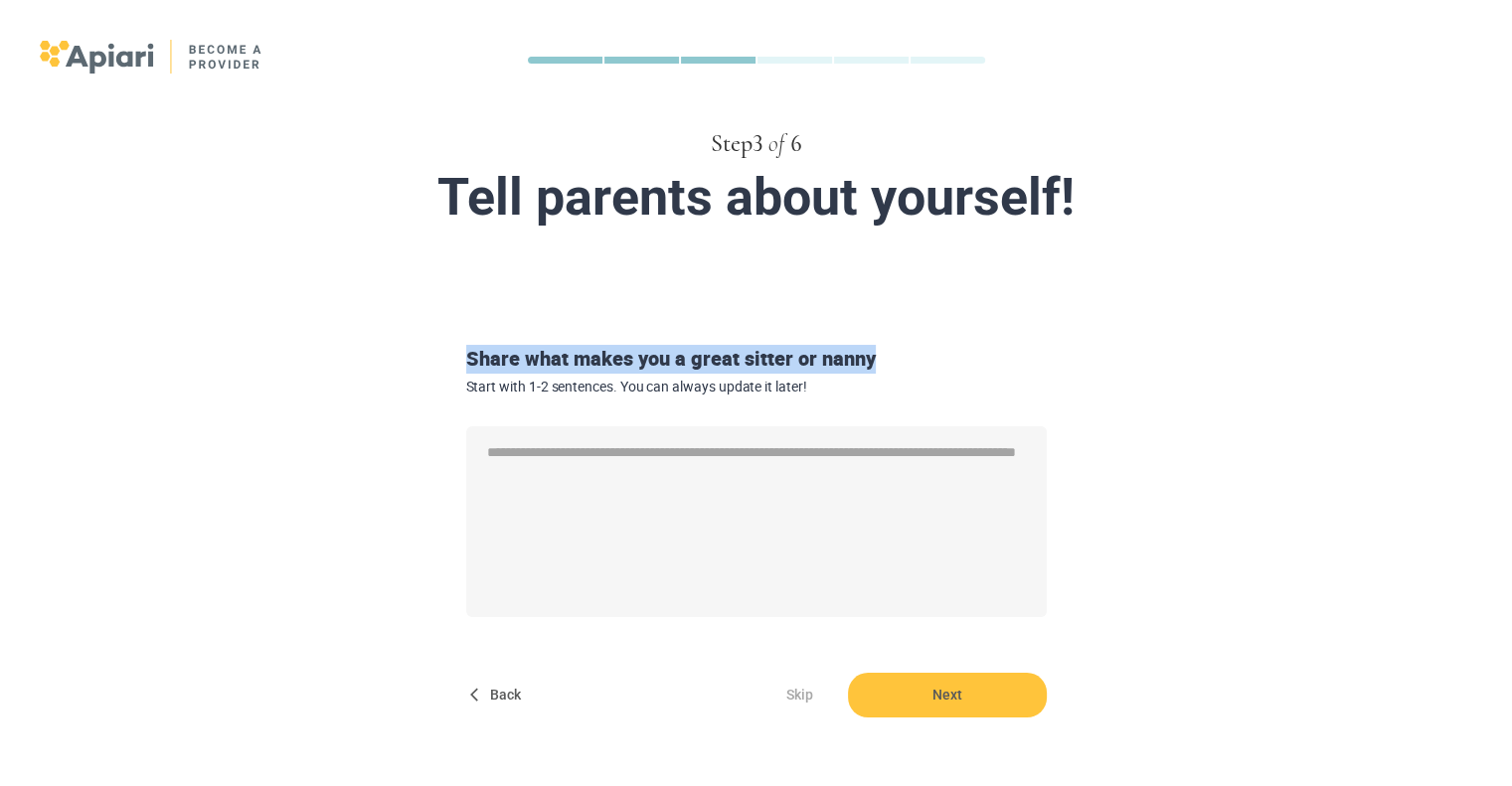 click on "Share what makes you a great sitter or nanny Start with 1-2 sentences. You can always update it later!" at bounding box center (756, 370) 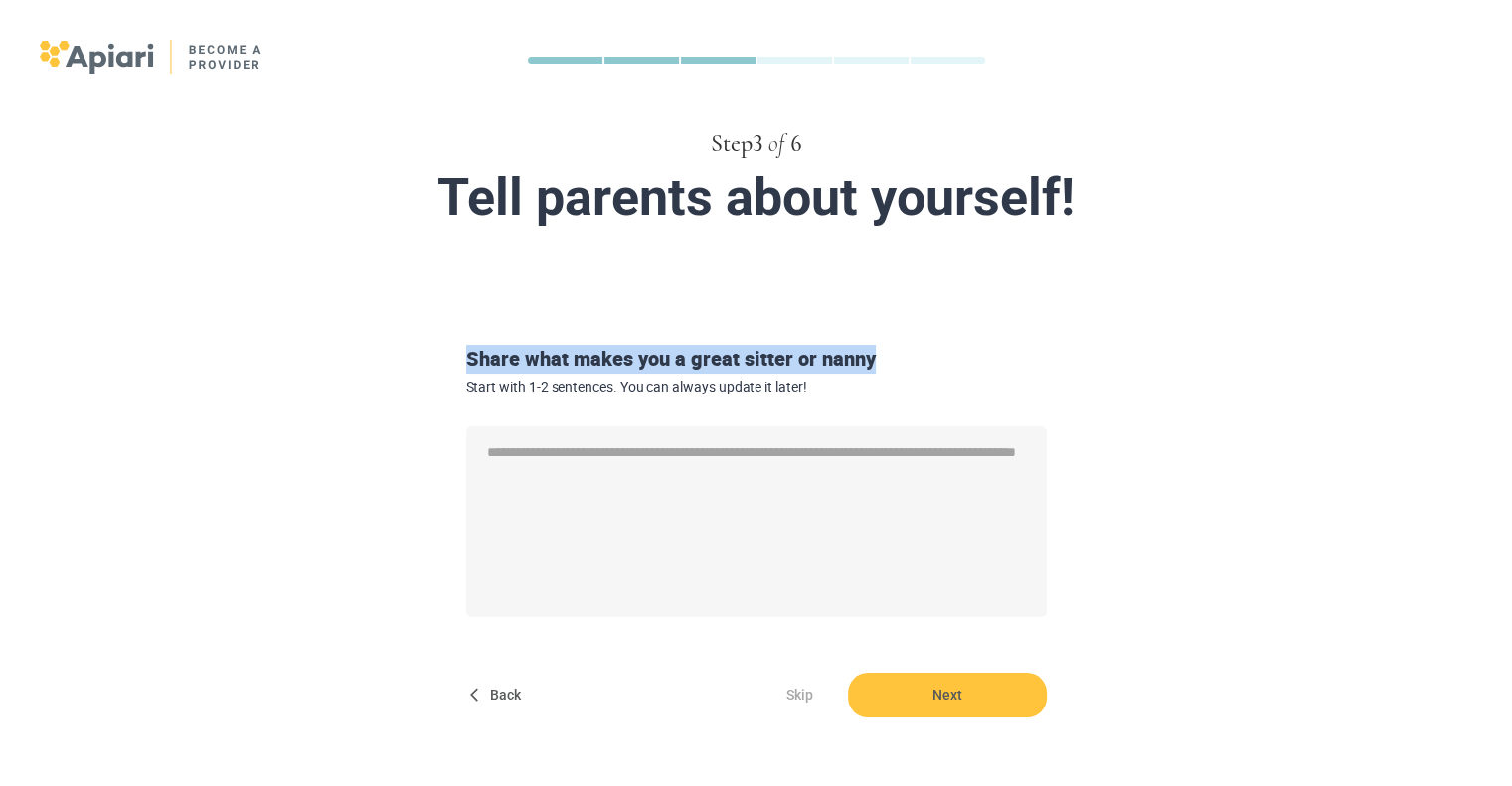 copy on "Share what makes you a great sitter or nanny" 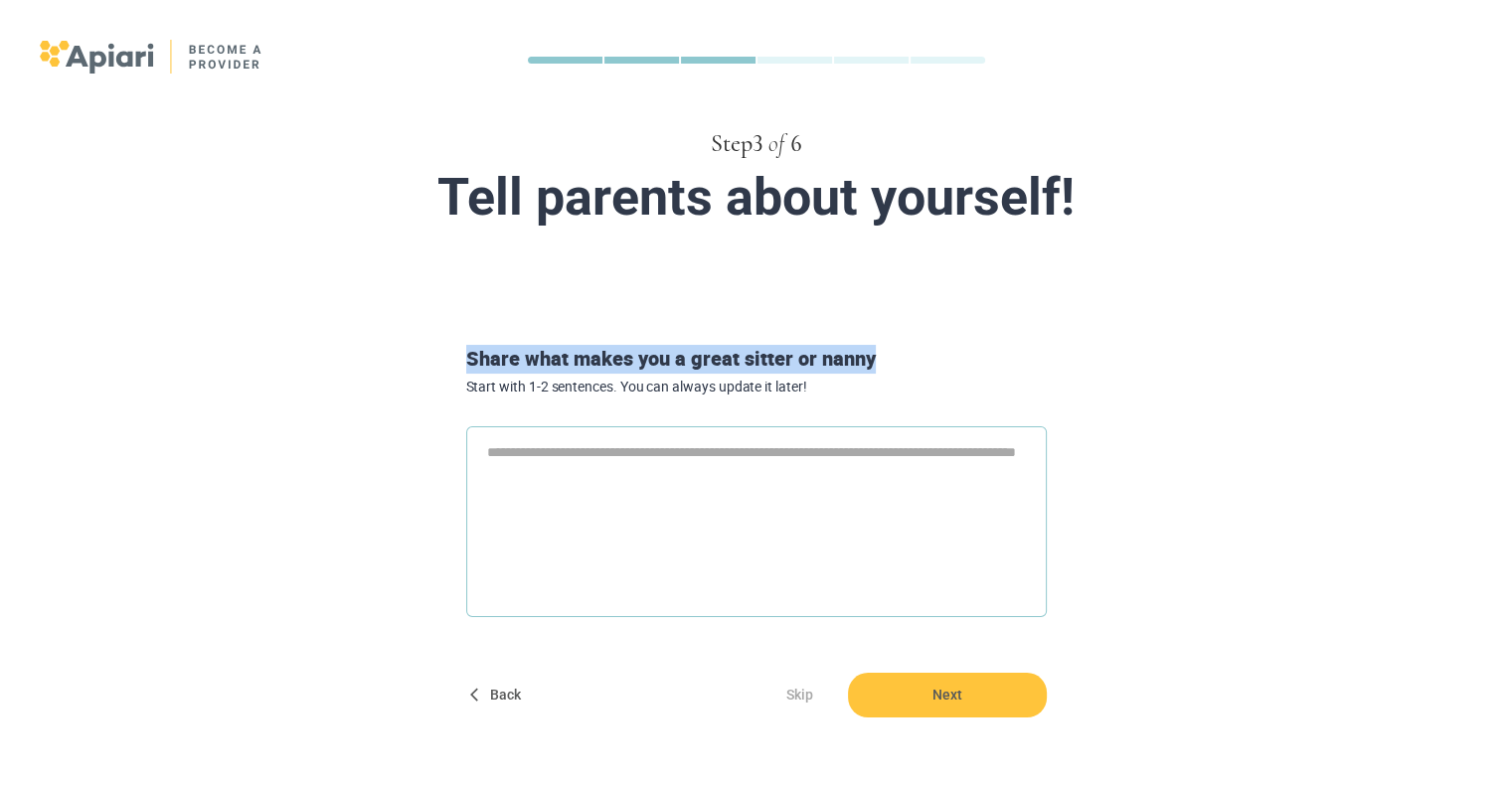 type on "*" 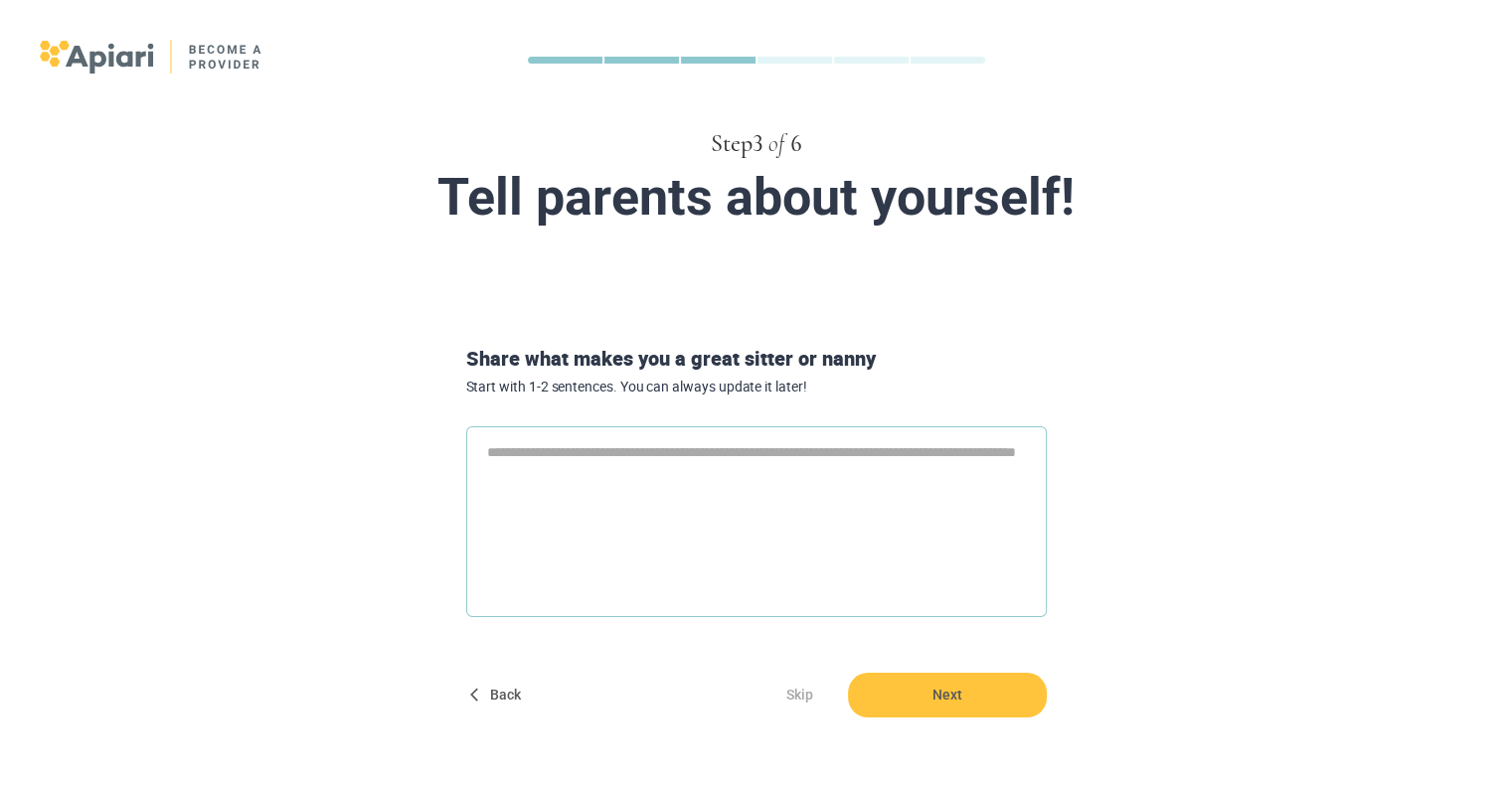 click at bounding box center [756, 522] 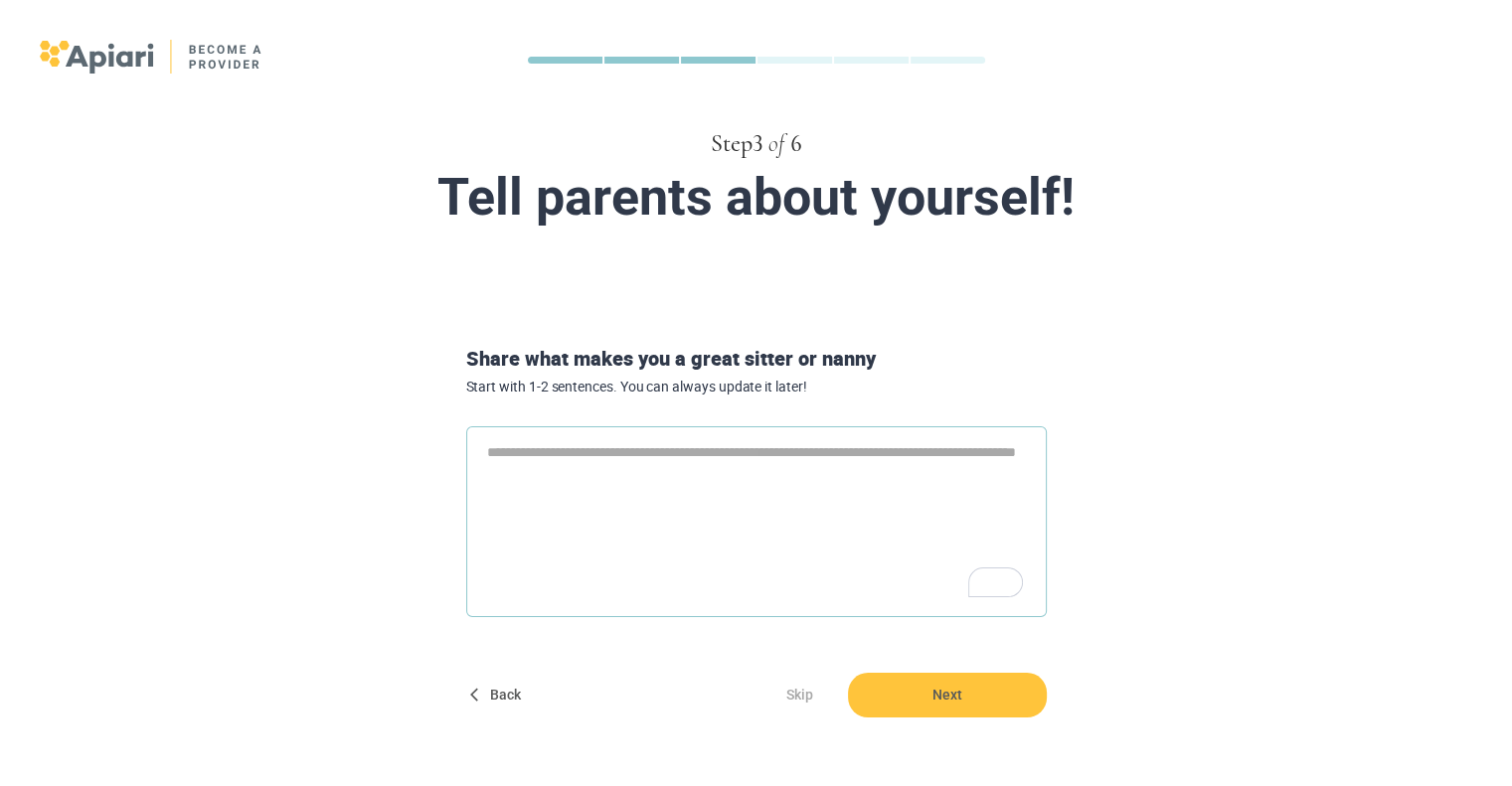 paste on "**********" 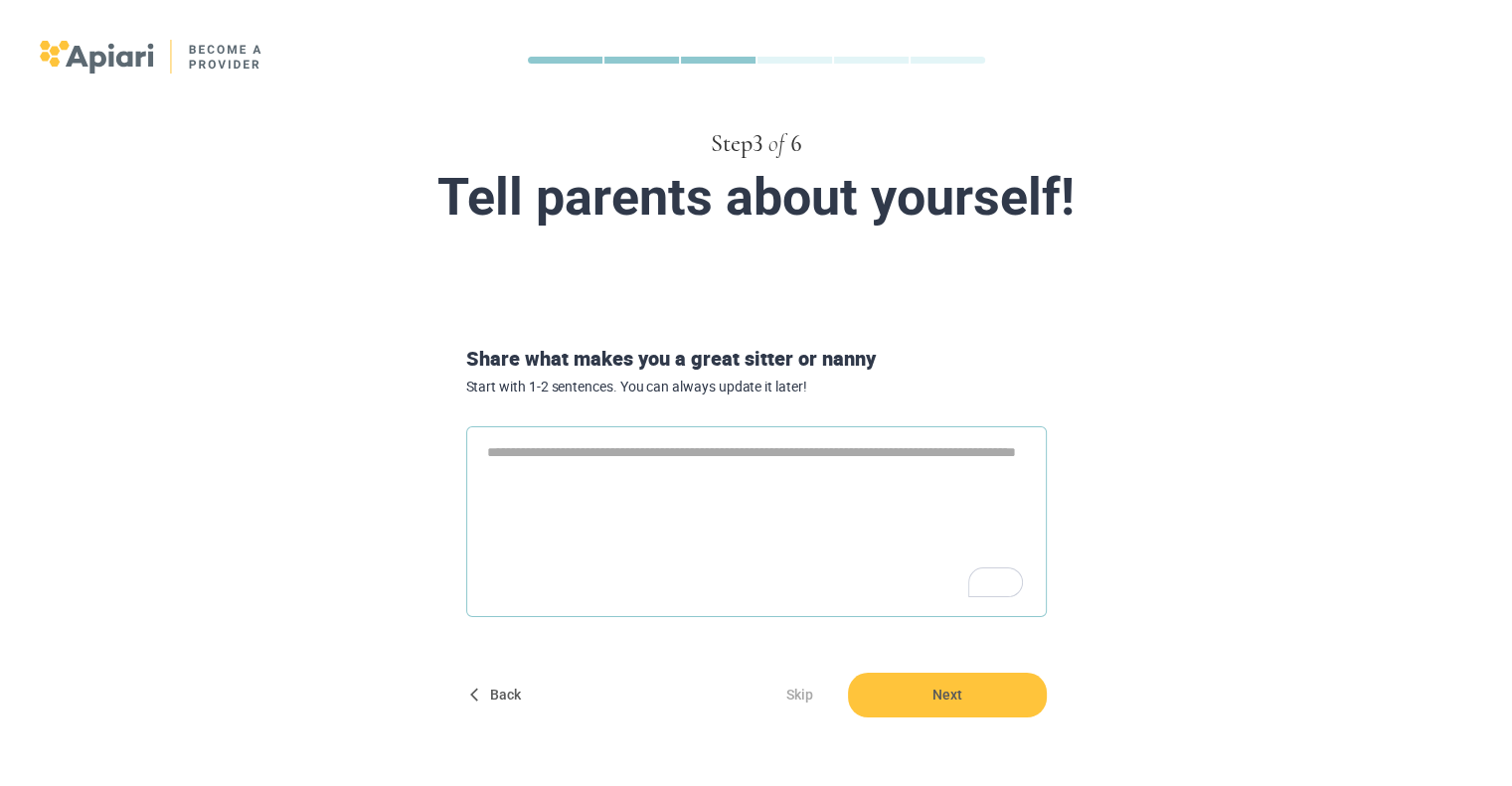 type on "**********" 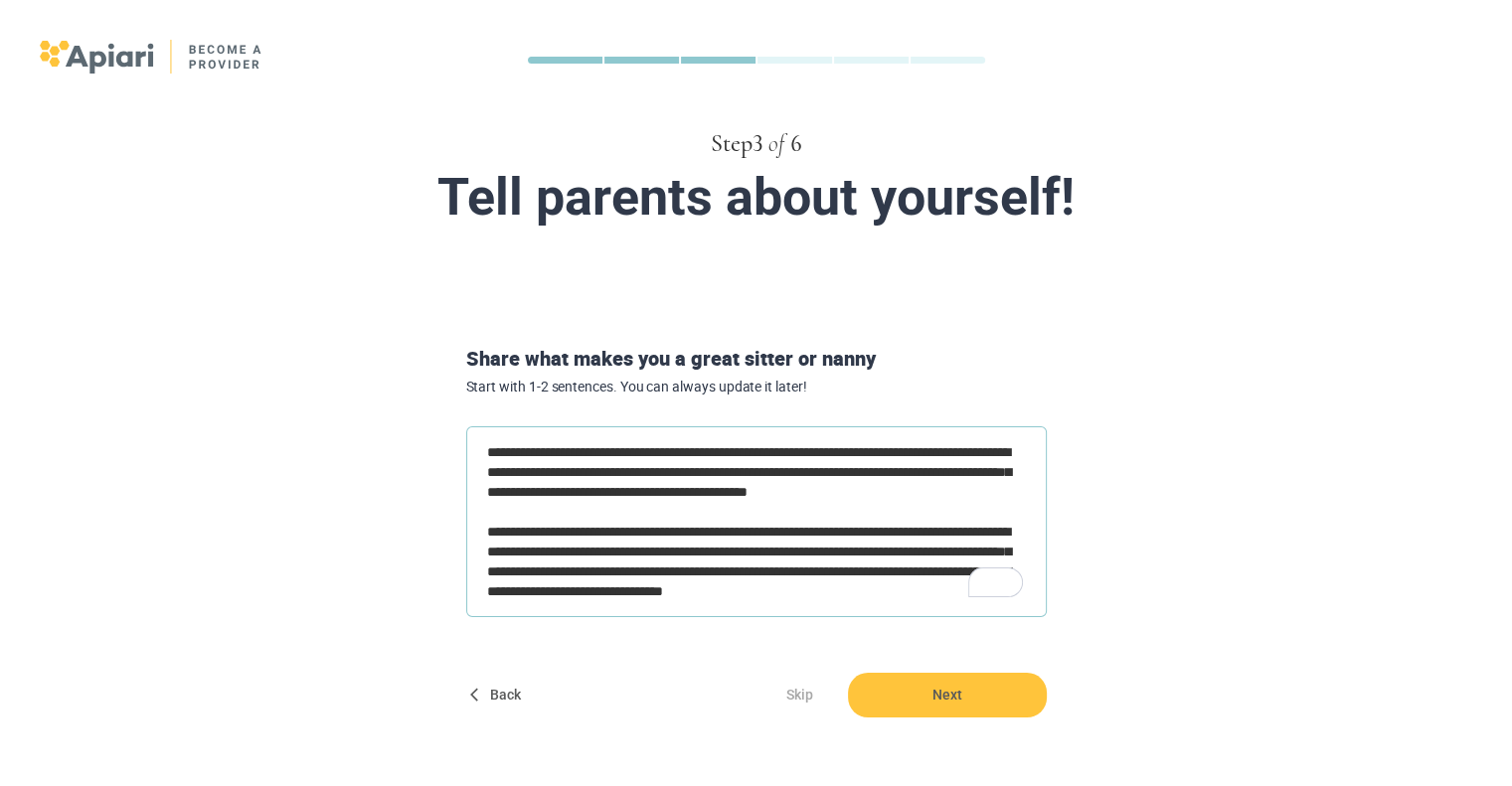 scroll, scrollTop: 64, scrollLeft: 0, axis: vertical 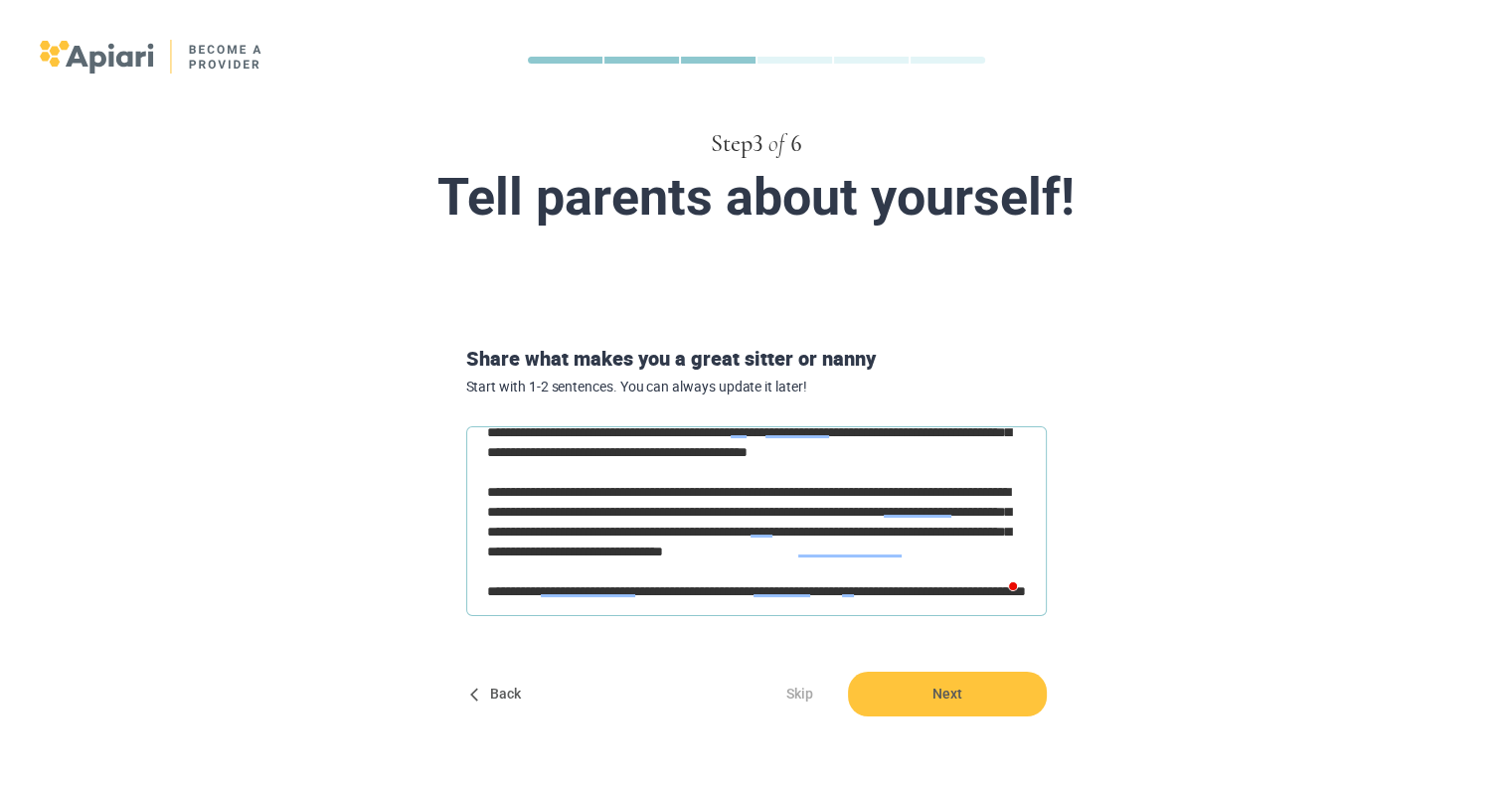 click on "**********" at bounding box center (756, 522) 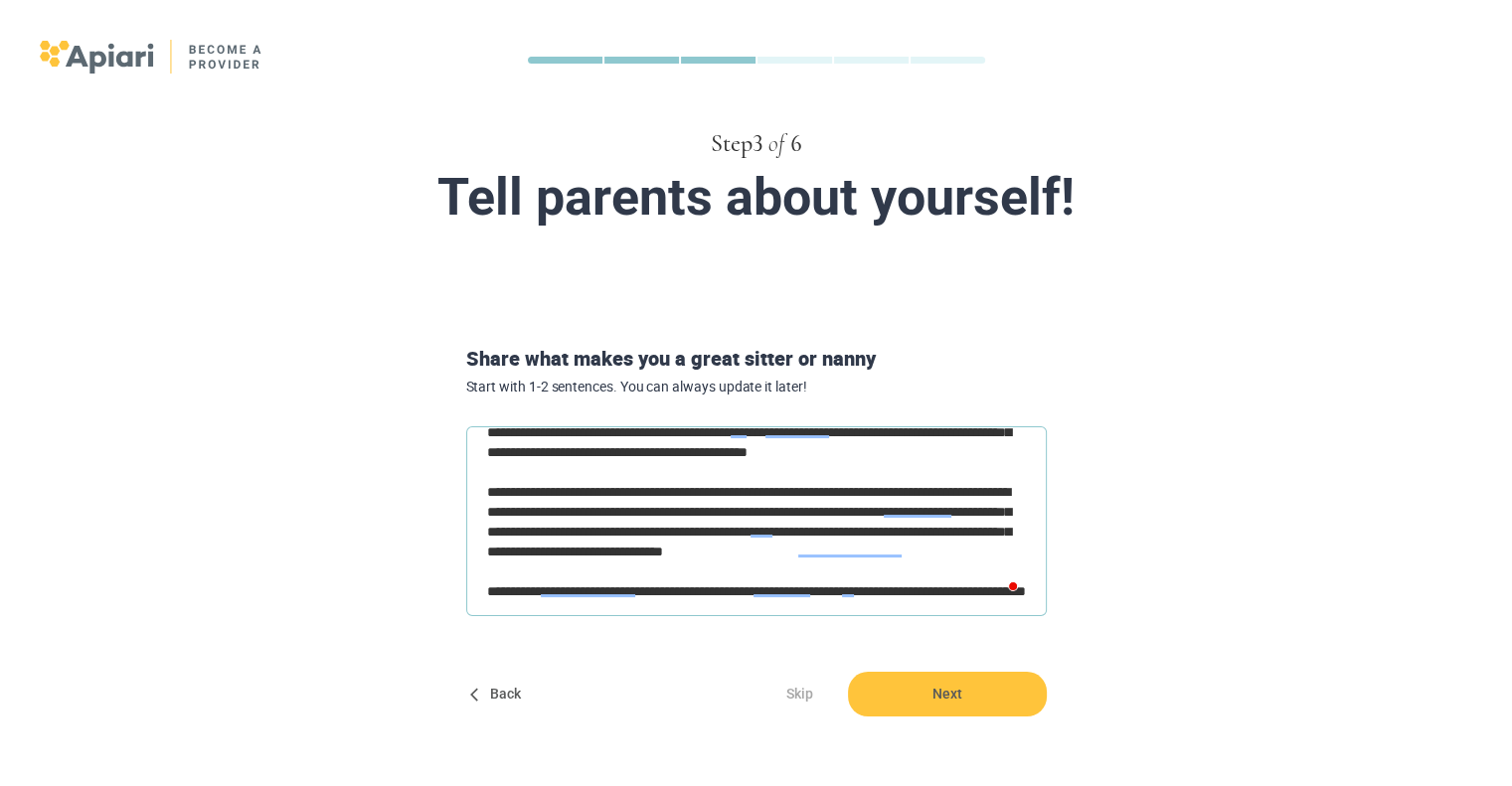 type on "**********" 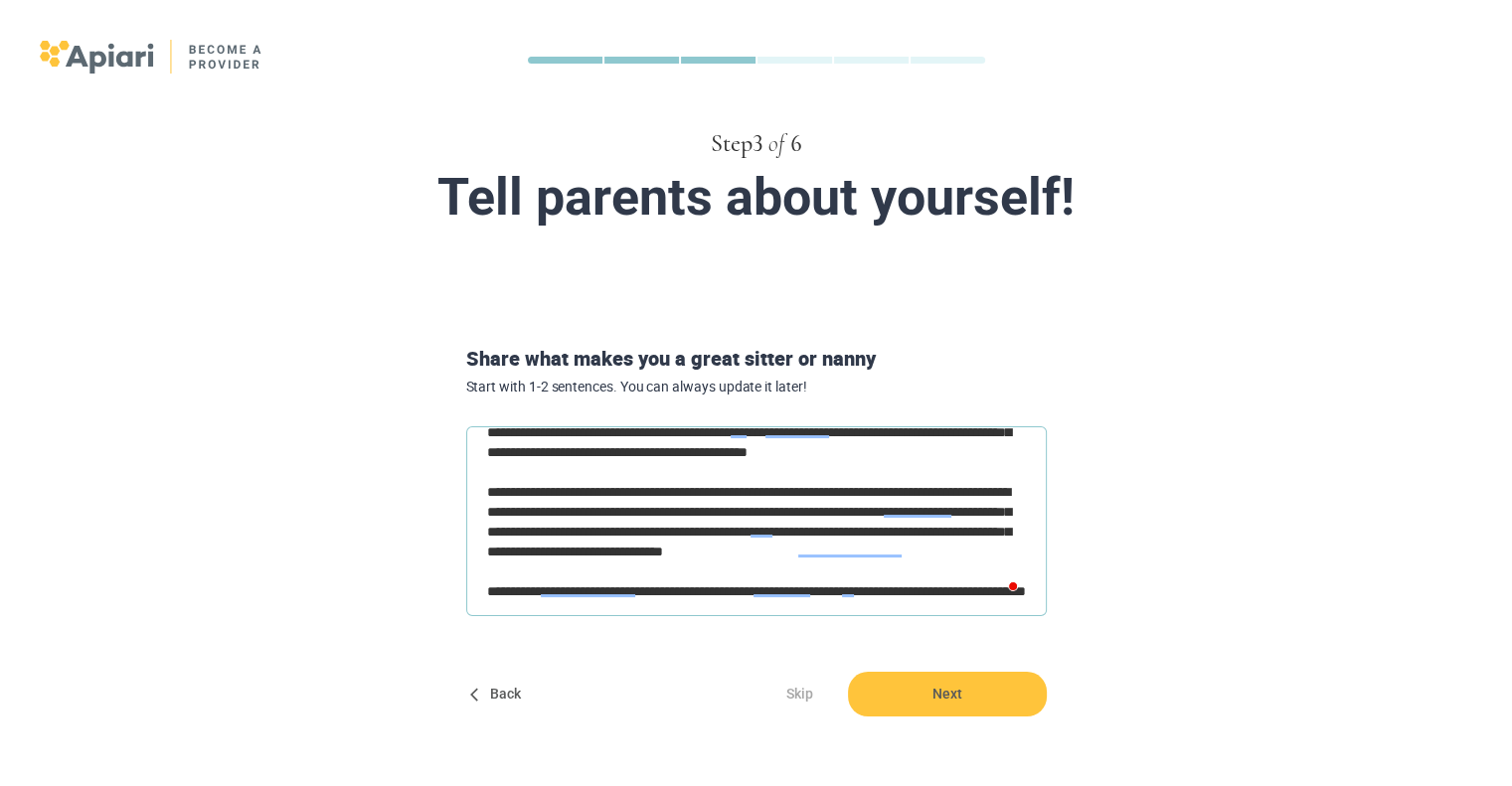 type on "*" 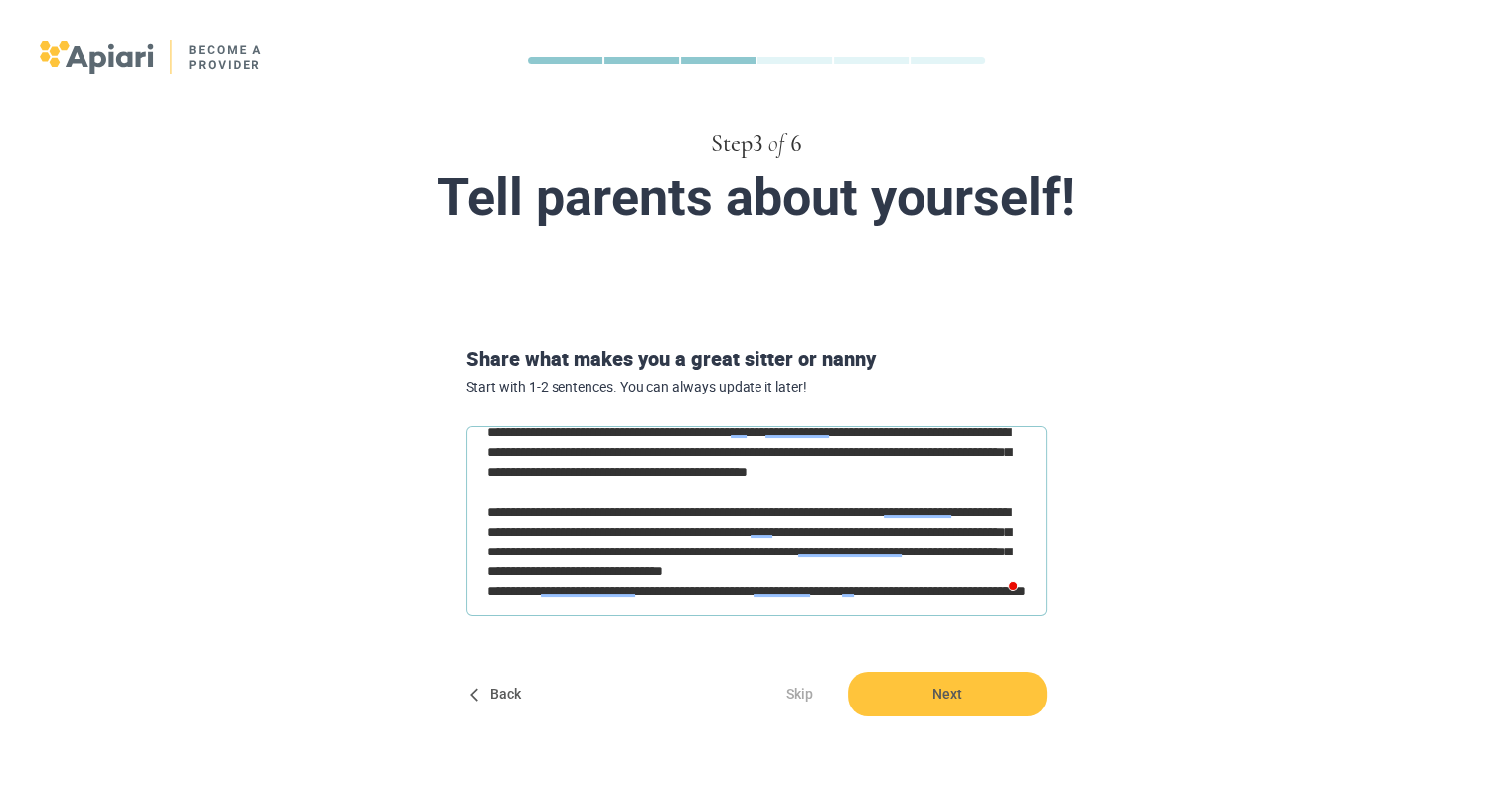 scroll, scrollTop: 60, scrollLeft: 0, axis: vertical 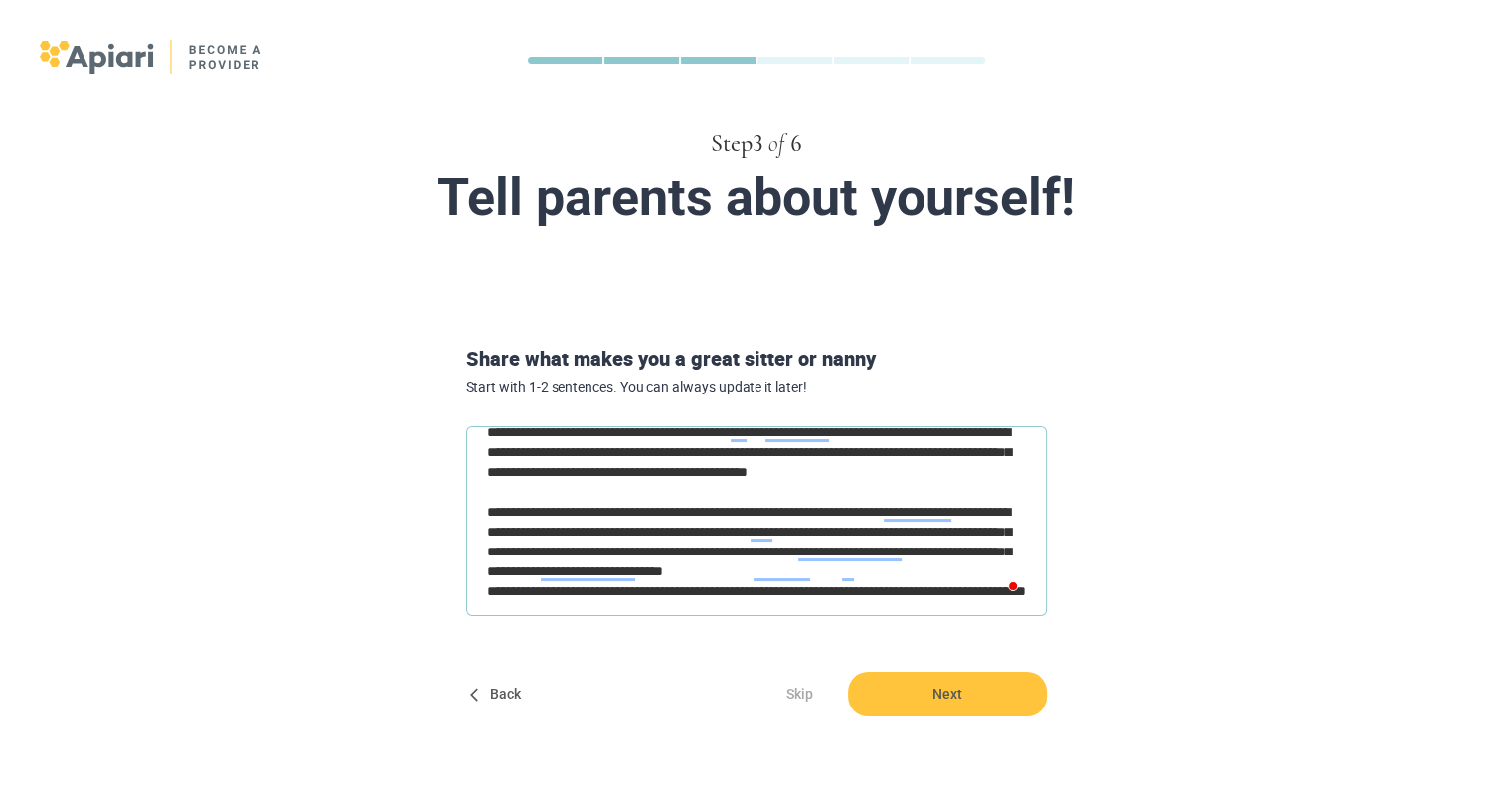 click on "**********" at bounding box center [756, 522] 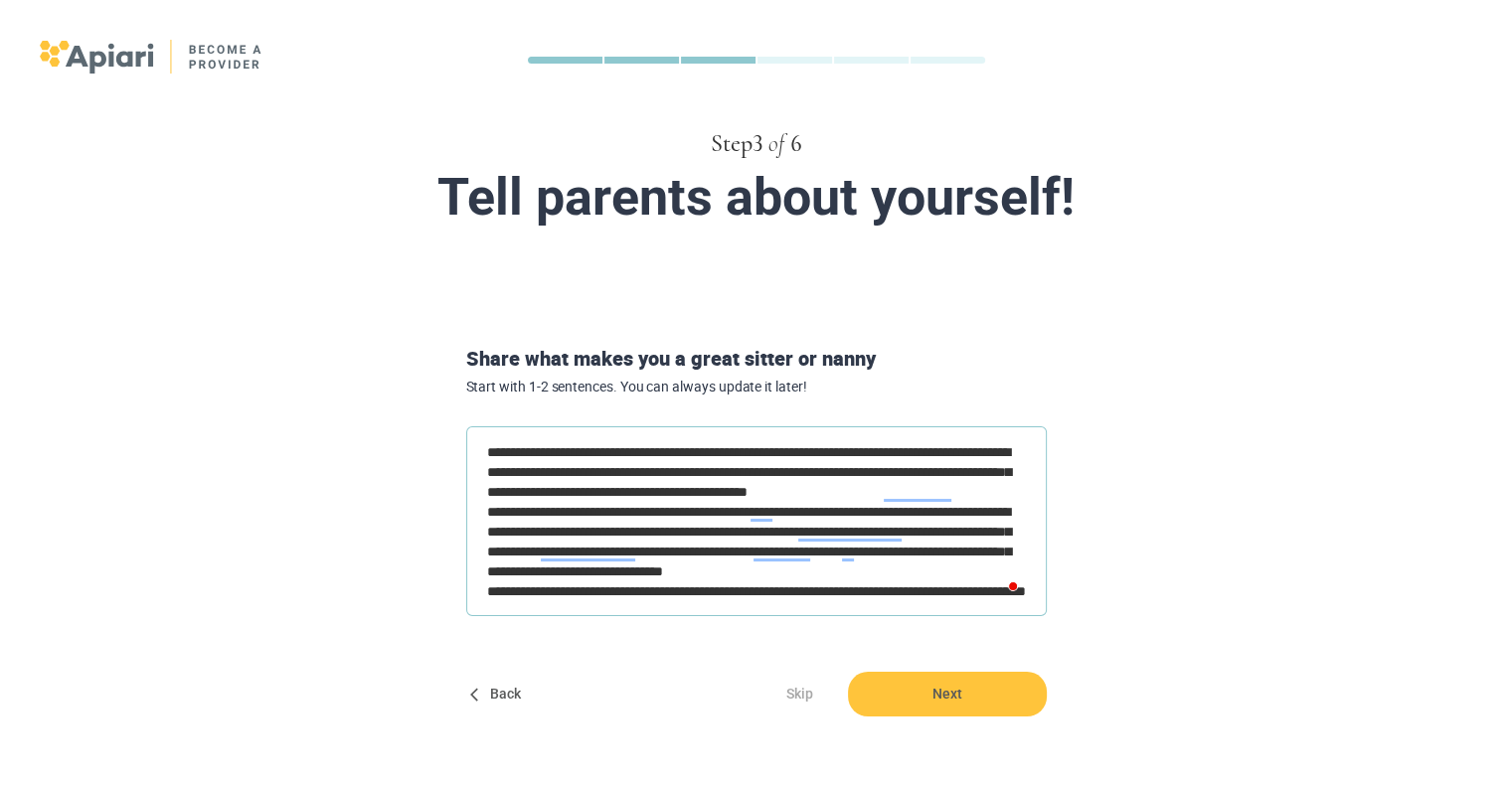 scroll, scrollTop: 40, scrollLeft: 0, axis: vertical 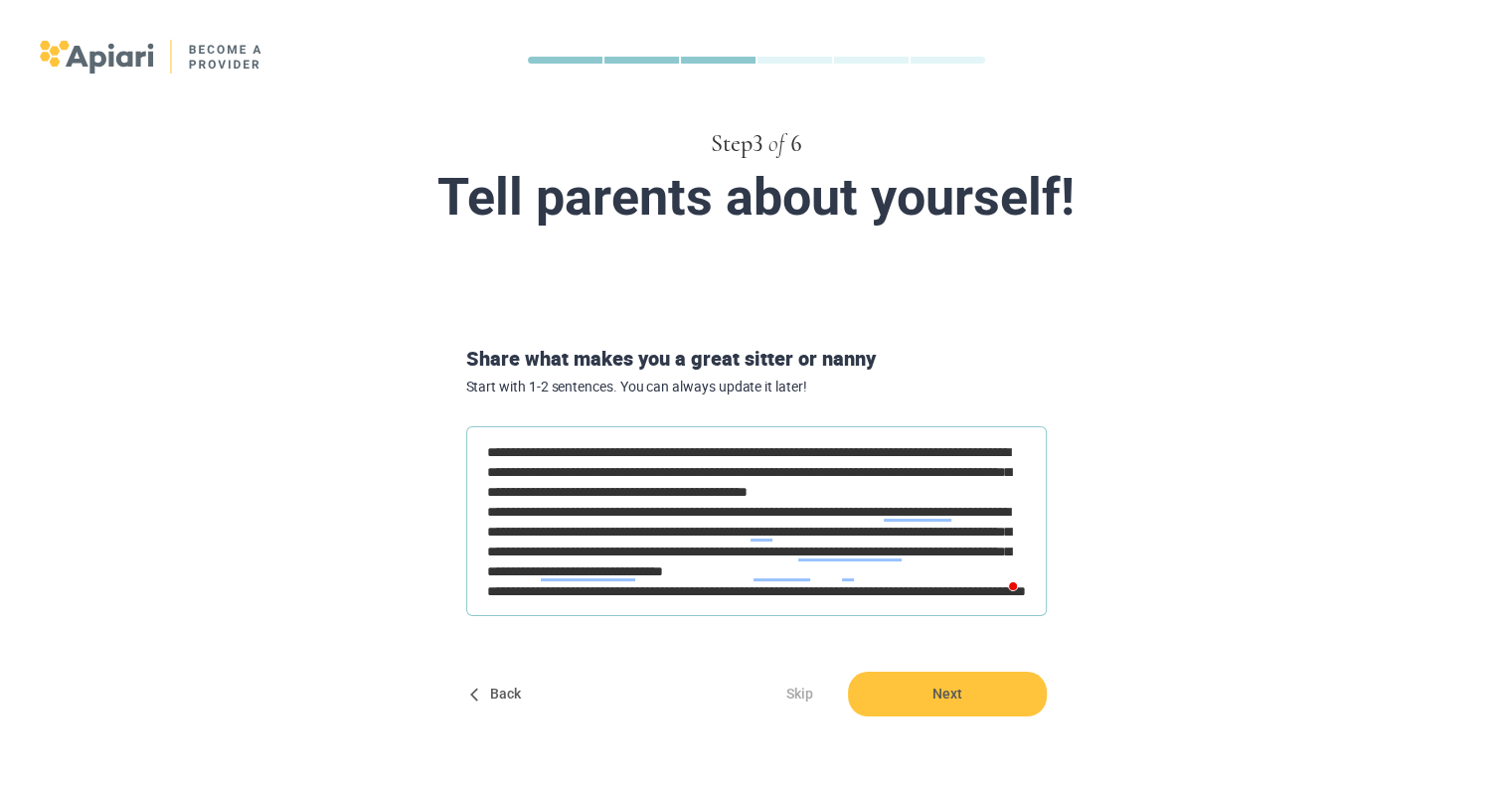 type on "**********" 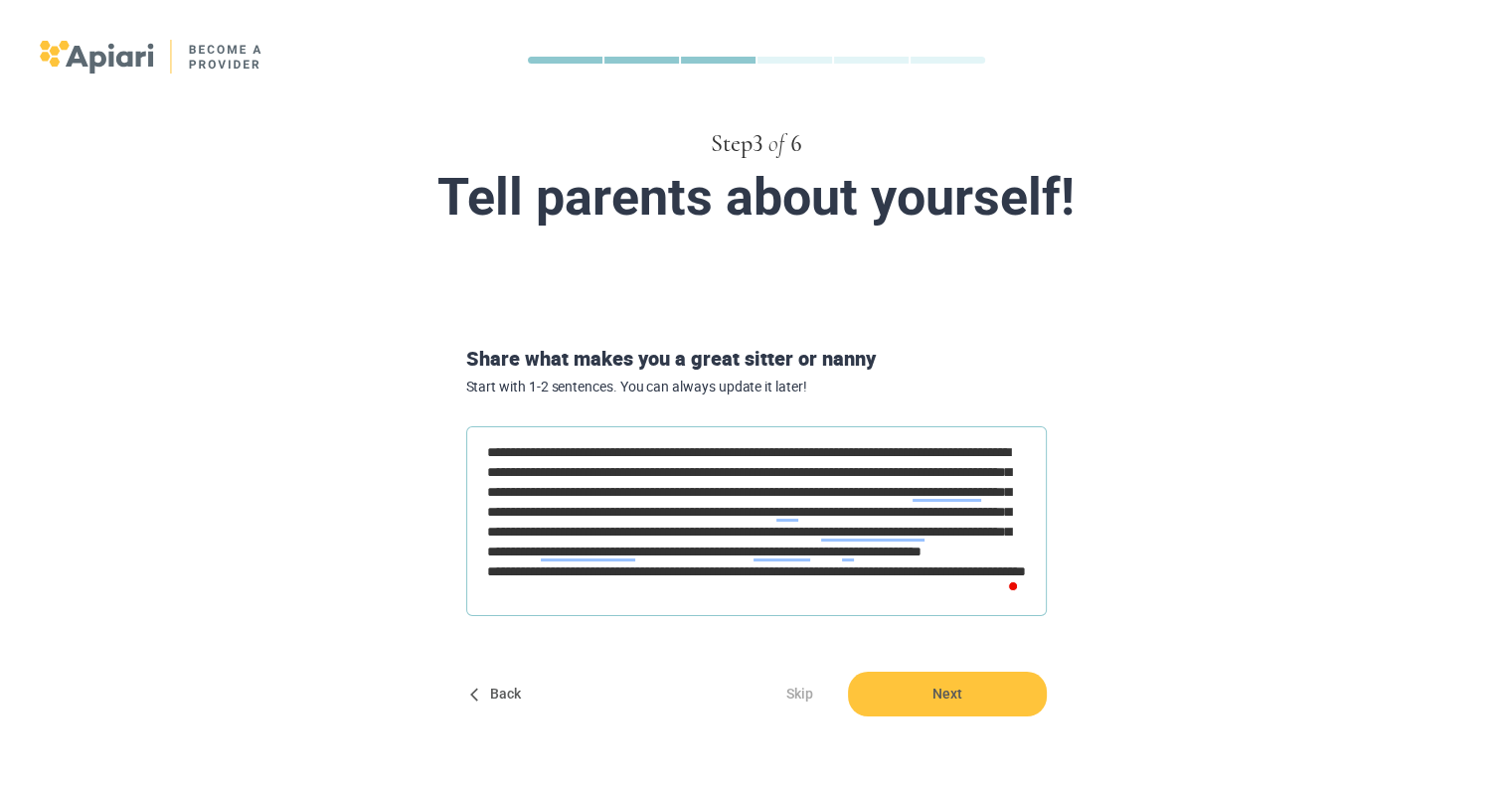 scroll, scrollTop: 20, scrollLeft: 0, axis: vertical 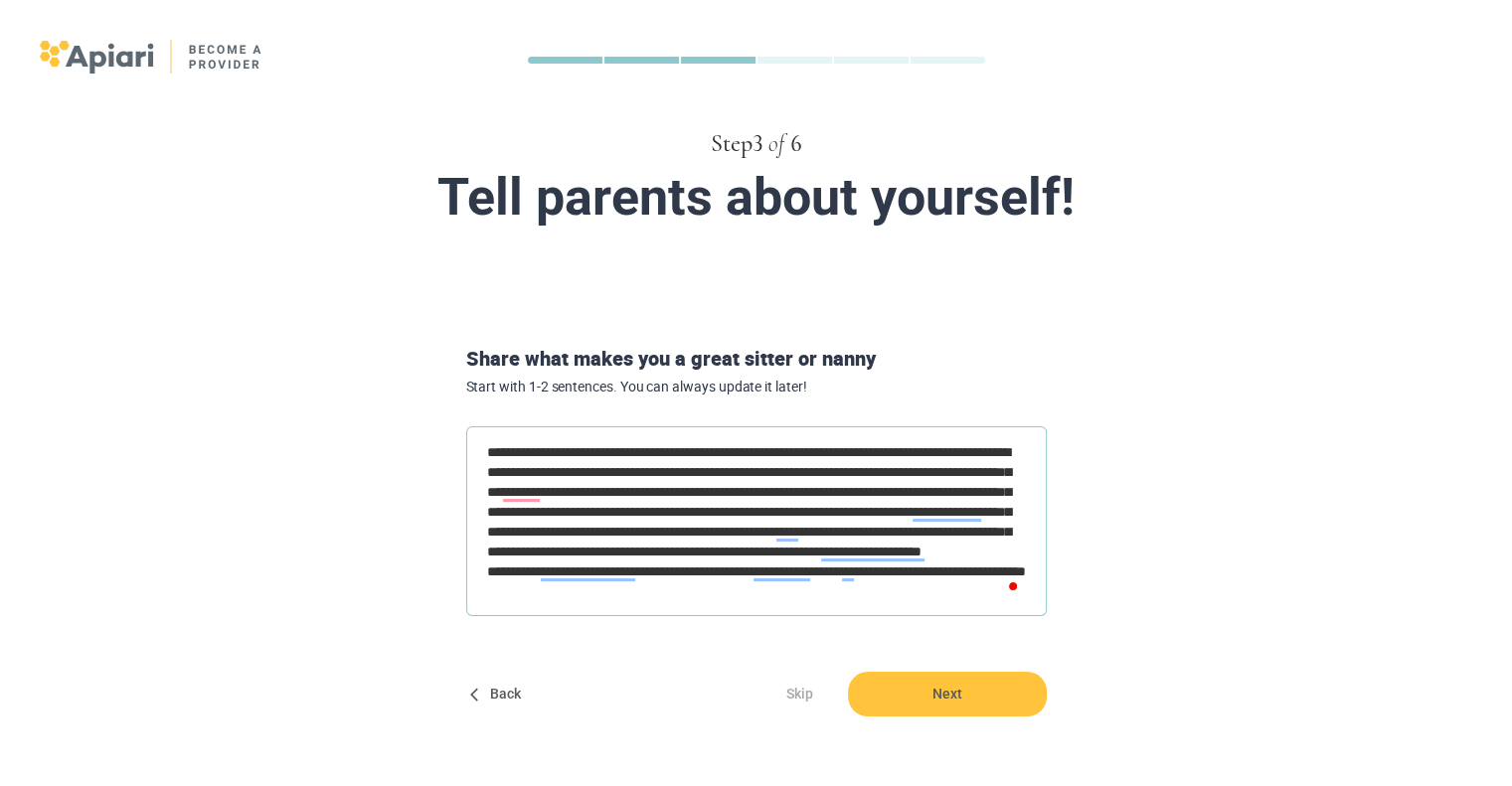 type on "**********" 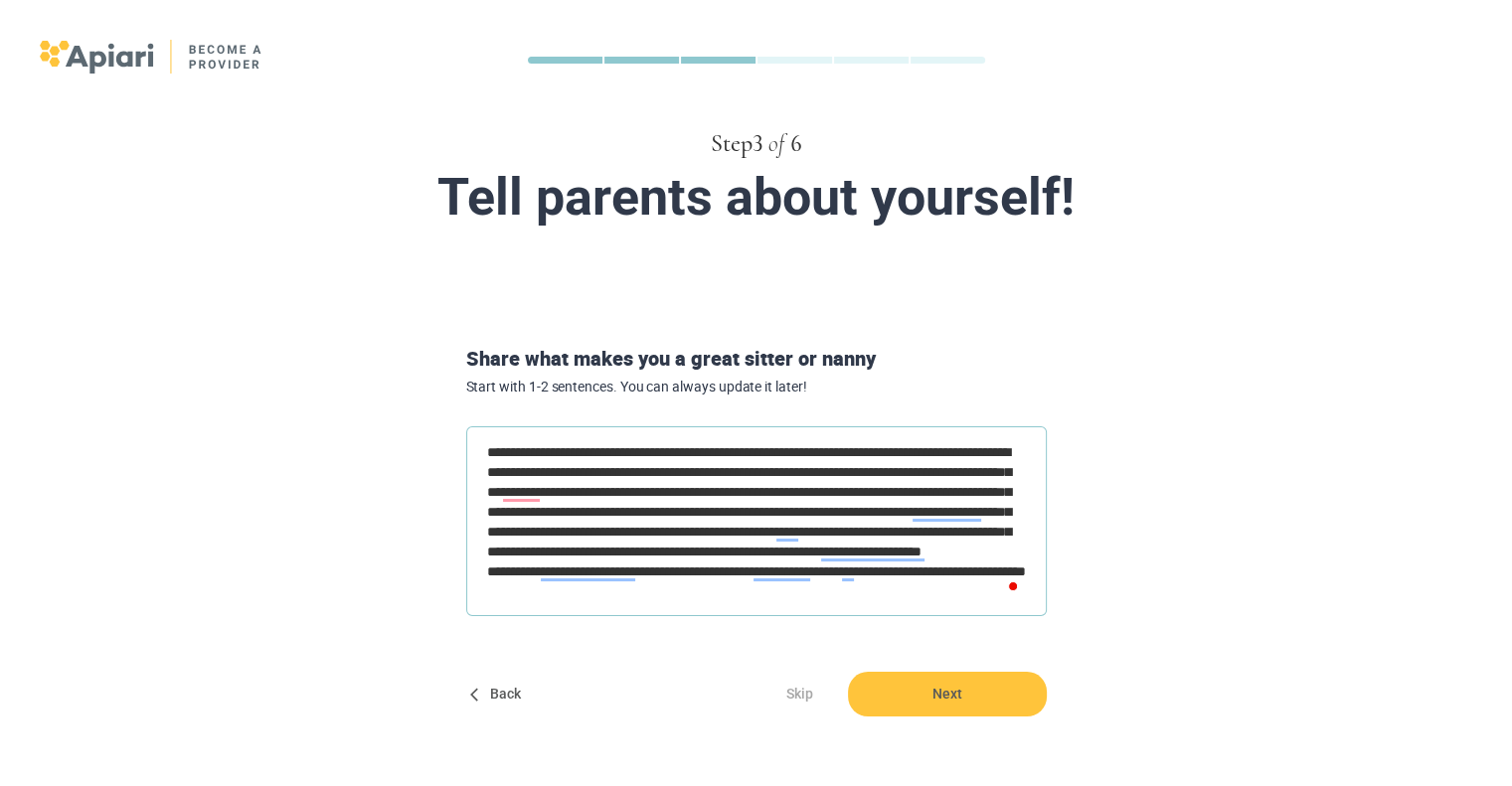 type on "*" 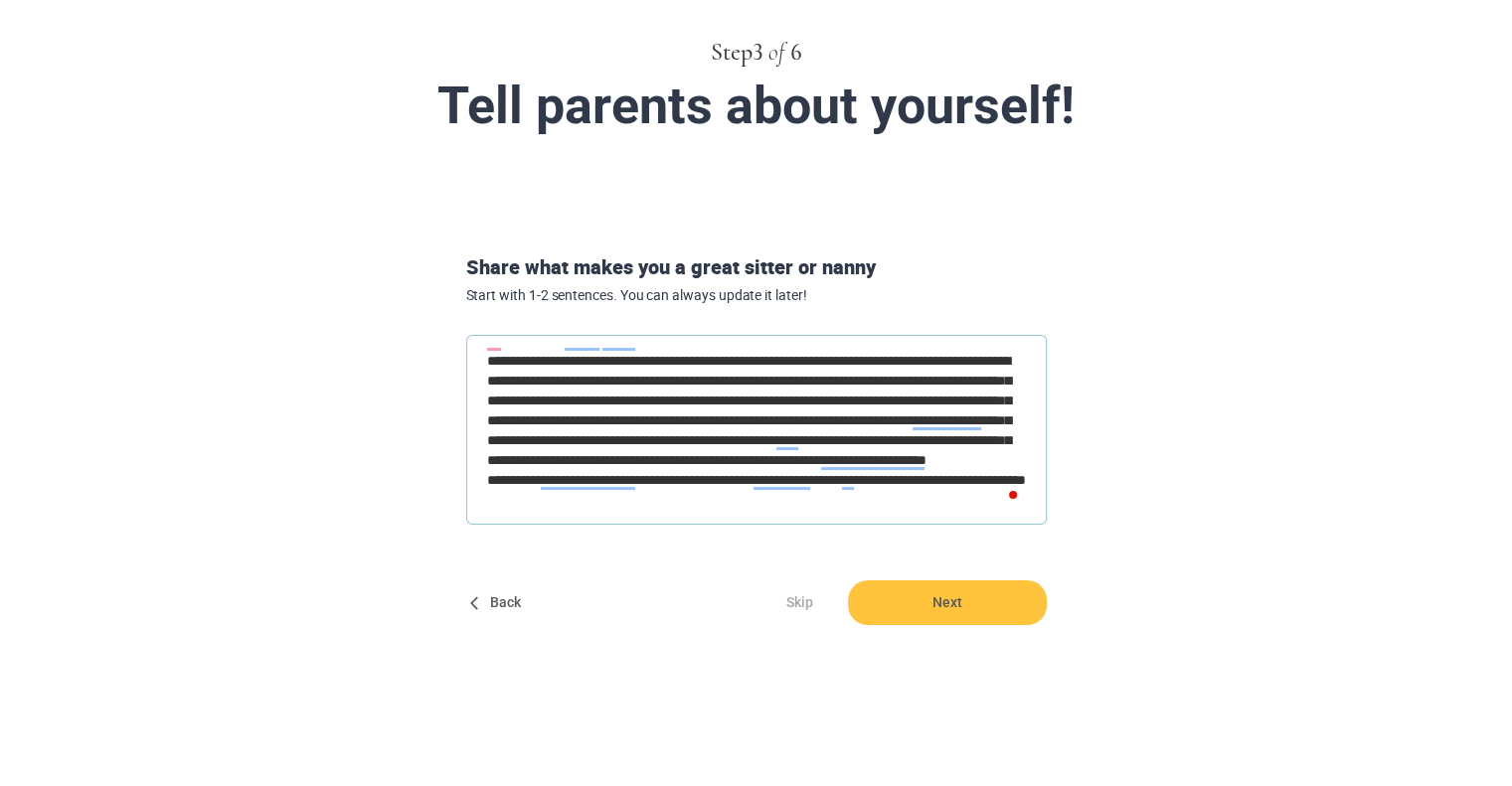 scroll, scrollTop: 0, scrollLeft: 0, axis: both 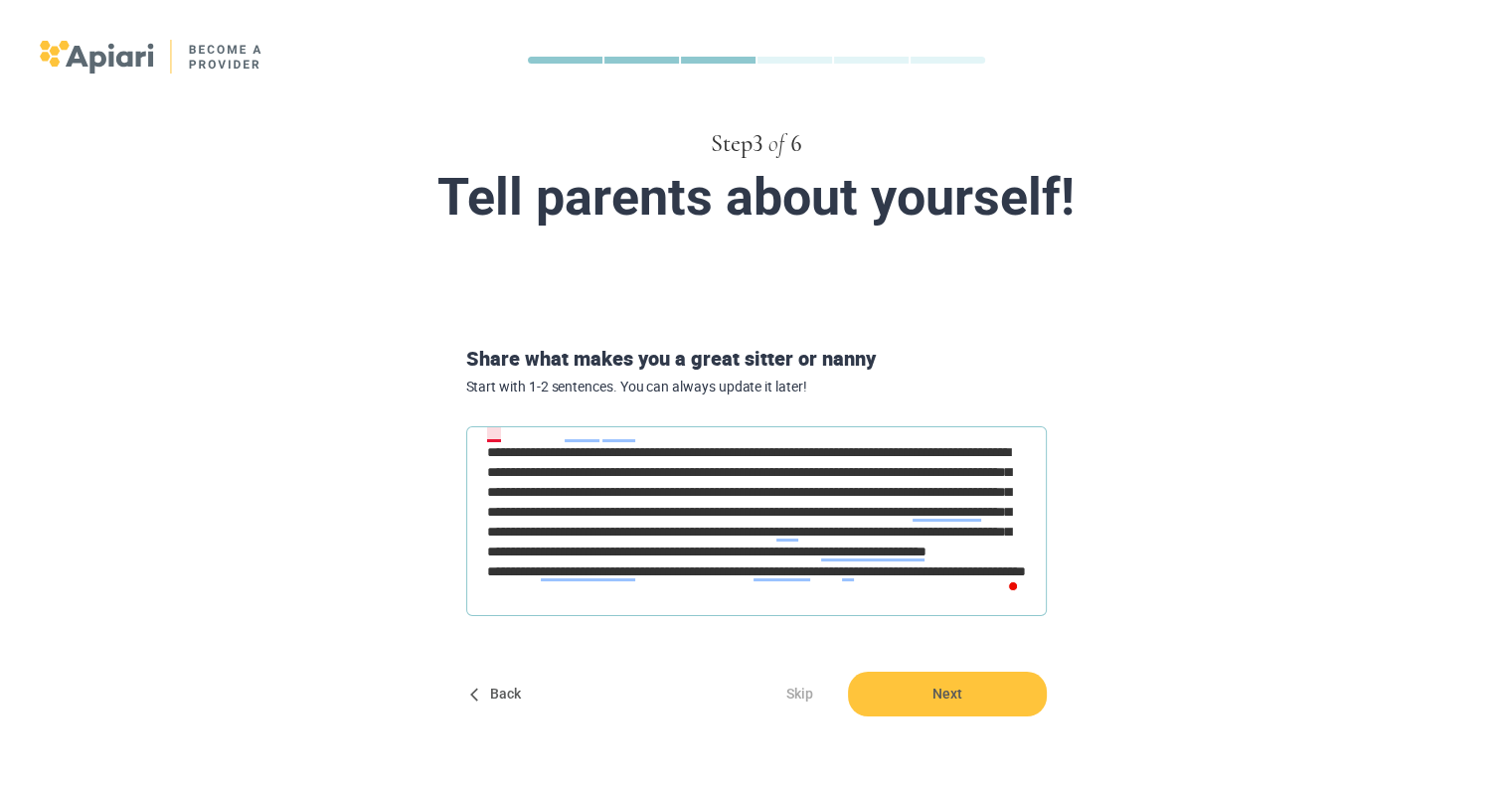 click on "**********" at bounding box center [756, 522] 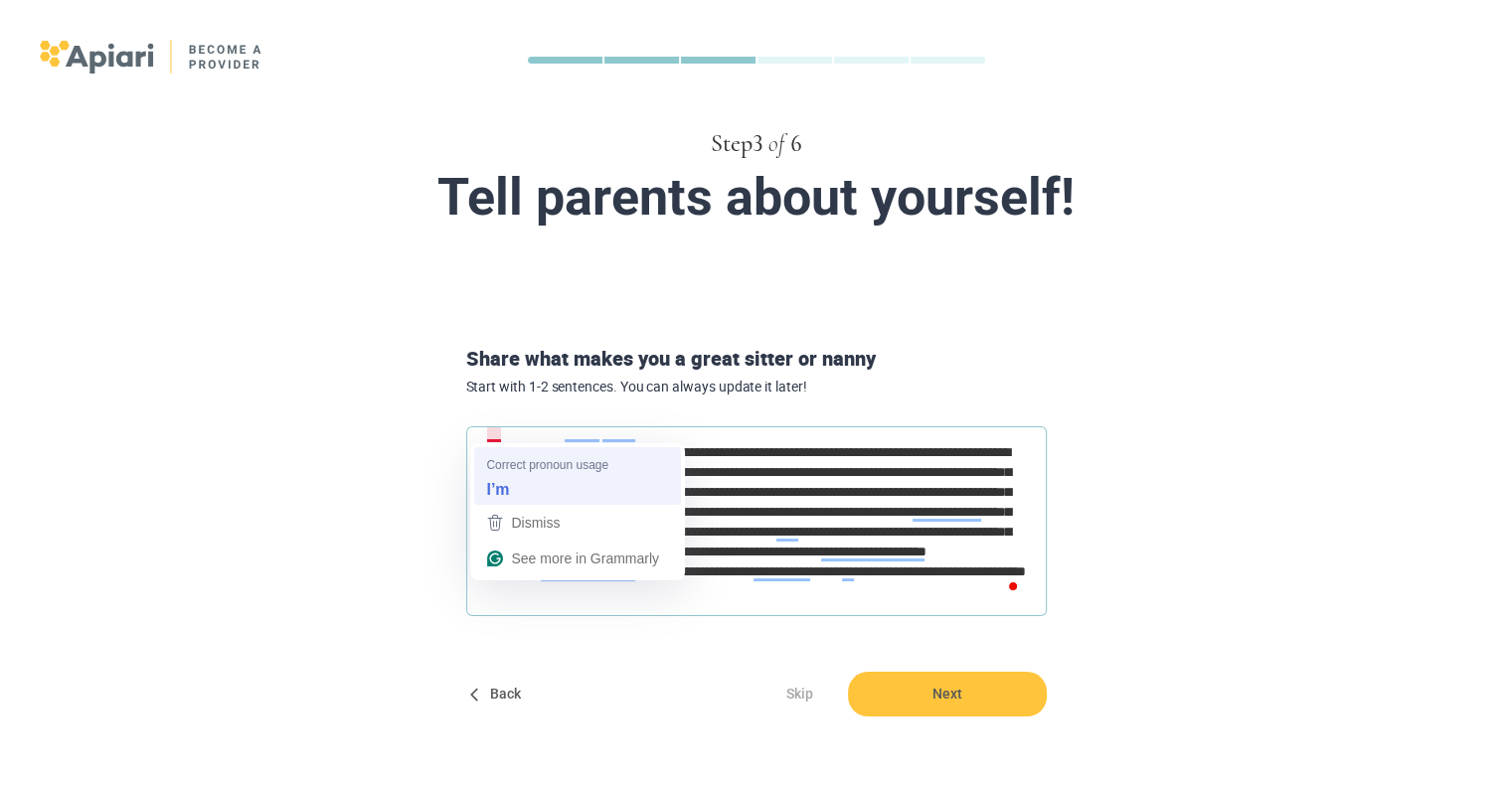 type on "**********" 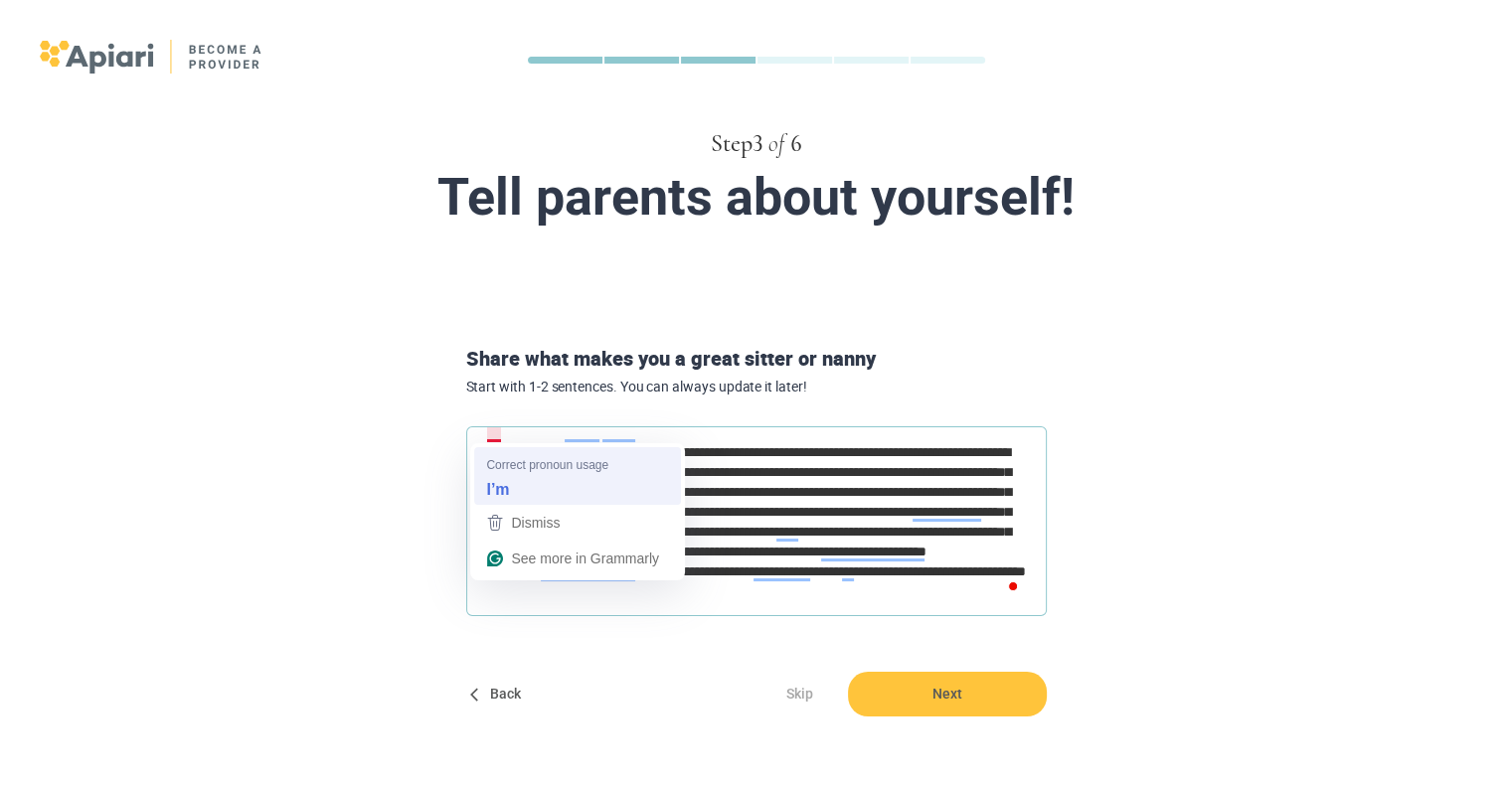 type on "*" 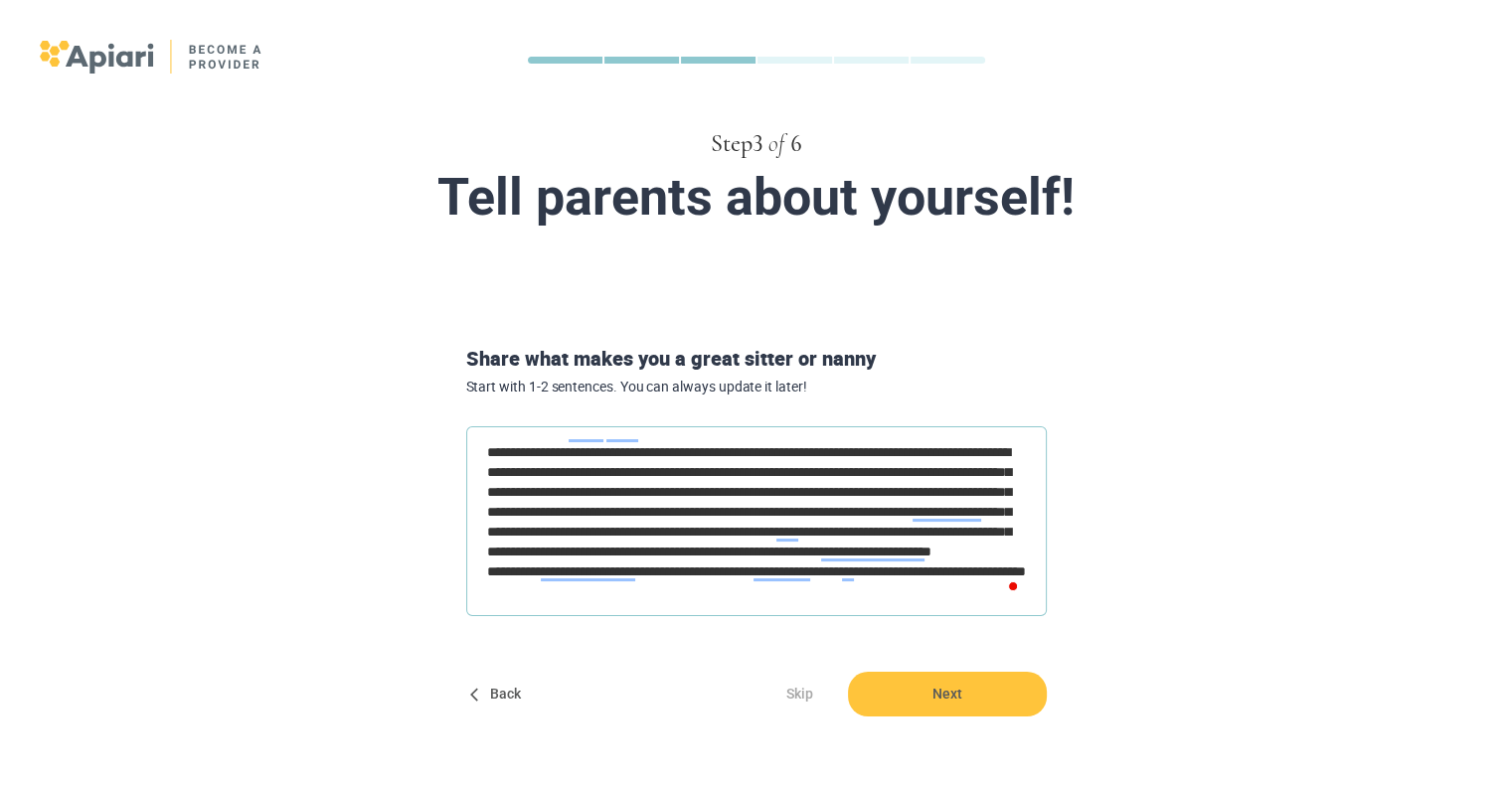 scroll, scrollTop: 16, scrollLeft: 0, axis: vertical 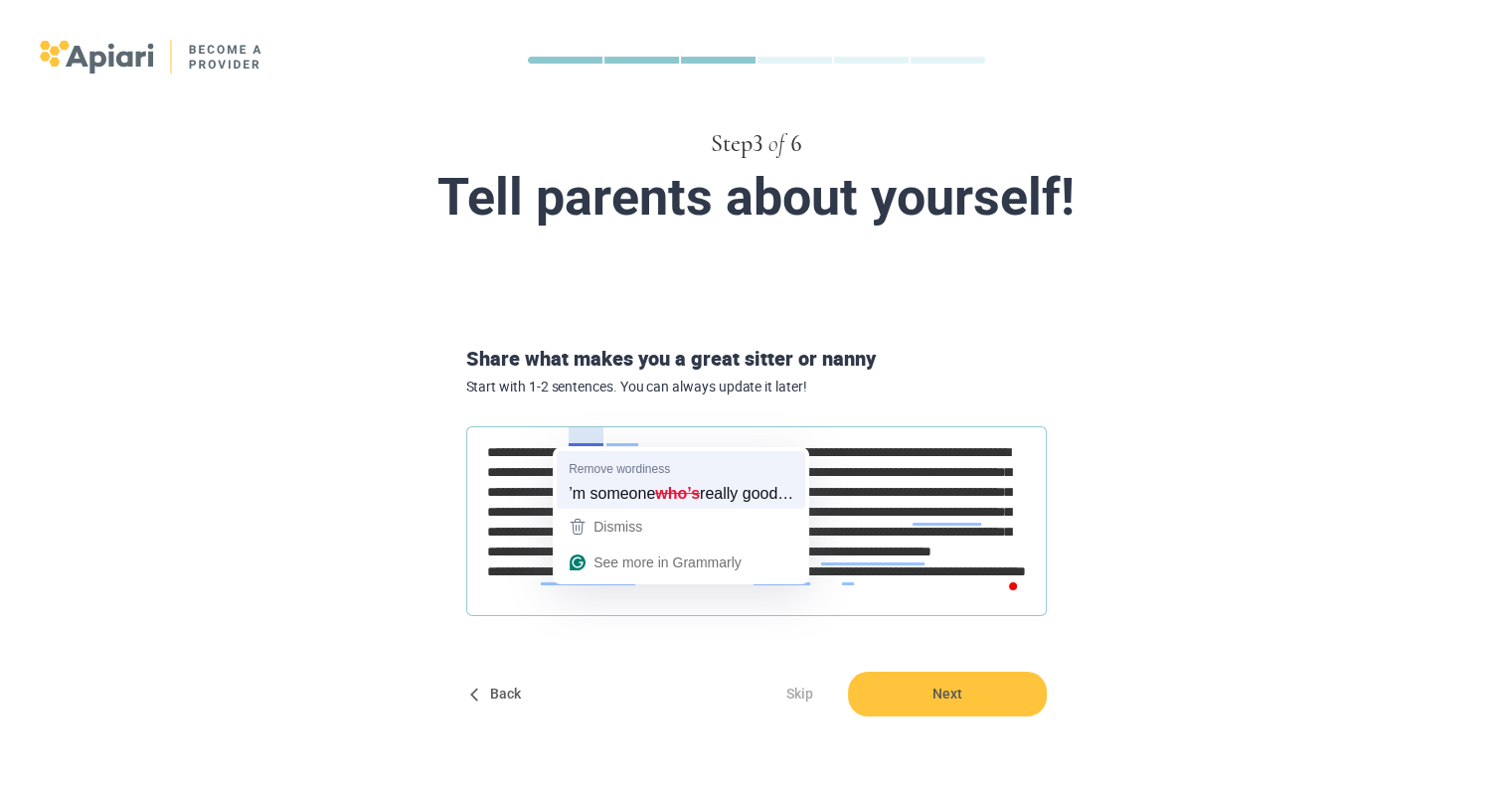 type on "**********" 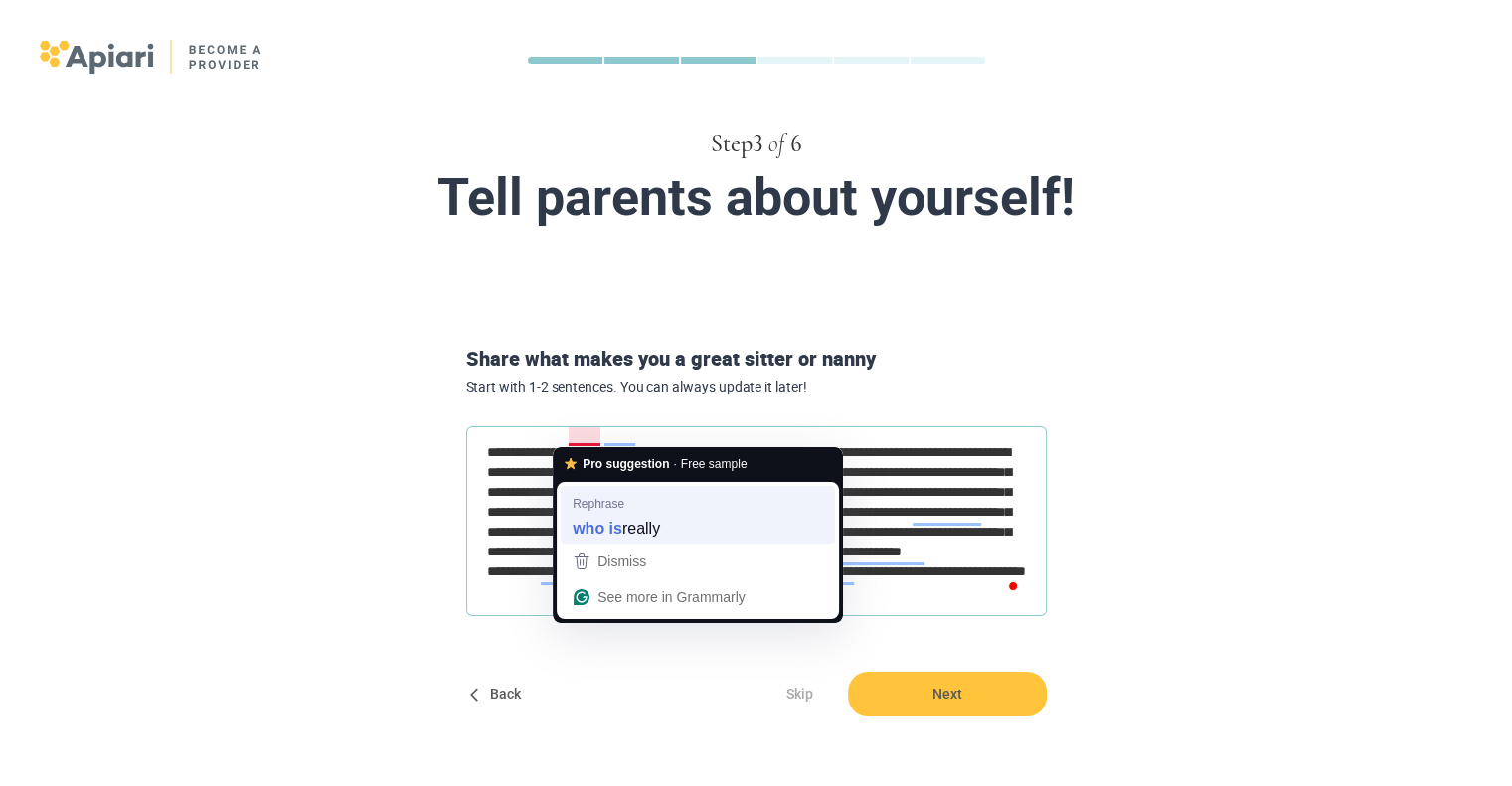 type on "**********" 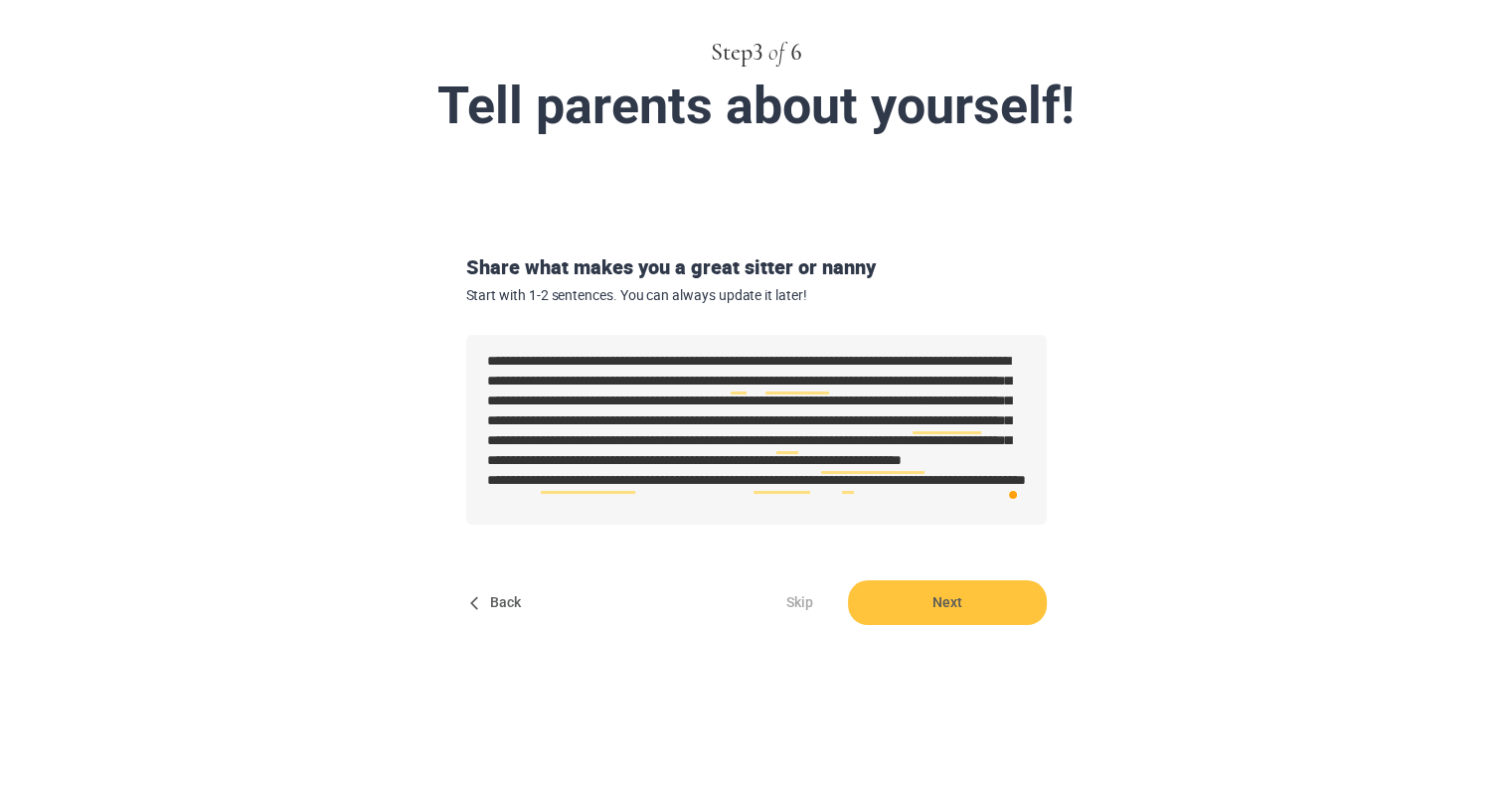 scroll, scrollTop: 90, scrollLeft: 0, axis: vertical 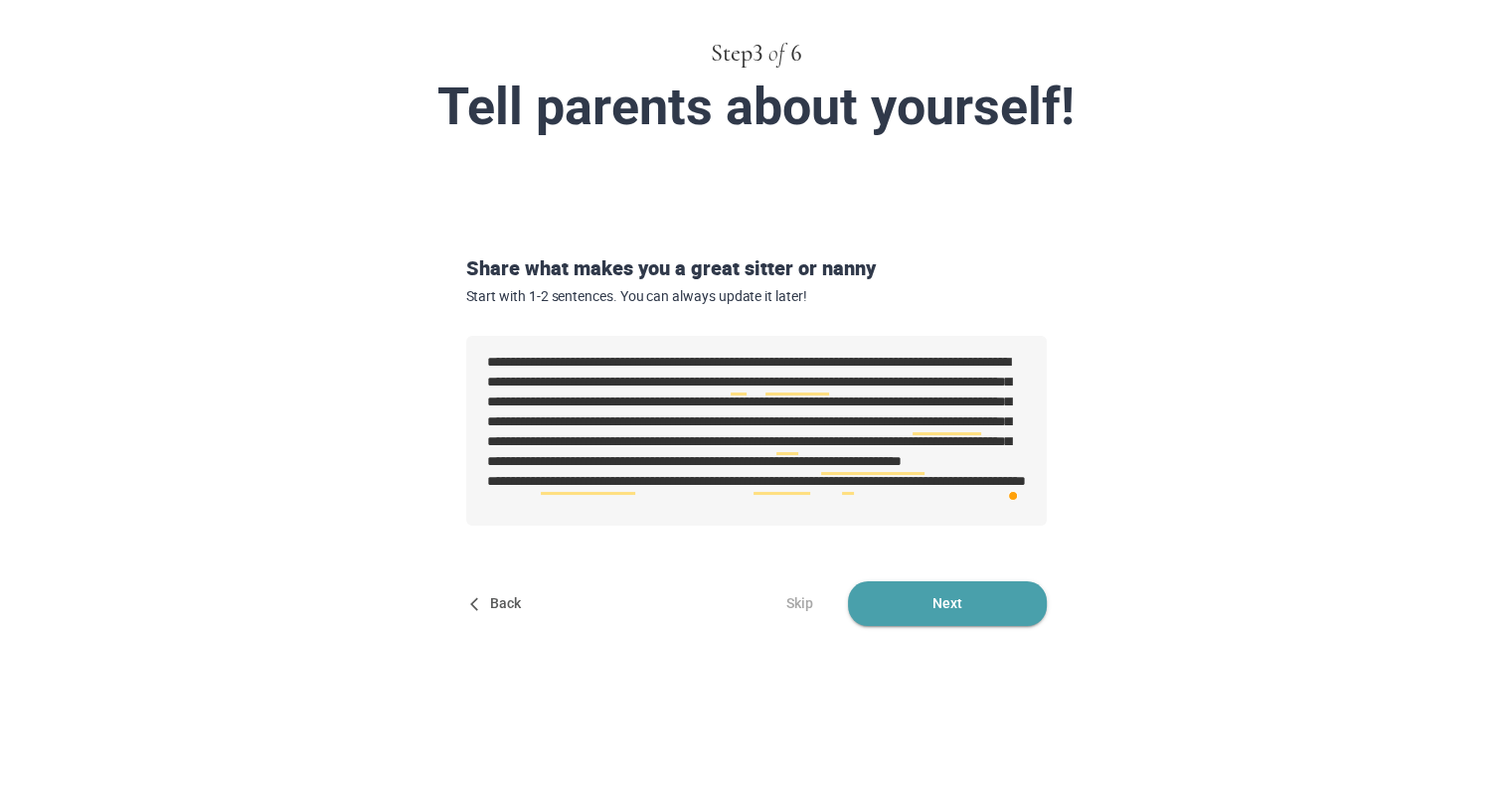 click on "Next" at bounding box center (947, 603) 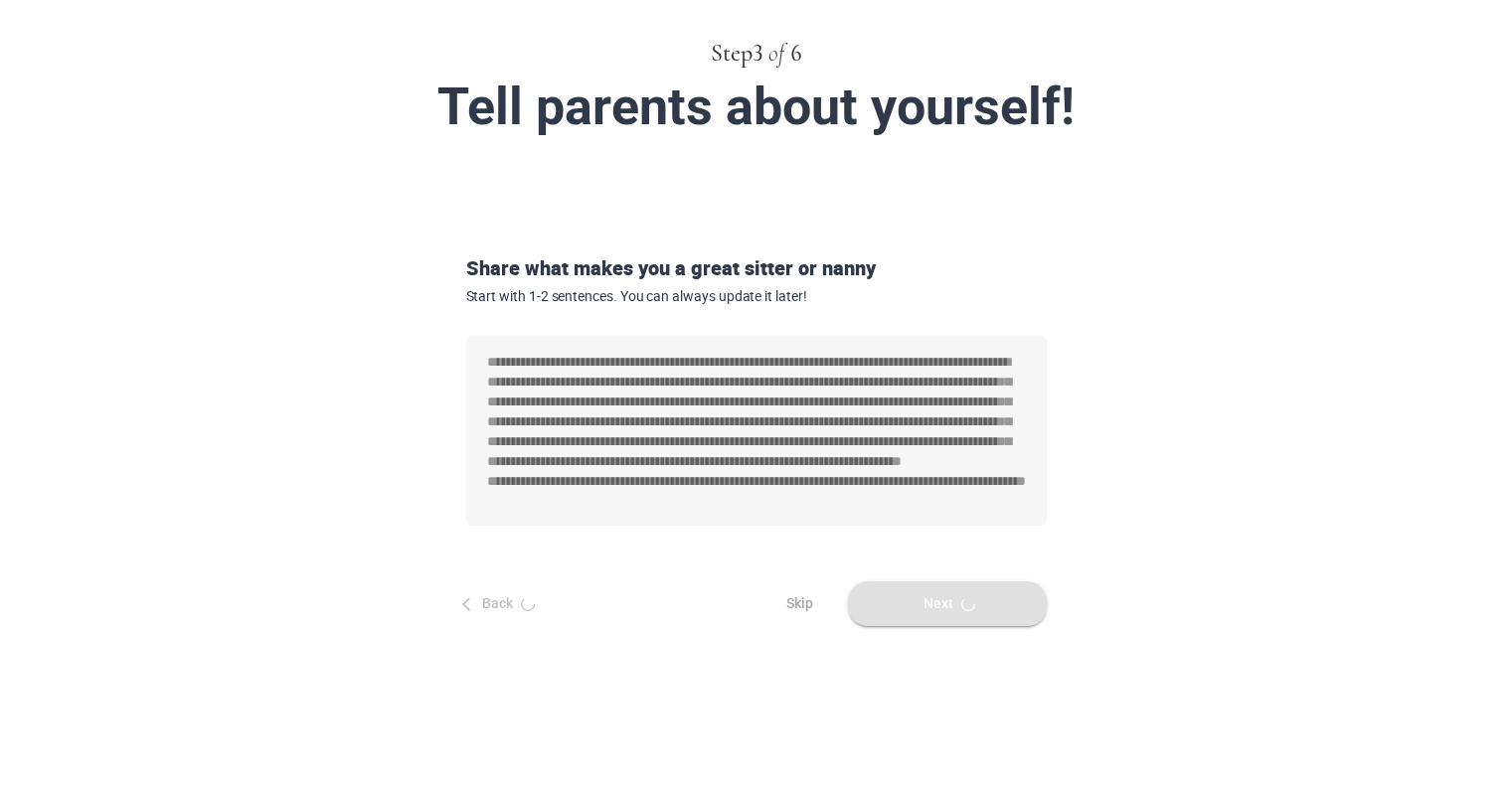 type on "*" 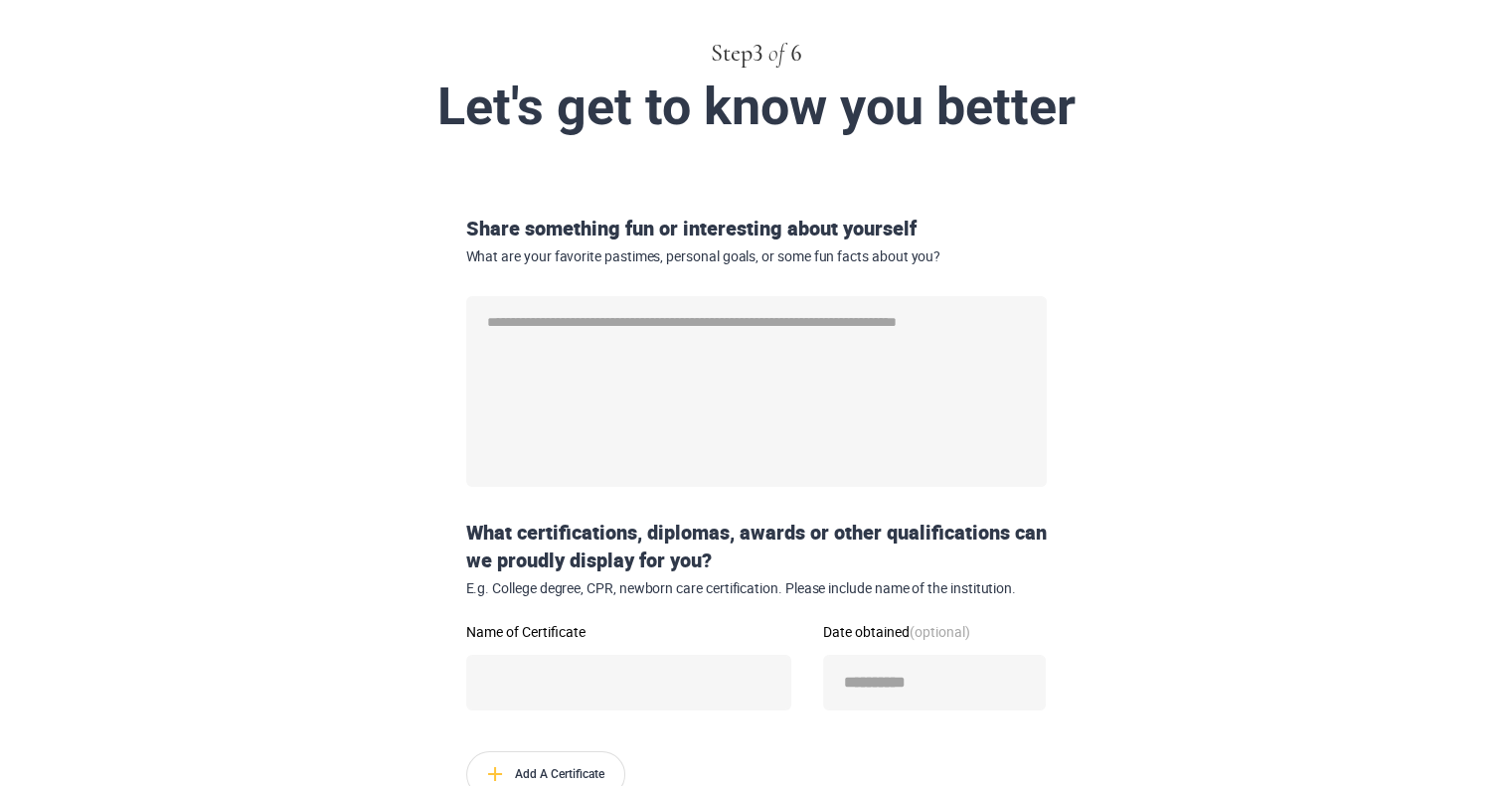 scroll, scrollTop: 0, scrollLeft: 0, axis: both 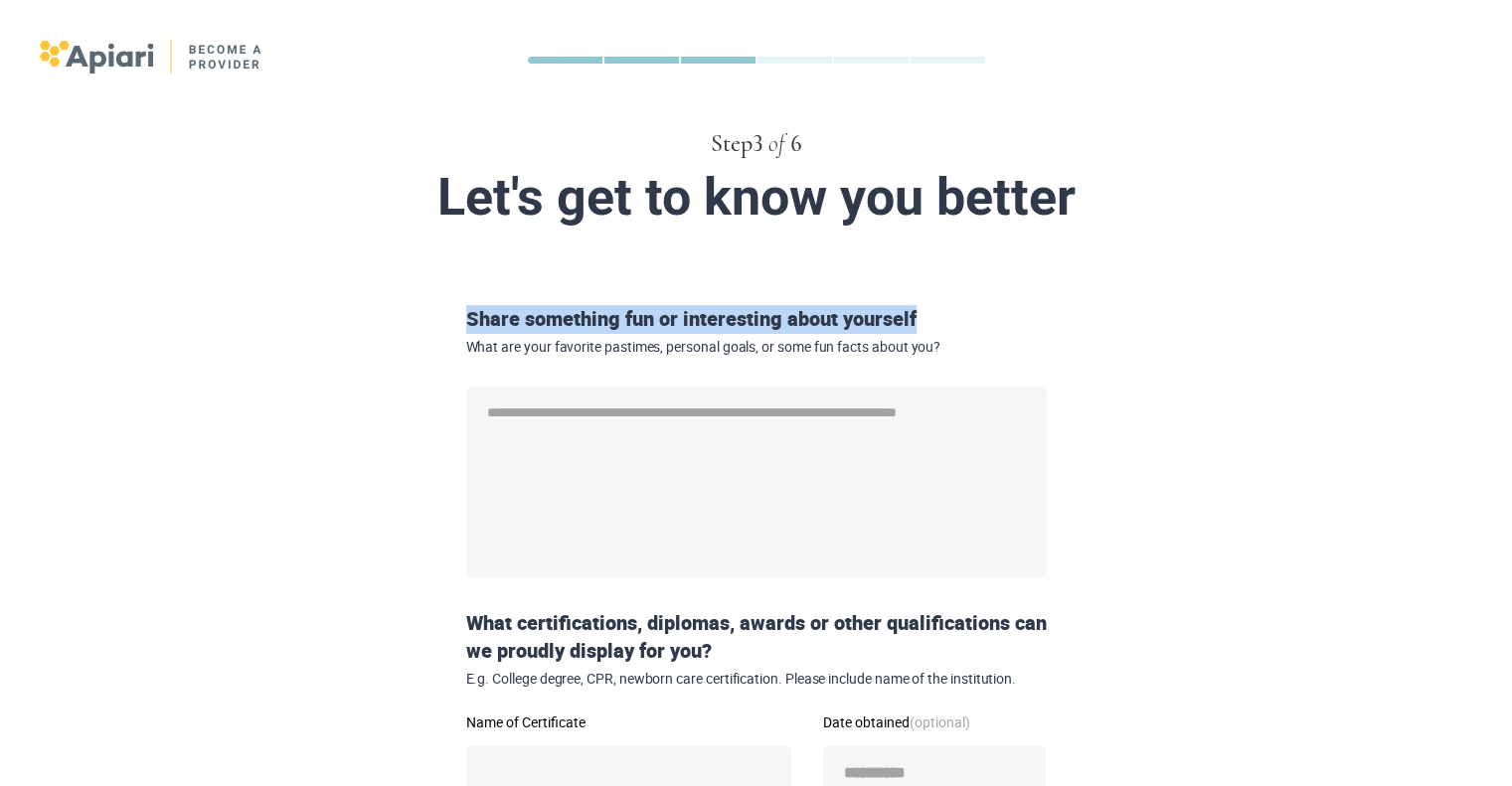 drag, startPoint x: 461, startPoint y: 316, endPoint x: 943, endPoint y: 329, distance: 482.1753 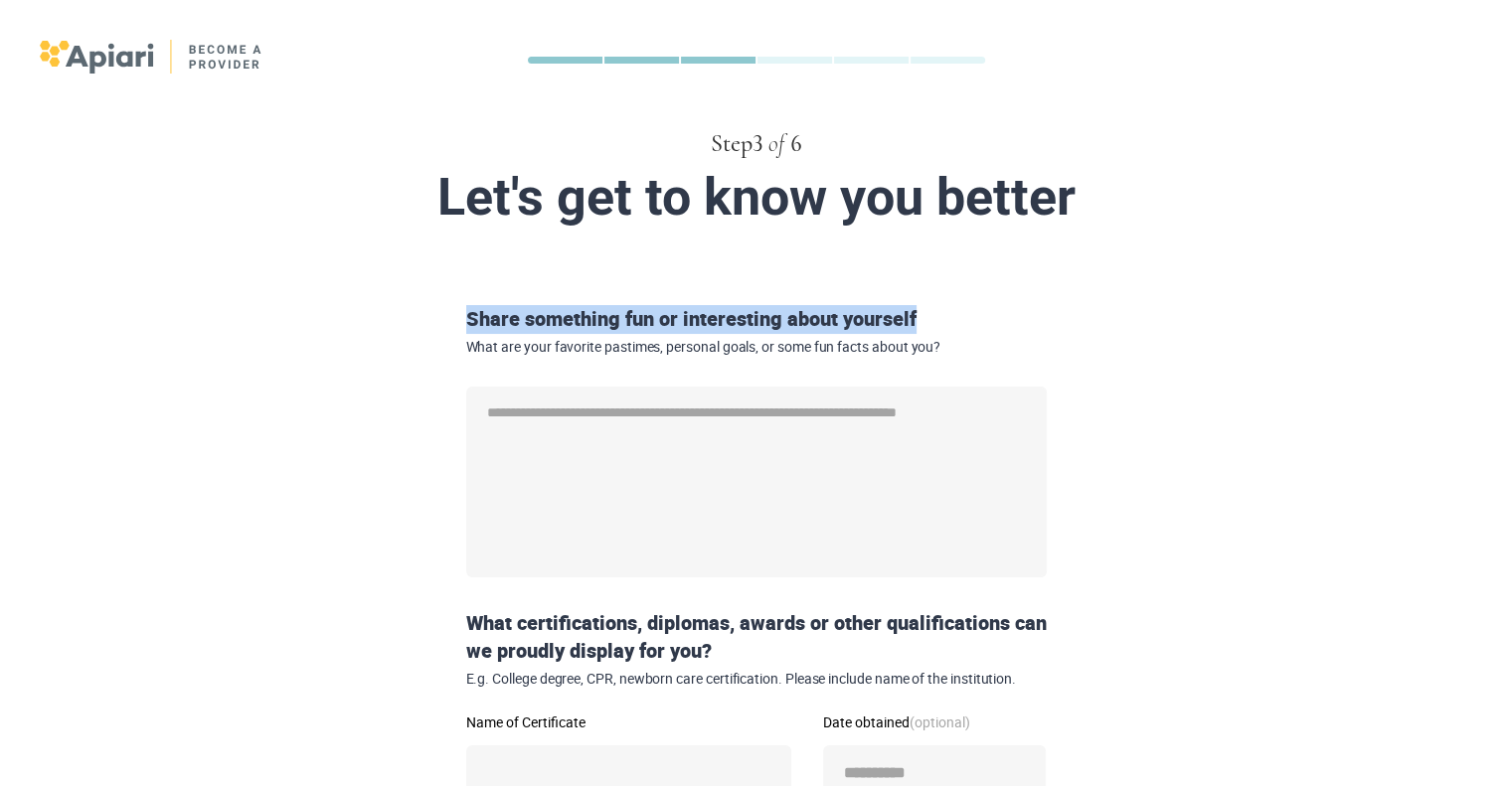 click on "Share something fun or interesting about yourself What are your favorite pastimes, personal goals, or some fun facts about you?" at bounding box center (756, 330) 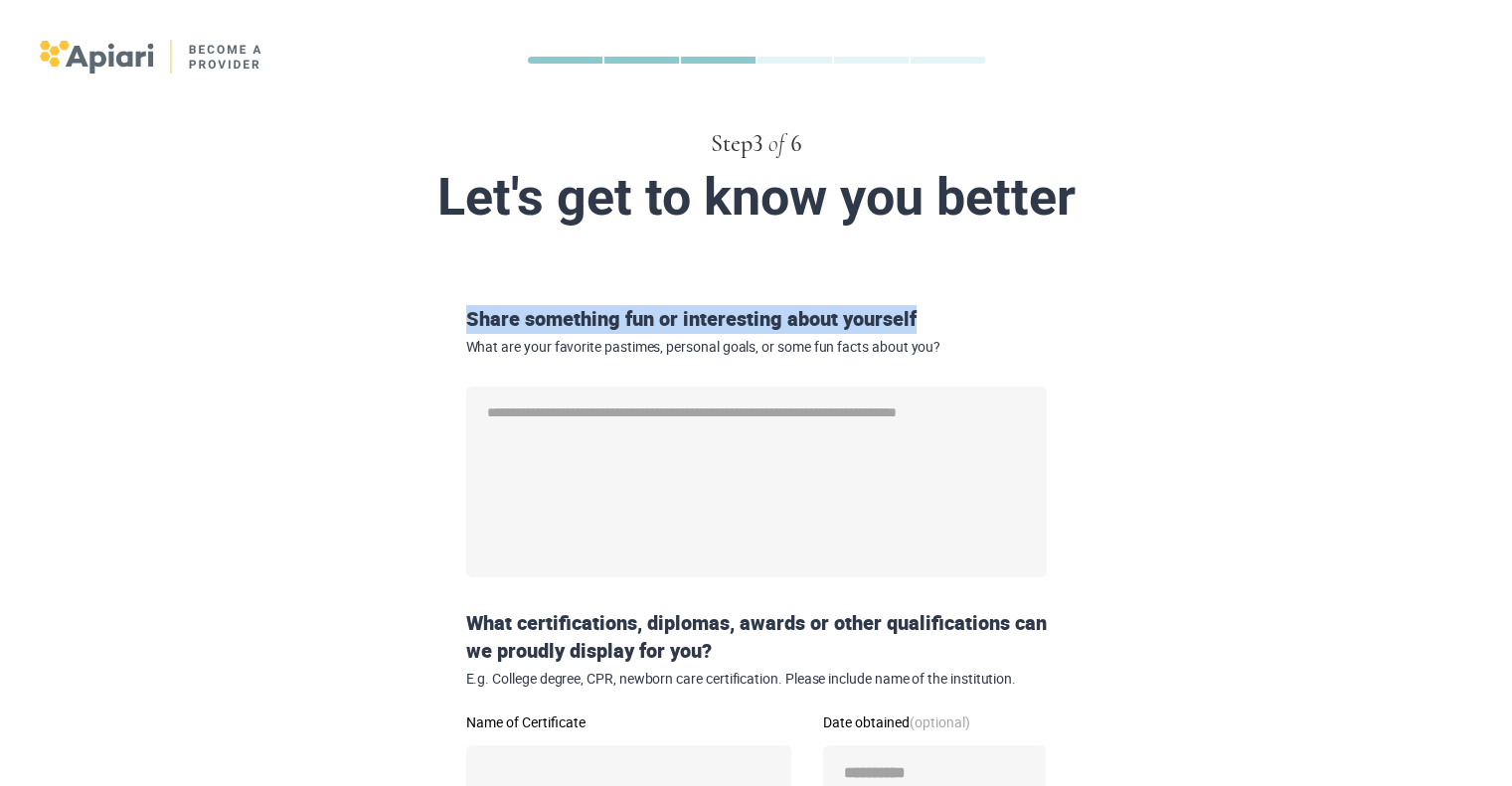 copy on "Share something fun or interesting about yourself" 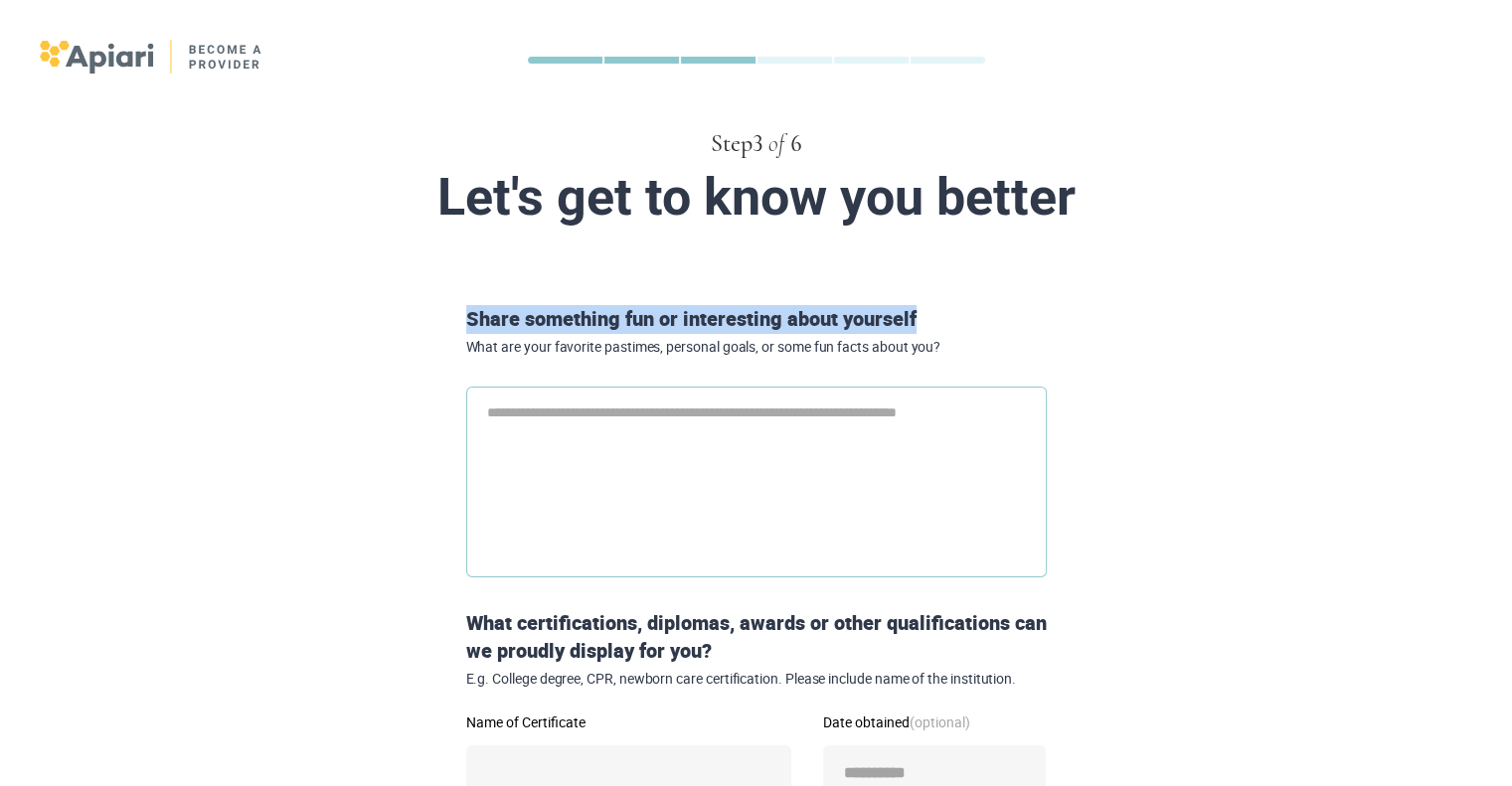 type on "*" 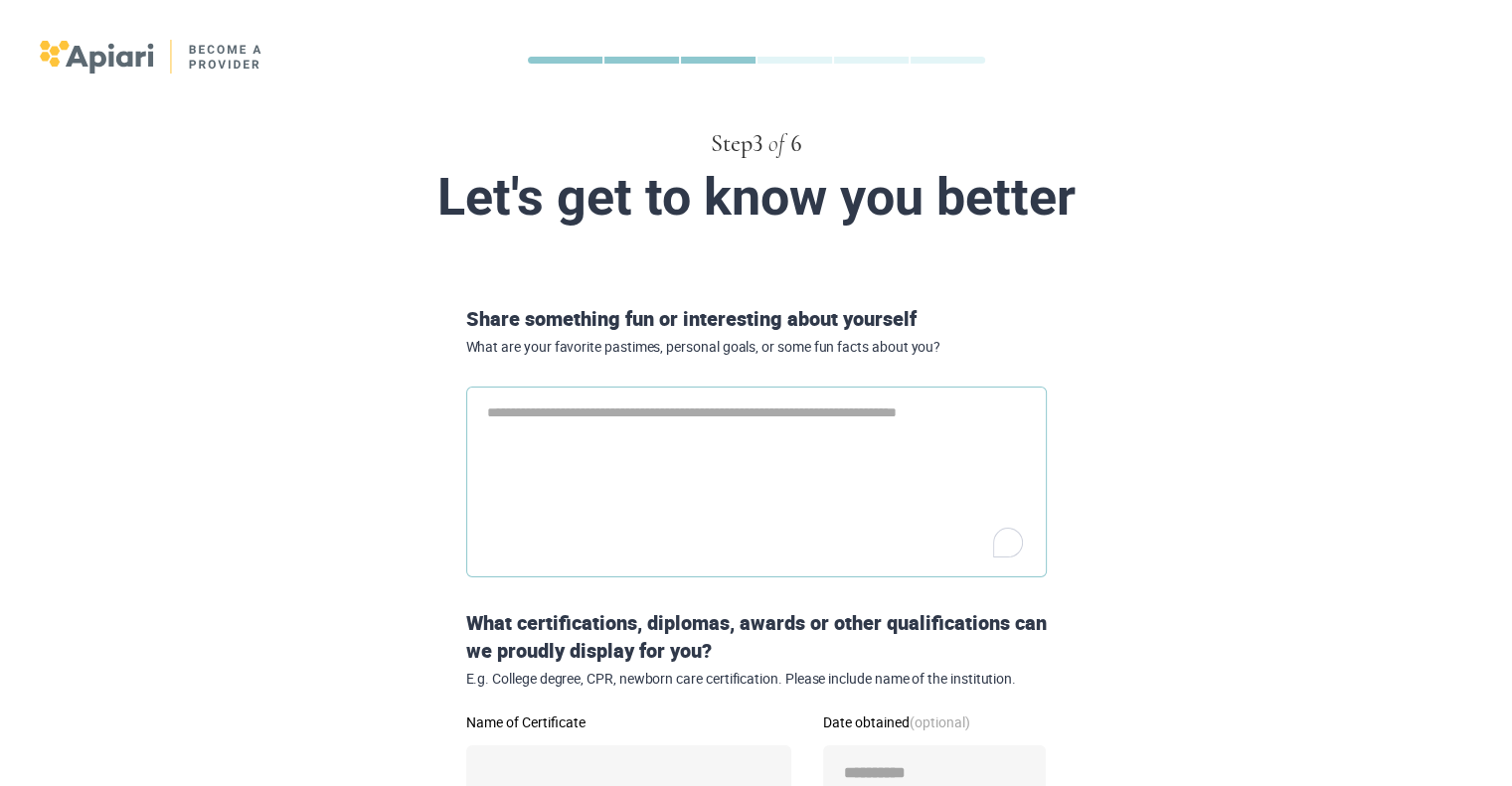 click at bounding box center [756, 482] 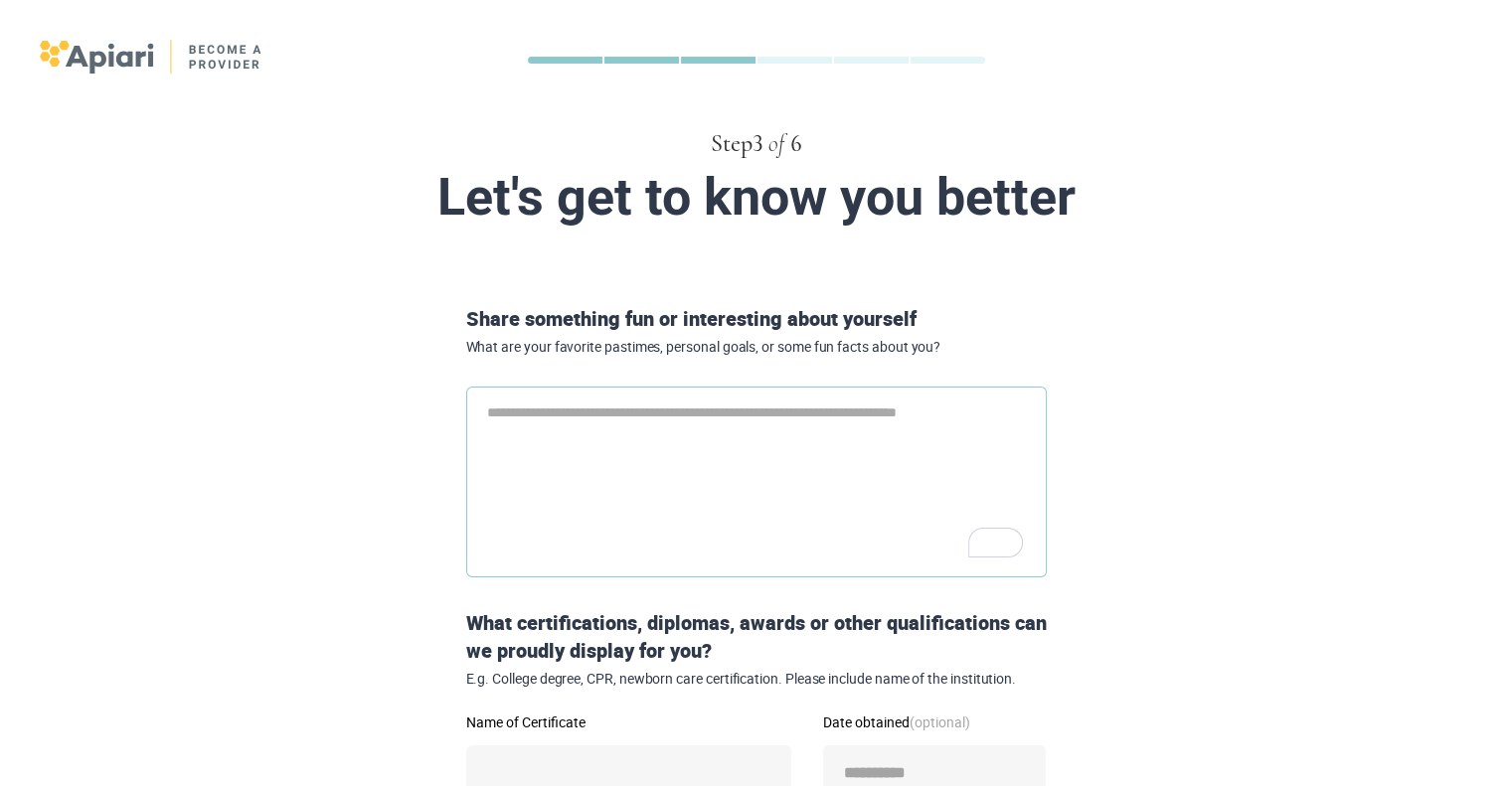 paste on "**********" 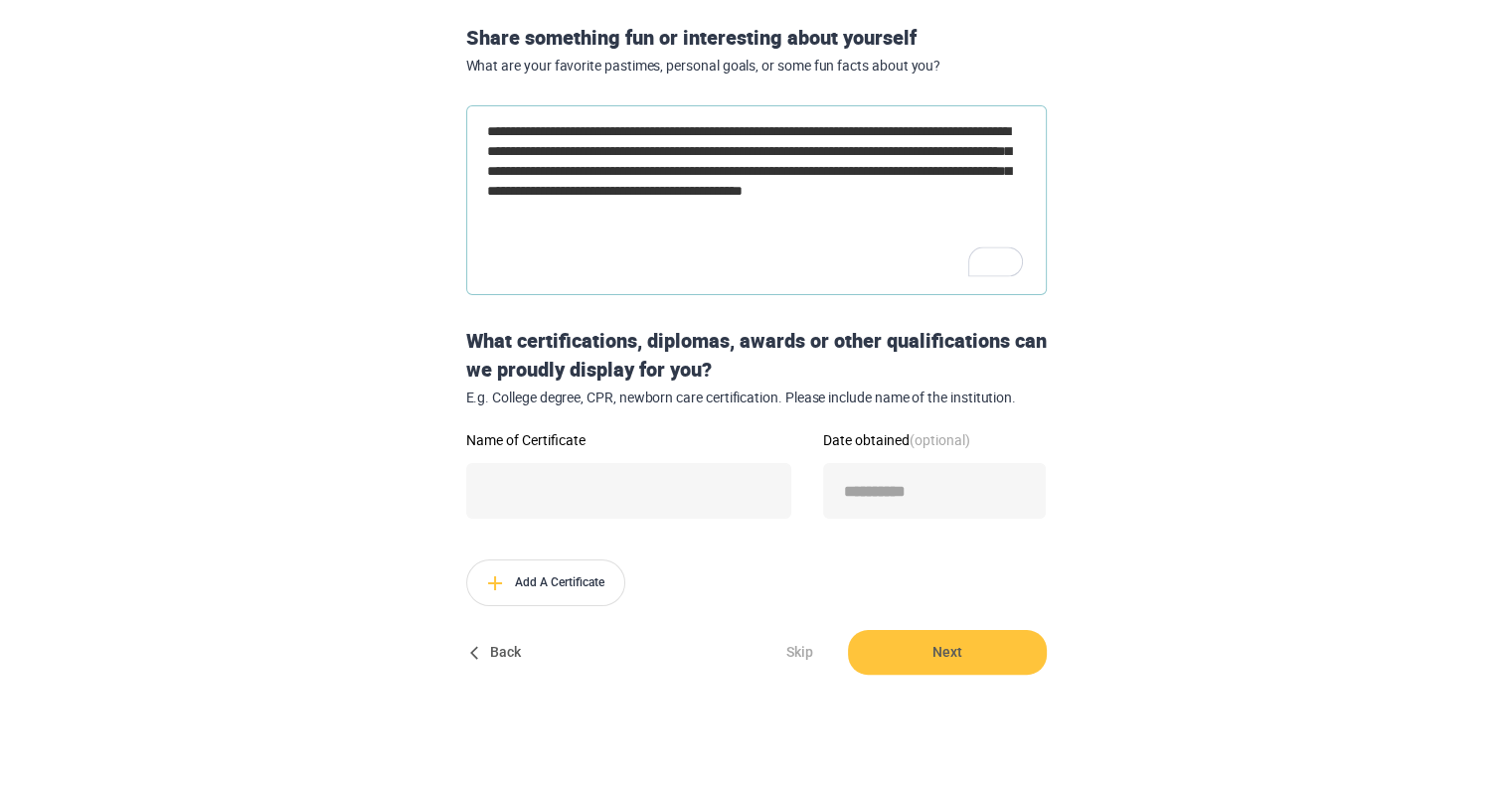 scroll, scrollTop: 330, scrollLeft: 0, axis: vertical 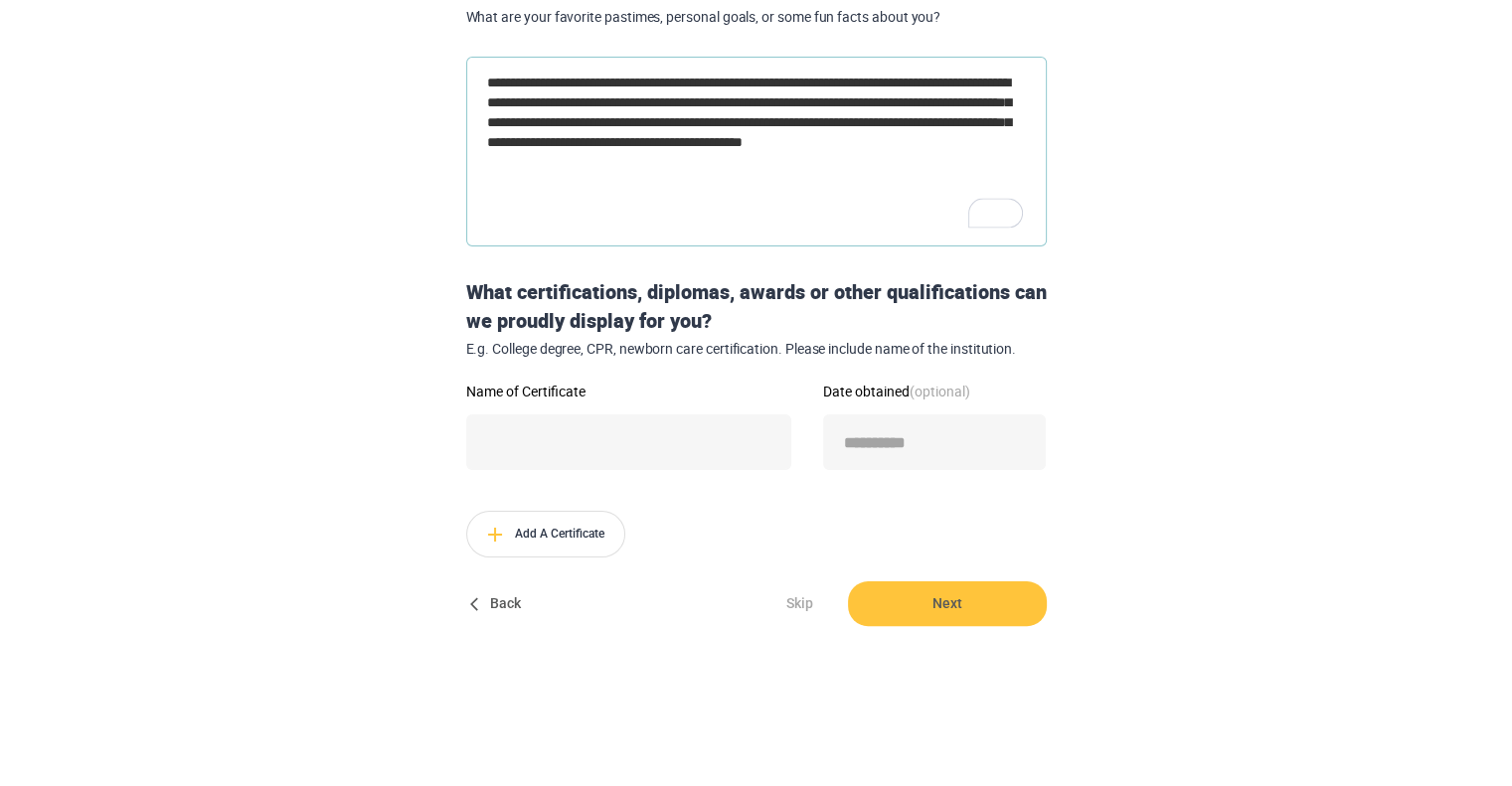 type on "**********" 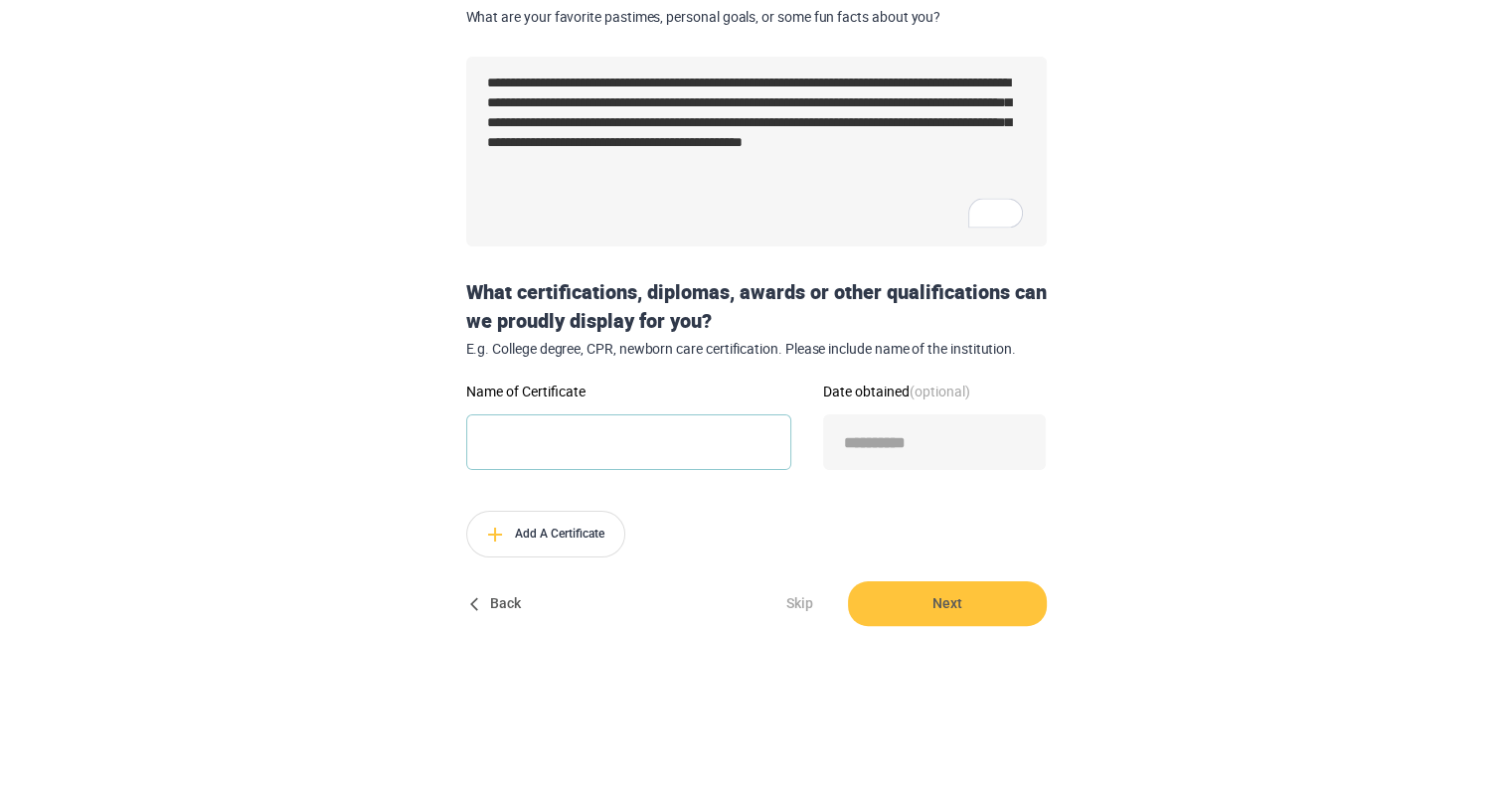 type on "*" 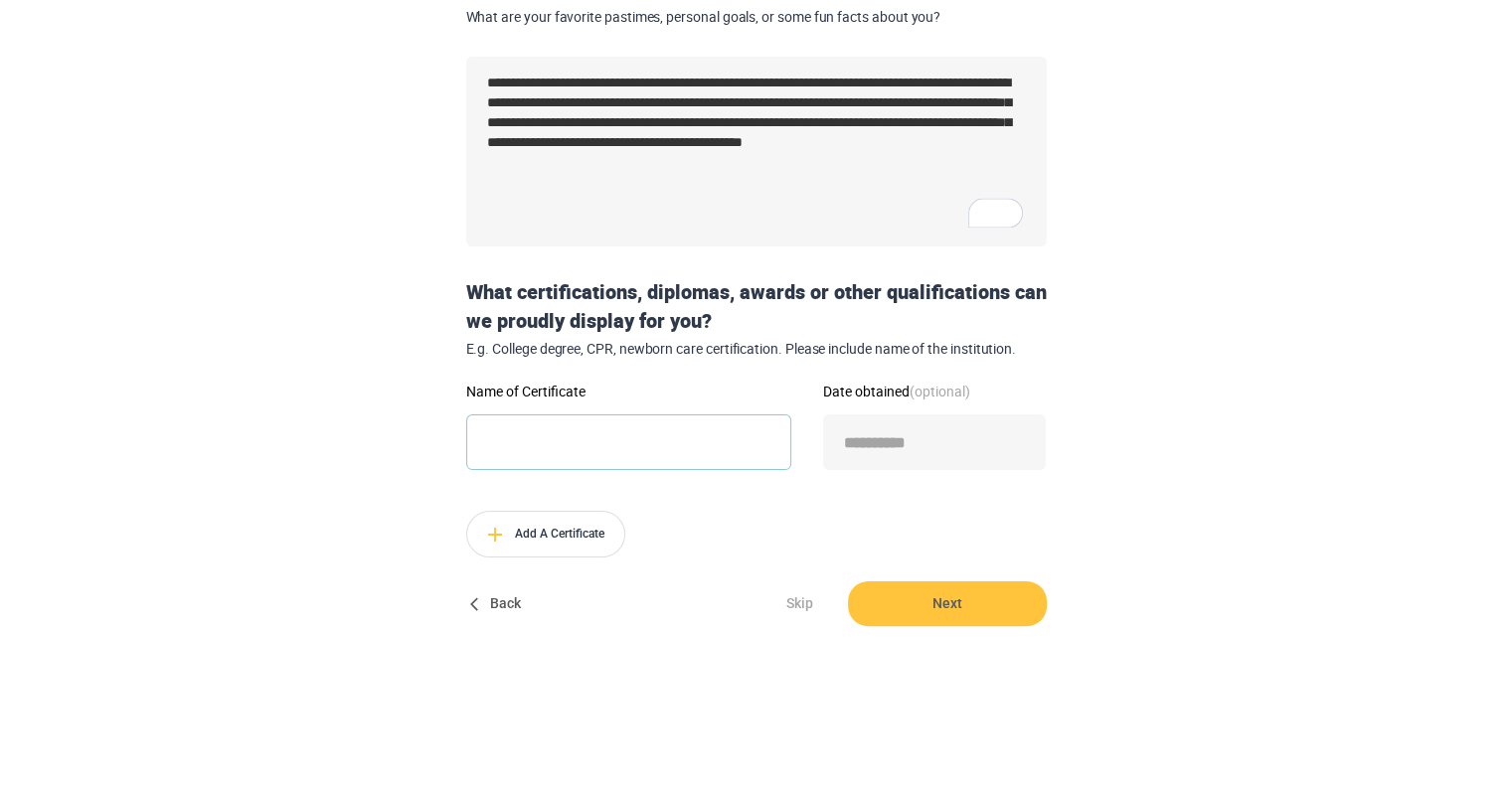 click on "Name of Certificate" at bounding box center (628, 442) 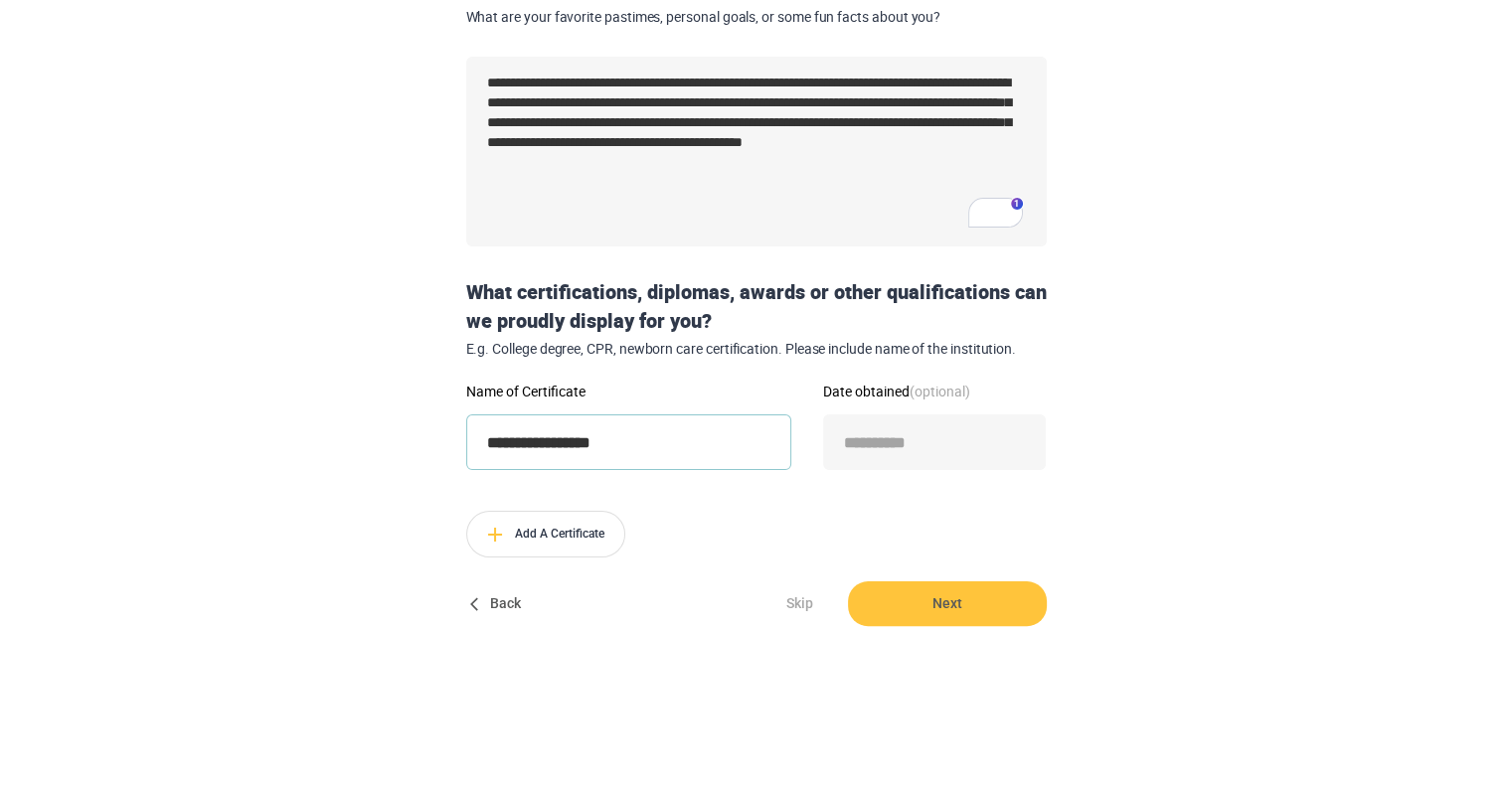 type on "**********" 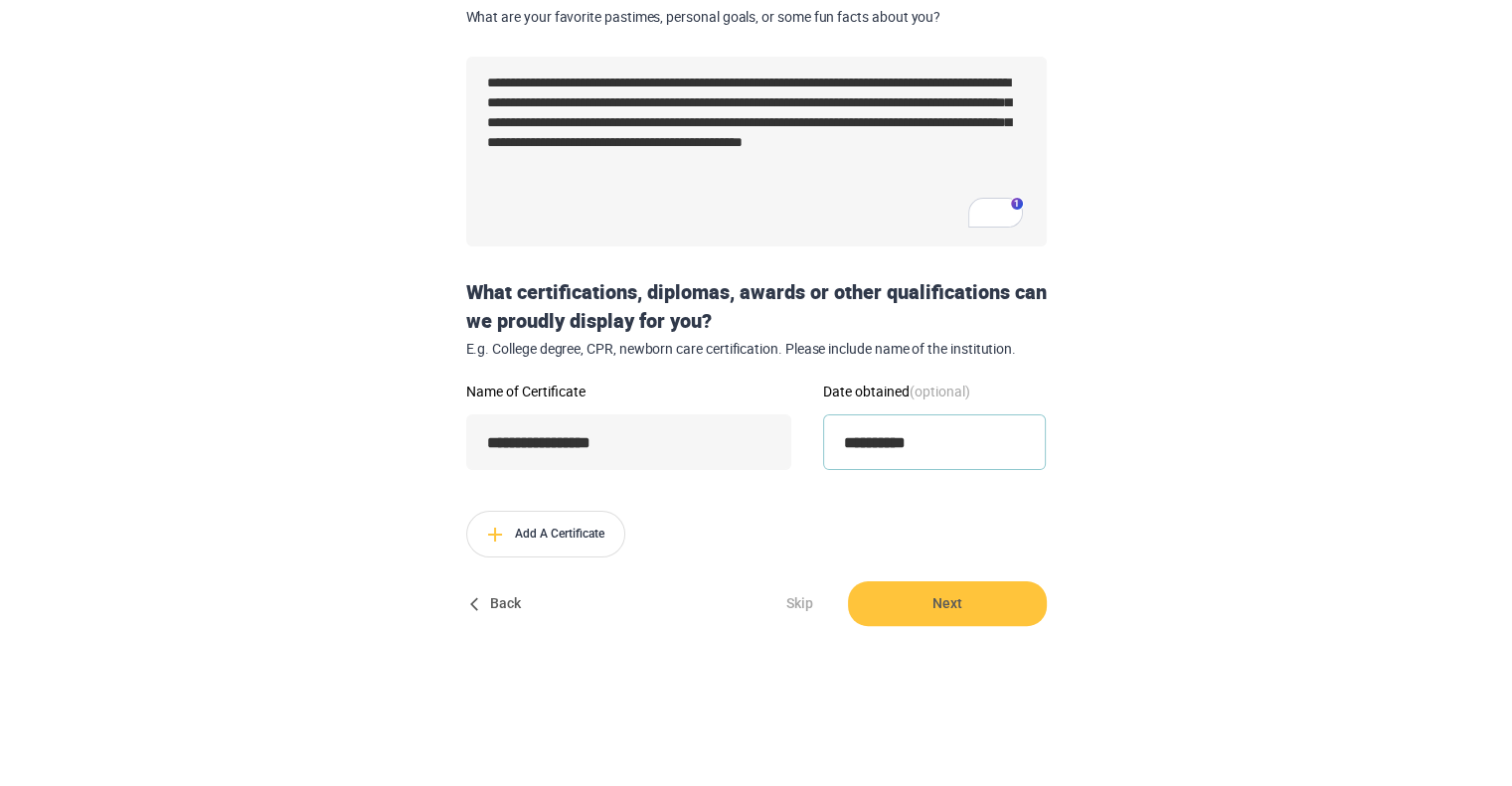 click on "**********" at bounding box center (934, 442) 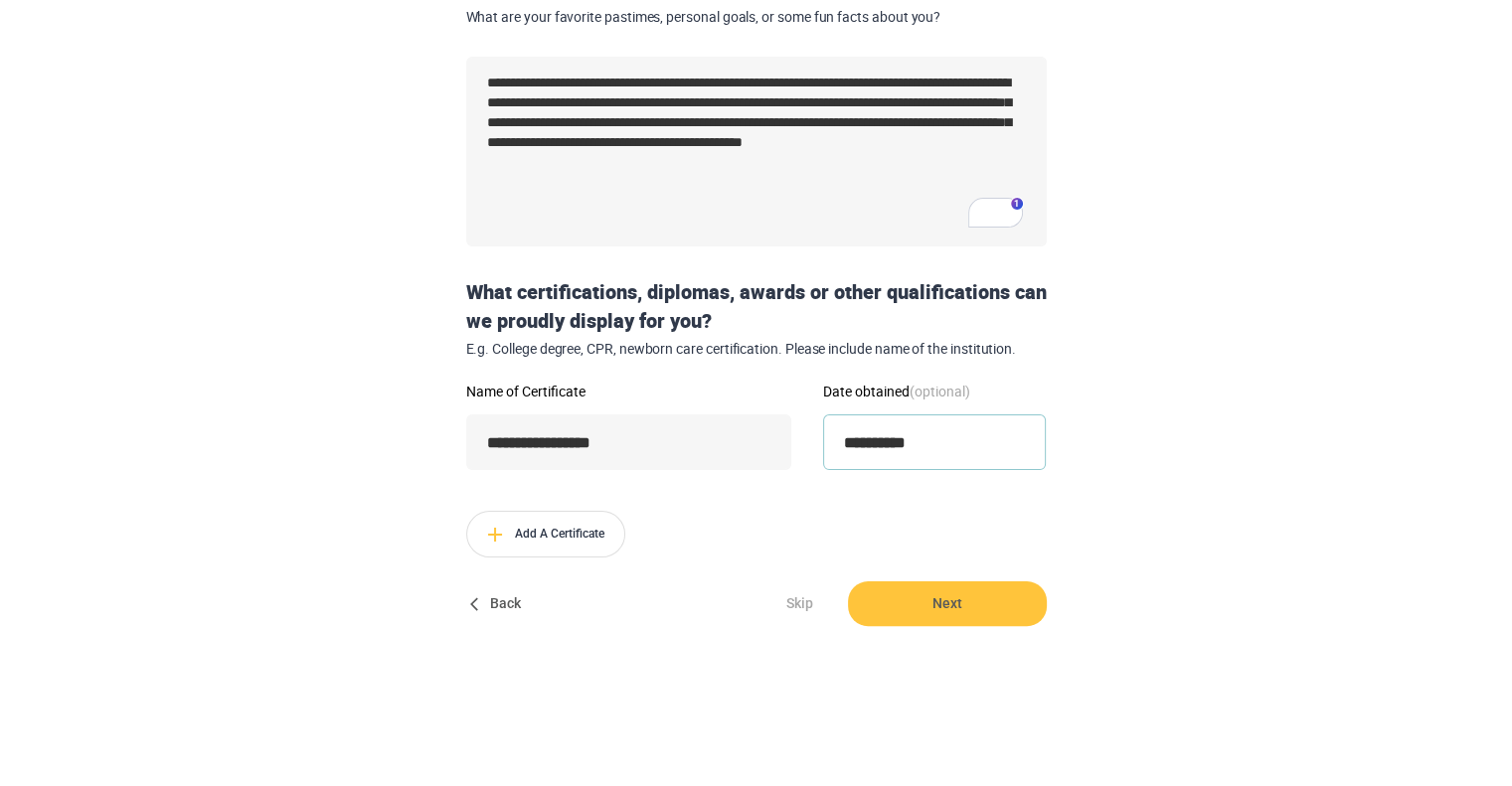 type on "**********" 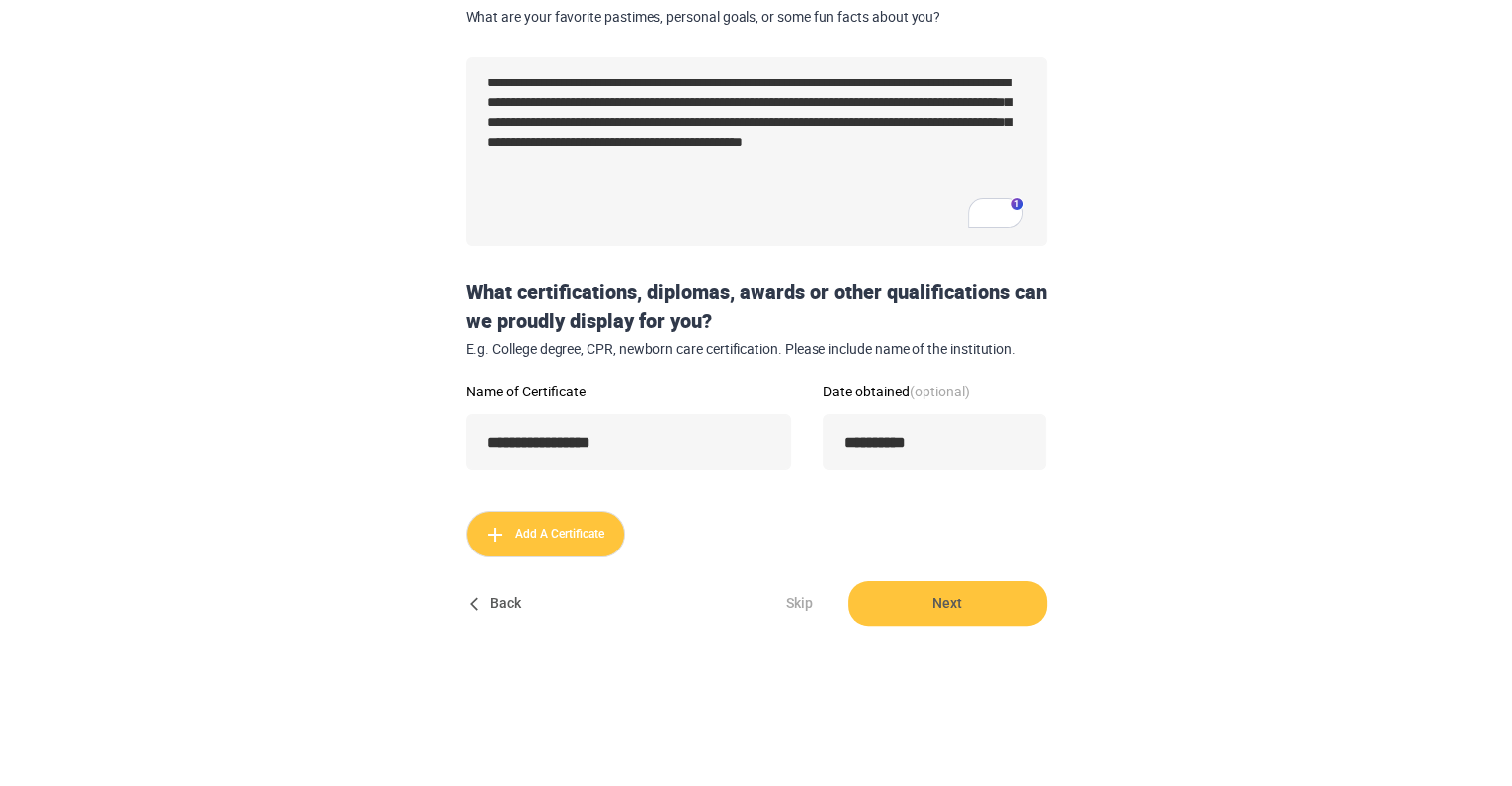 type 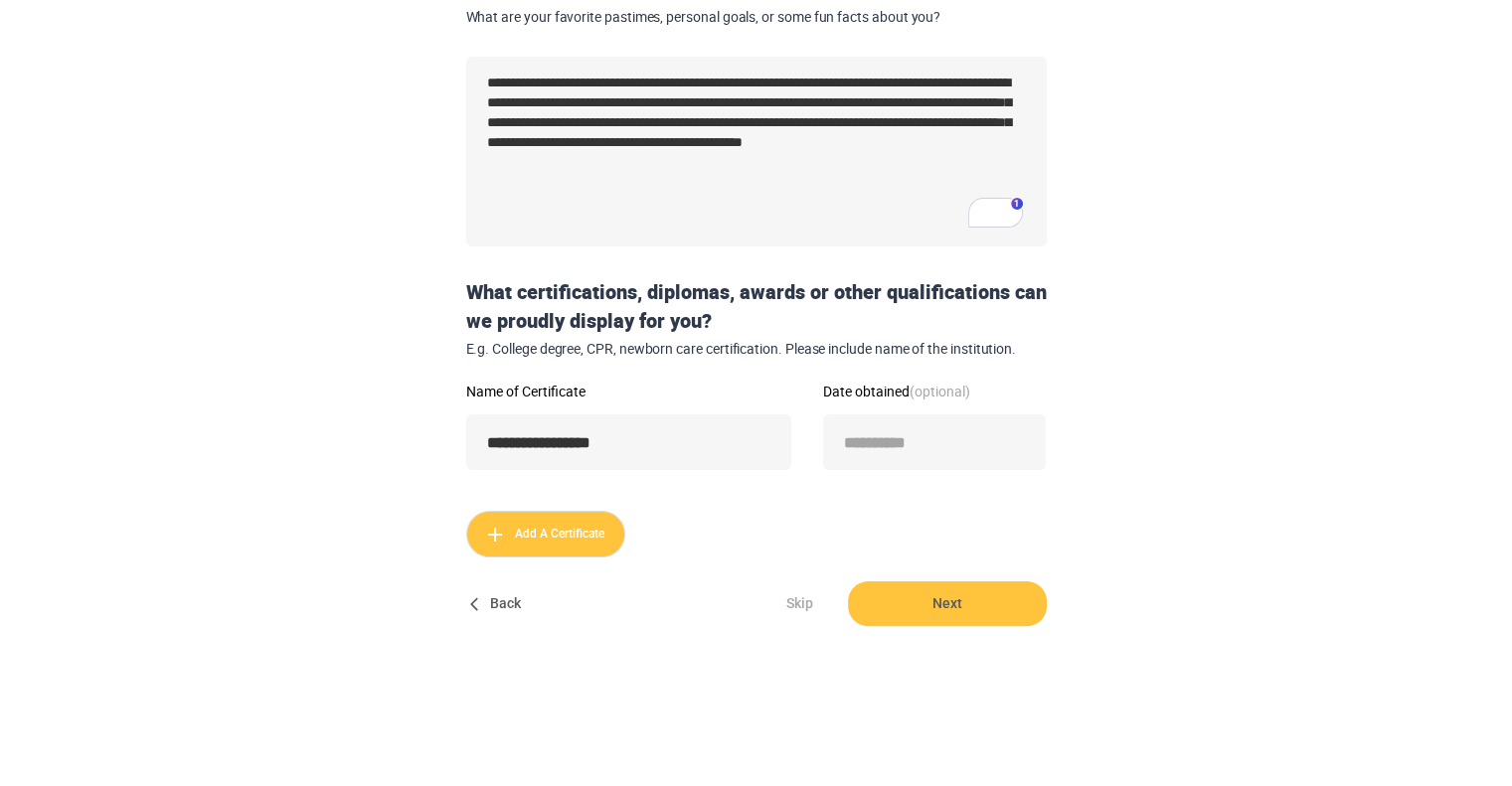 click on "Add A Certificate" at bounding box center (546, 534) 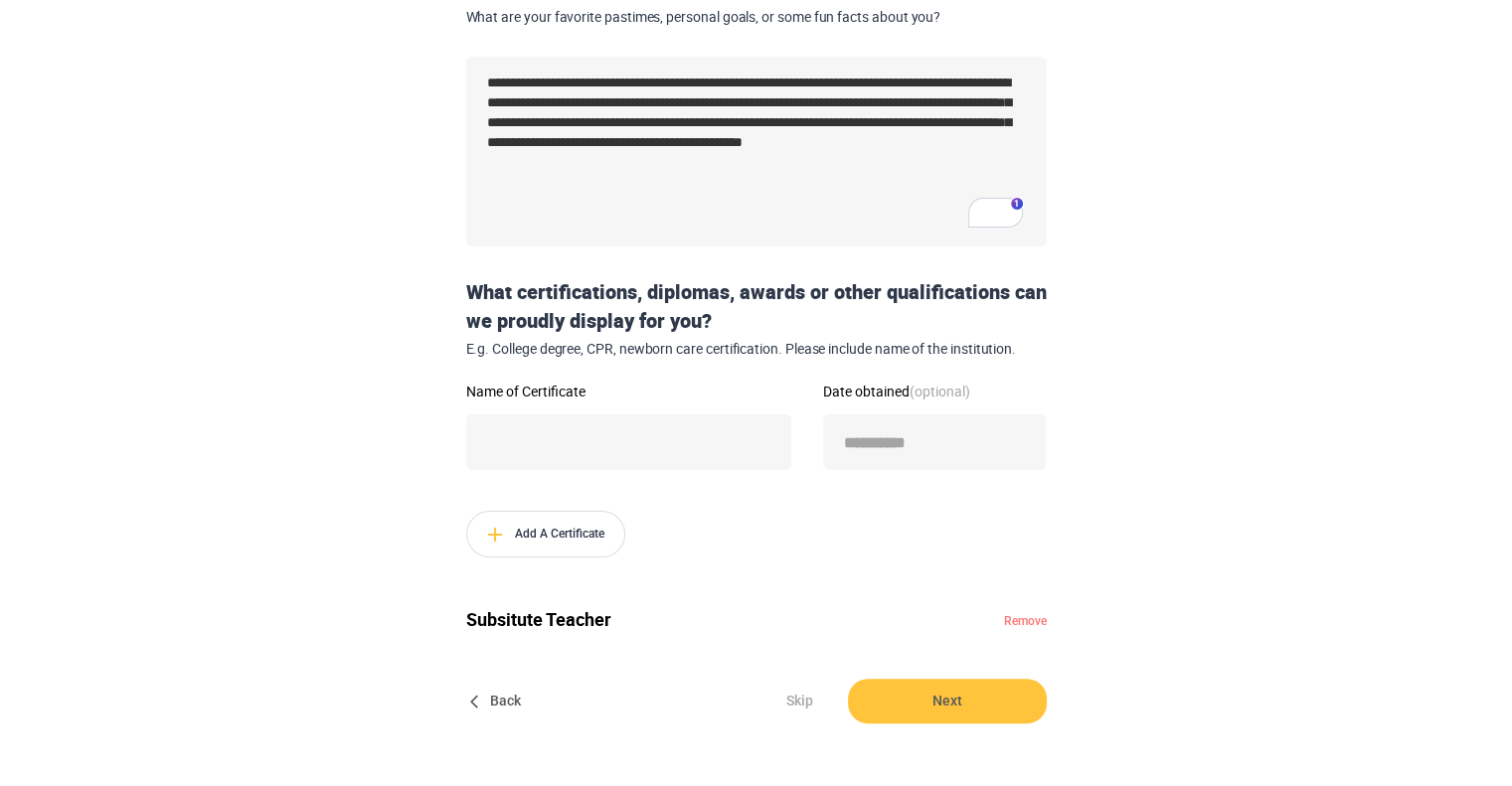 click on "Name of Certificate" at bounding box center [628, 427] 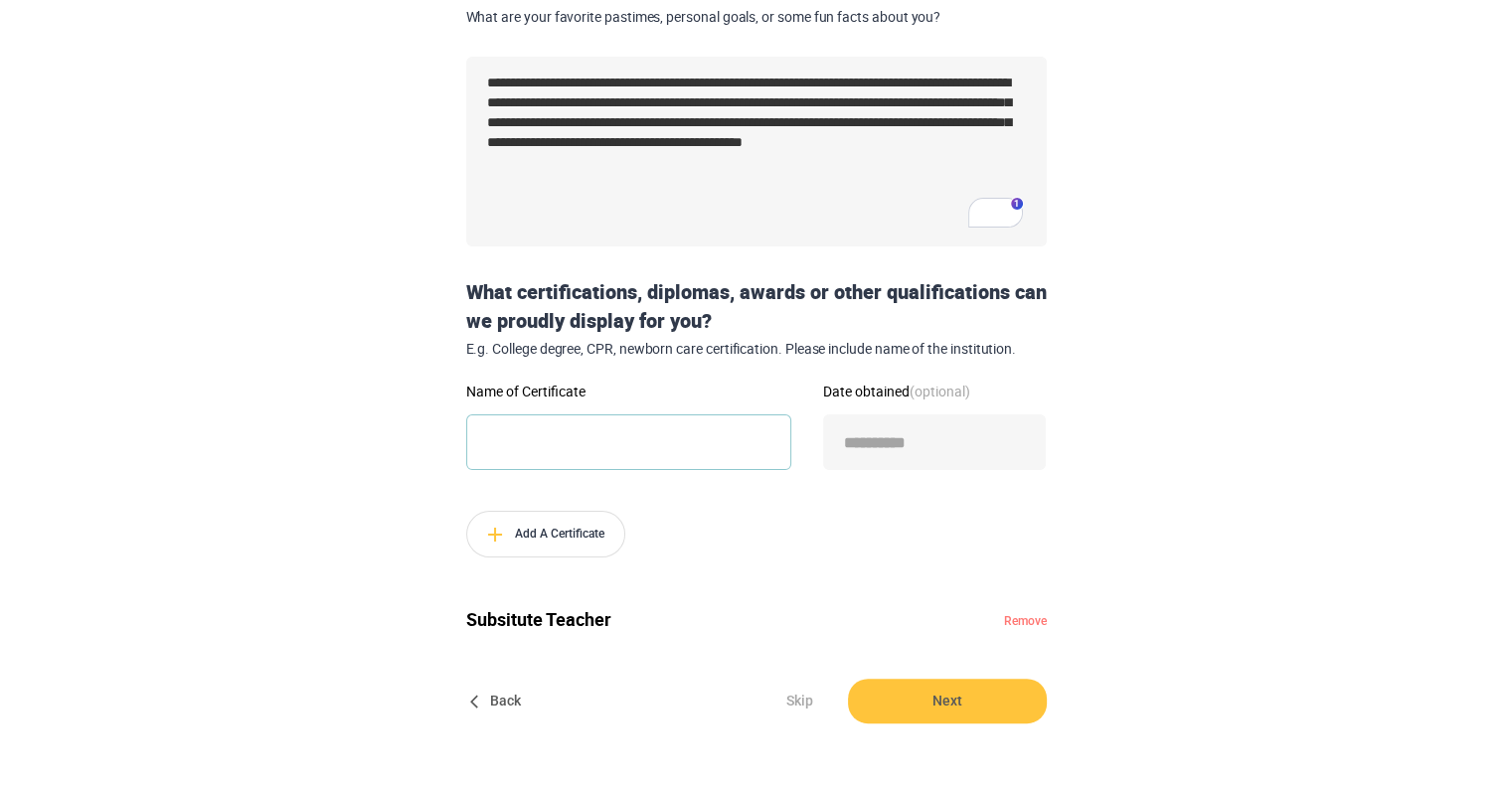 click on "Name of Certificate" at bounding box center [628, 442] 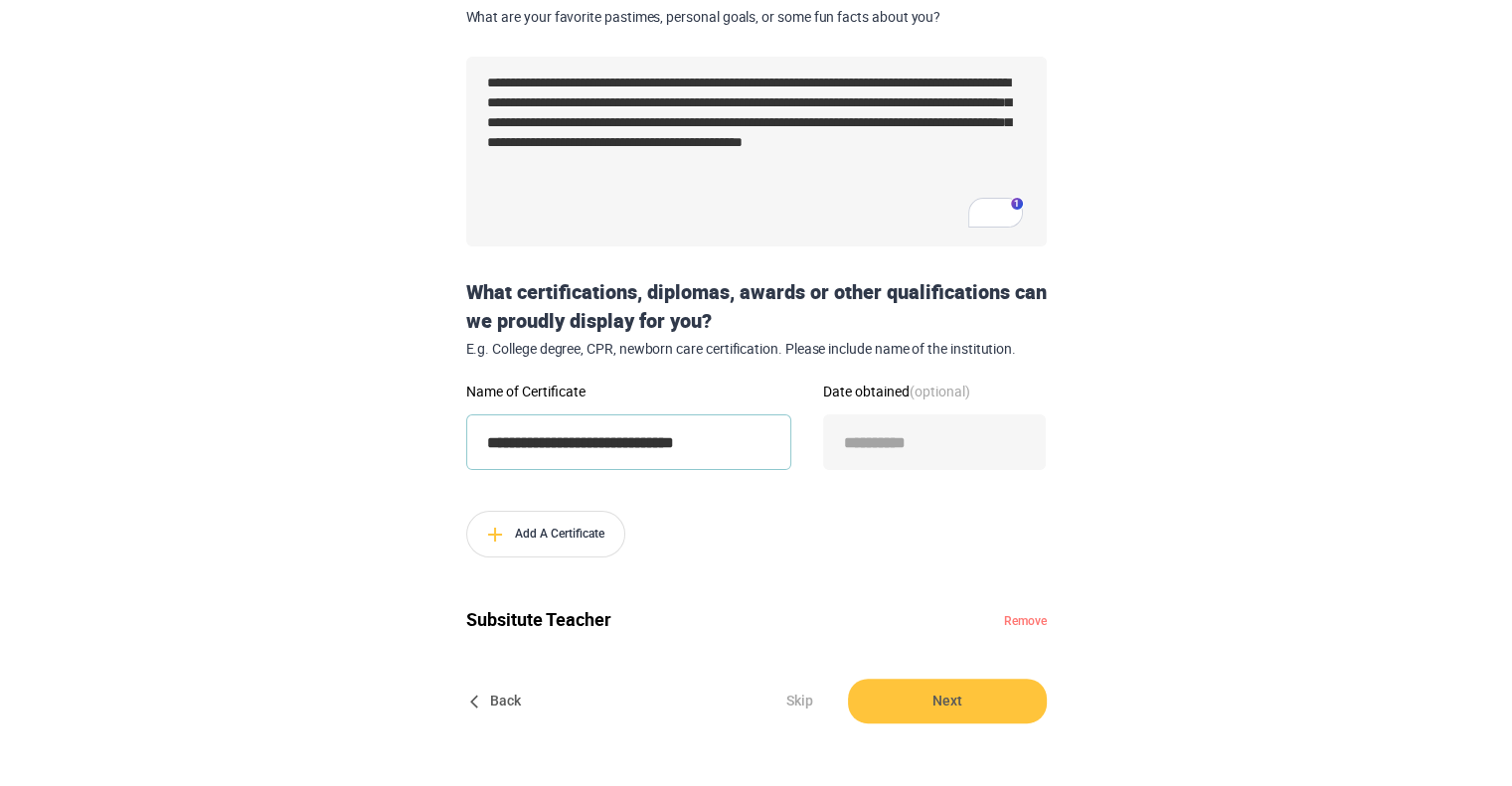 click on "**********" at bounding box center (628, 442) 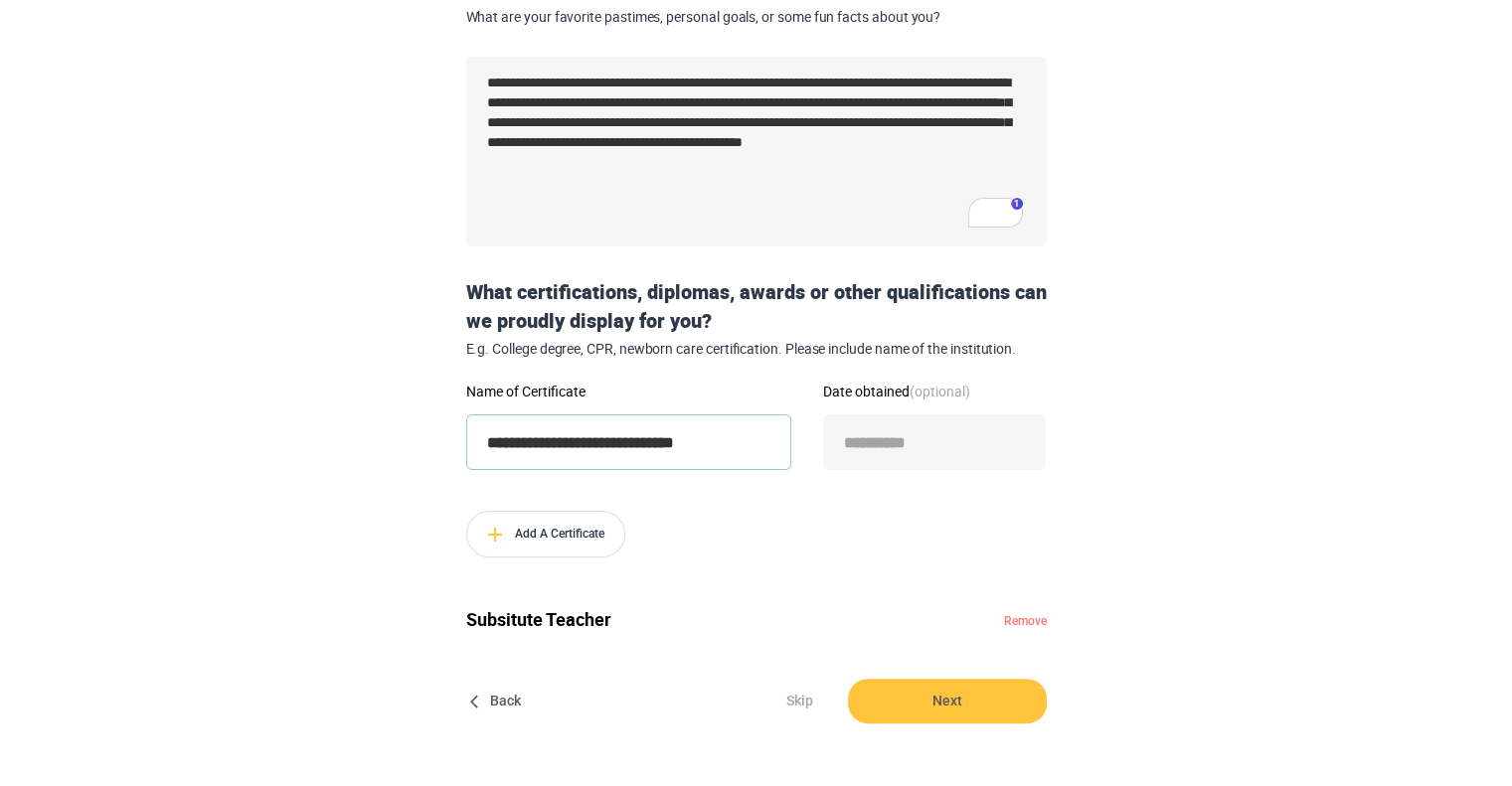 paste 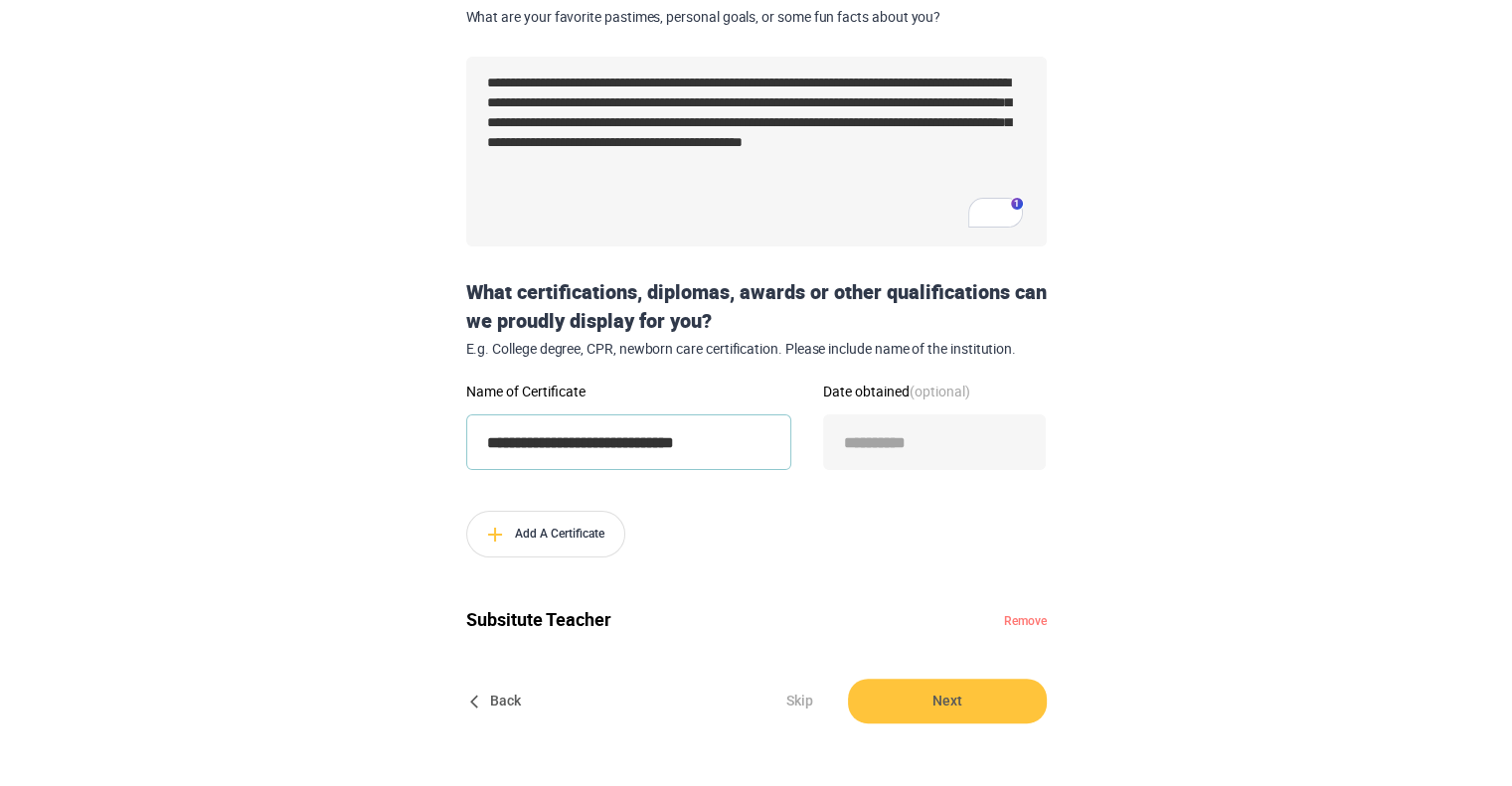 type on "**********" 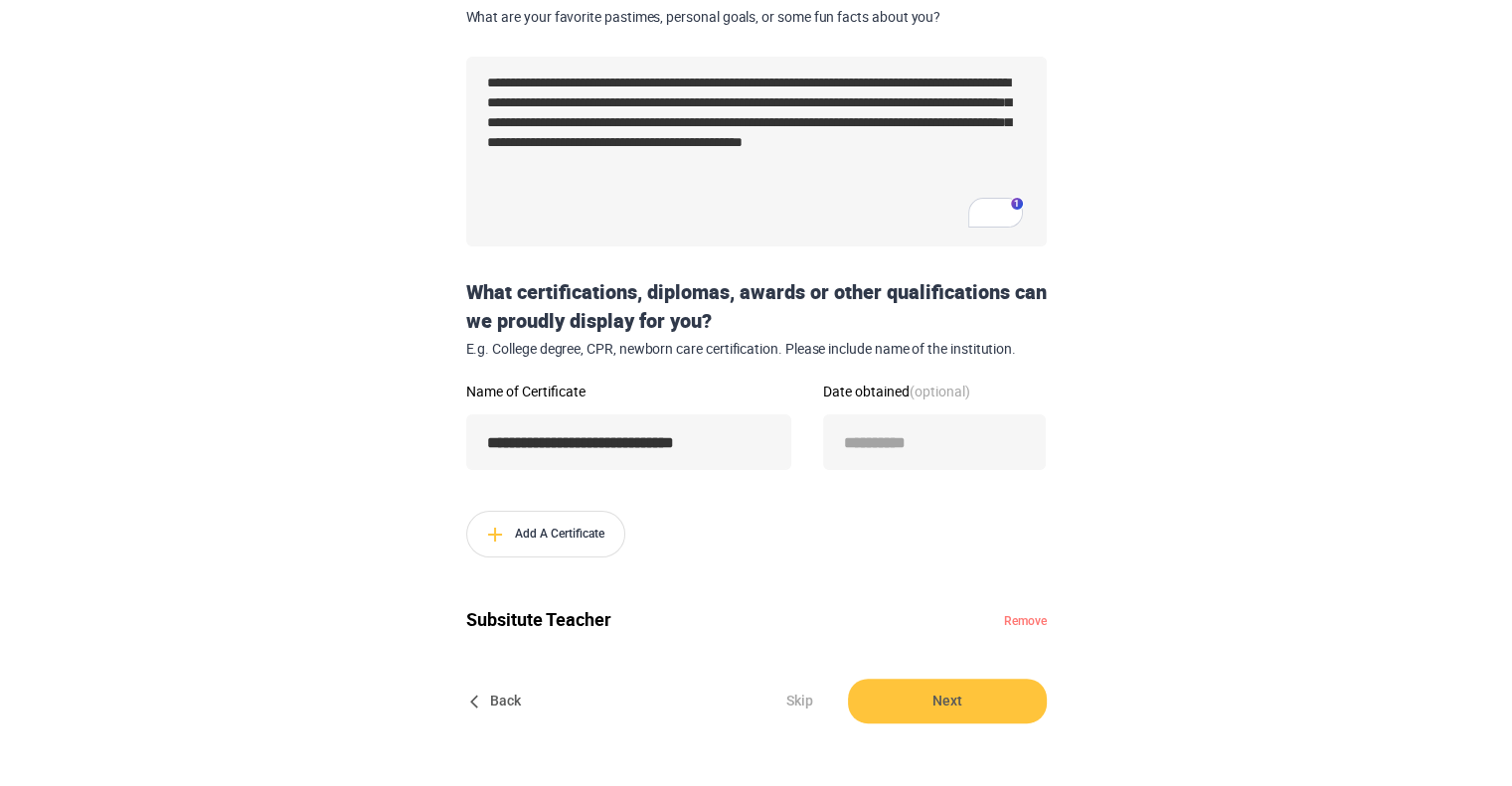 click on "**********" at bounding box center [756, 349] 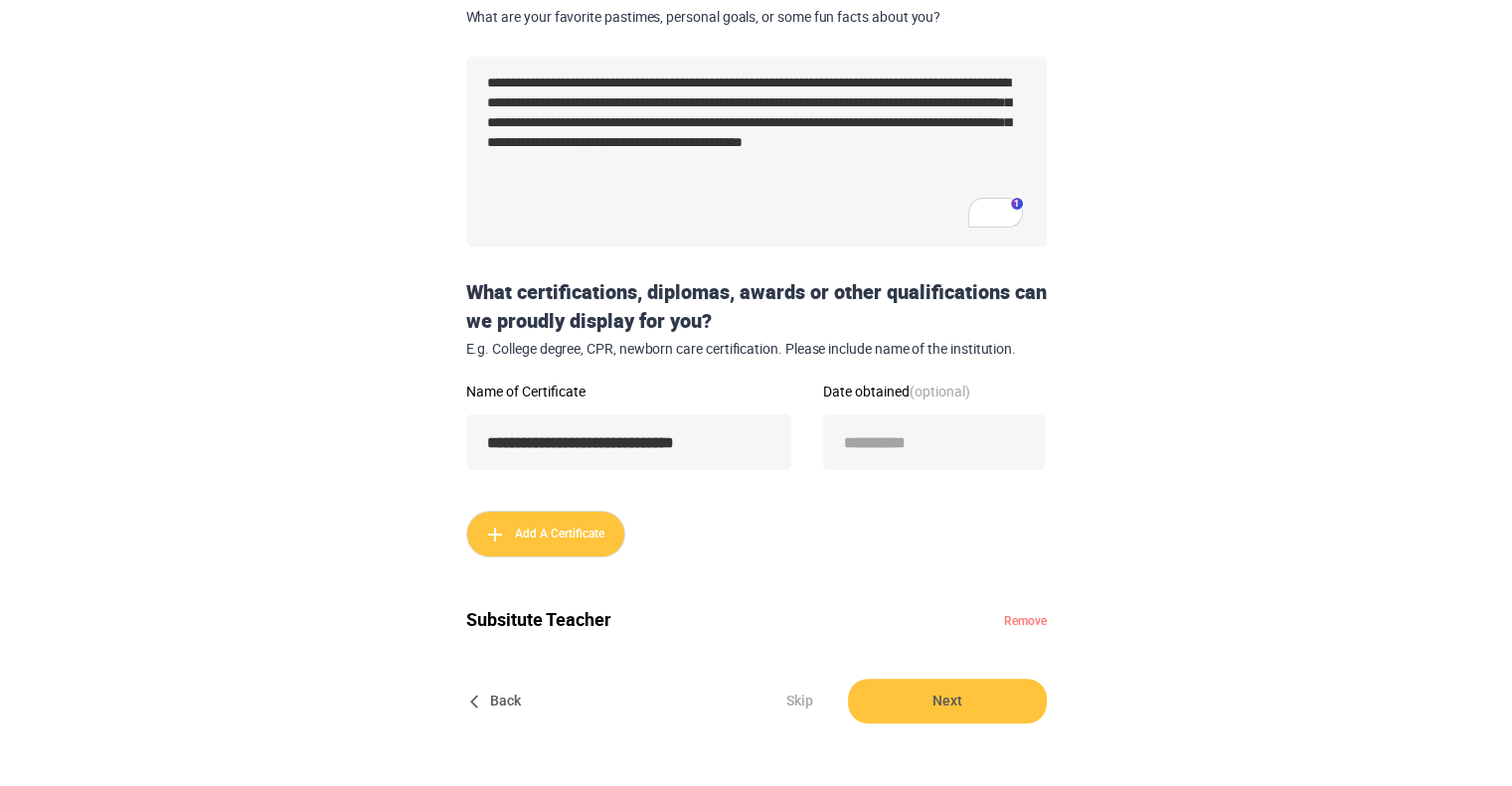 click on "Add A Certificate" at bounding box center (546, 534) 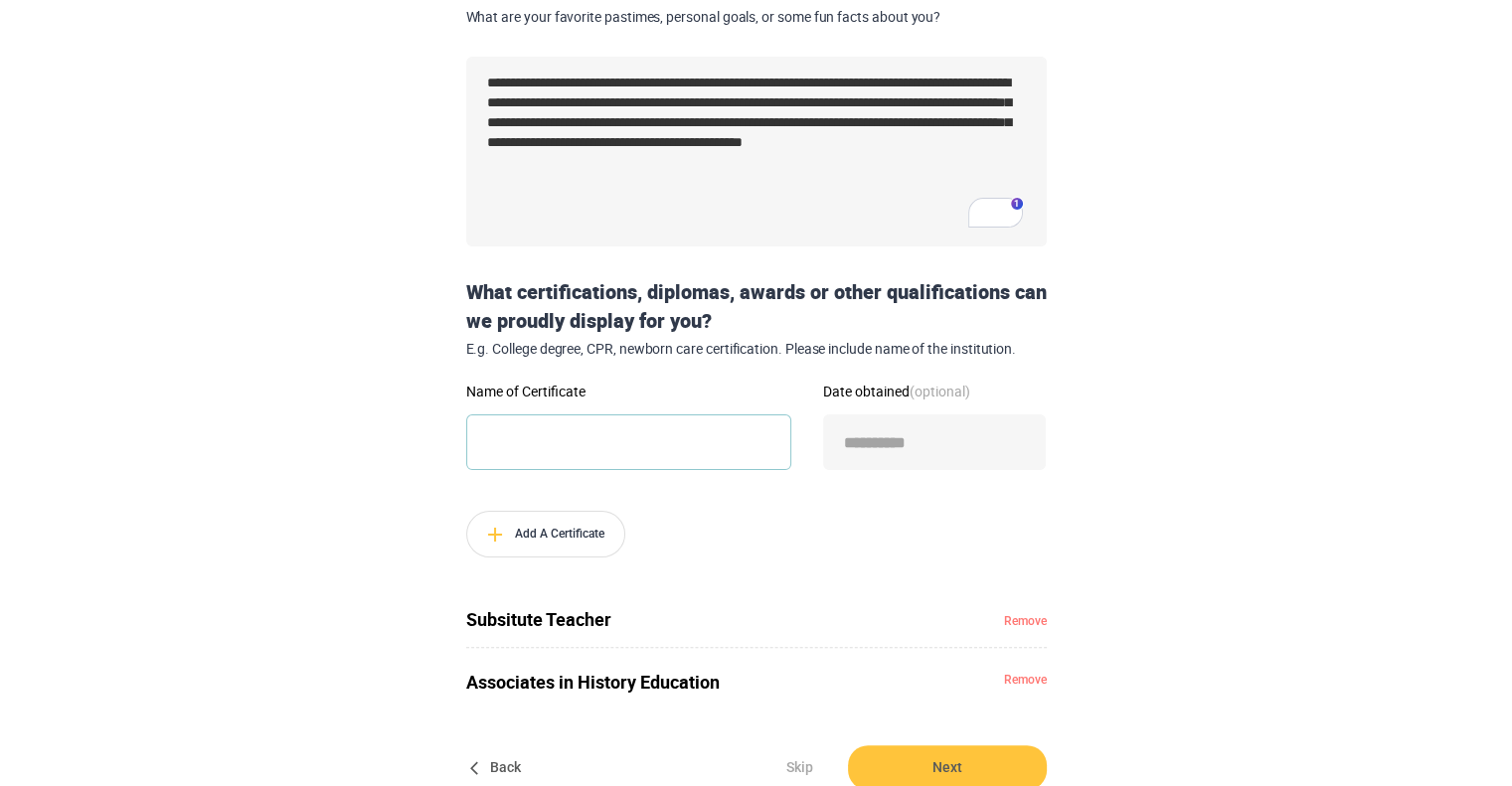 click on "Name of Certificate" at bounding box center (628, 442) 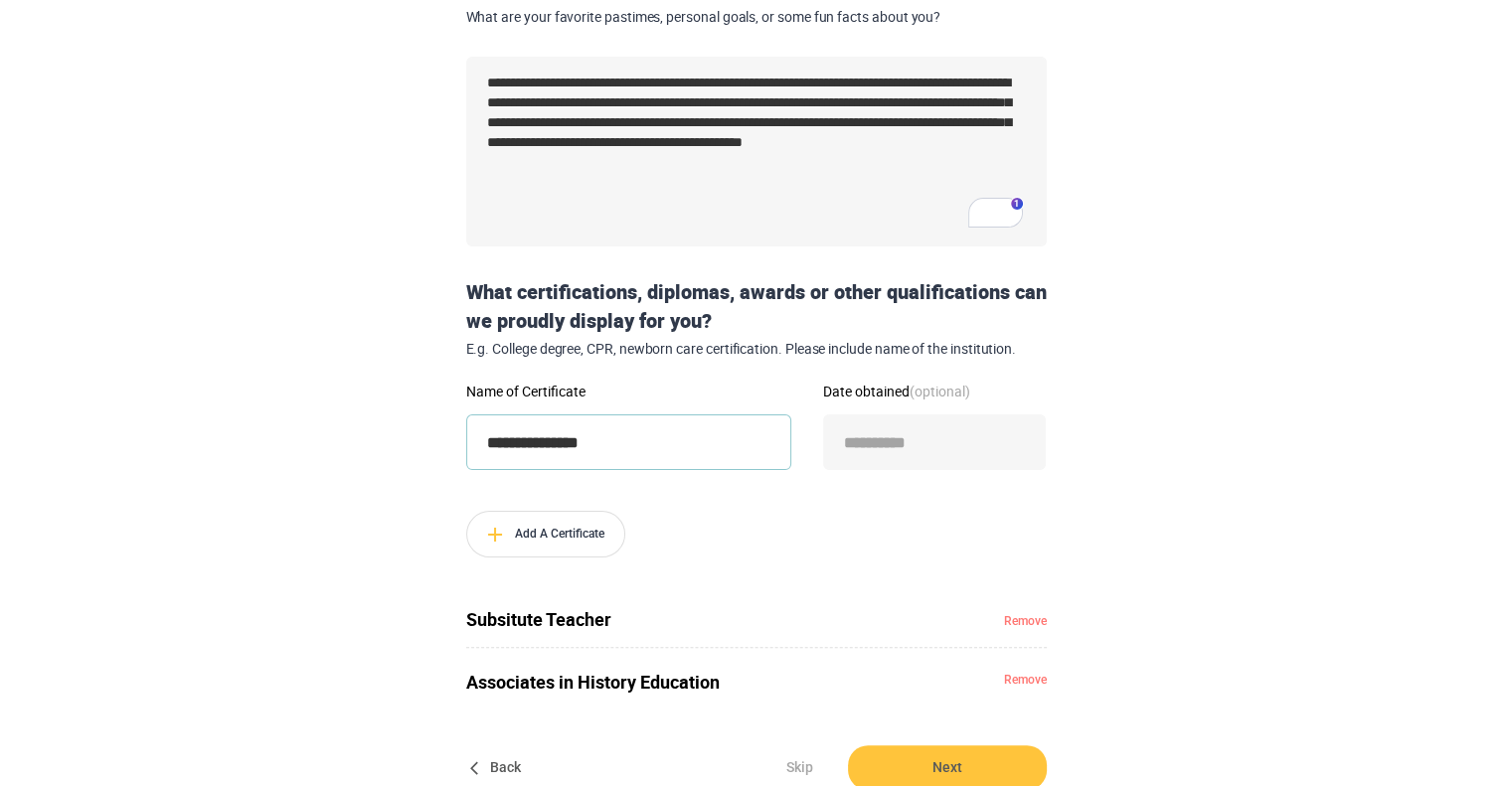 click on "**********" at bounding box center (628, 442) 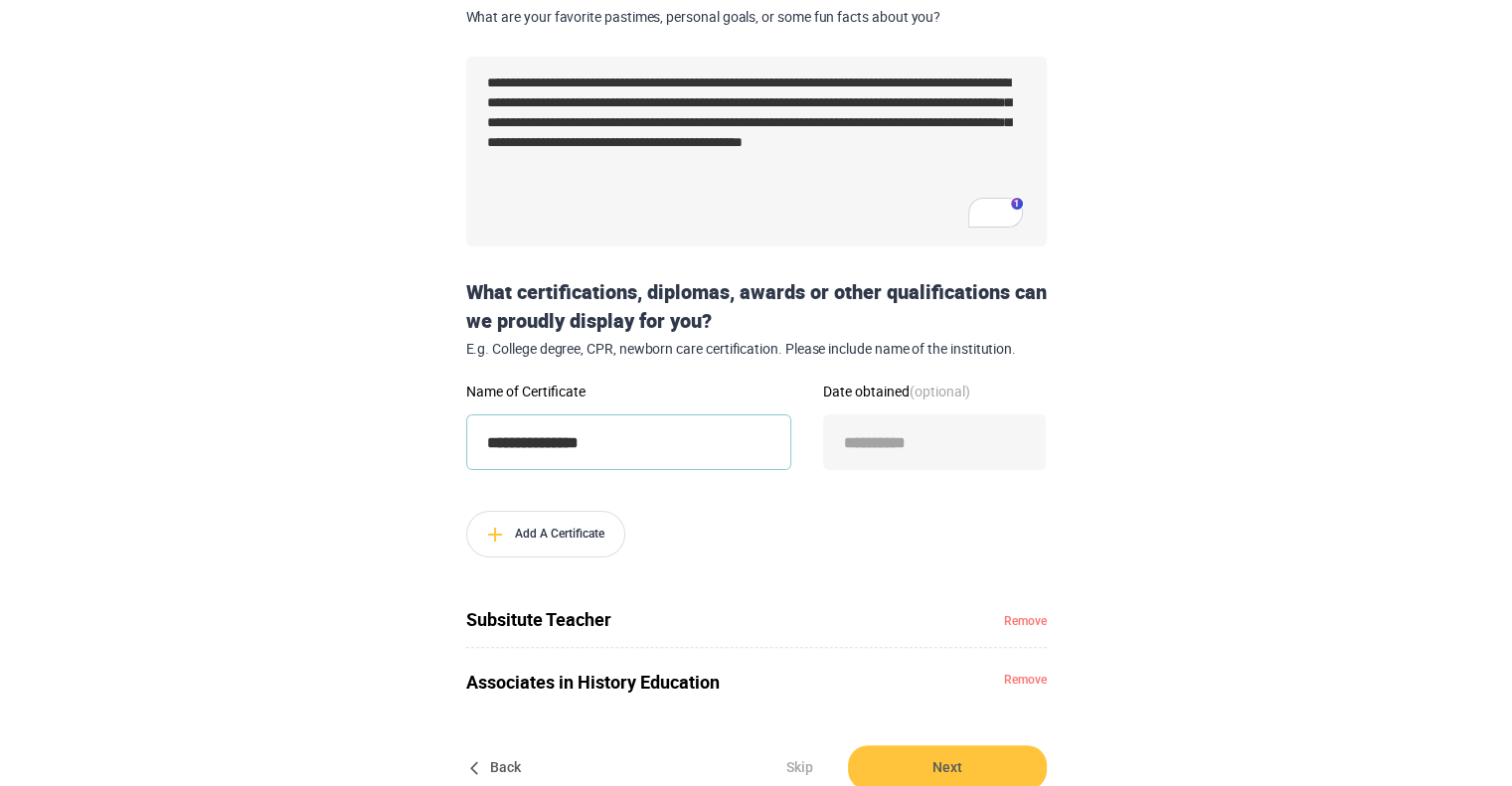 paste on "*" 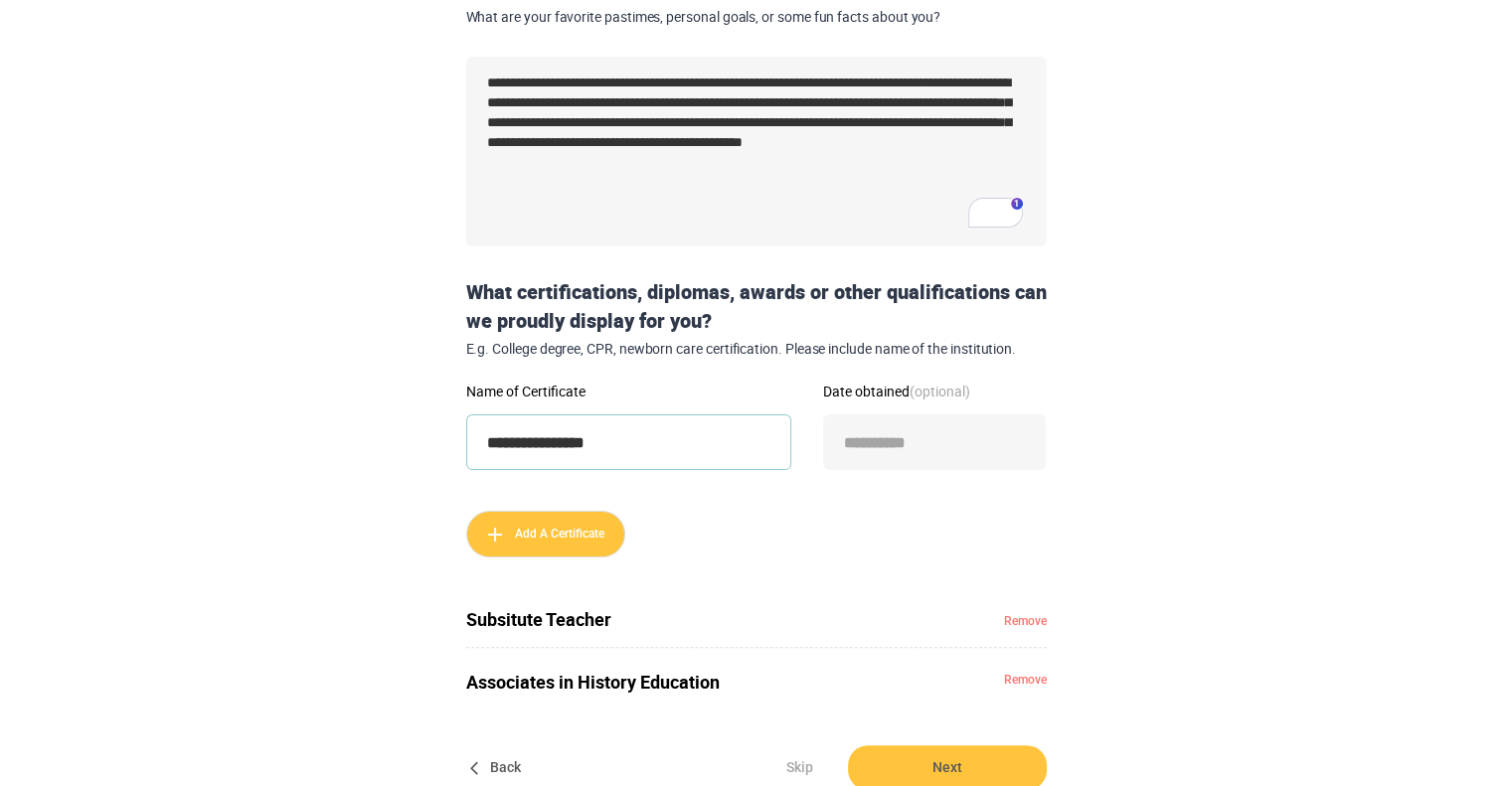 type on "**********" 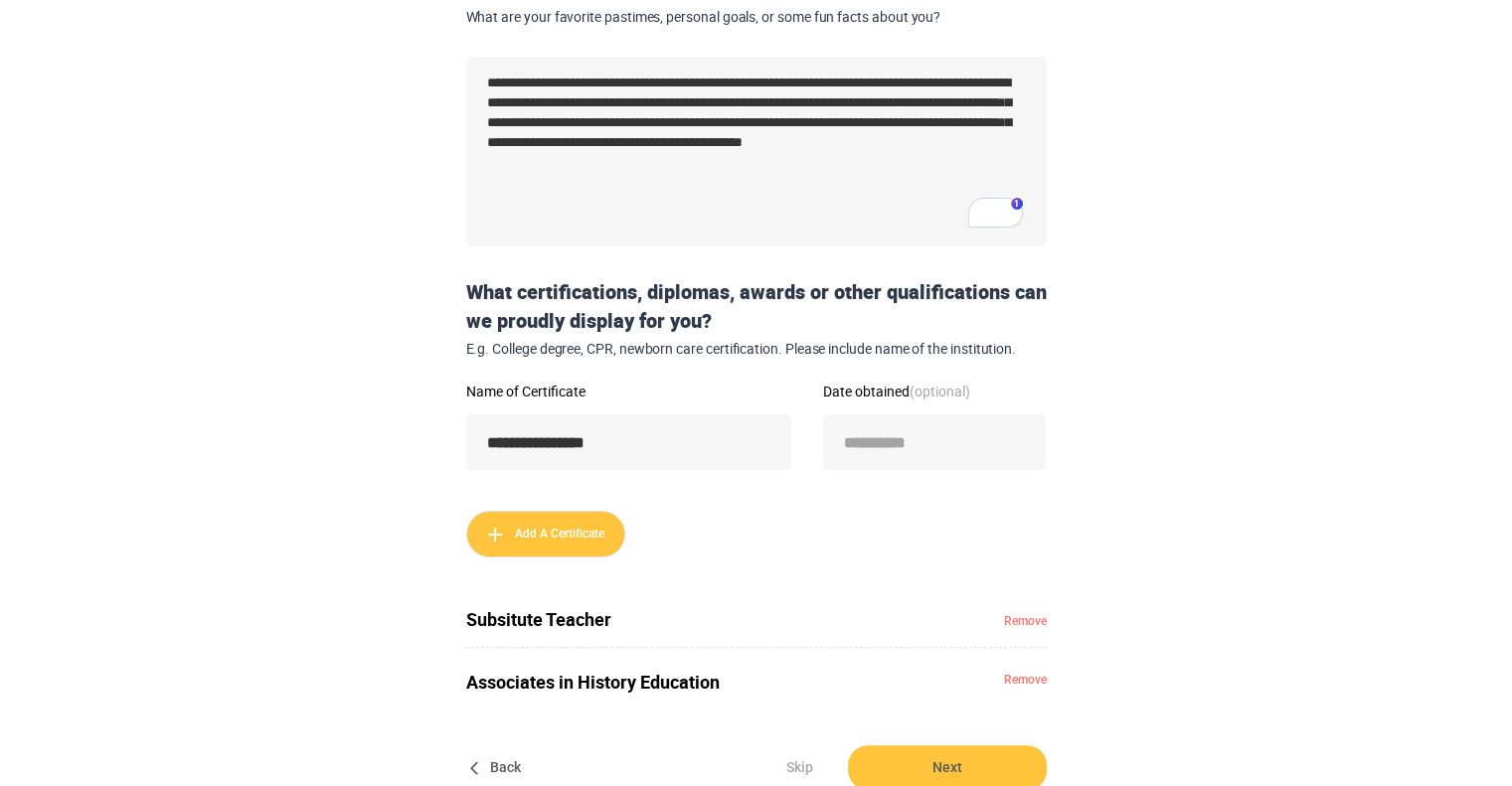 click on "Add A Certificate" at bounding box center (546, 534) 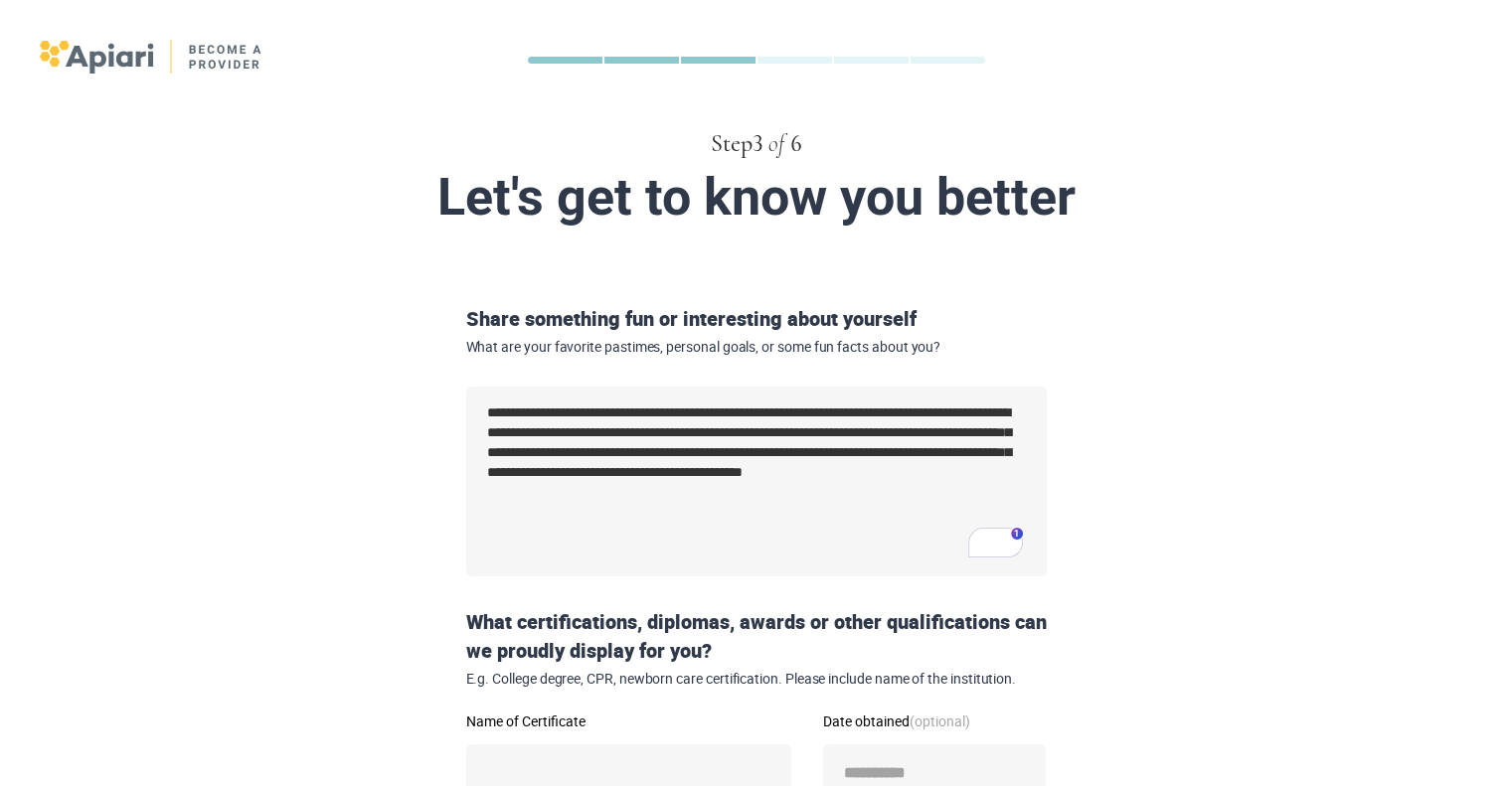 scroll, scrollTop: 560, scrollLeft: 0, axis: vertical 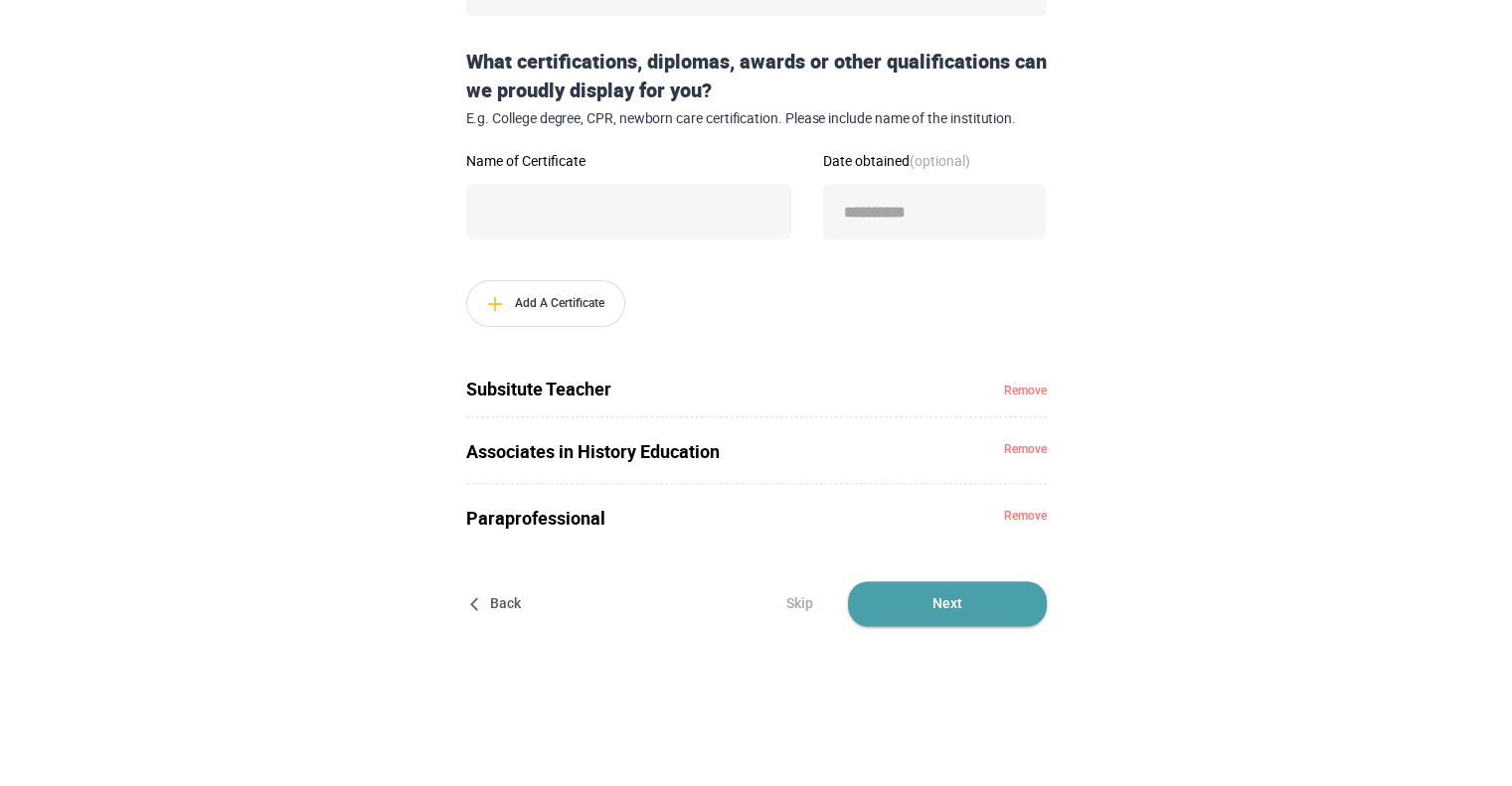 click on "Next" at bounding box center [947, 603] 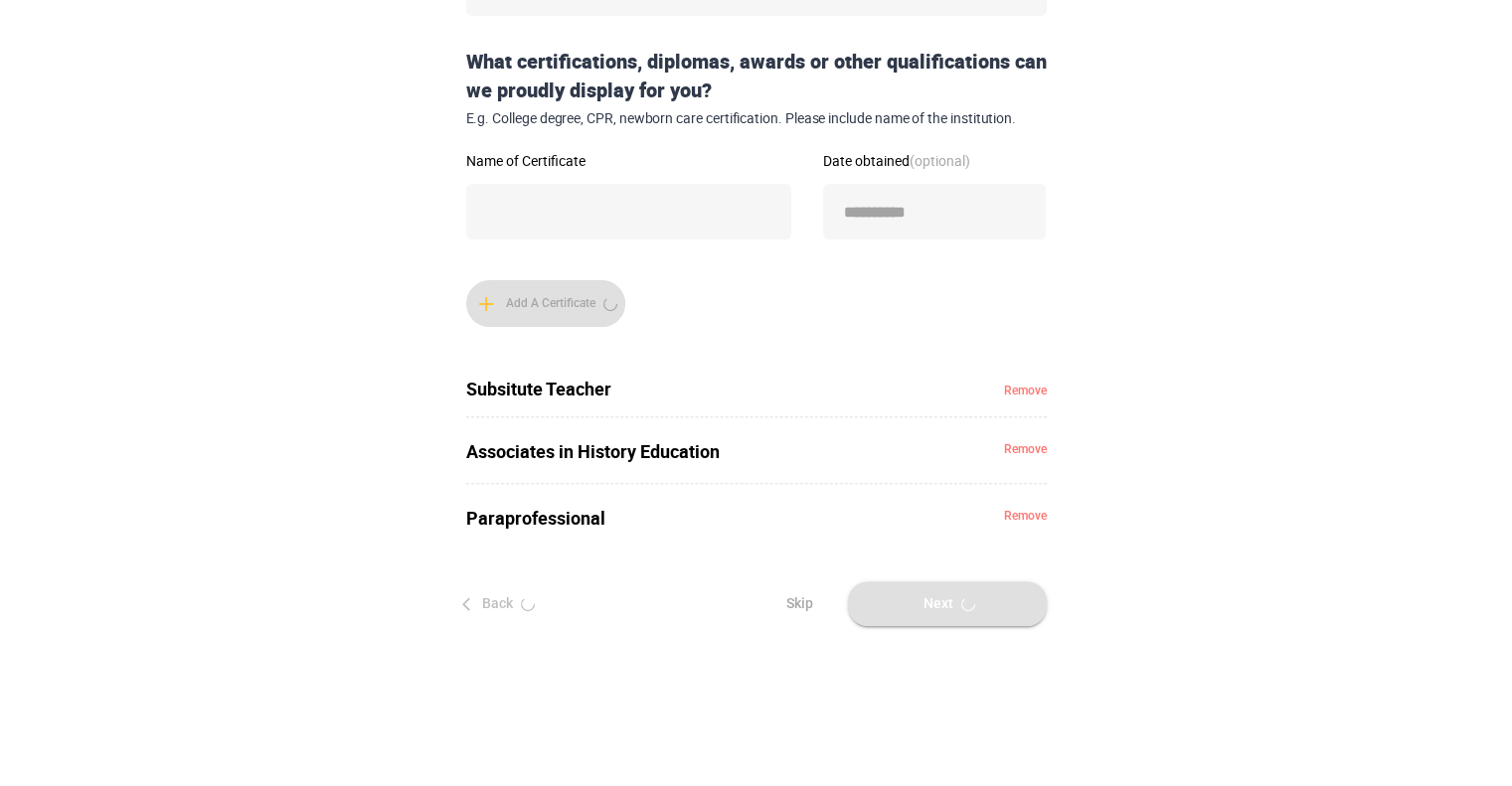 scroll, scrollTop: 0, scrollLeft: 0, axis: both 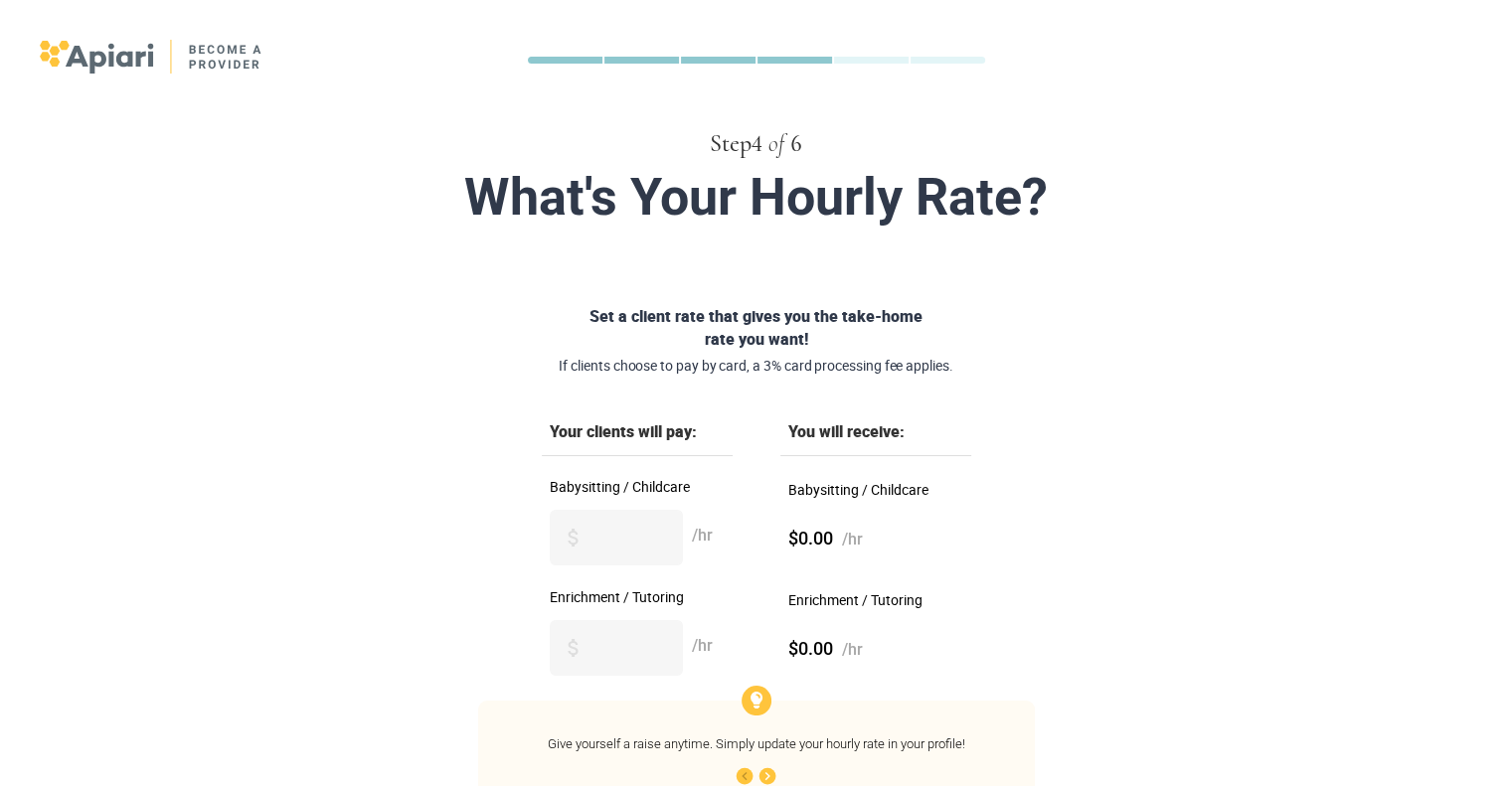 click 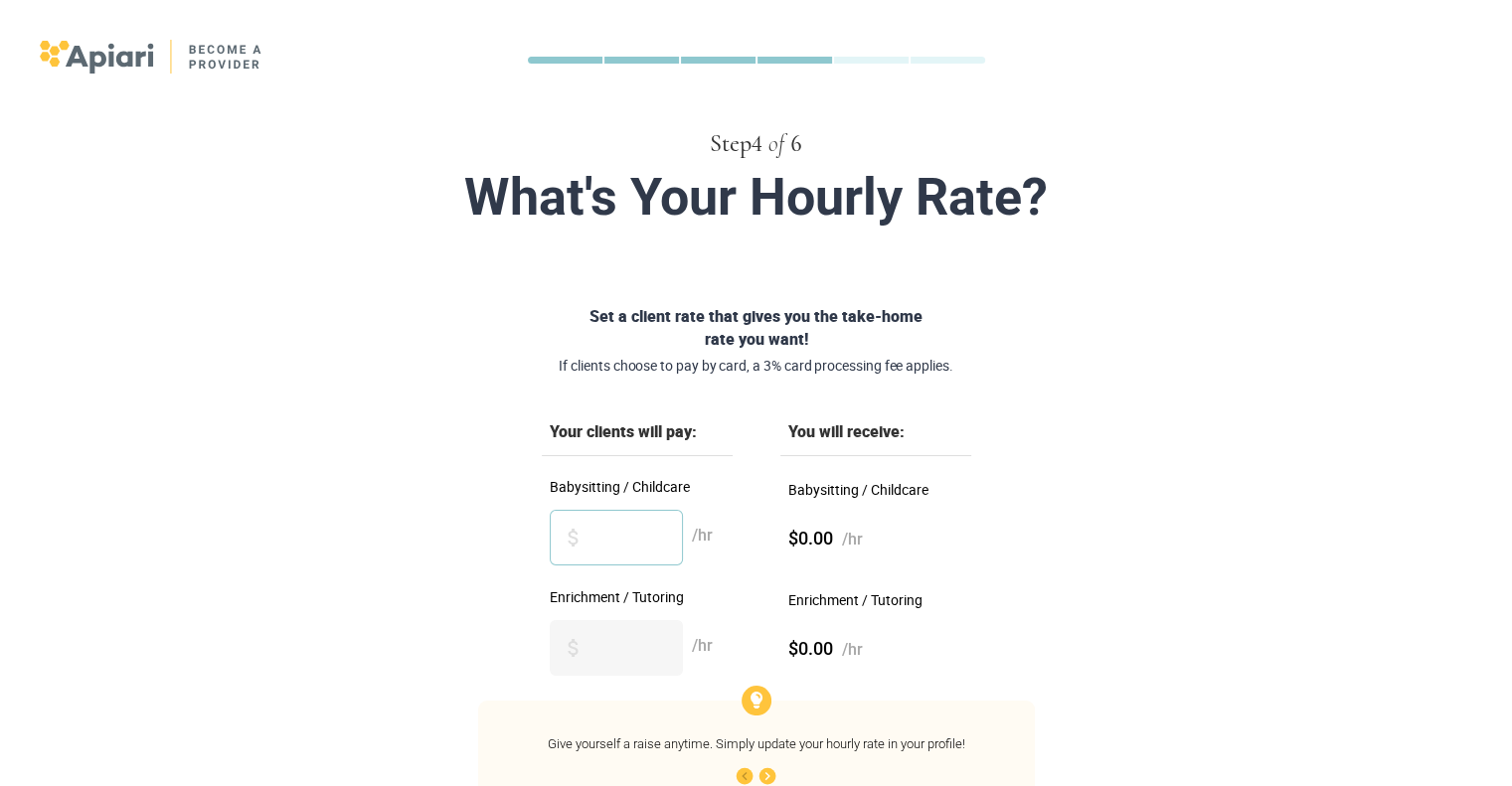 click on "Babysitting / Childcare" at bounding box center (616, 538) 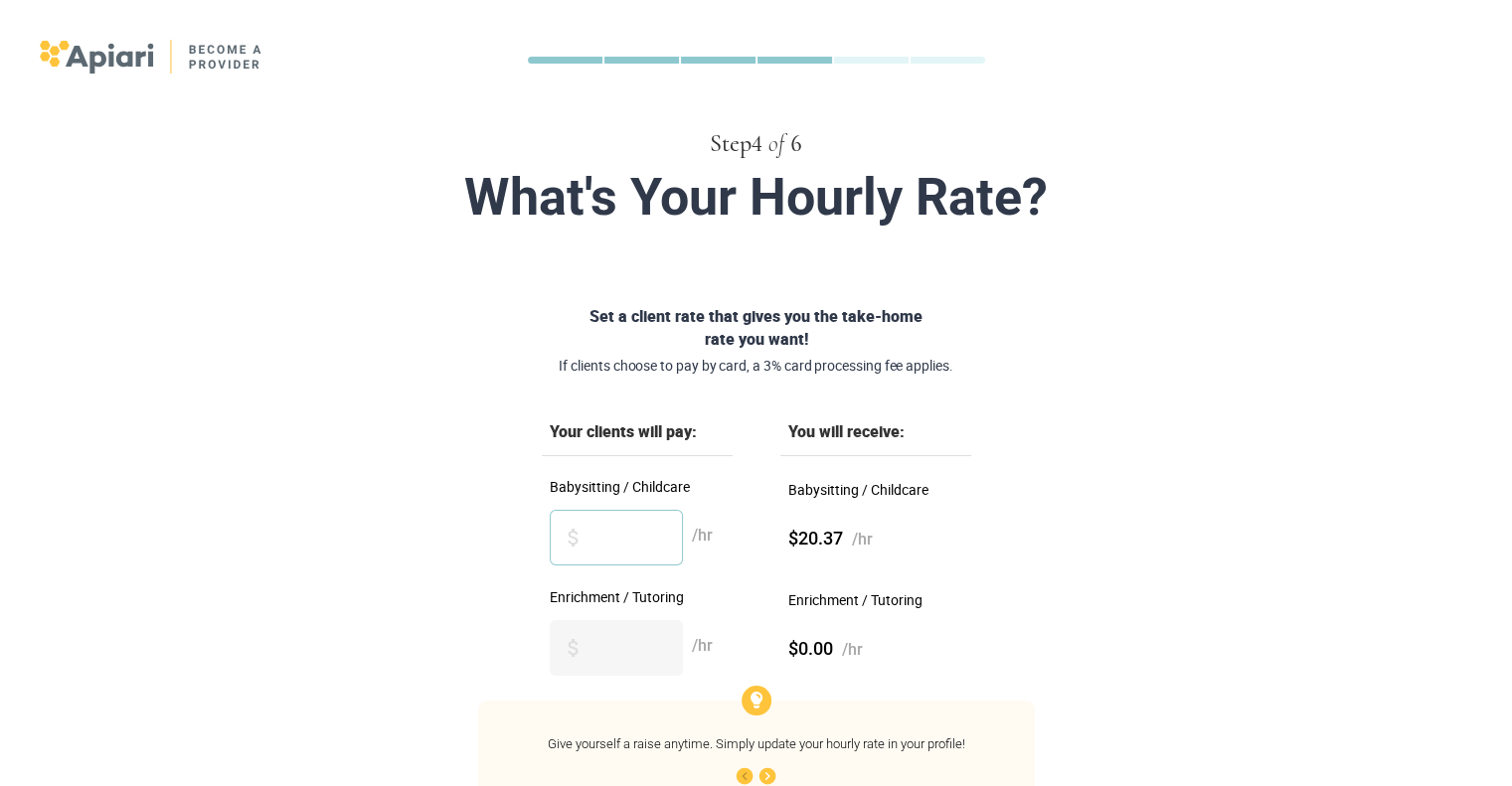type on "**" 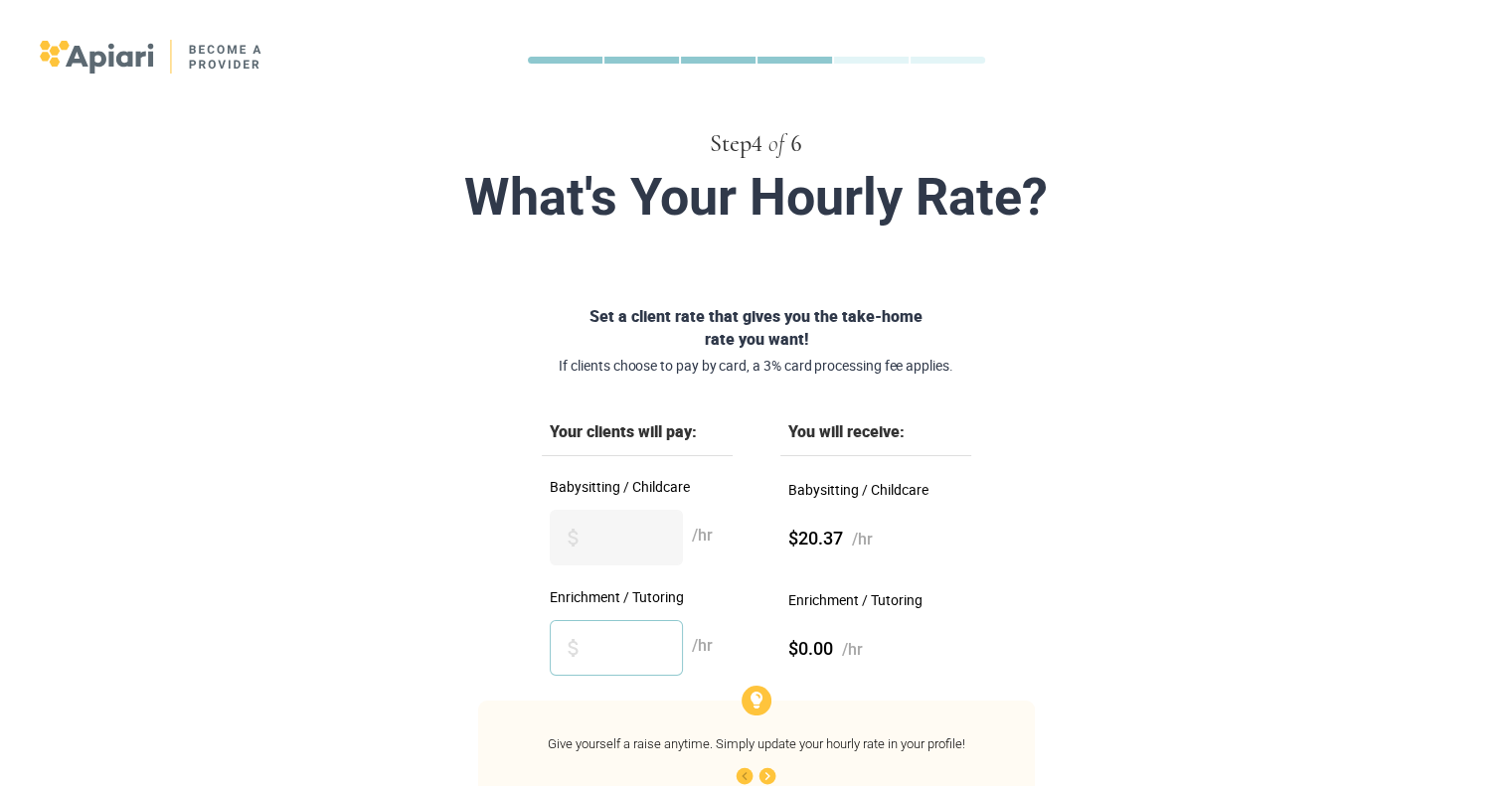 click on "Enrichment / Tutoring" at bounding box center [616, 648] 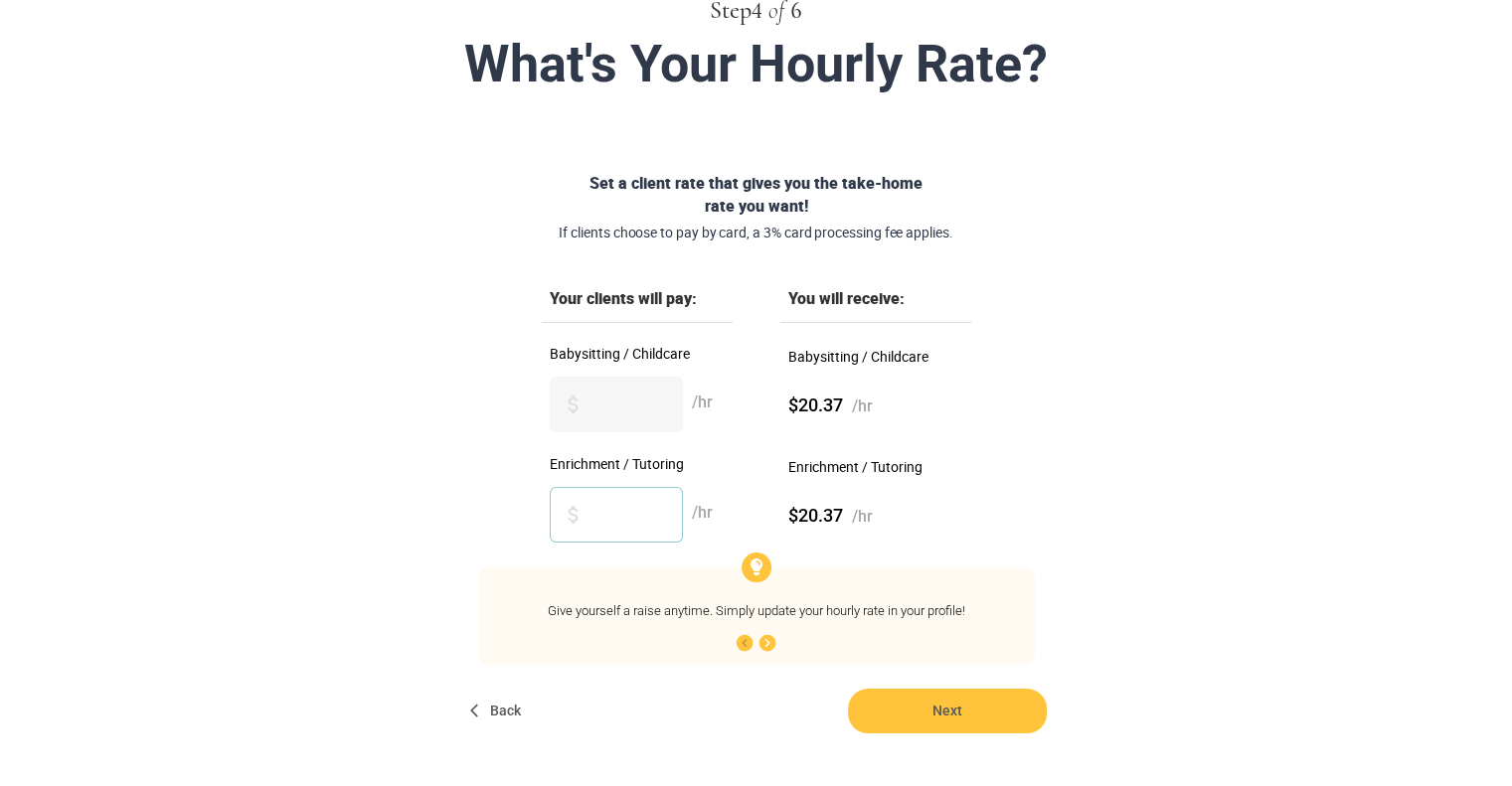 scroll, scrollTop: 131, scrollLeft: 0, axis: vertical 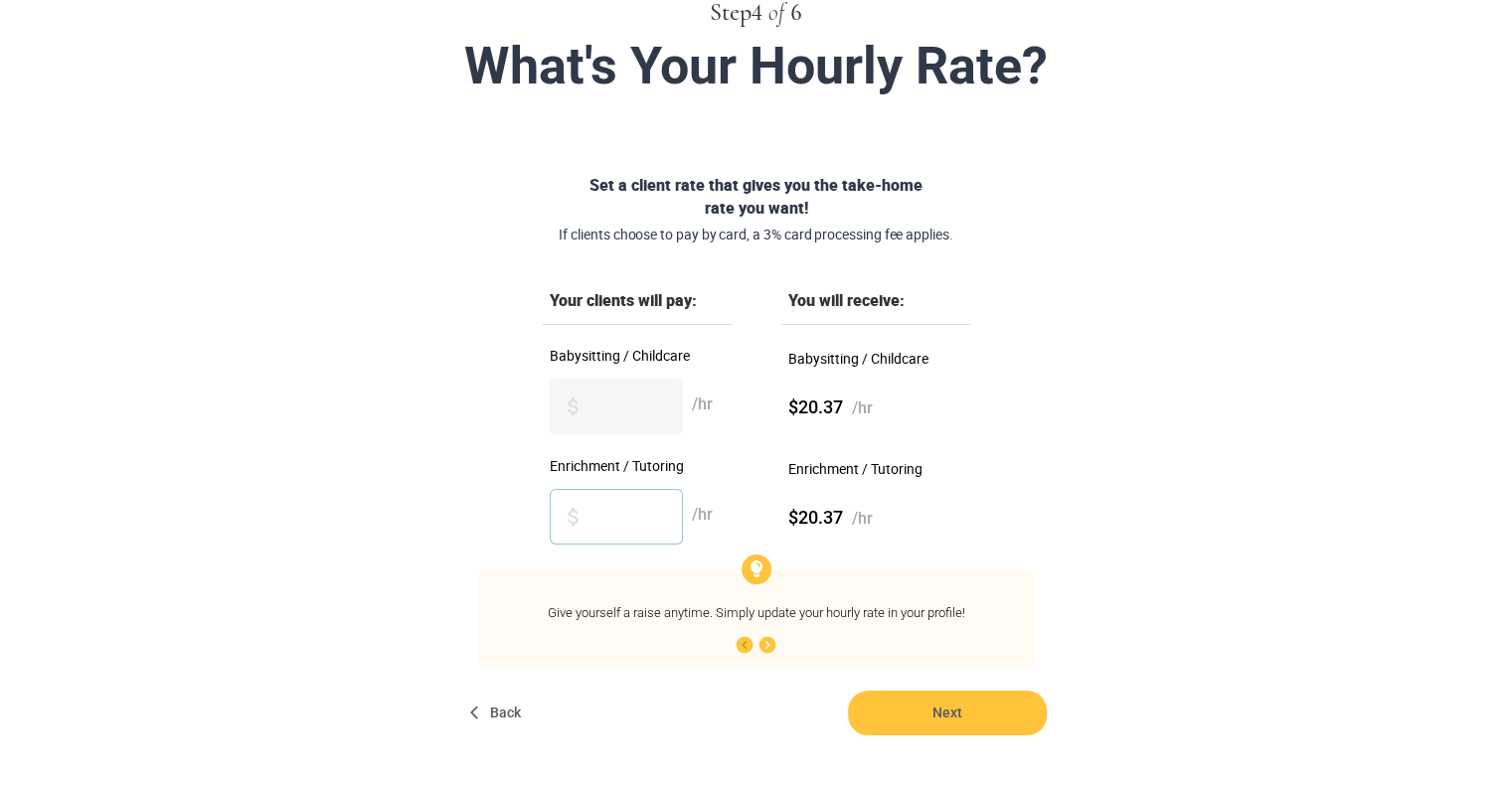 type on "**" 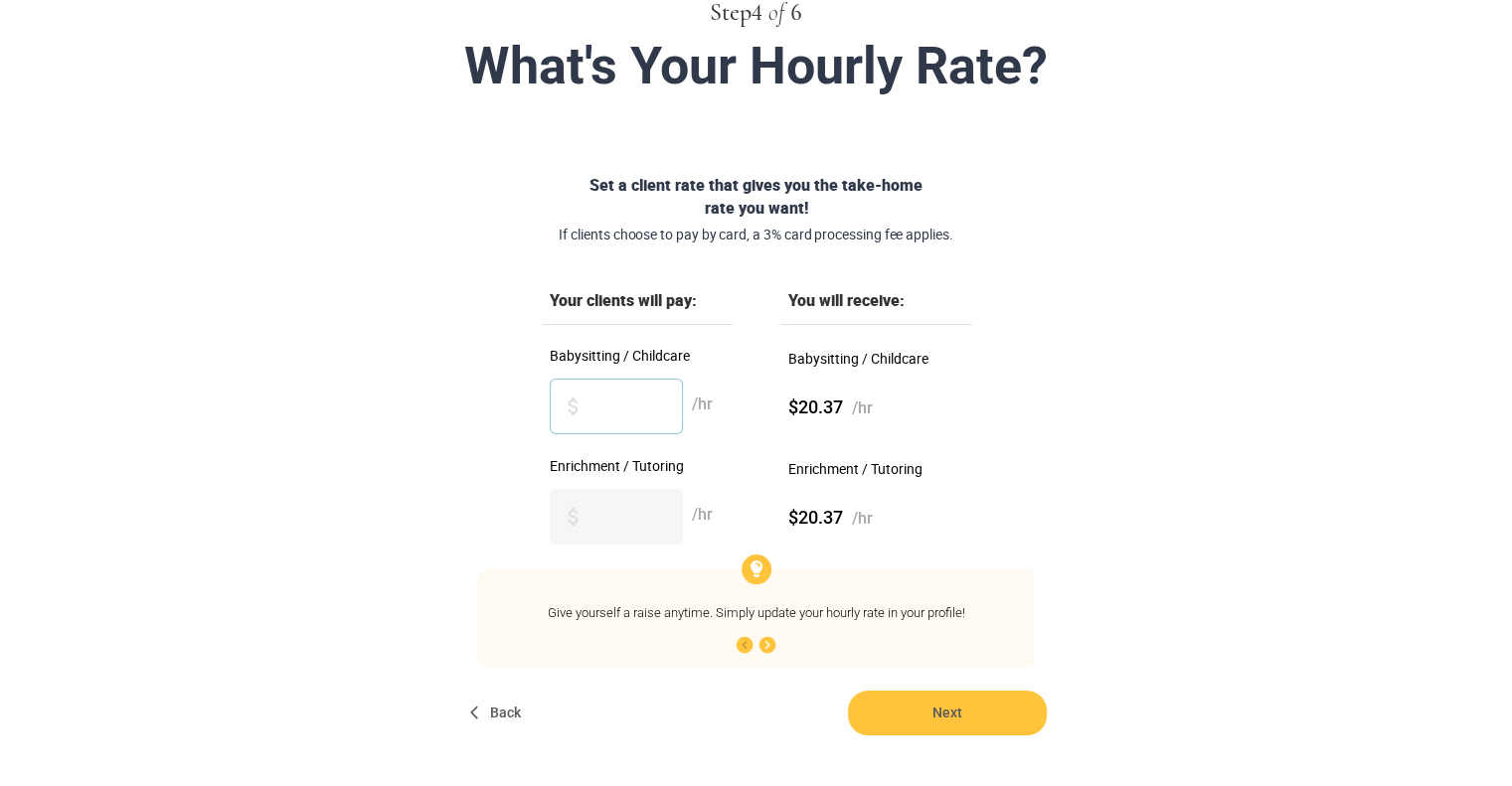 click on "**" at bounding box center (616, 406) 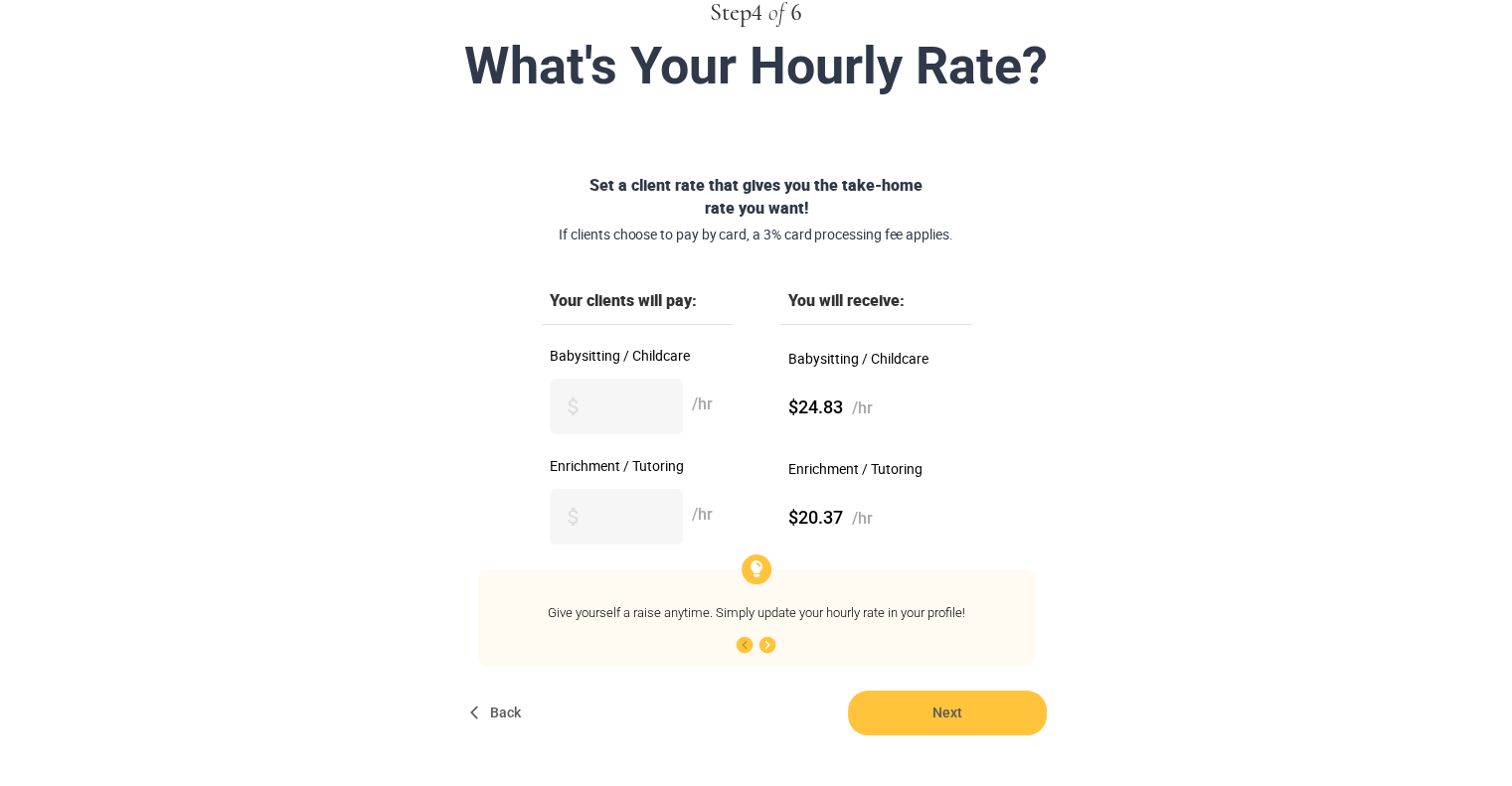 click on "Babysitting / Childcare ***** /hr" at bounding box center [637, 403] 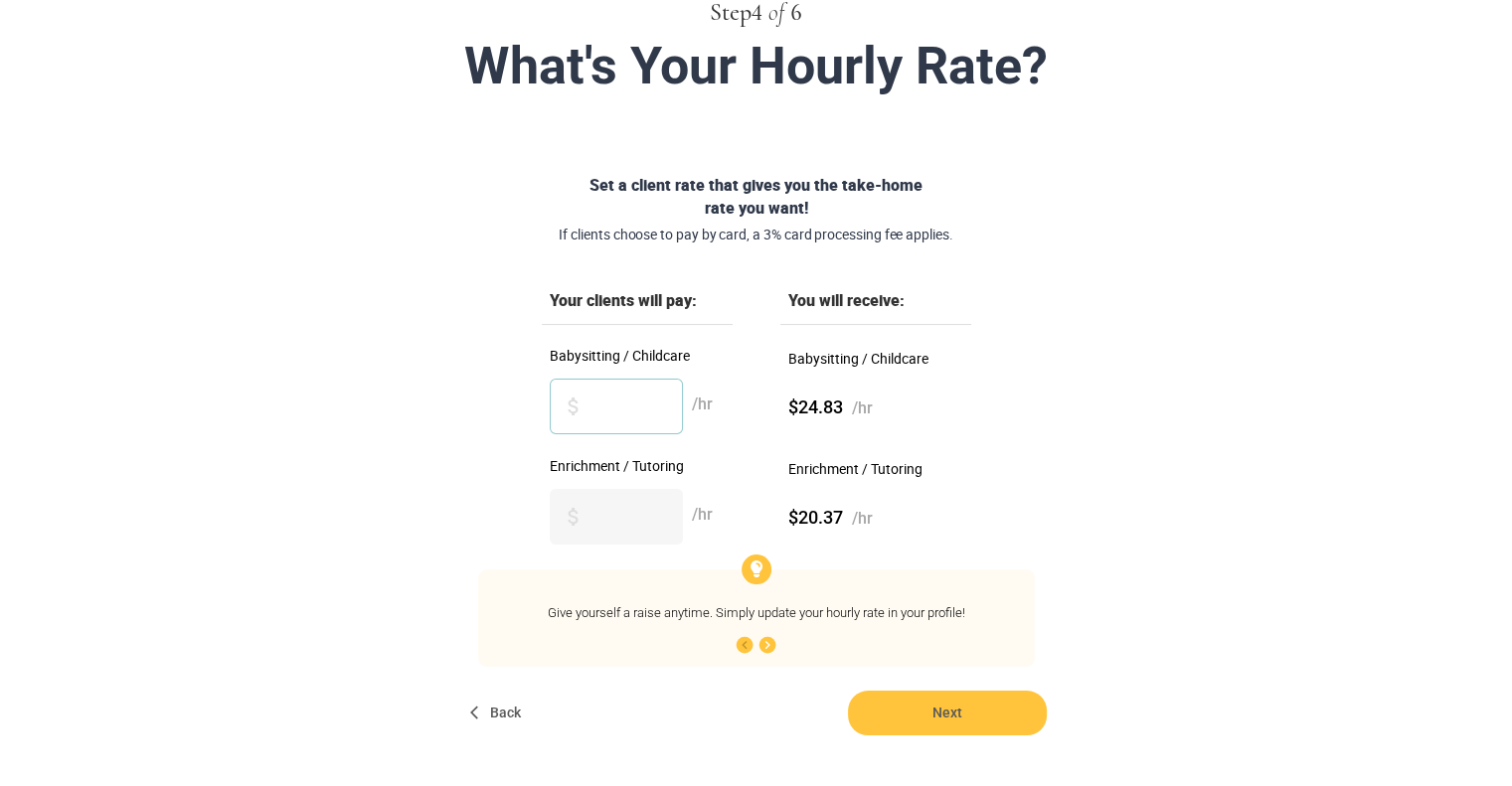 click on "*****" at bounding box center [616, 406] 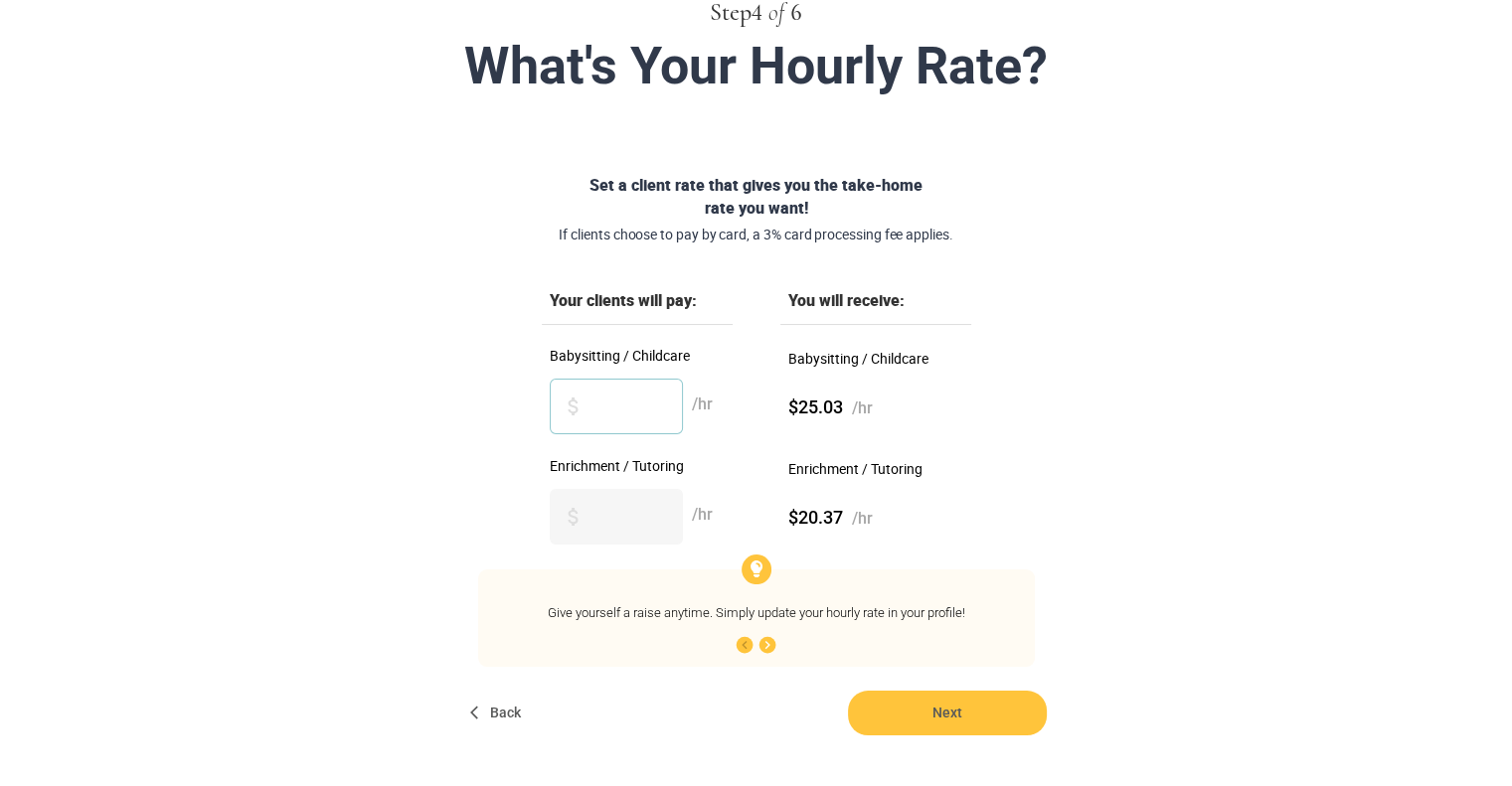 type on "*****" 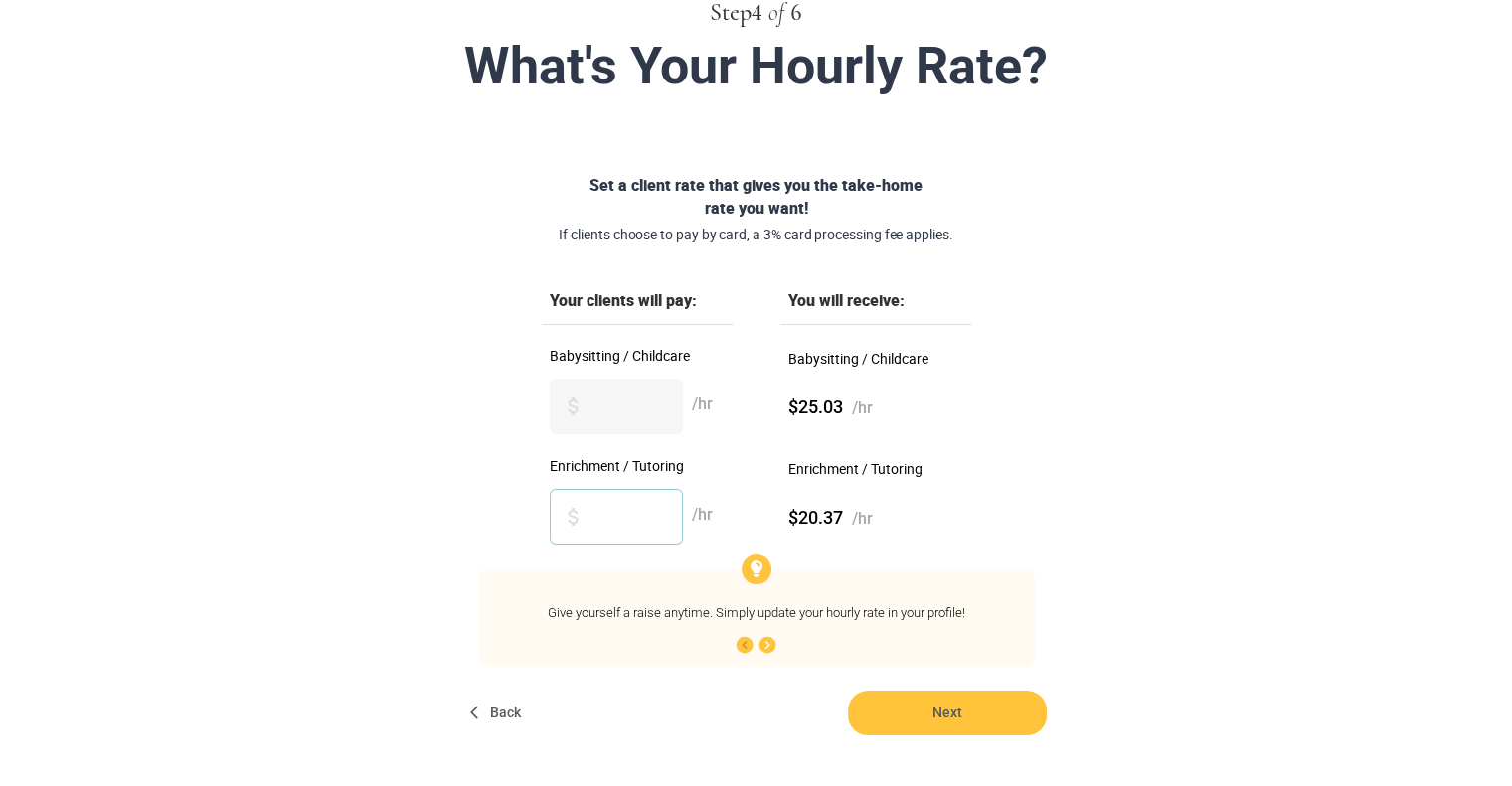 click on "**" at bounding box center [616, 517] 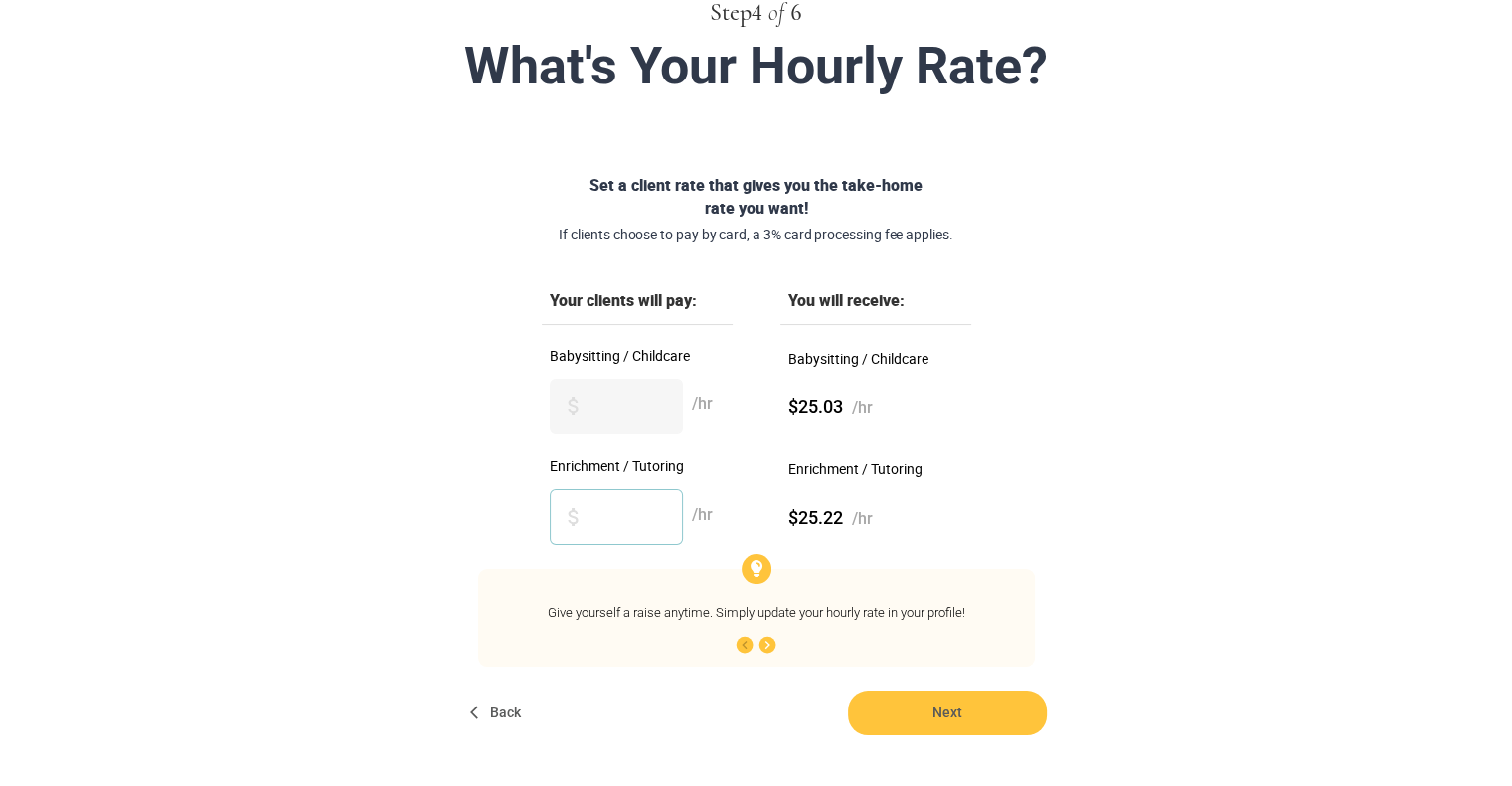 type on "**" 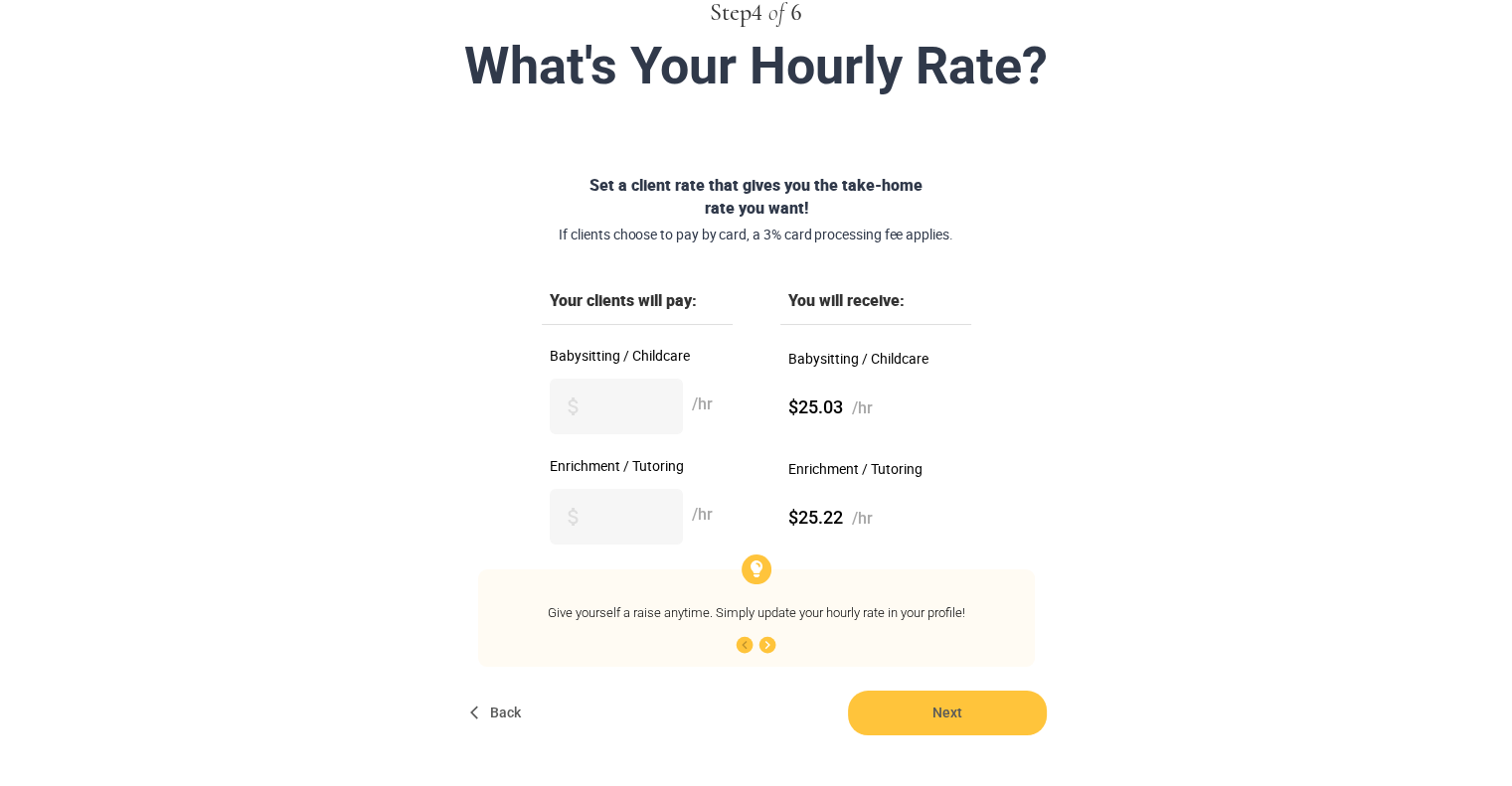 click on "Your clients will pay: You will receive: Babysitting / Childcare ***** /hr Babysitting / Childcare $25.03   /hr Enrichment / Tutoring ** /hr Enrichment / Tutoring $25.22   /hr Give yourself a raise anytime. Simply update your hourly rate in your profile! 1  /  5" at bounding box center (756, 479) 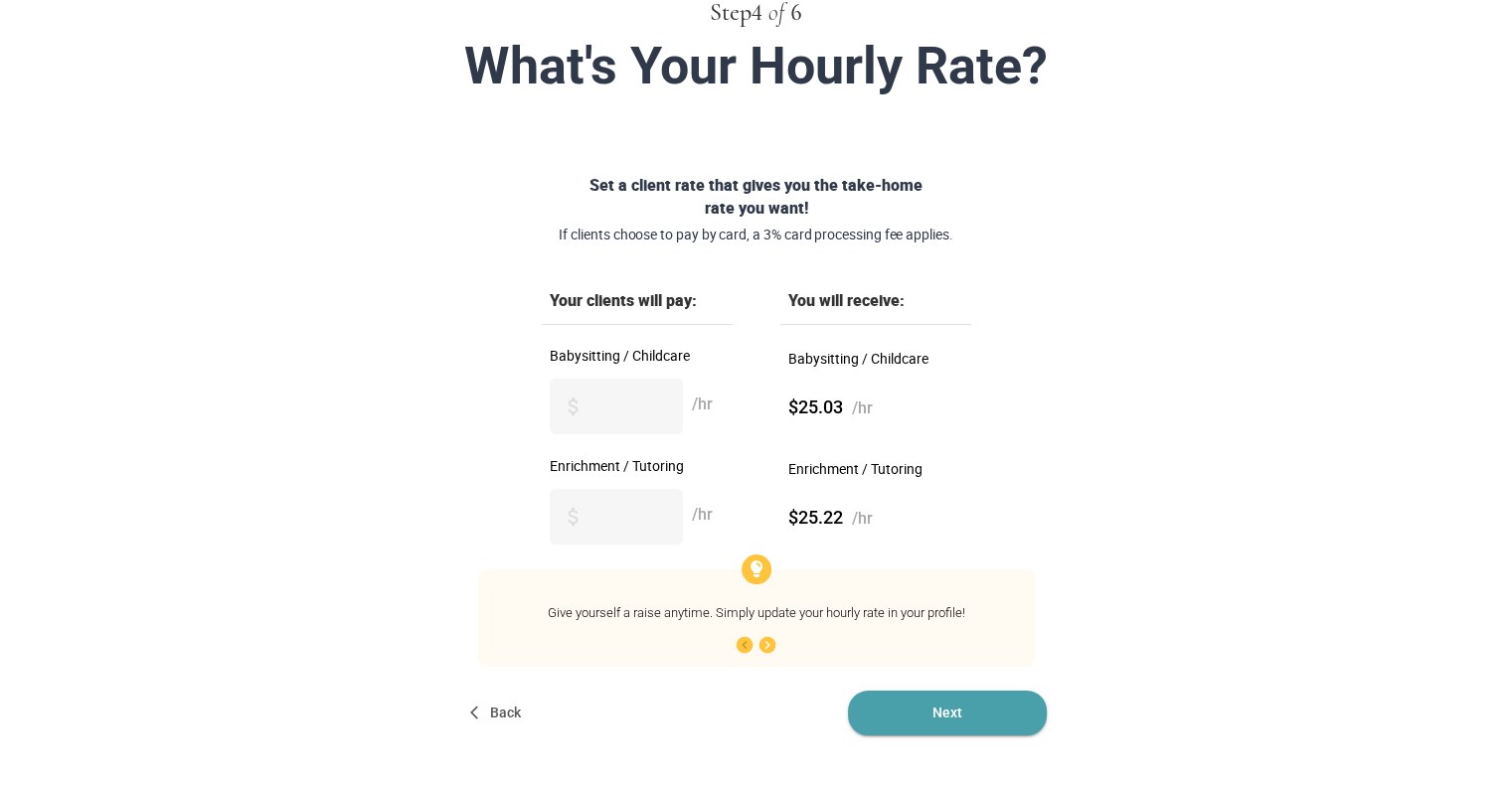 click on "Next" at bounding box center [947, 712] 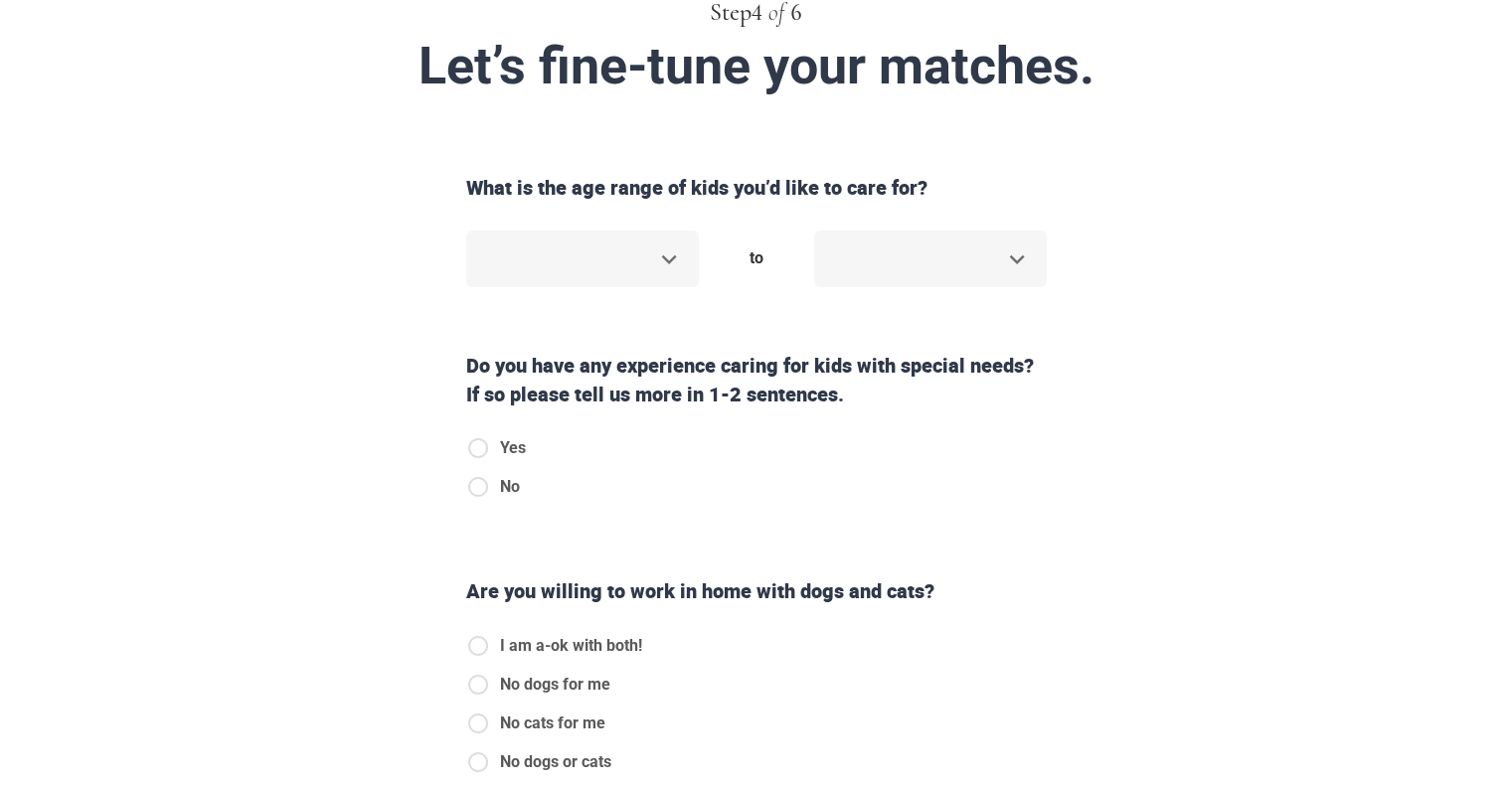 scroll, scrollTop: 0, scrollLeft: 0, axis: both 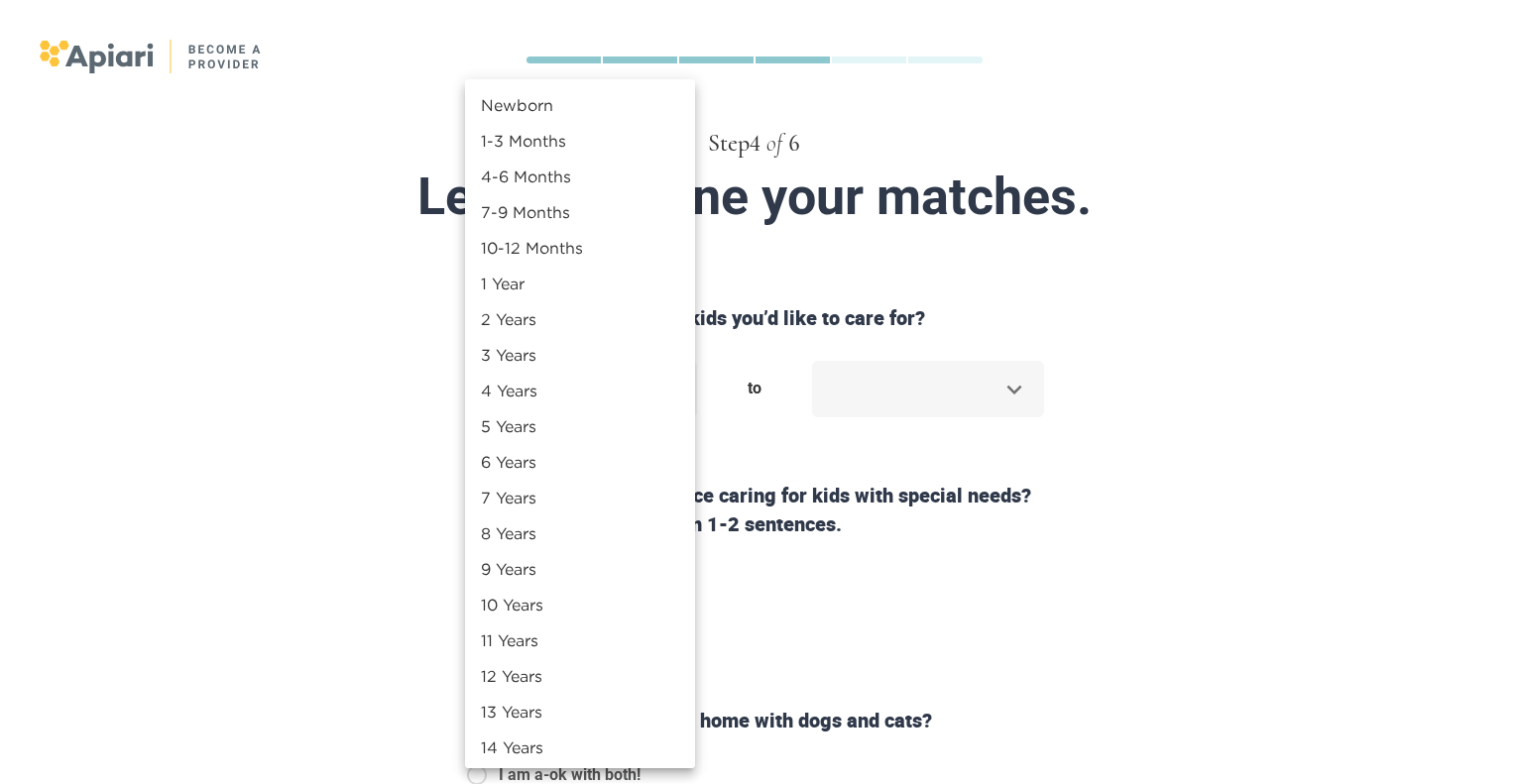 click on "Step  4   of   6 Let’s fine-tune your matches. What is the age range of kids you’d like to care for? ​ to ​ Do you have any experience caring for kids with special needs? If so please tell us more in 1-2 sentences. Yes No Are you willing to work in home with dogs and cats? I am a-ok with both! No dogs for me No cats for me No dogs or cats Do you speak another language besides English? Yes No Back Next Copyright  2025 [EMAIL_ADDRESS][DOMAIN_NAME] [PHONE_NUMBER] Jobs Signup Terms of service Privacy The Sweet Life Newborn 1-3 Months 4-6 Months 7-9 Months 10-12 Months 1 Year 2 Years 3 Years 4 Years 5 Years 6 Years 7 Years 8 Years 9 Years 10 Years 11 Years 12 Years 13 Years 14 Years 15 Years 16 Years 17 Years 18 Years" at bounding box center [762, 392] 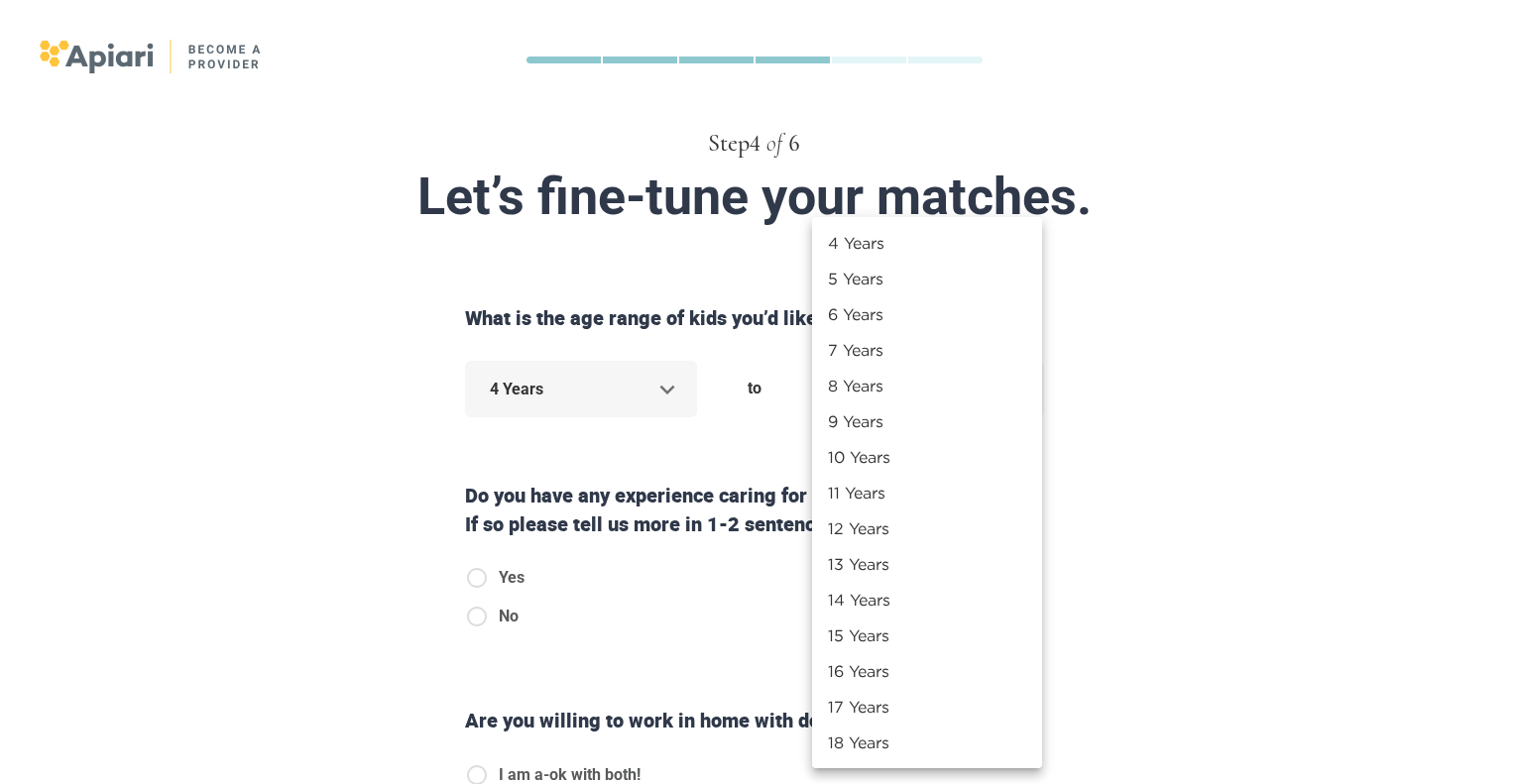 click on "Step  4   of   6 Let’s fine-tune your matches. What is the age range of kids you’d like to care for? 4 Years * to ​ Do you have any experience caring for kids with special needs? If so please tell us more in 1-2 sentences. Yes No Are you willing to work in home with dogs and cats? I am a-ok with both! No dogs for me No cats for me No dogs or cats Do you speak another language besides English? Yes No Back Next Copyright  2025 [EMAIL_ADDRESS][DOMAIN_NAME] [PHONE_NUMBER] Jobs Signup Terms of service Privacy The Sweet Life 4 Years 5 Years 6 Years 7 Years 8 Years 9 Years 10 Years 11 Years 12 Years 13 Years 14 Years 15 Years 16 Years 17 Years 18 Years" at bounding box center [762, 392] 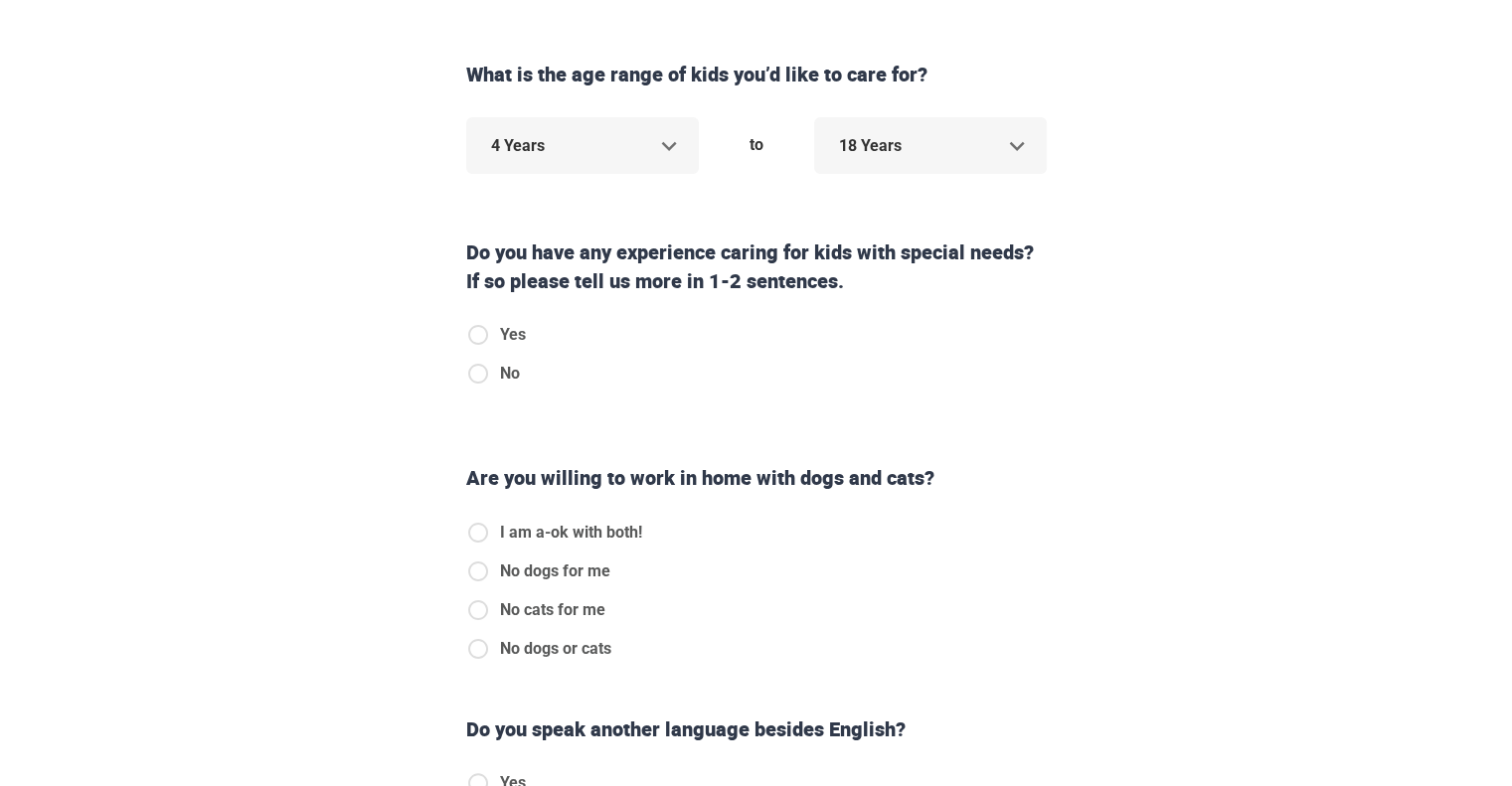 scroll, scrollTop: 196, scrollLeft: 0, axis: vertical 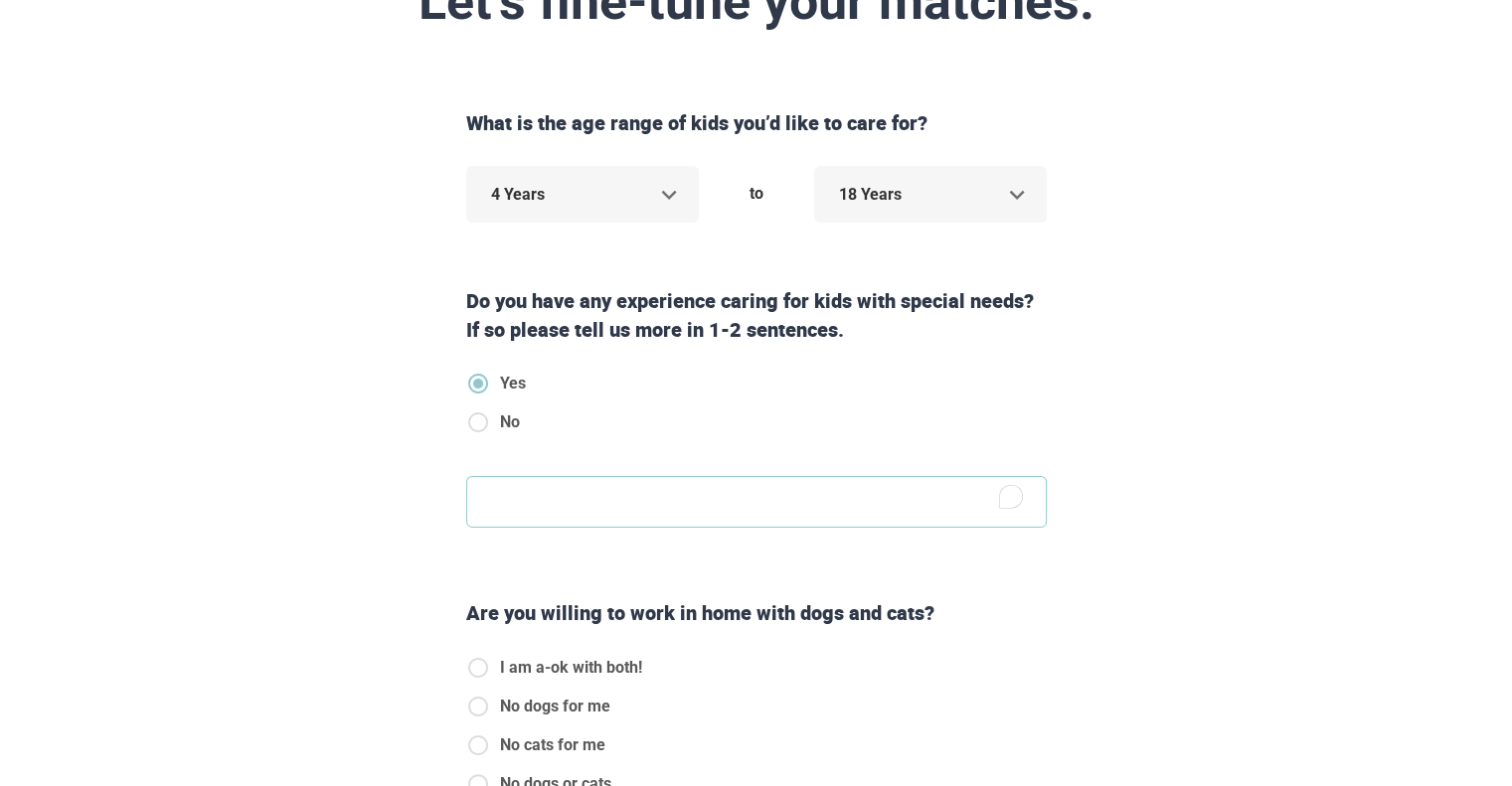 click at bounding box center (756, 502) 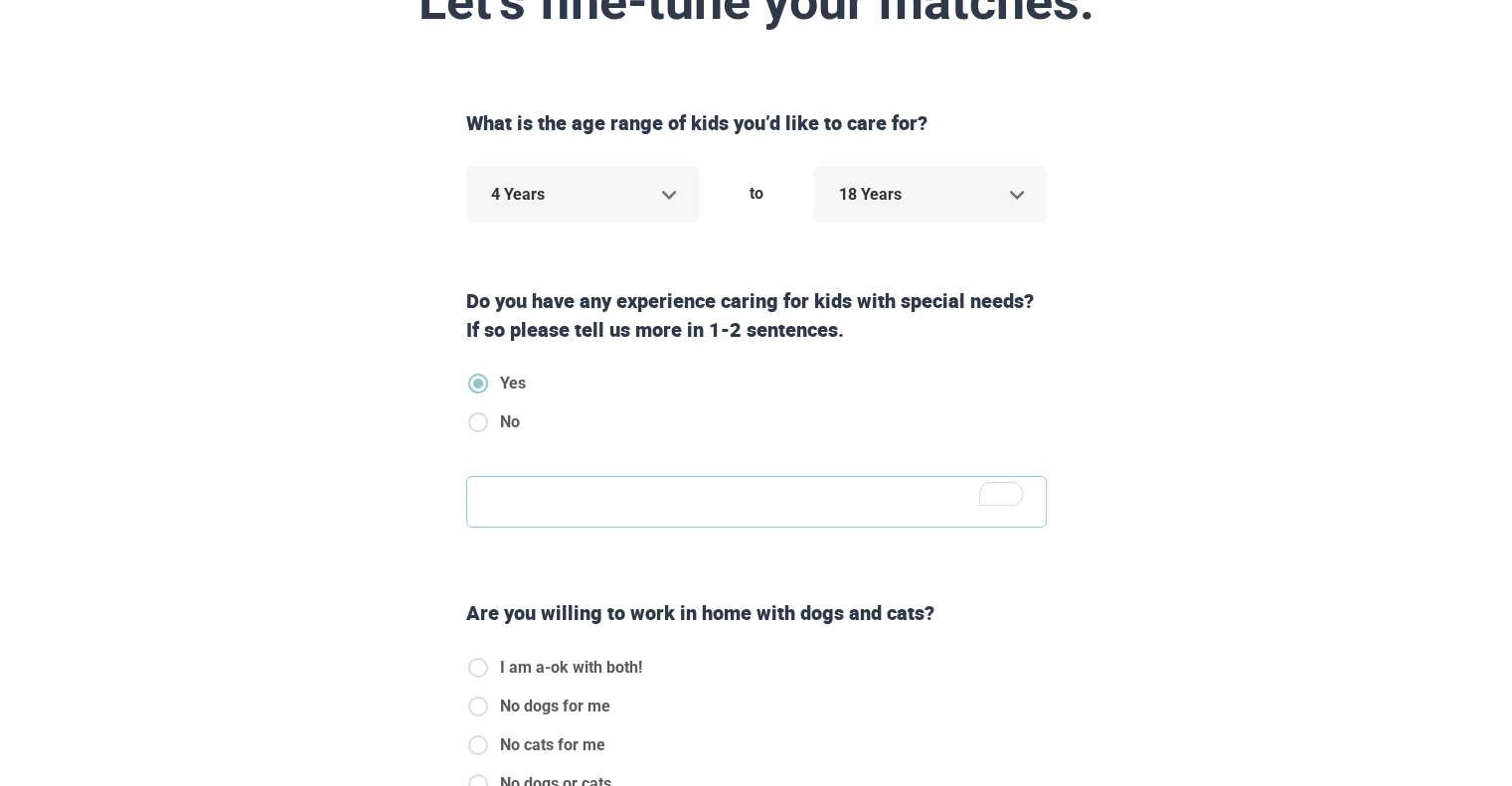 type on "*" 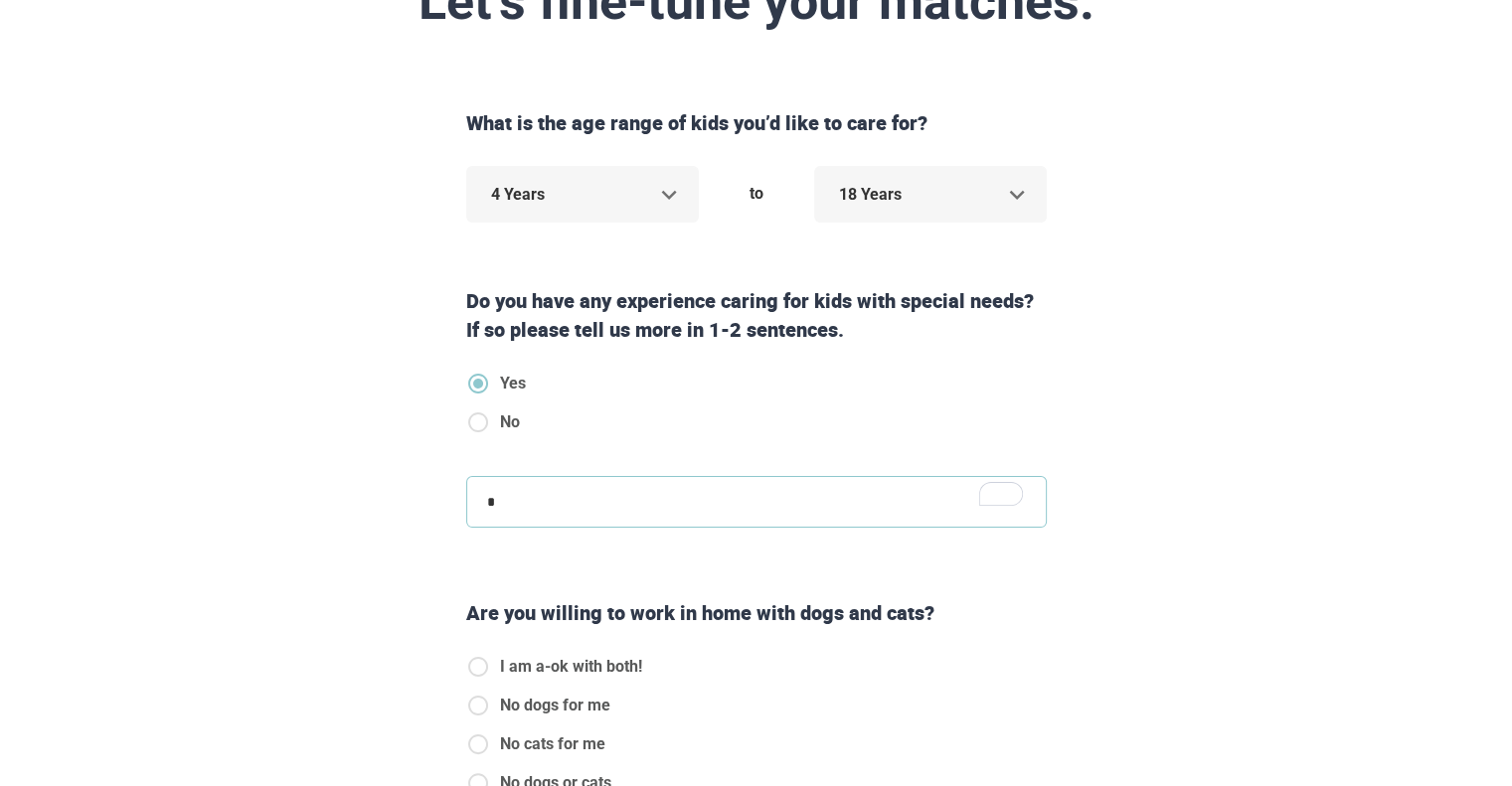 type on "*" 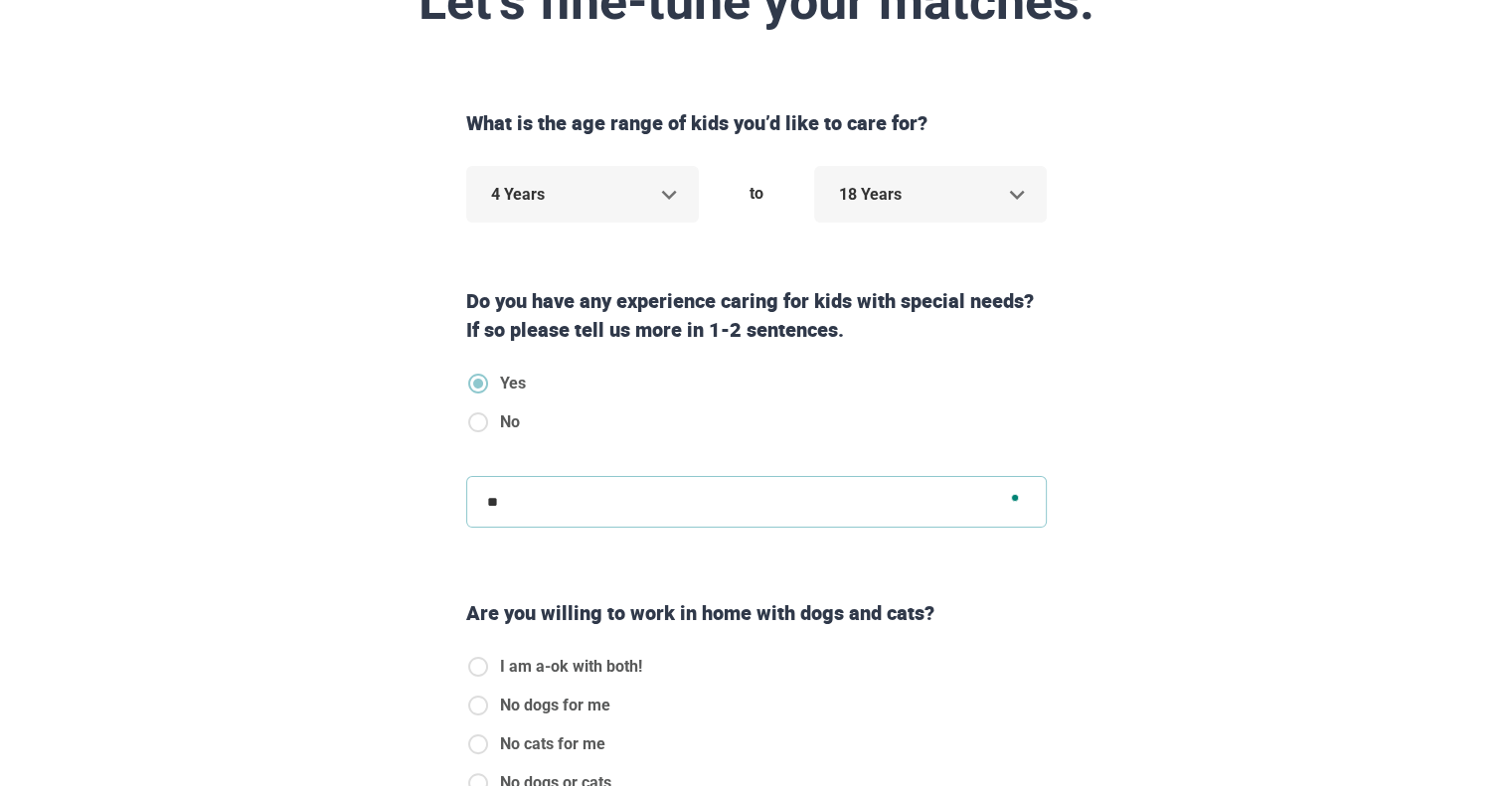 type on "***" 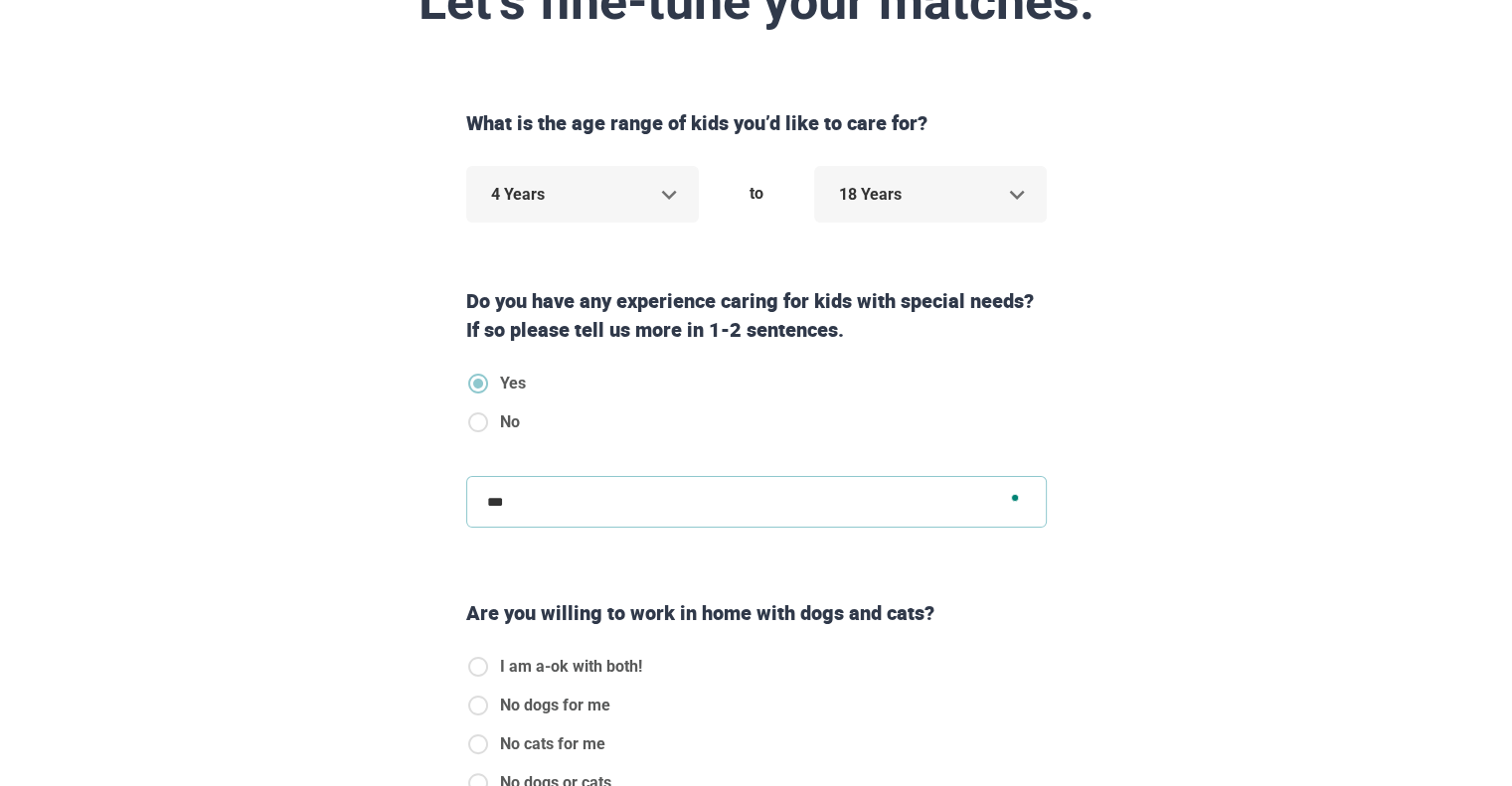 type on "****" 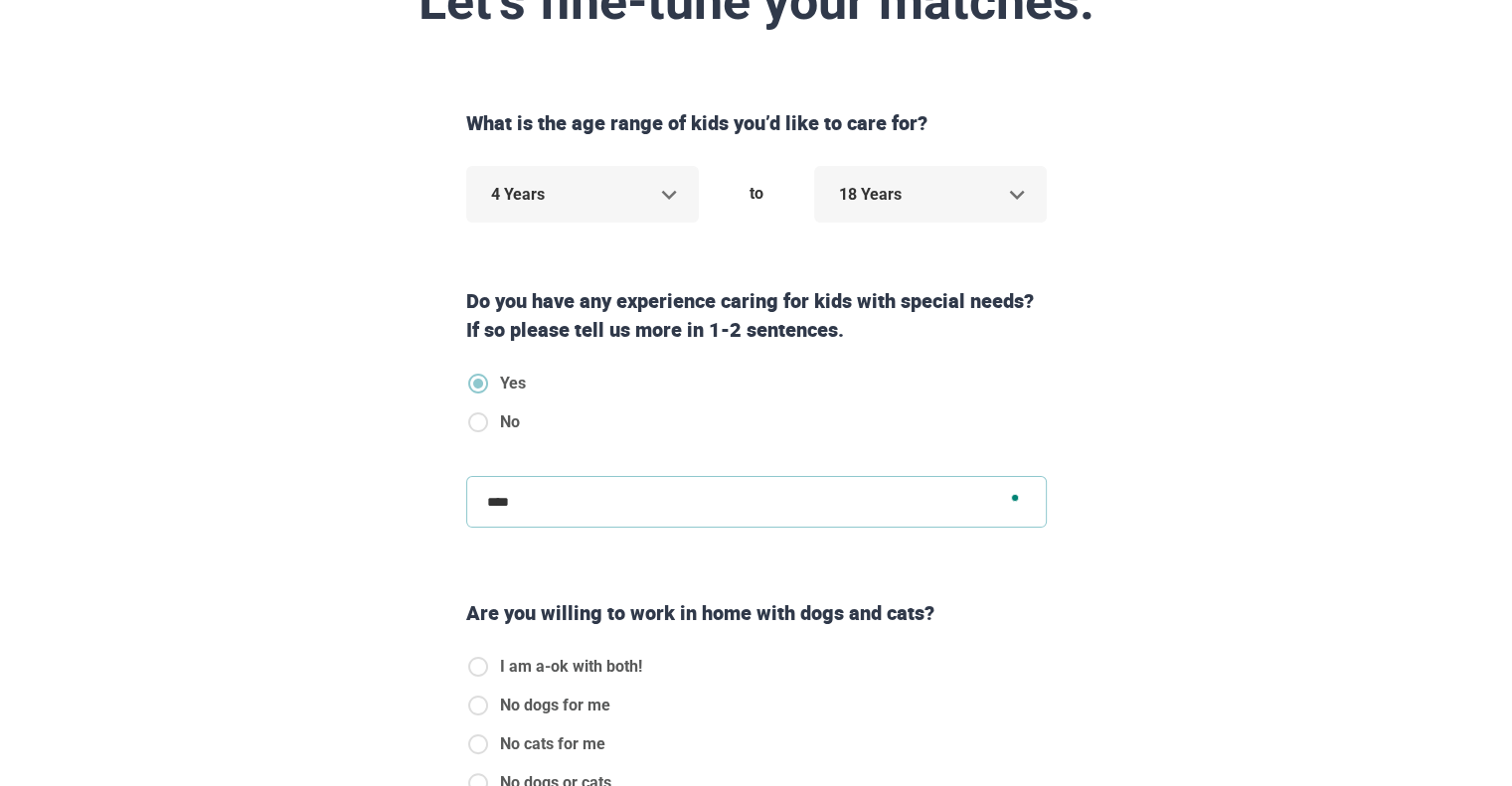 type on "*****" 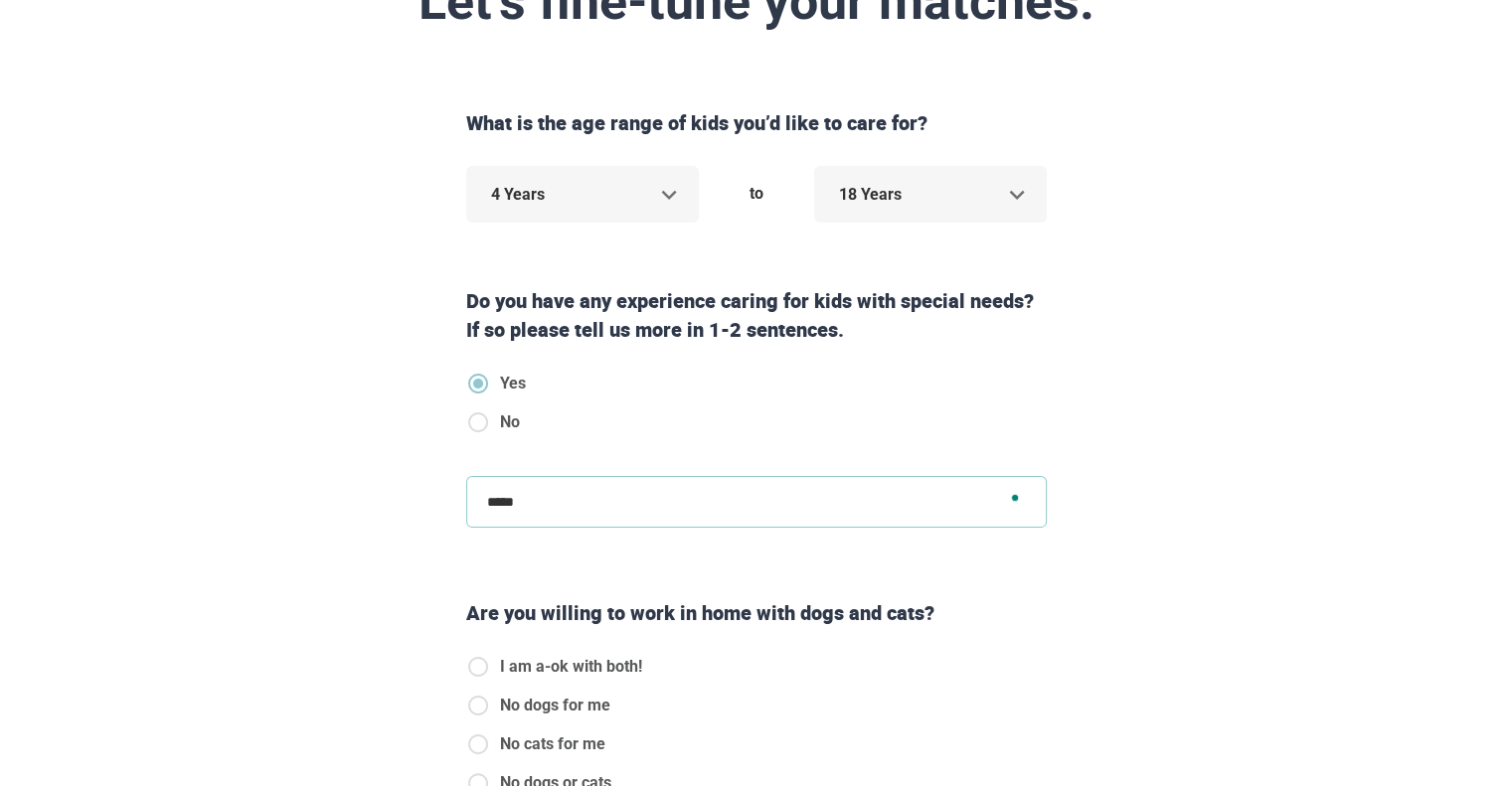 type on "******" 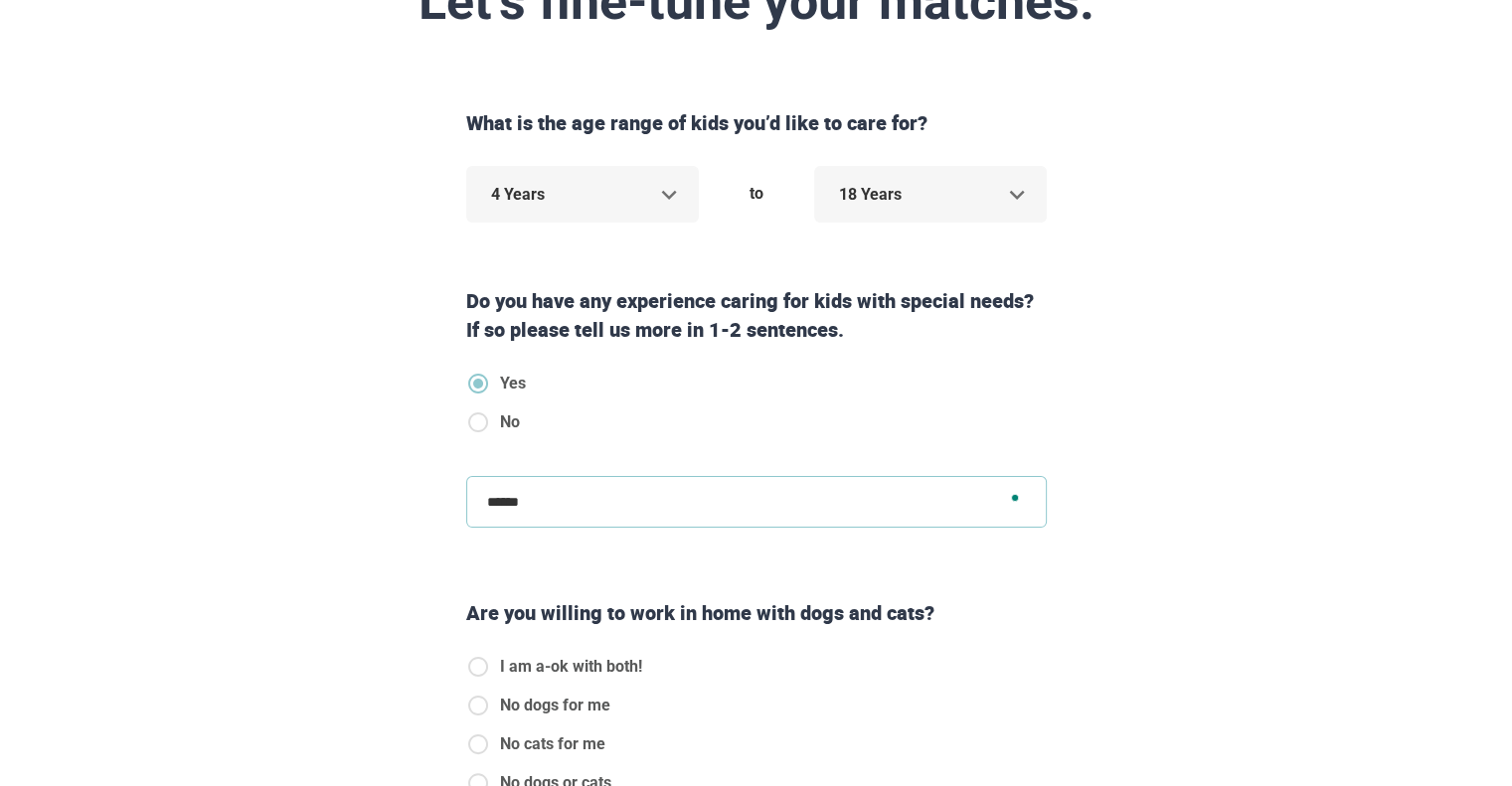 type on "*******" 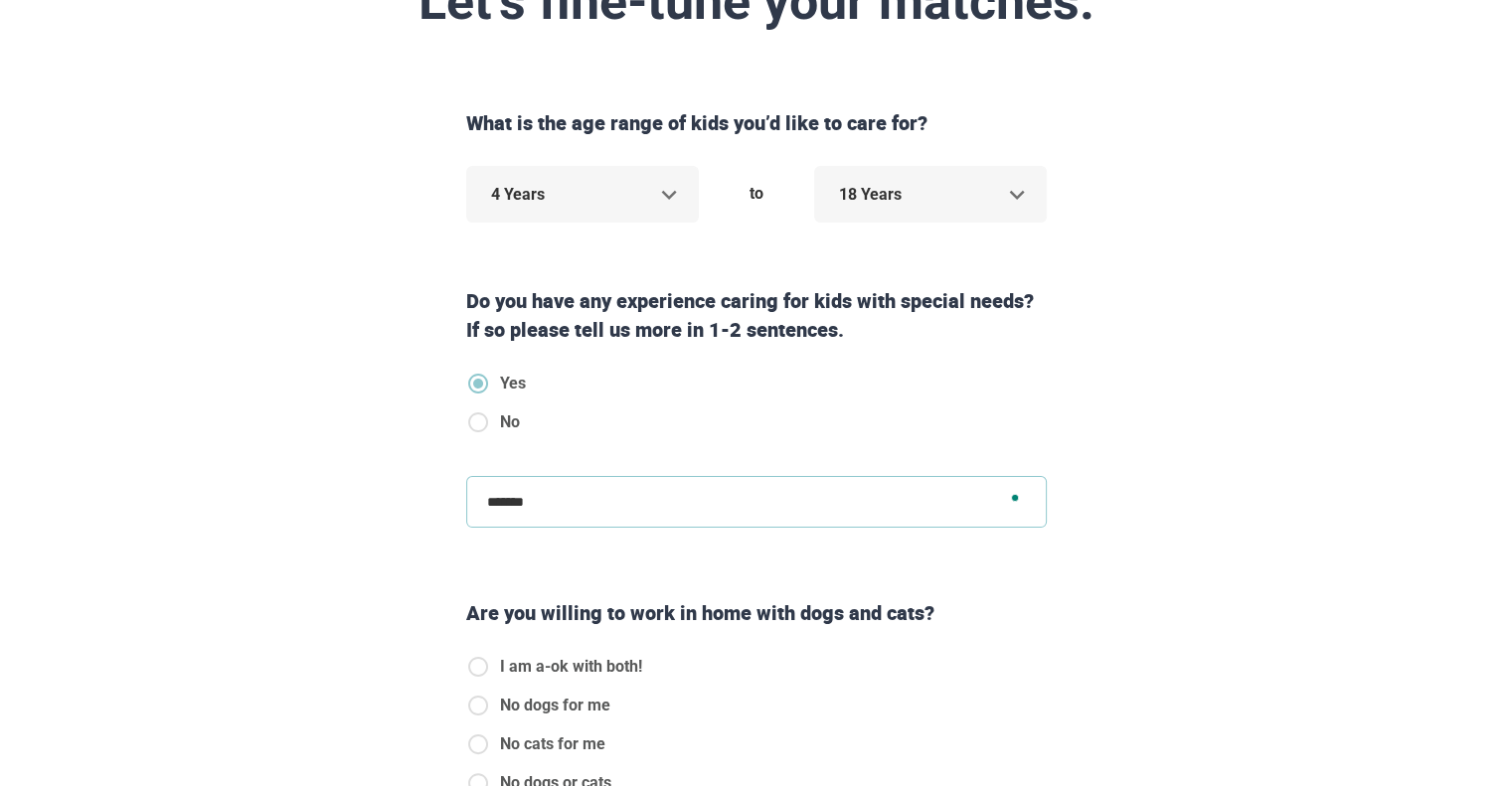 type on "********" 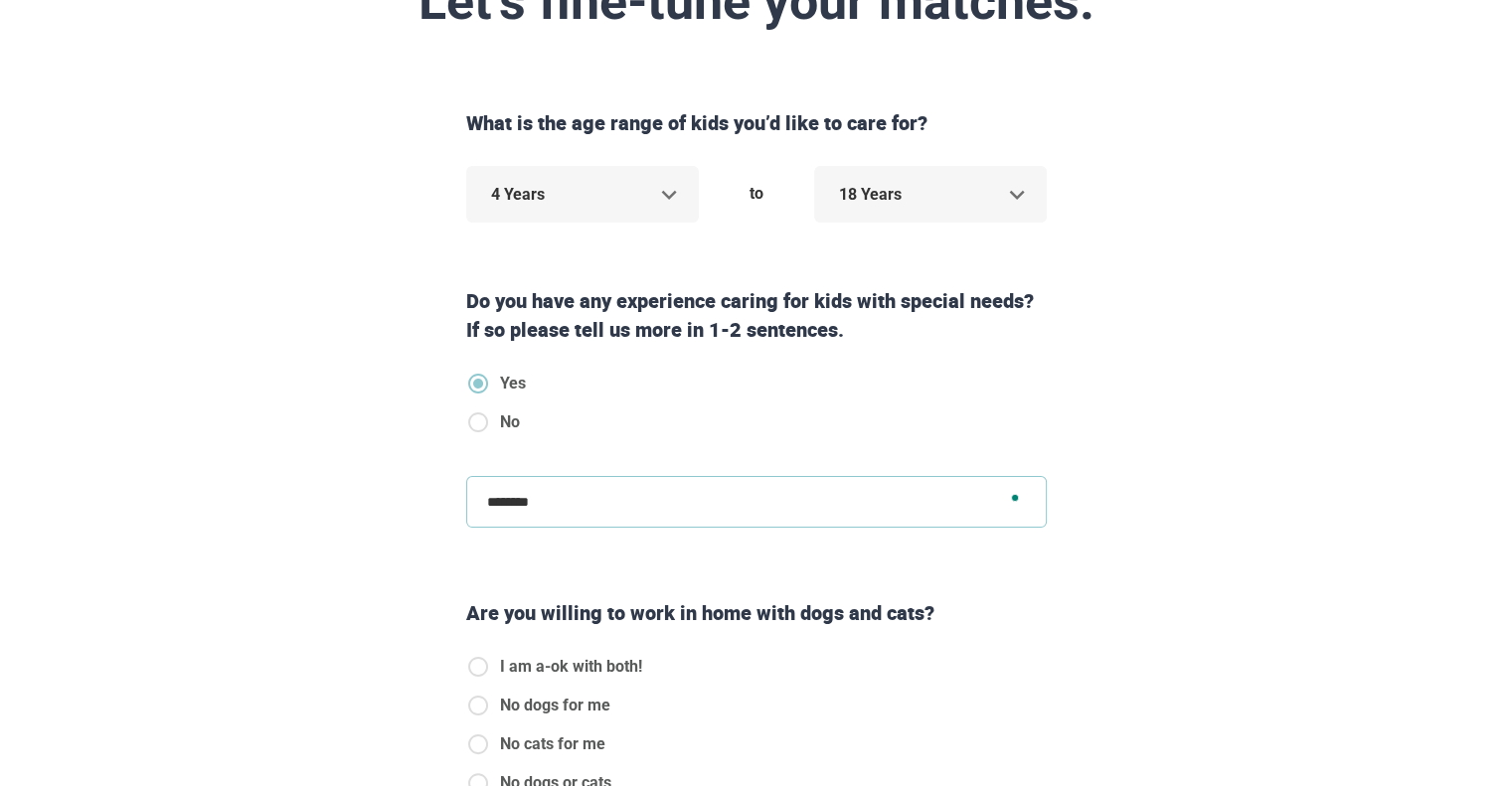 type on "********" 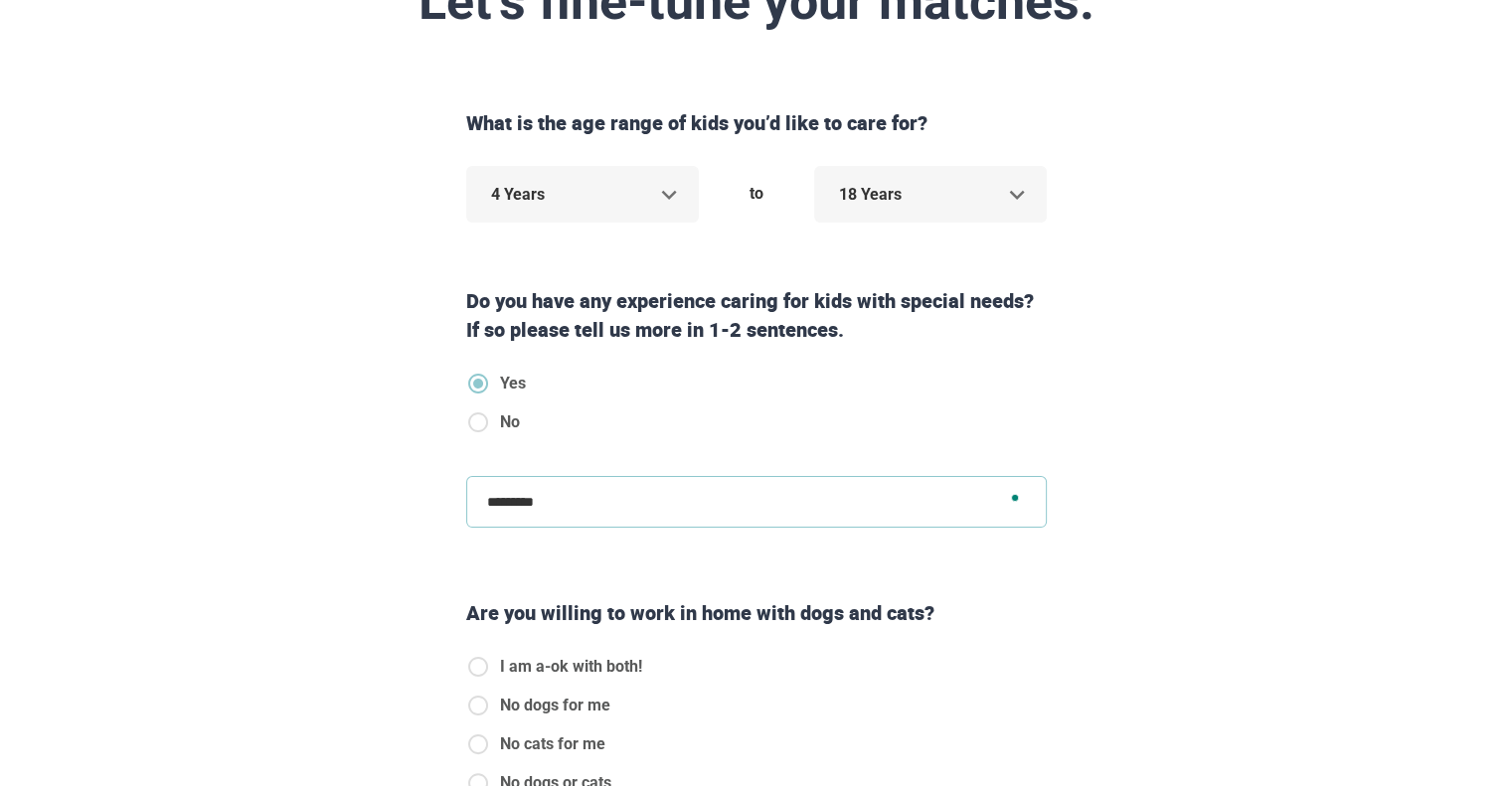 type on "**********" 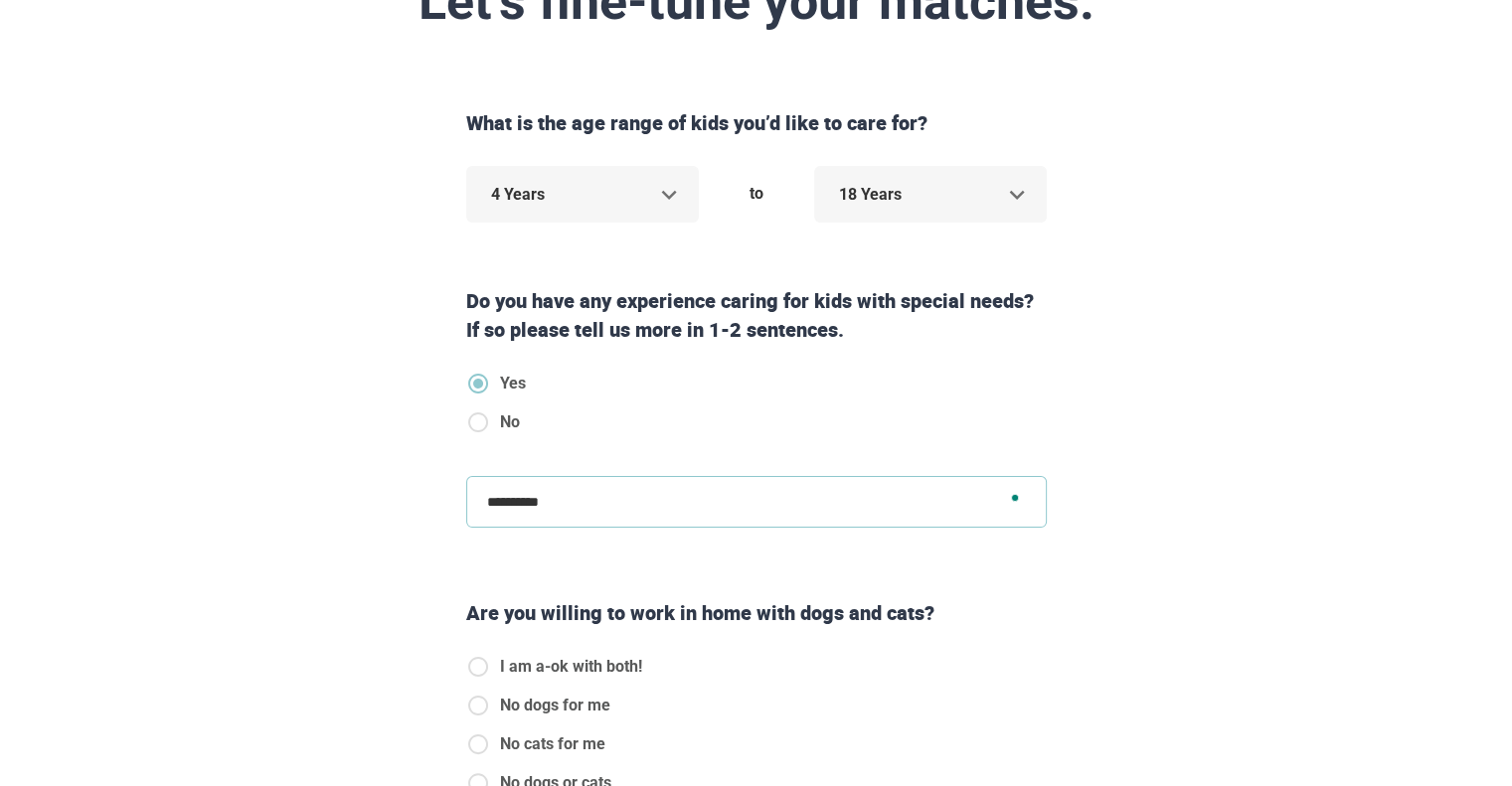 type on "**********" 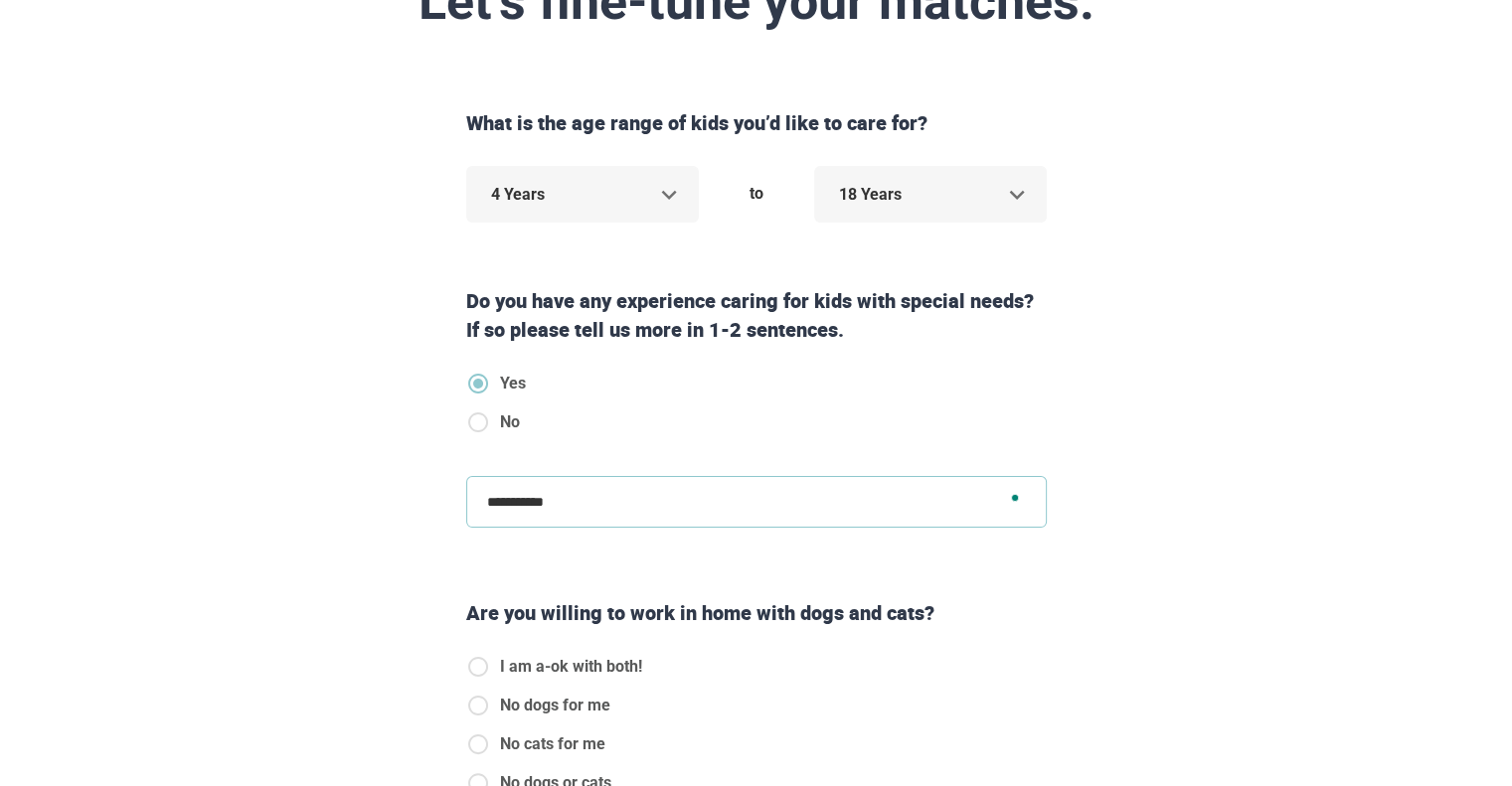 type on "**********" 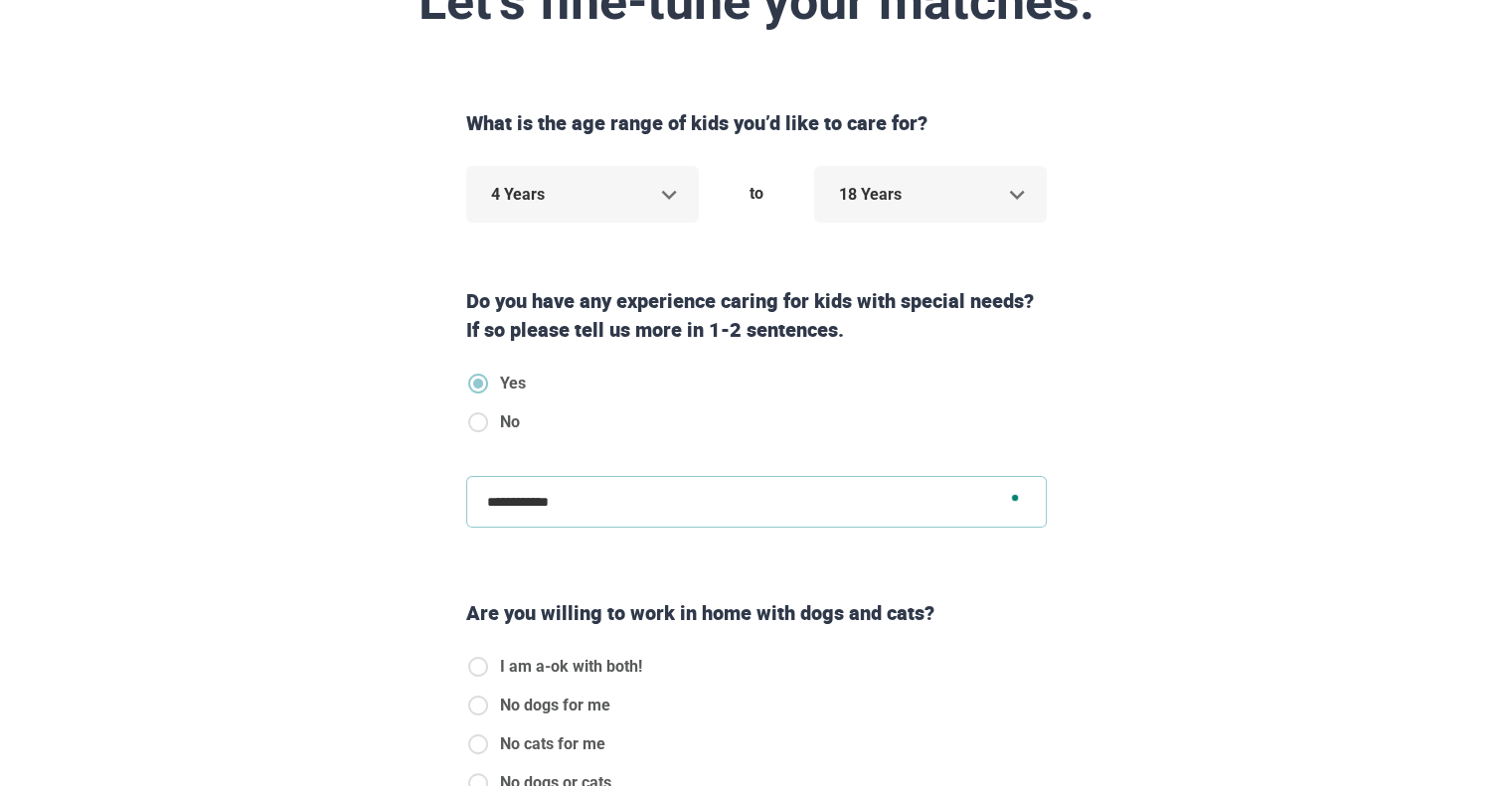 type on "**********" 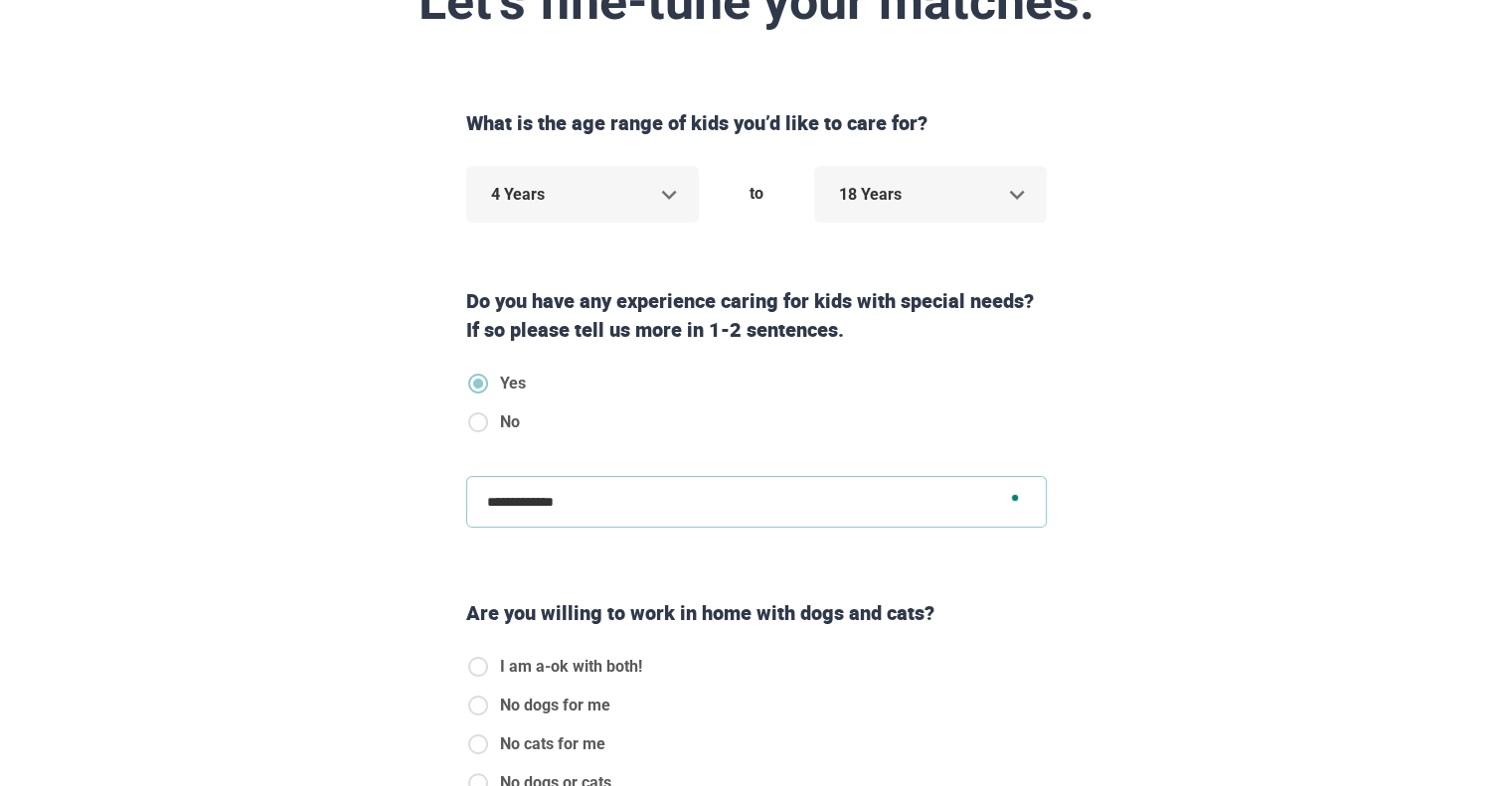 type on "**********" 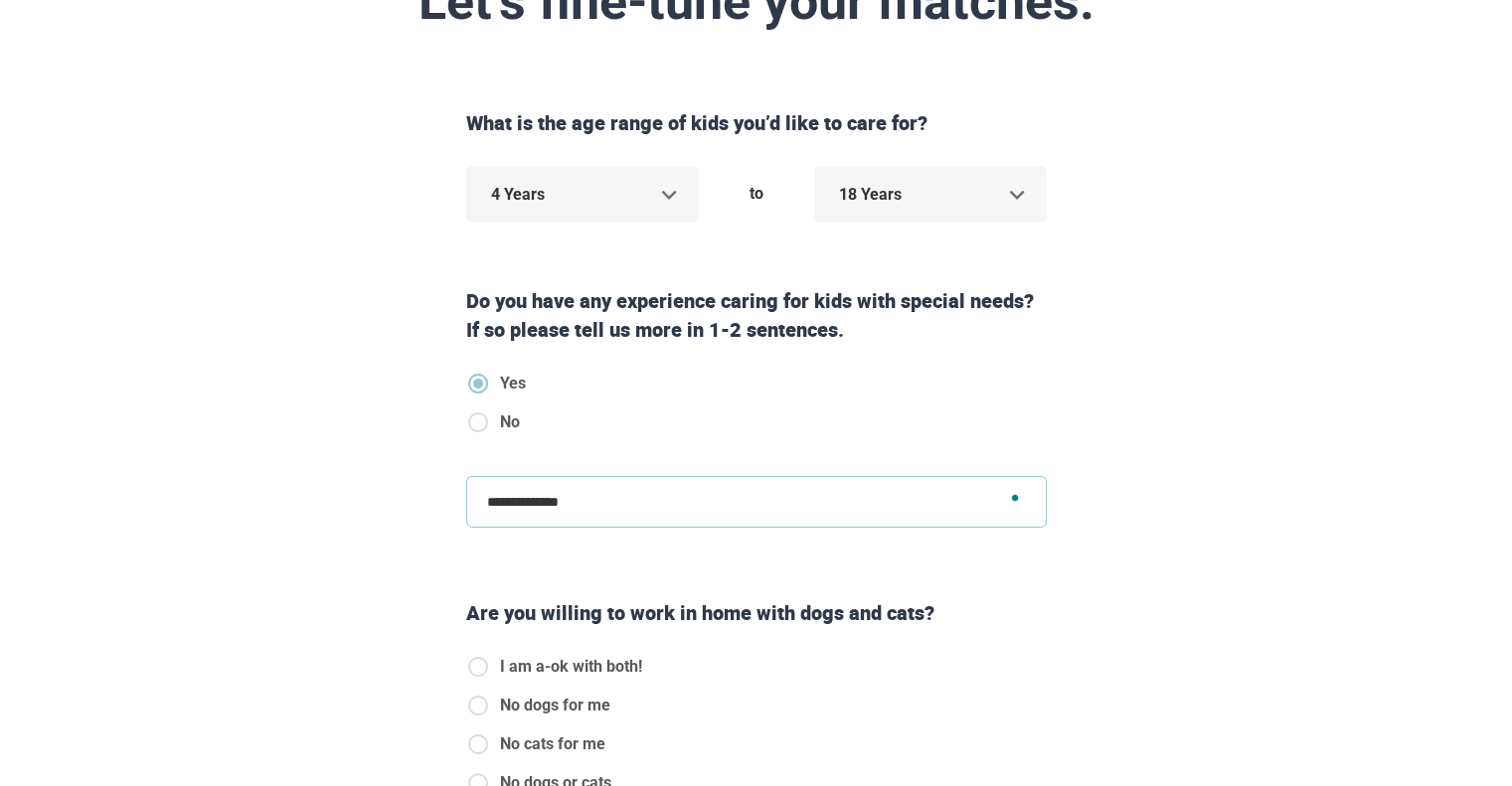 type on "**********" 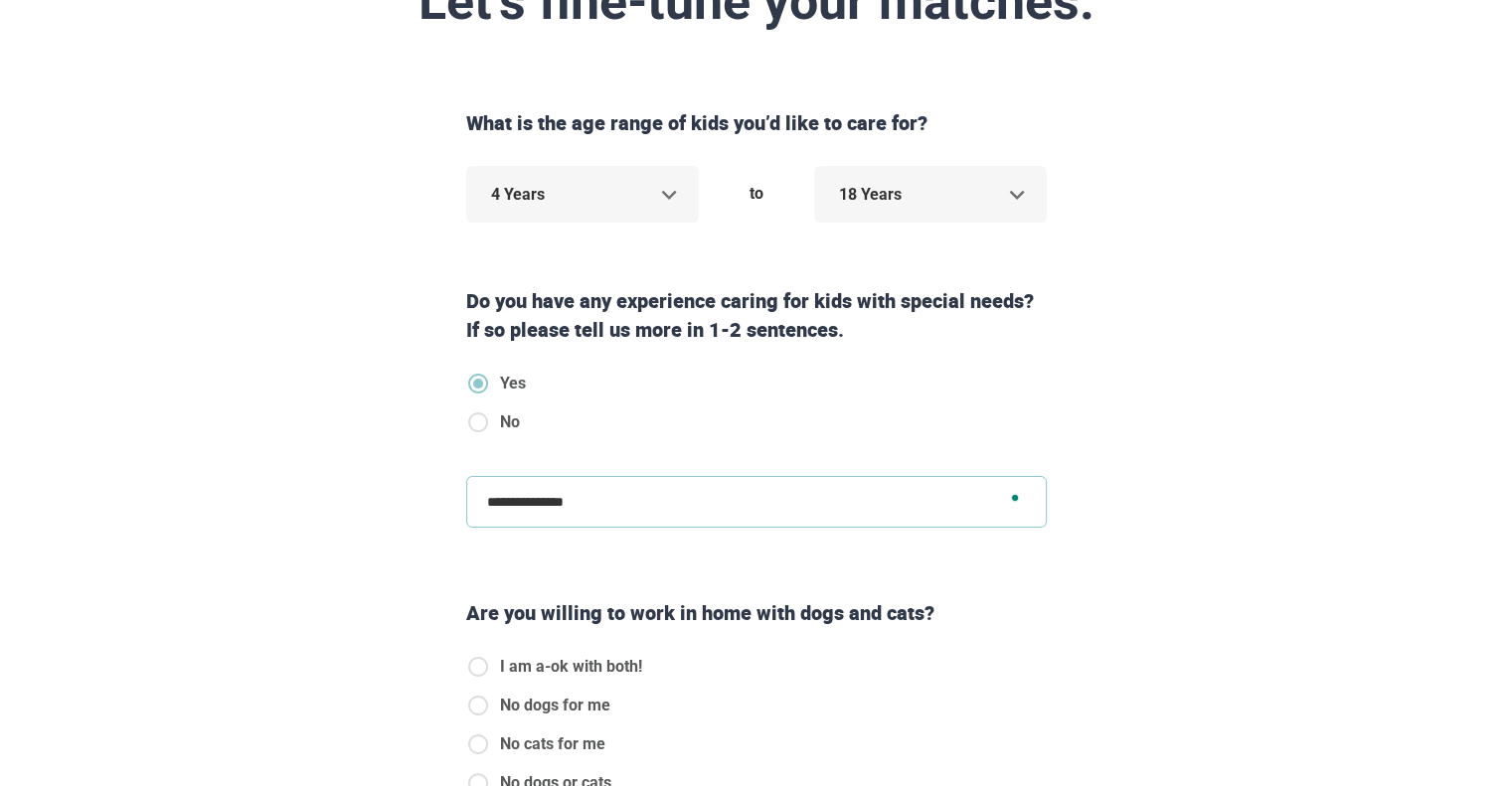 type on "**********" 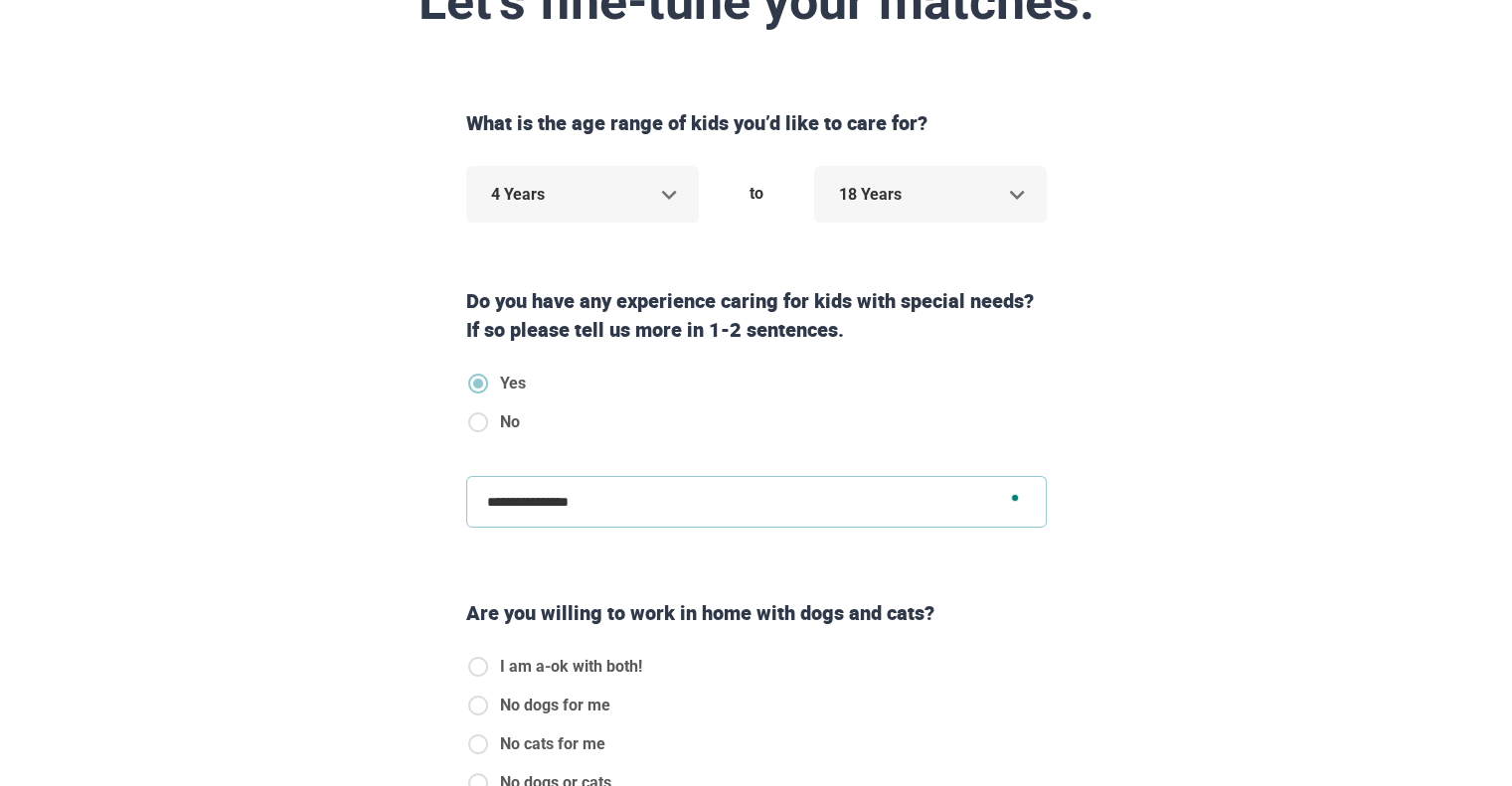 type on "**********" 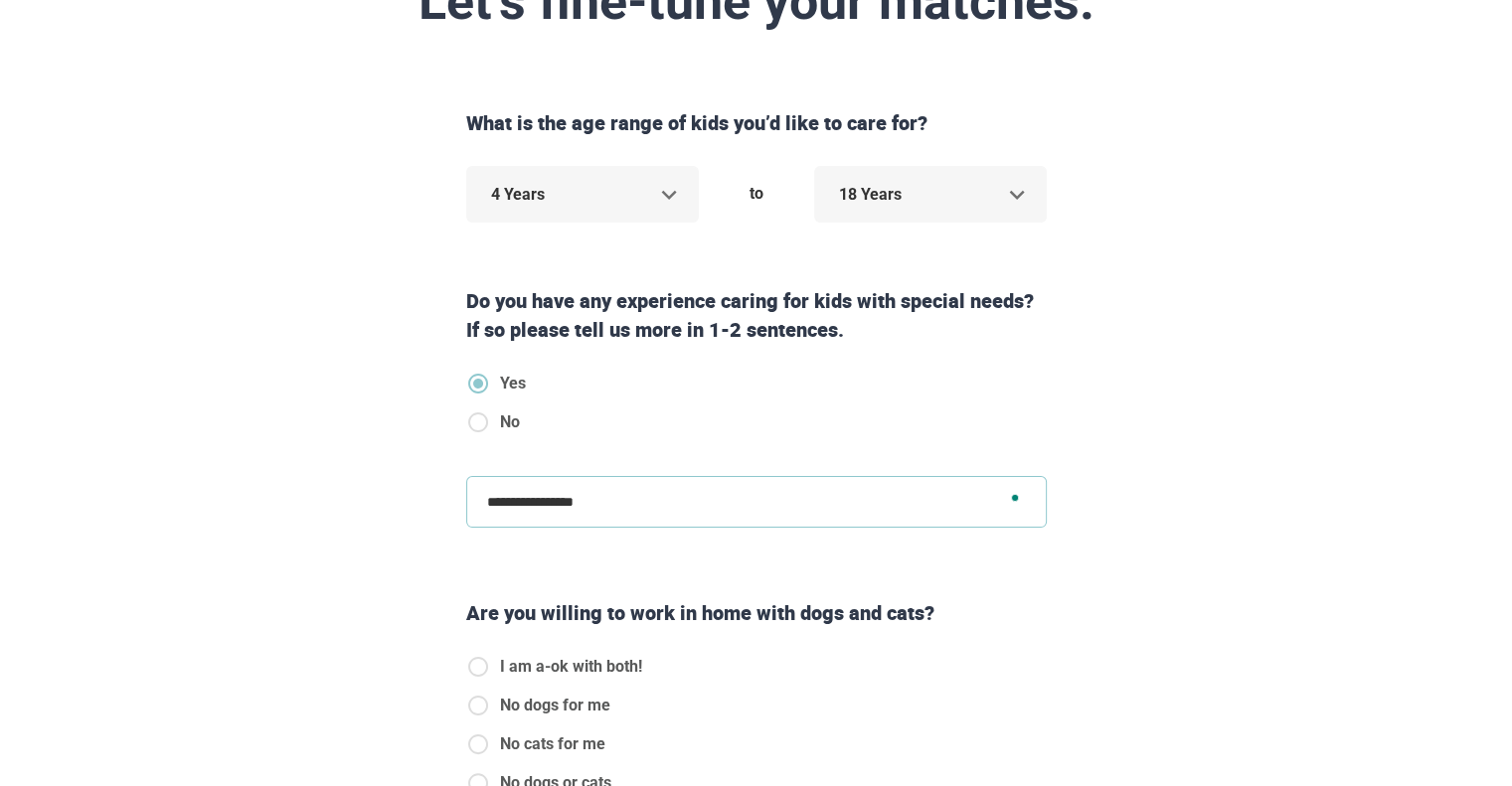 type on "**********" 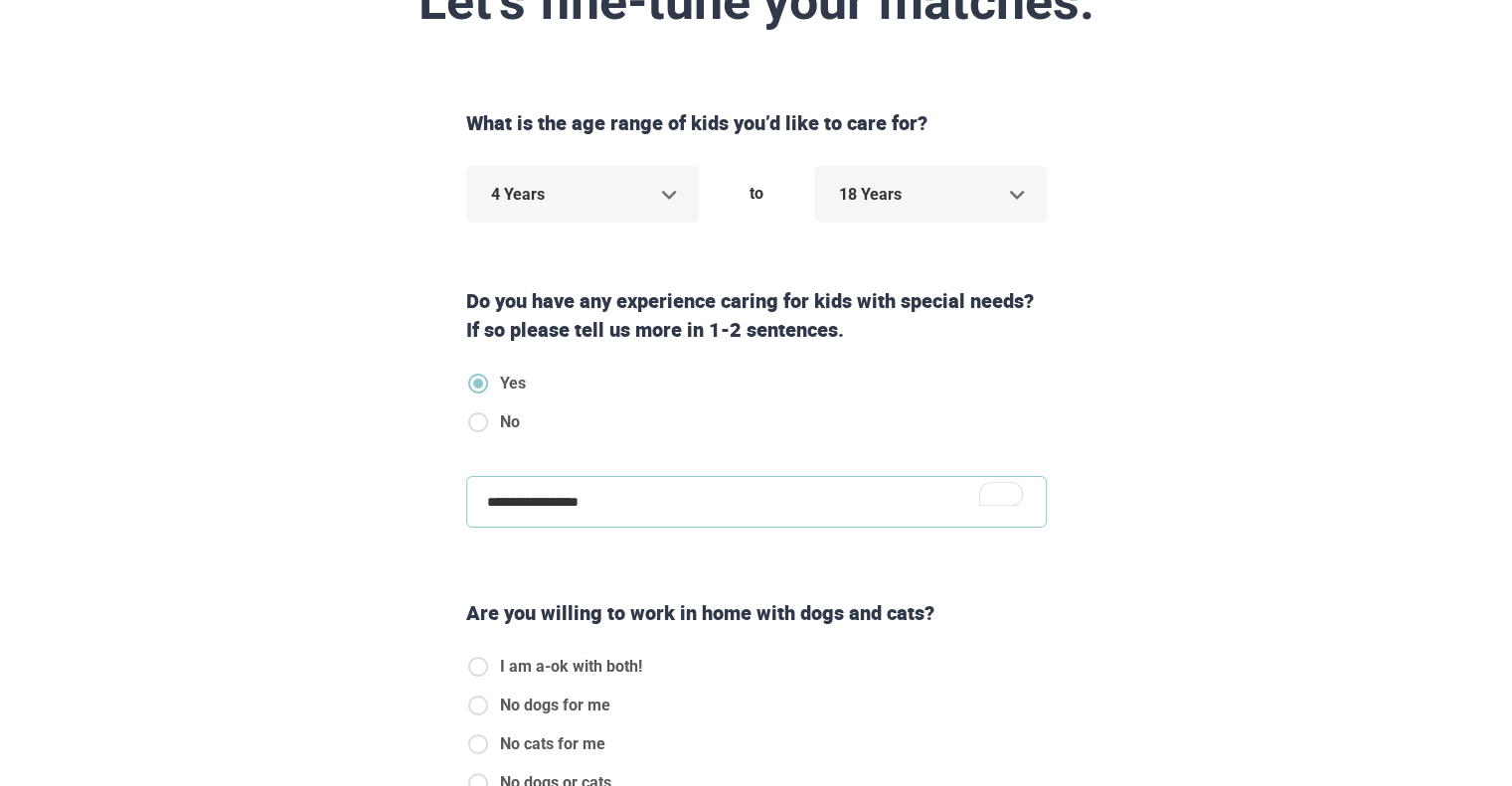 type on "**********" 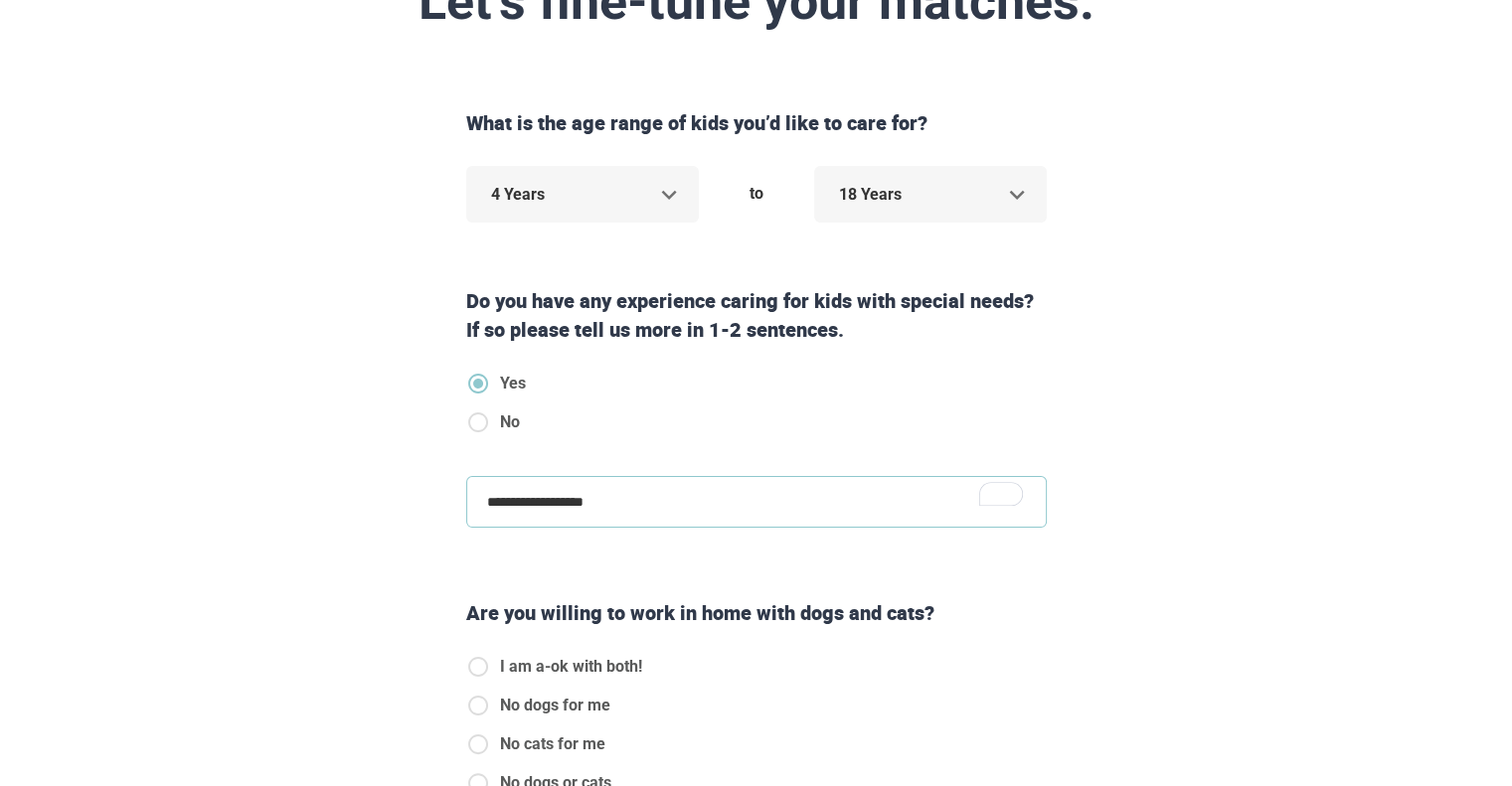 type on "**********" 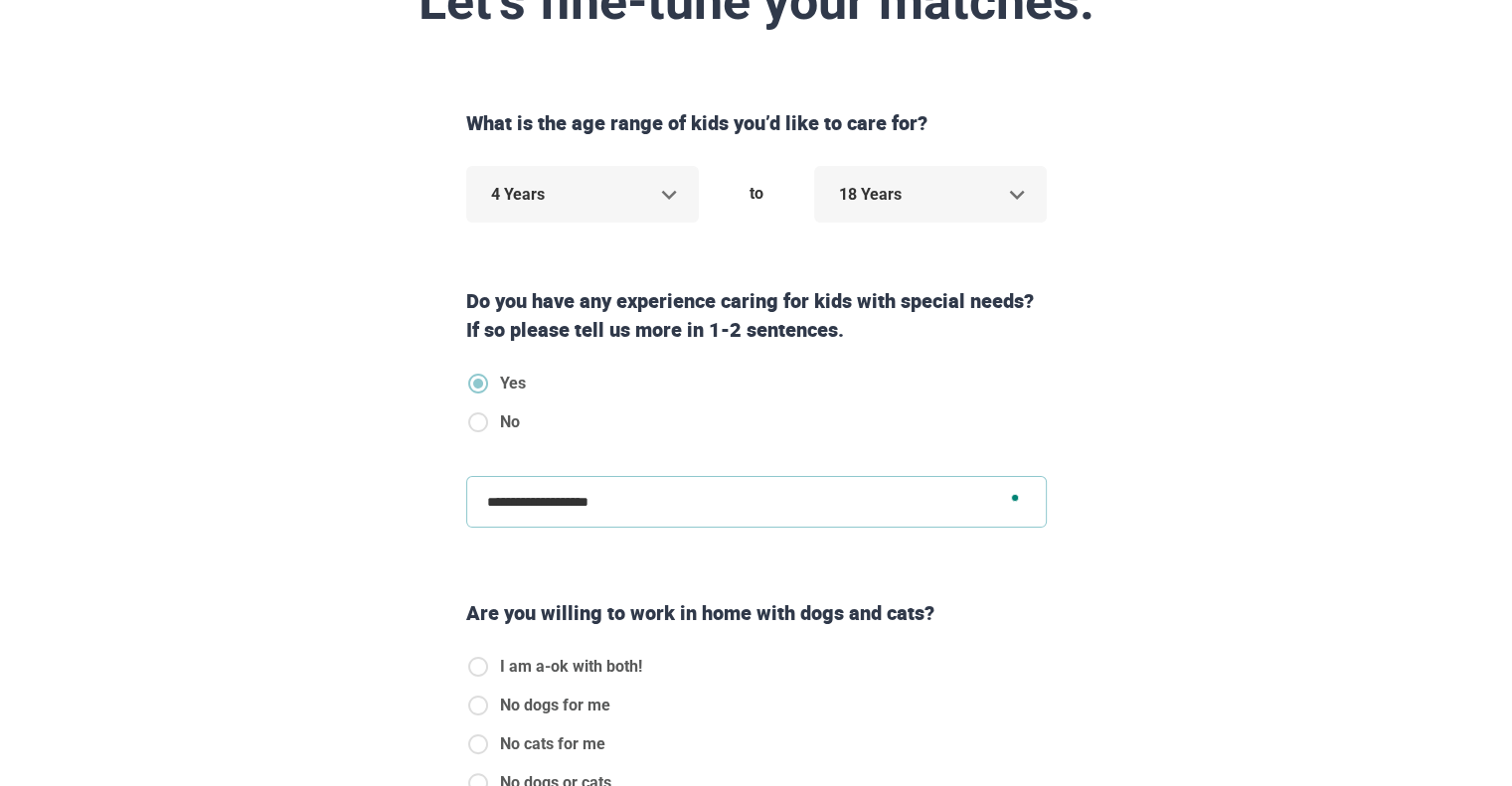 type on "**********" 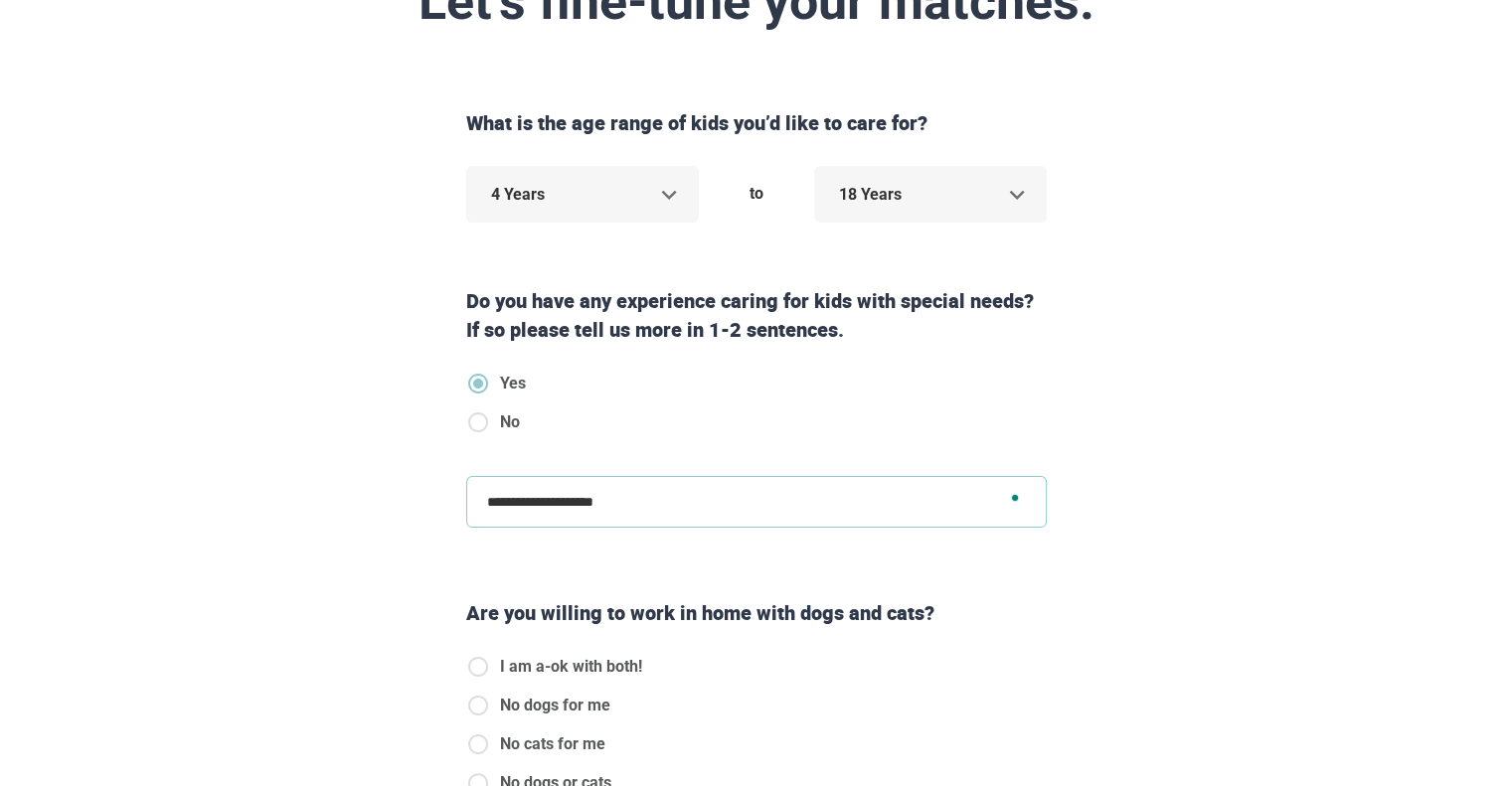 type on "**********" 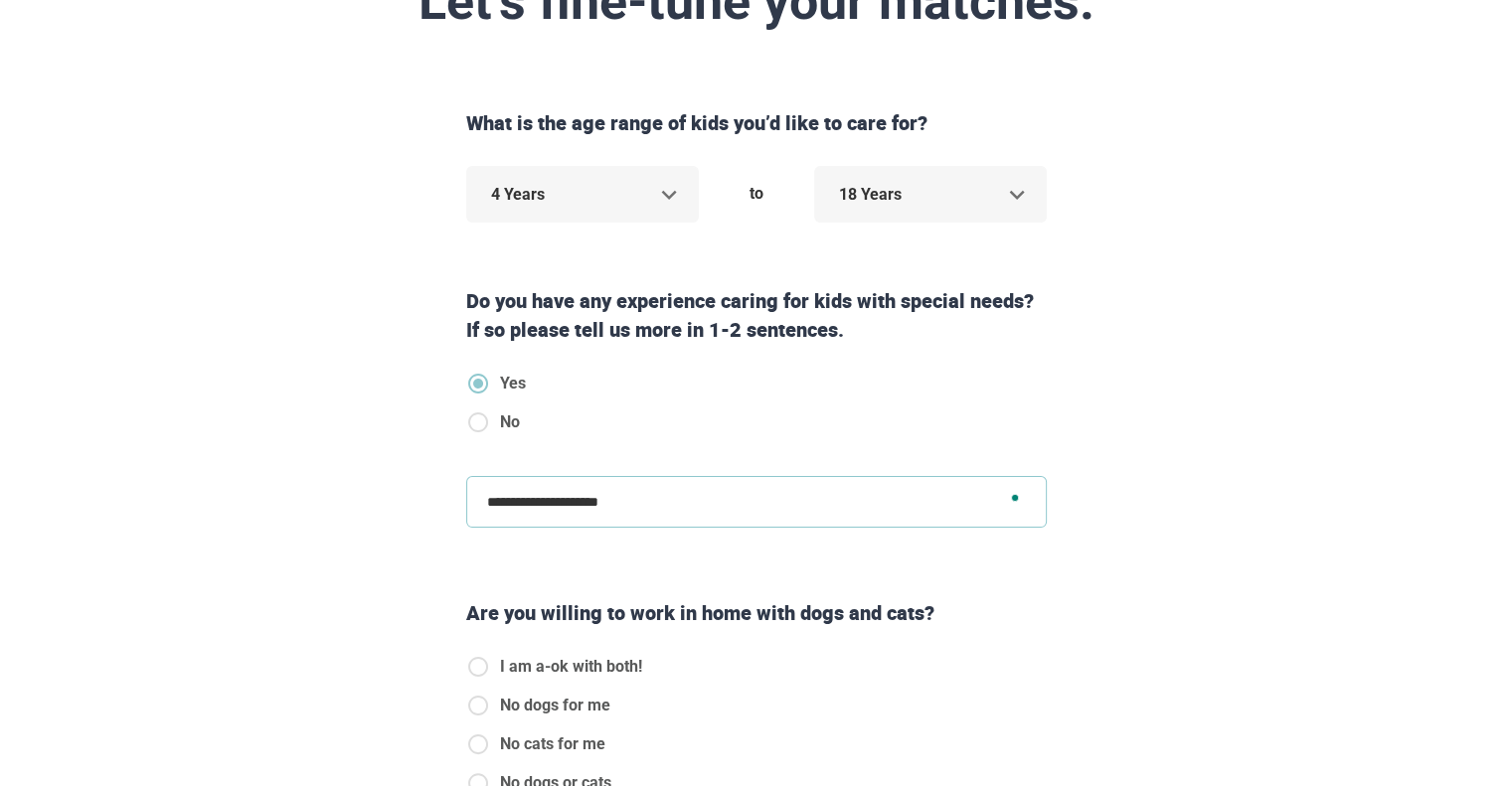type on "**********" 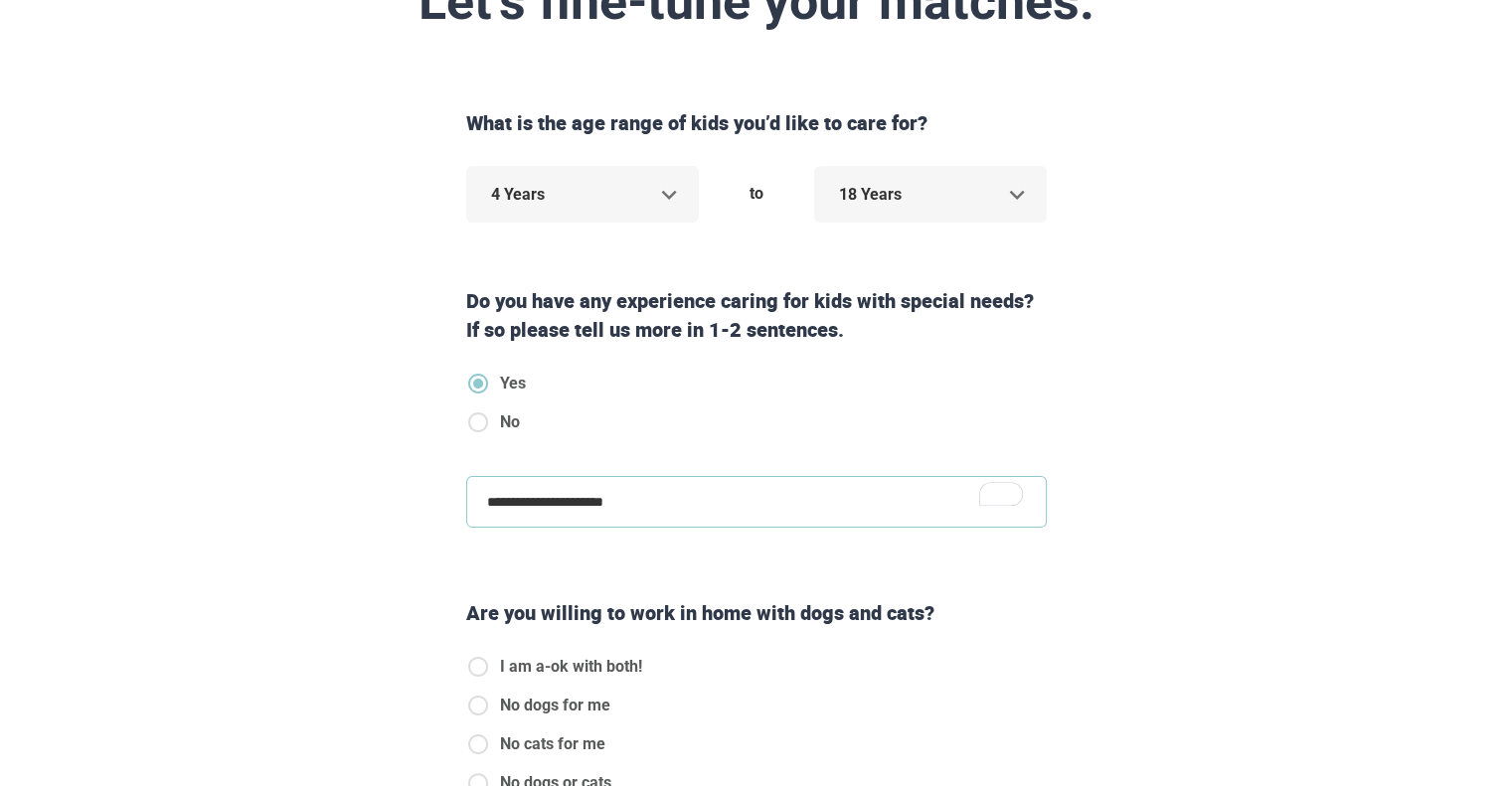 type on "**********" 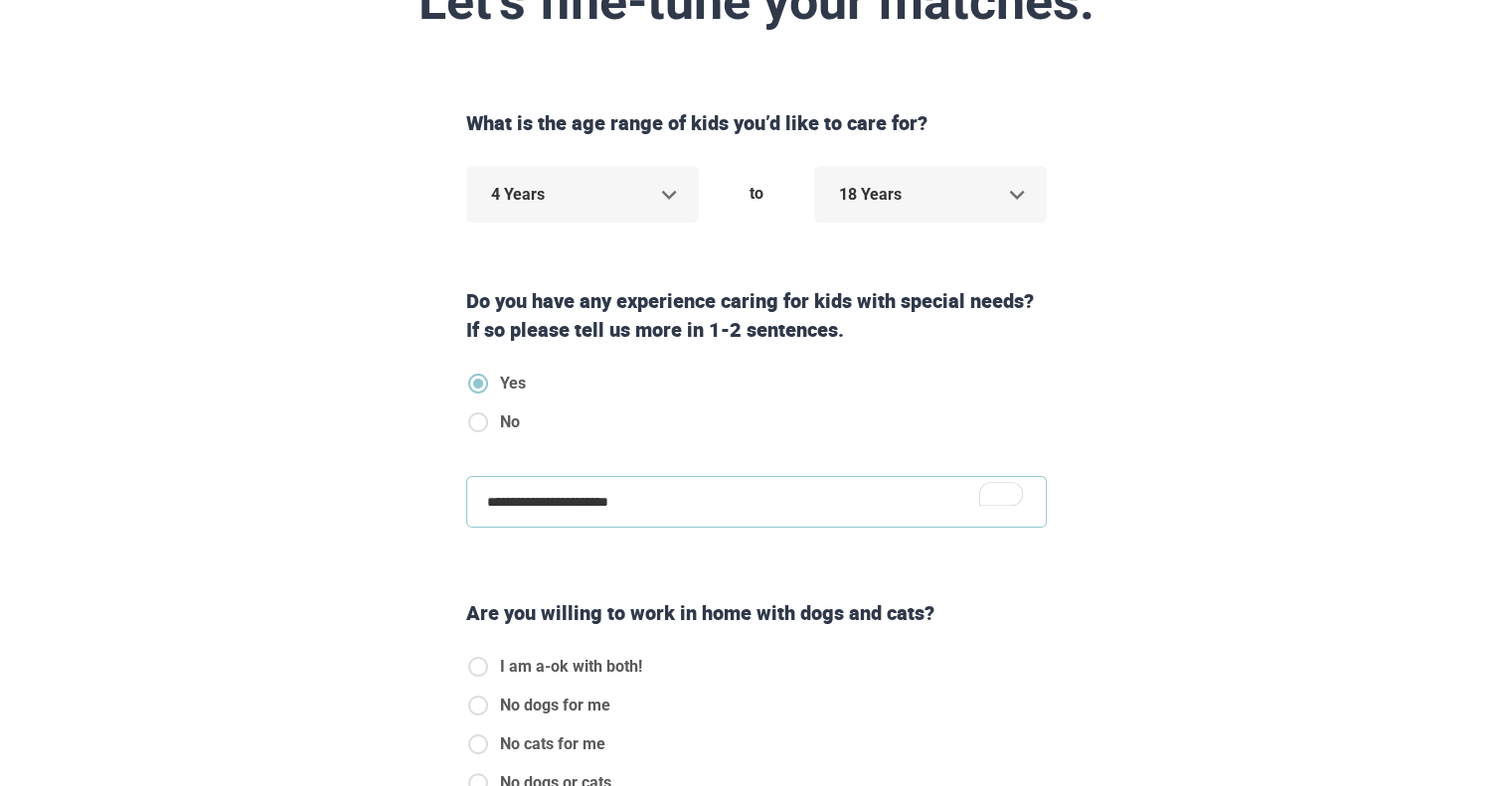 type on "**********" 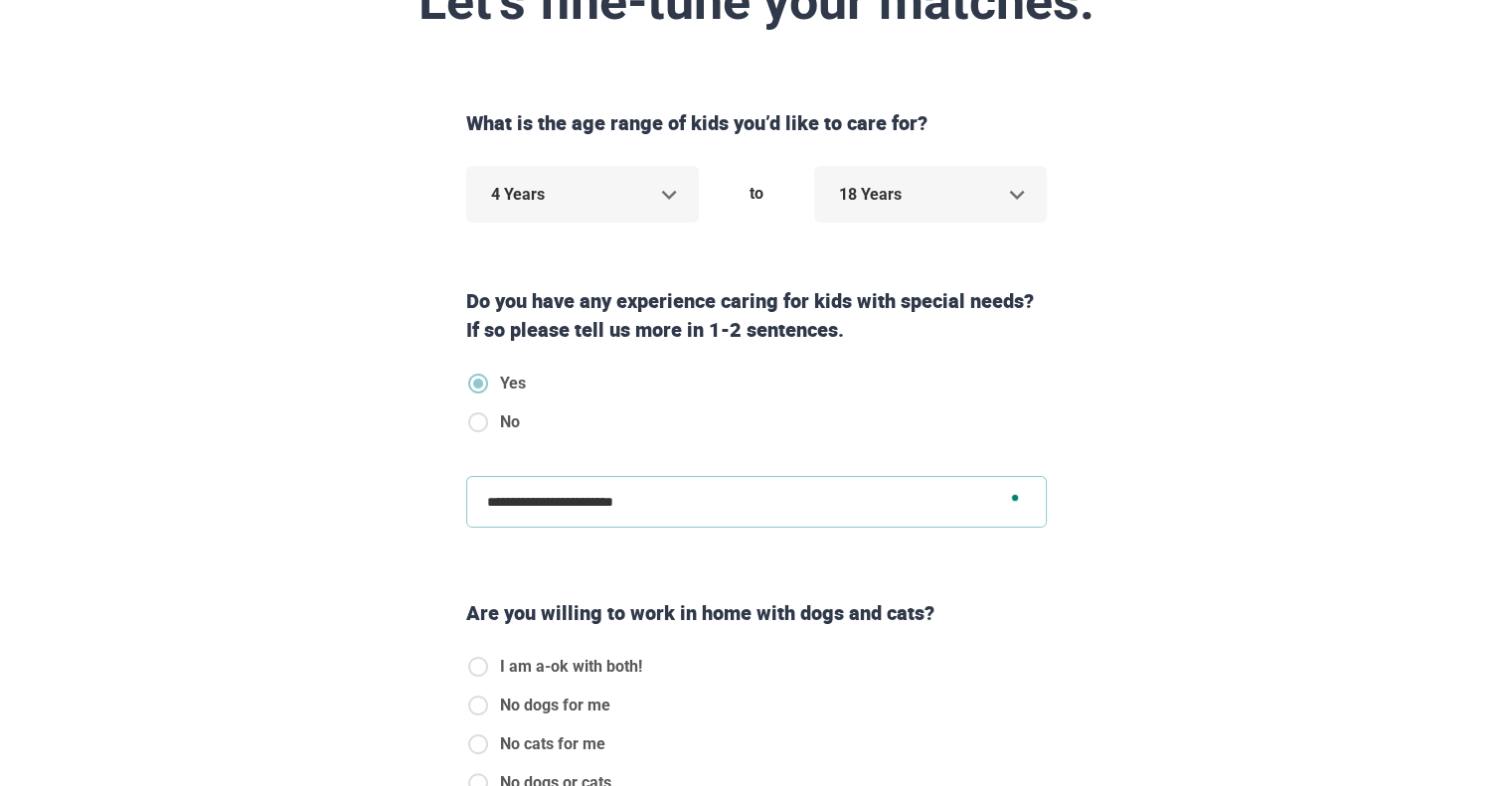 type on "**********" 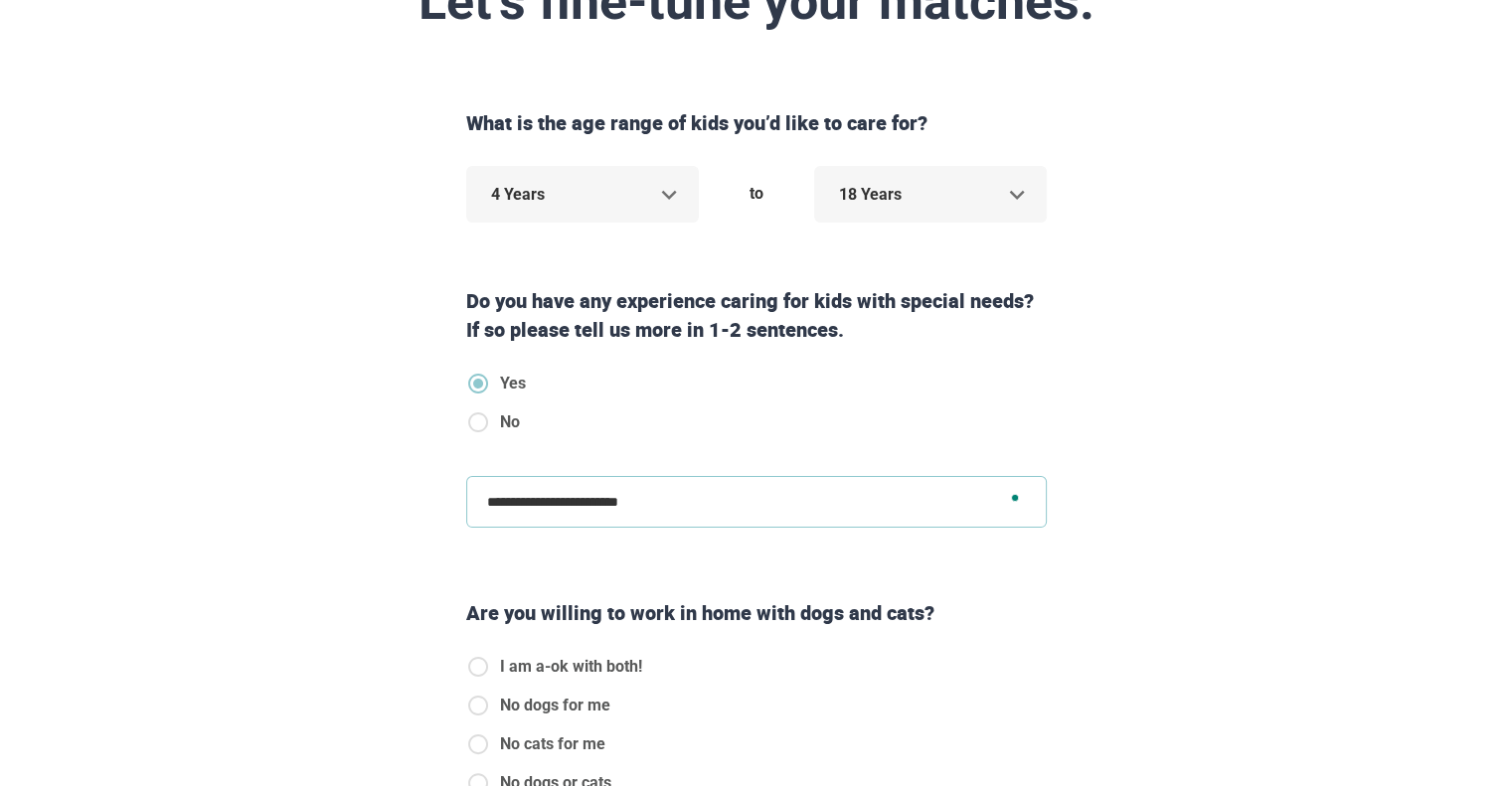 type on "**********" 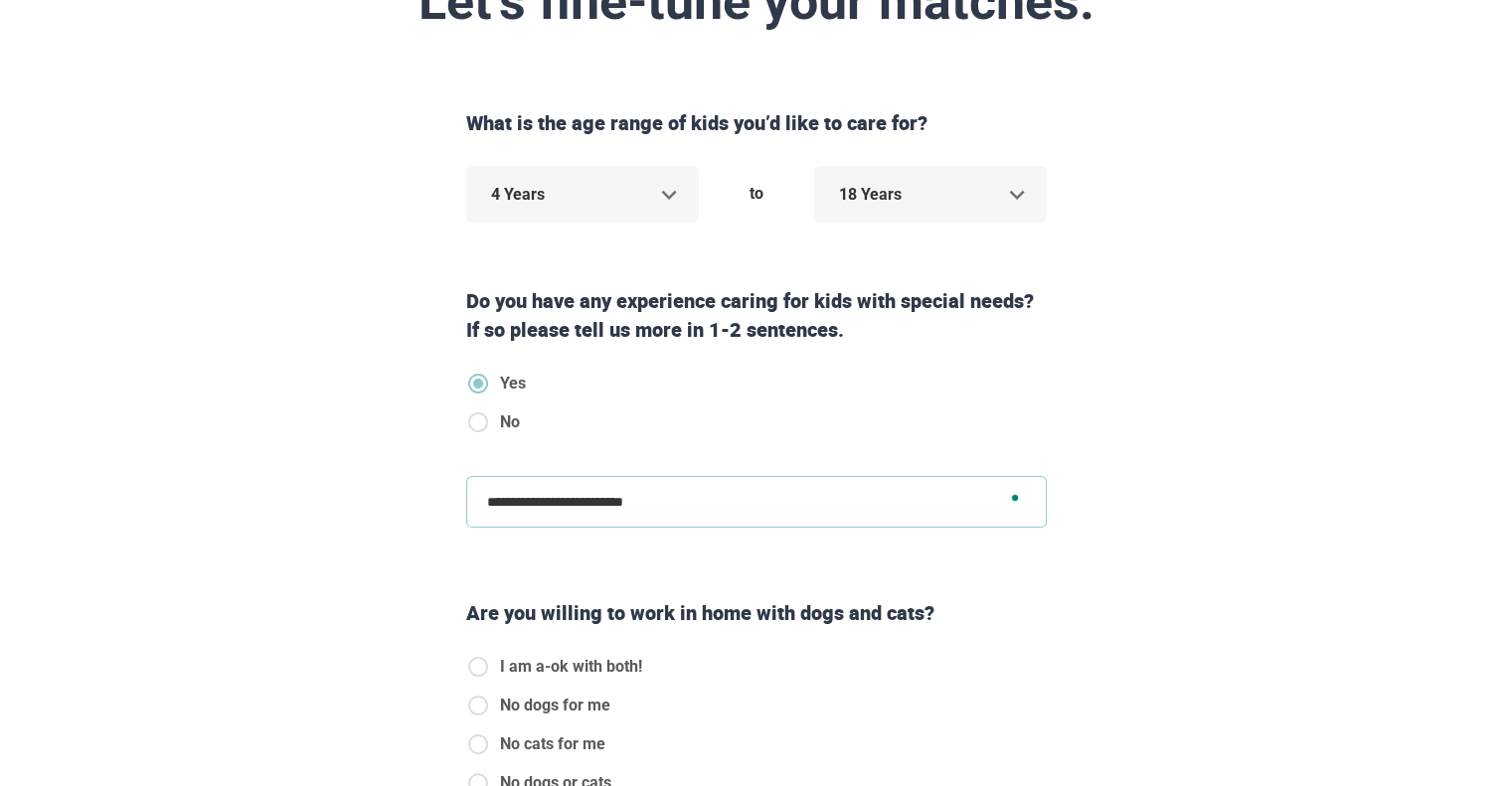 type on "**********" 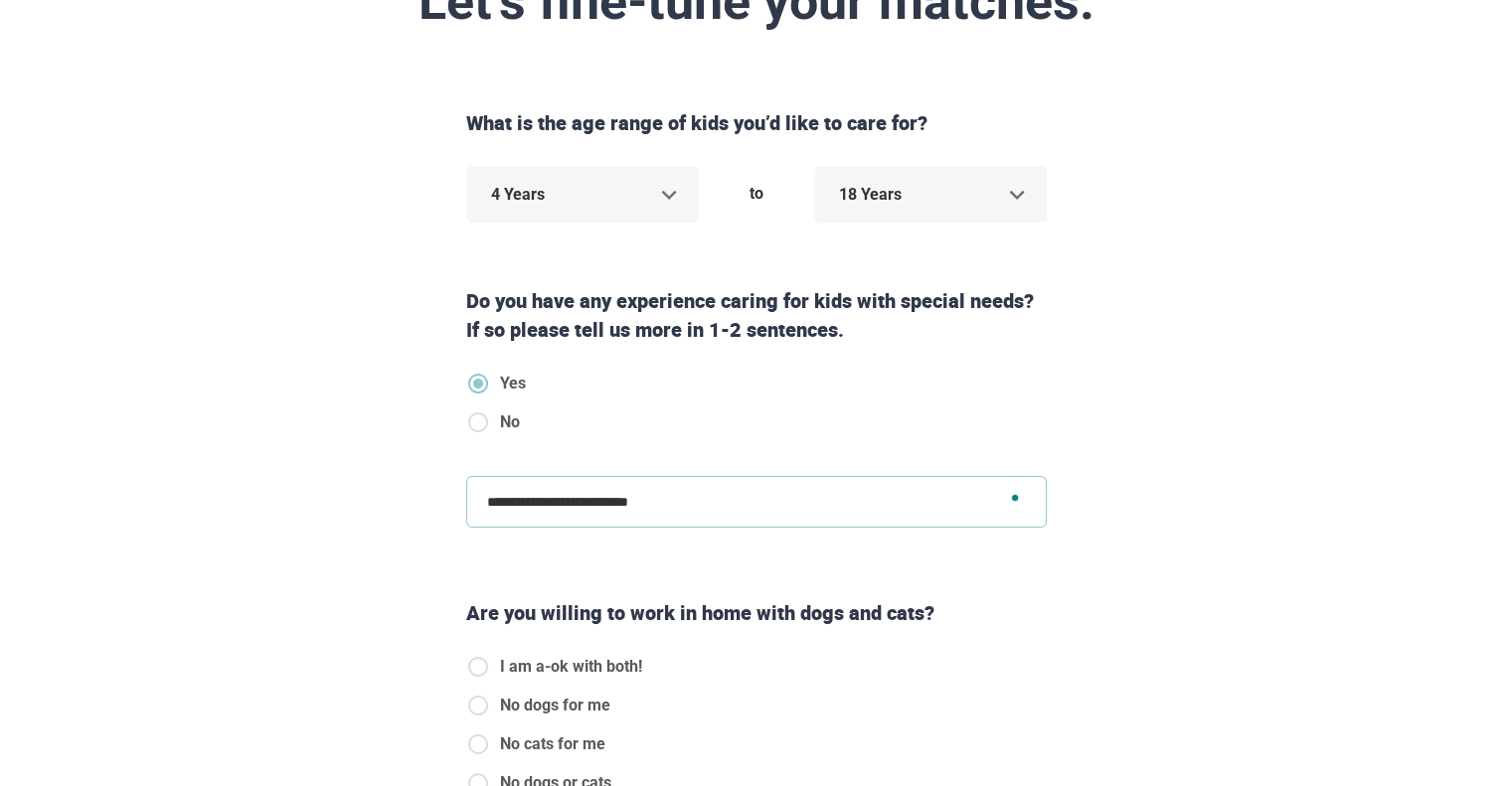 type on "**********" 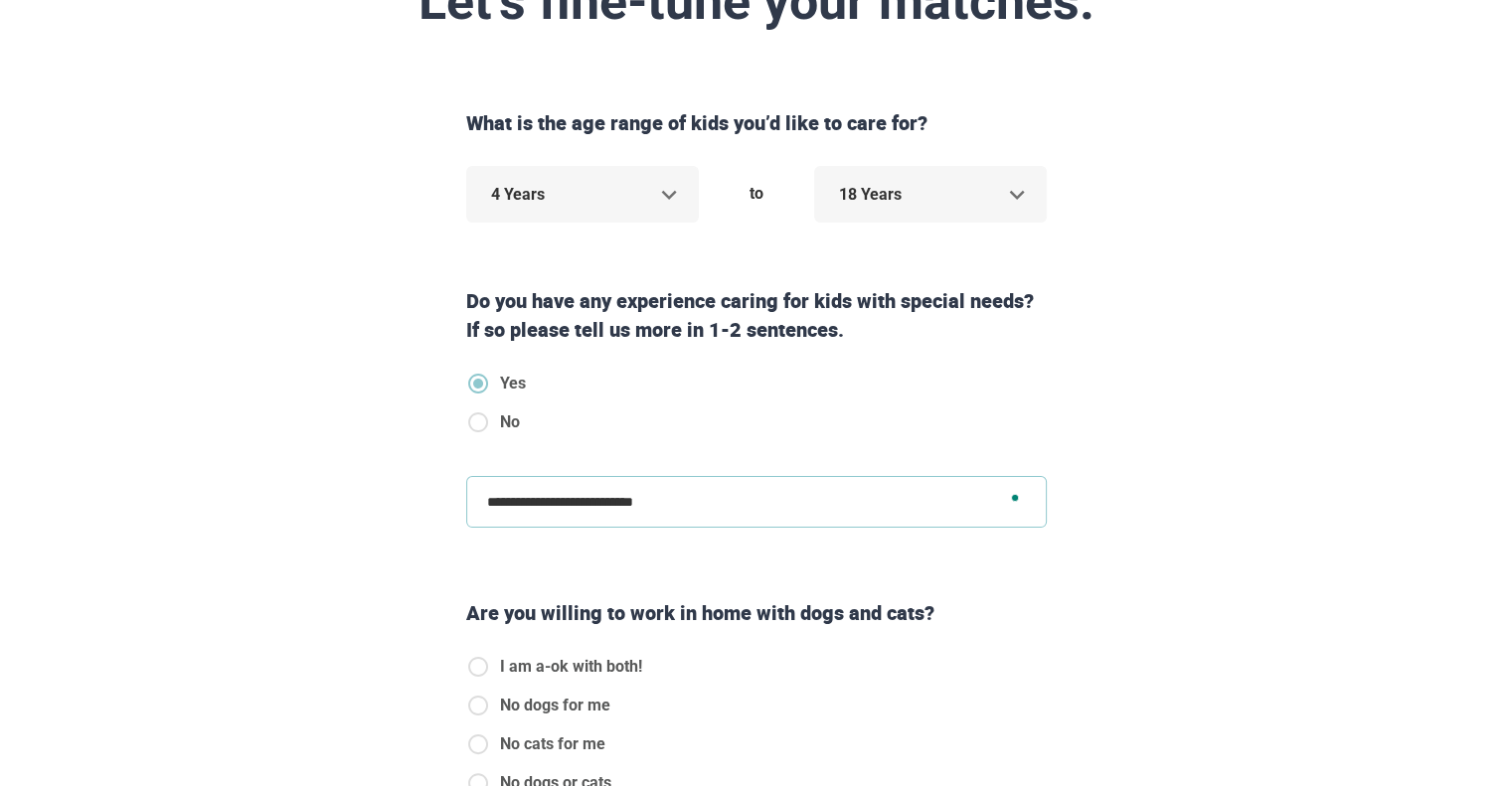 type on "**********" 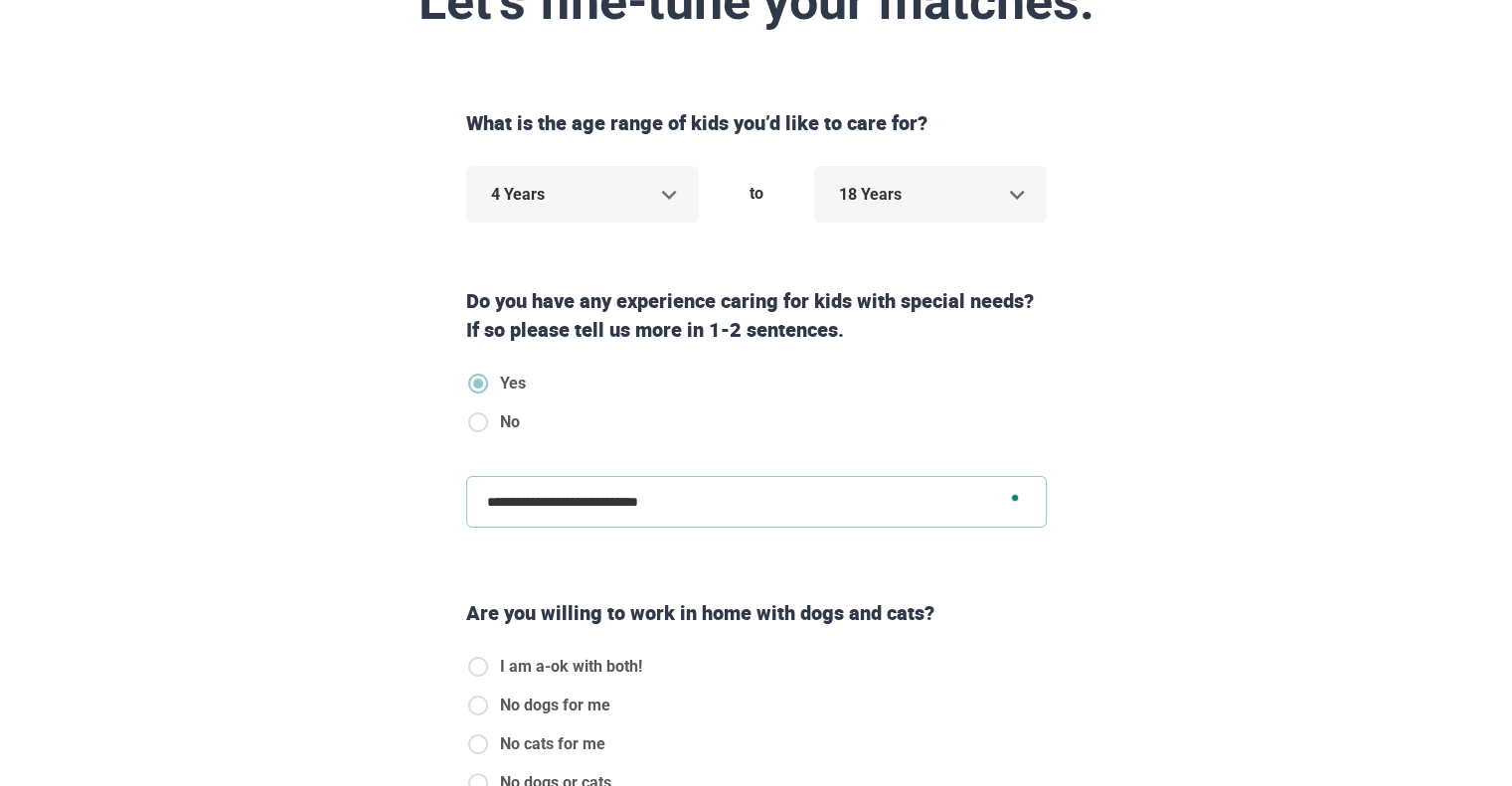 type on "**********" 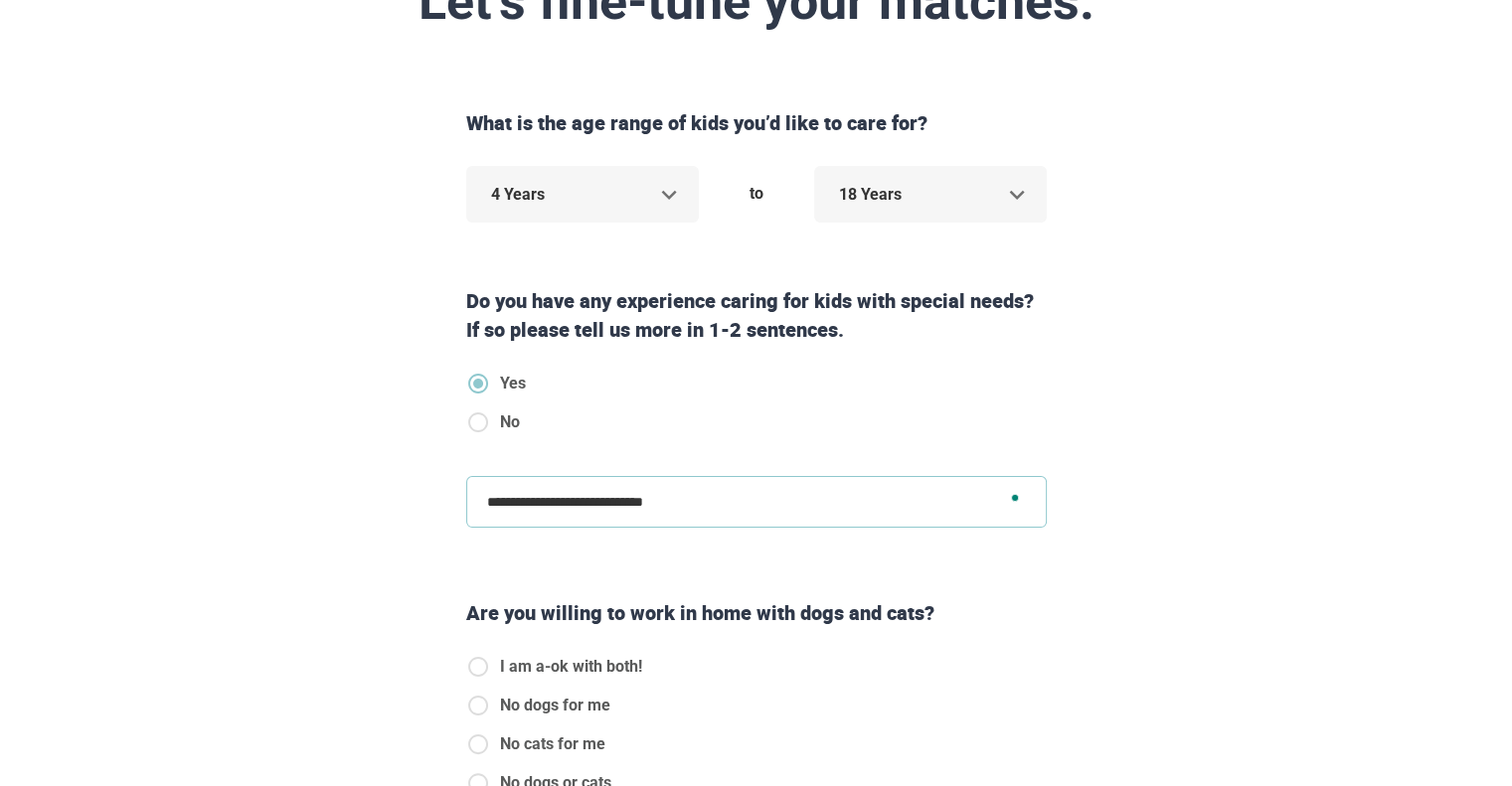 type on "**********" 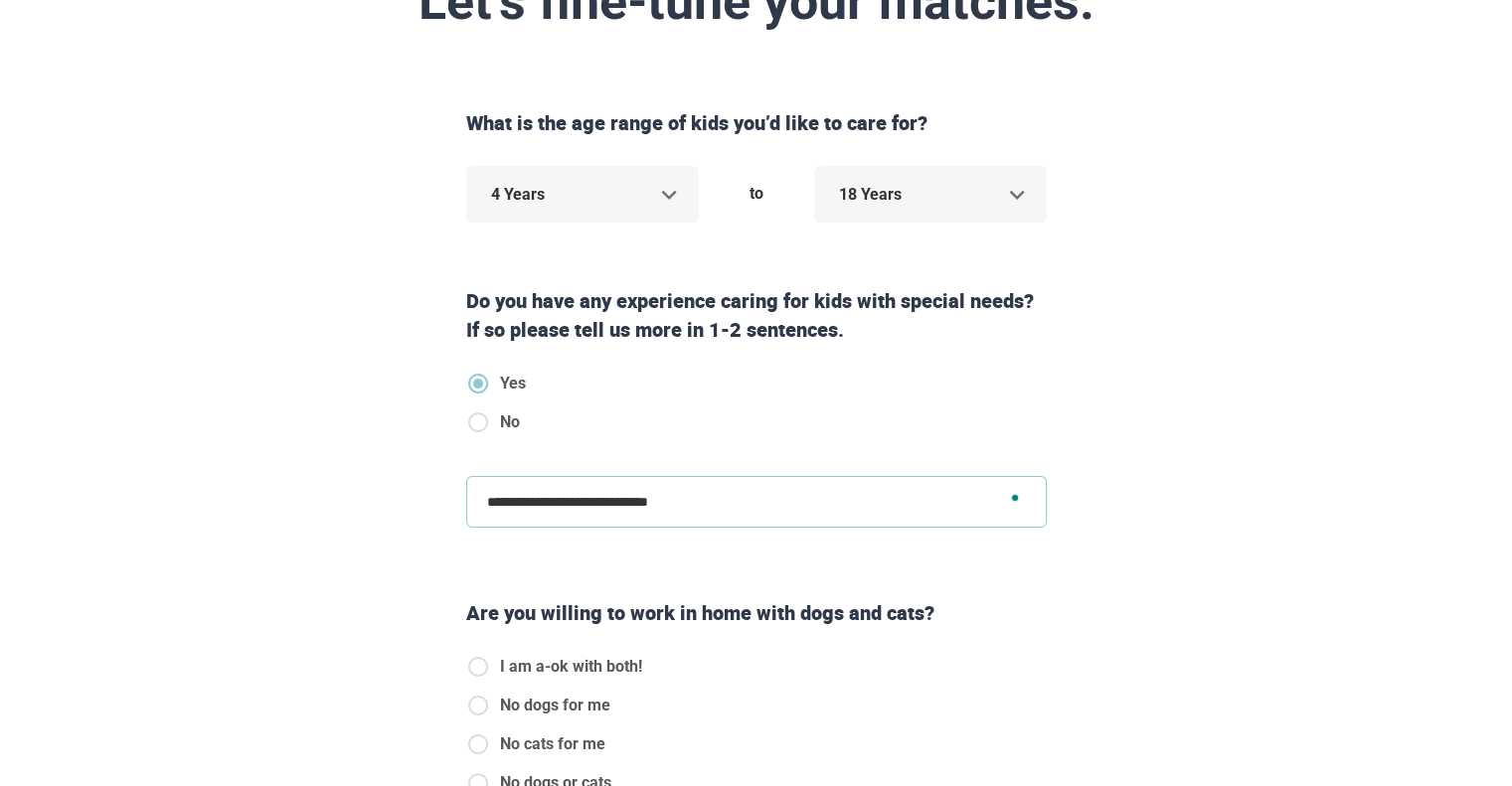 type on "**********" 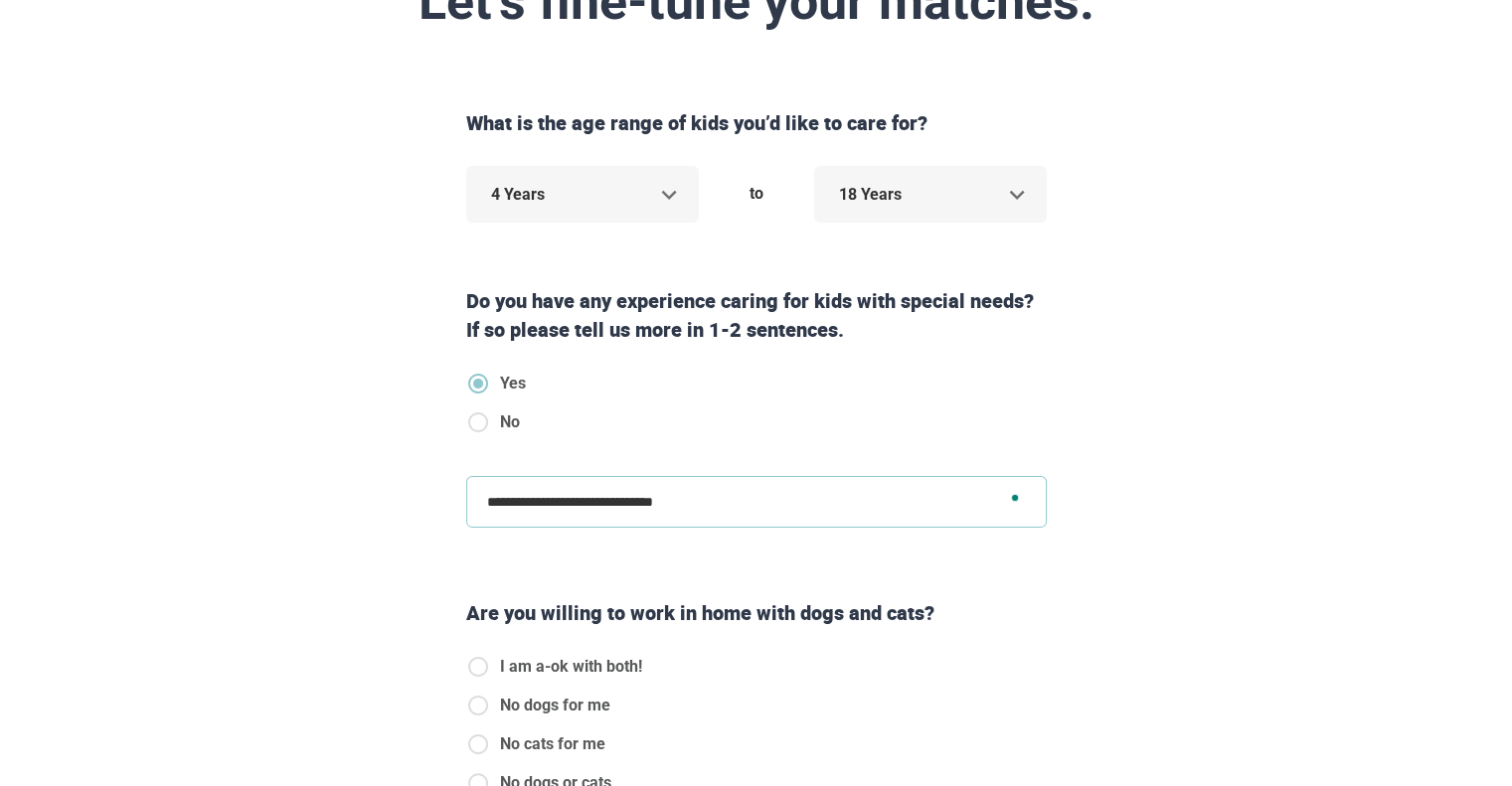 type on "**********" 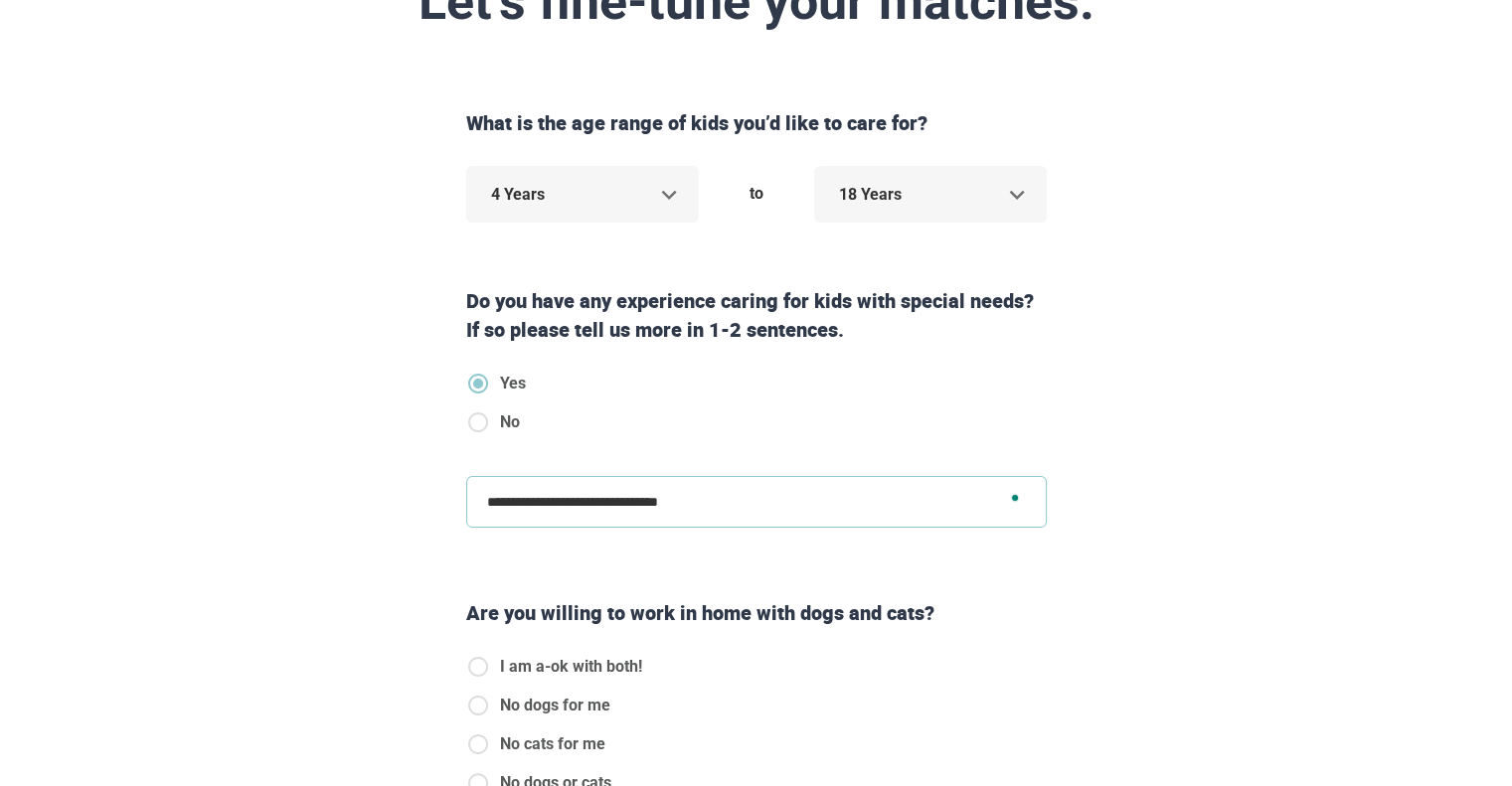 type on "**********" 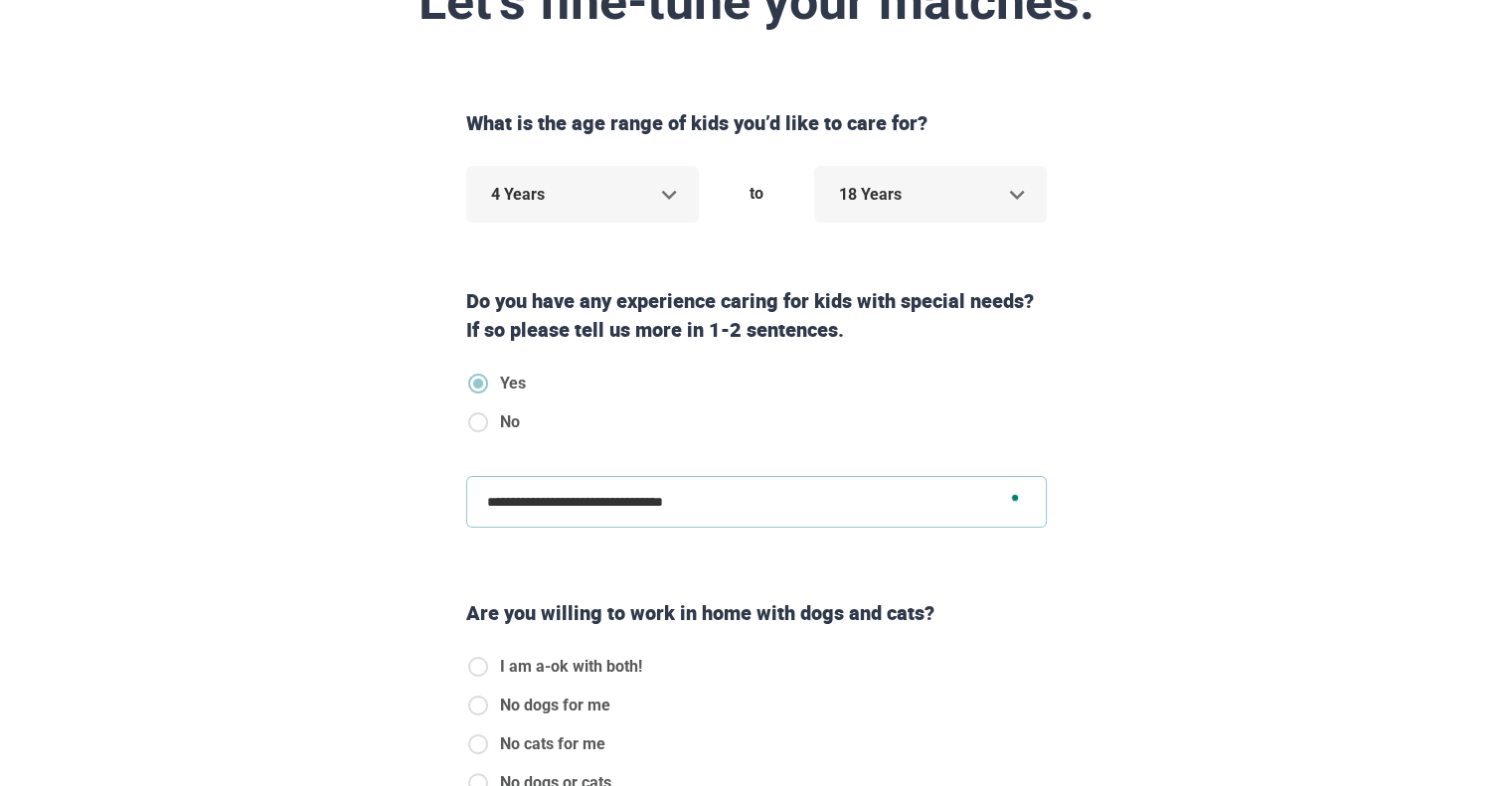 type on "**********" 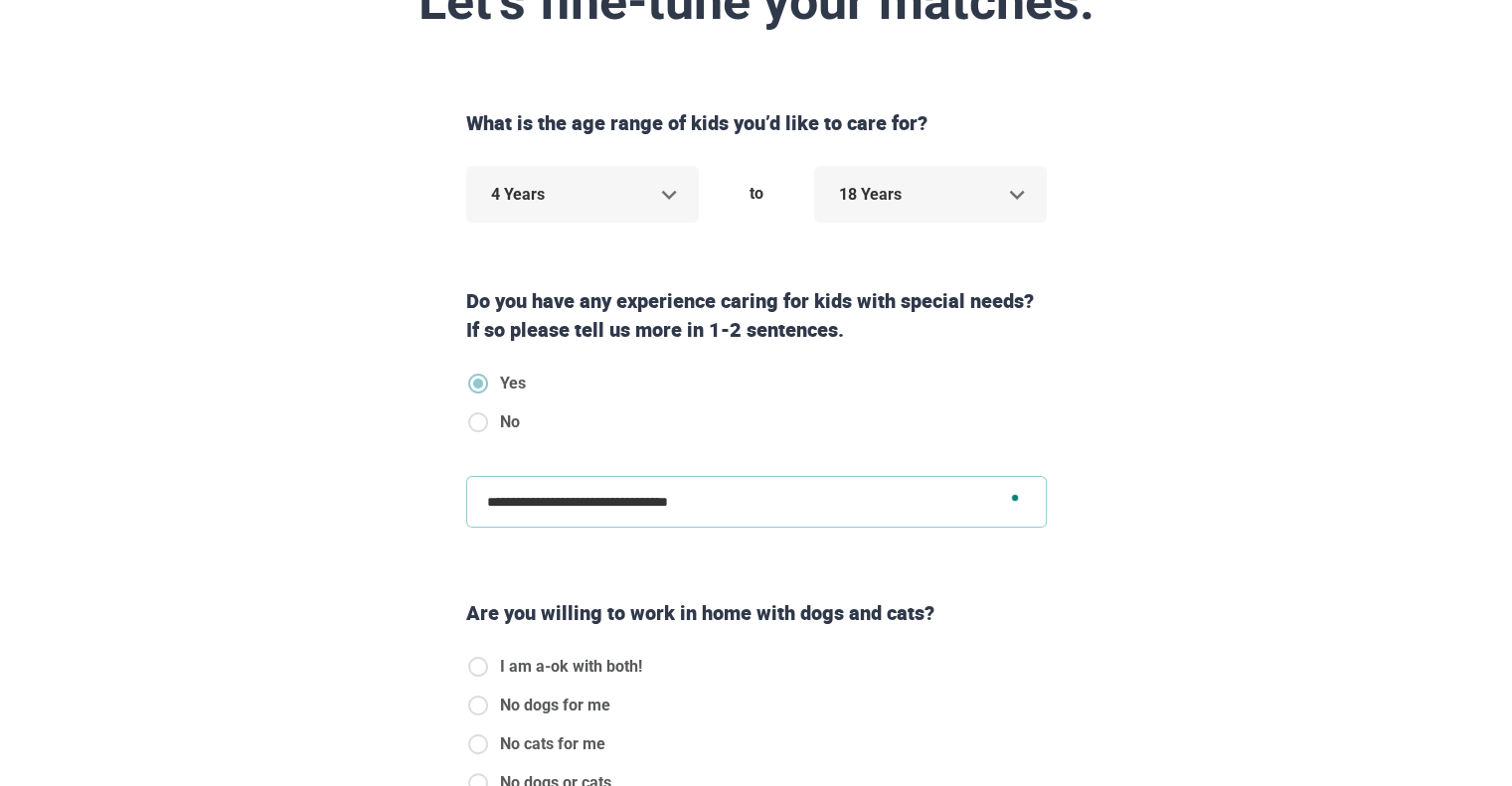 type on "**********" 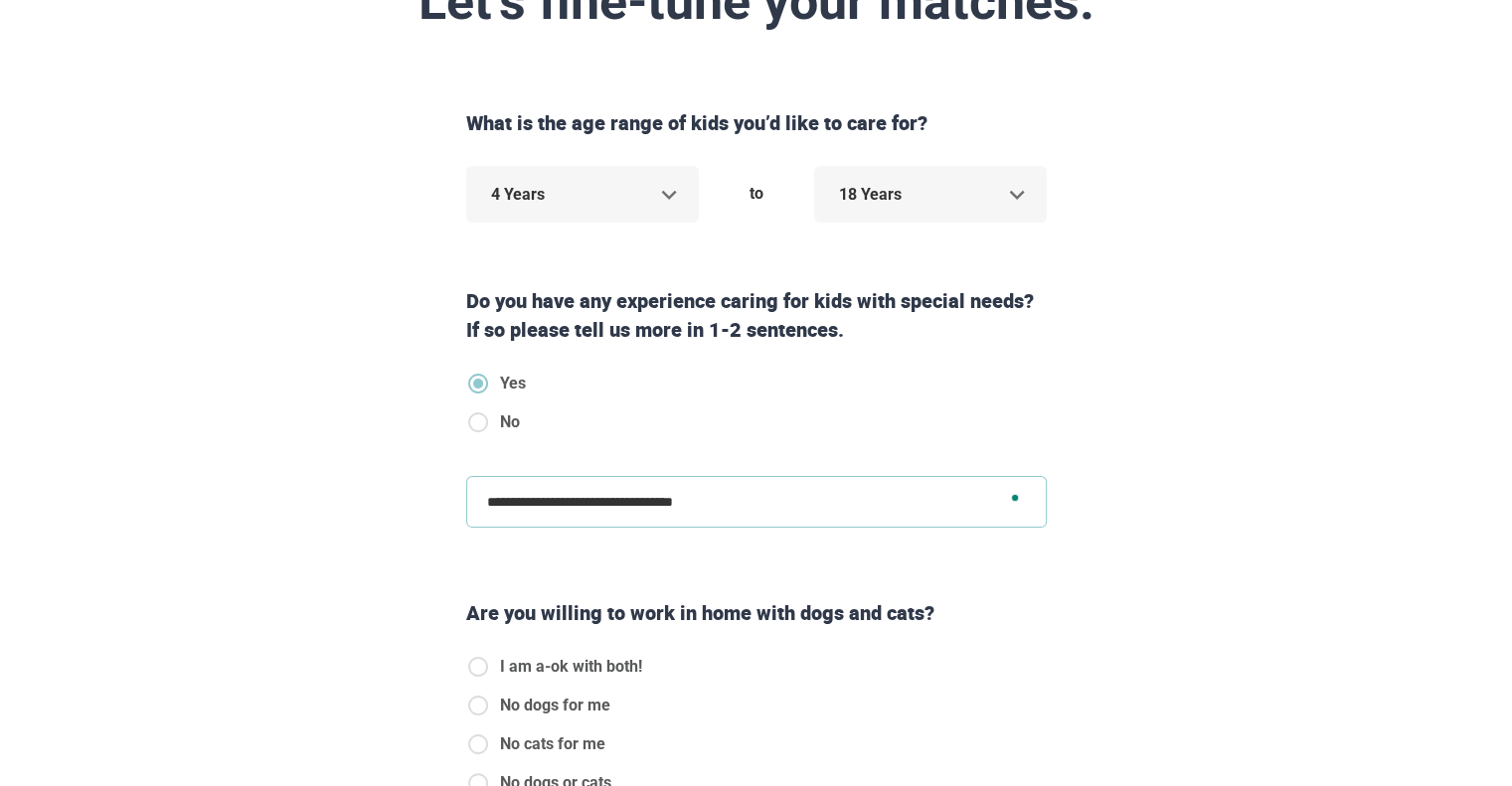 type on "**********" 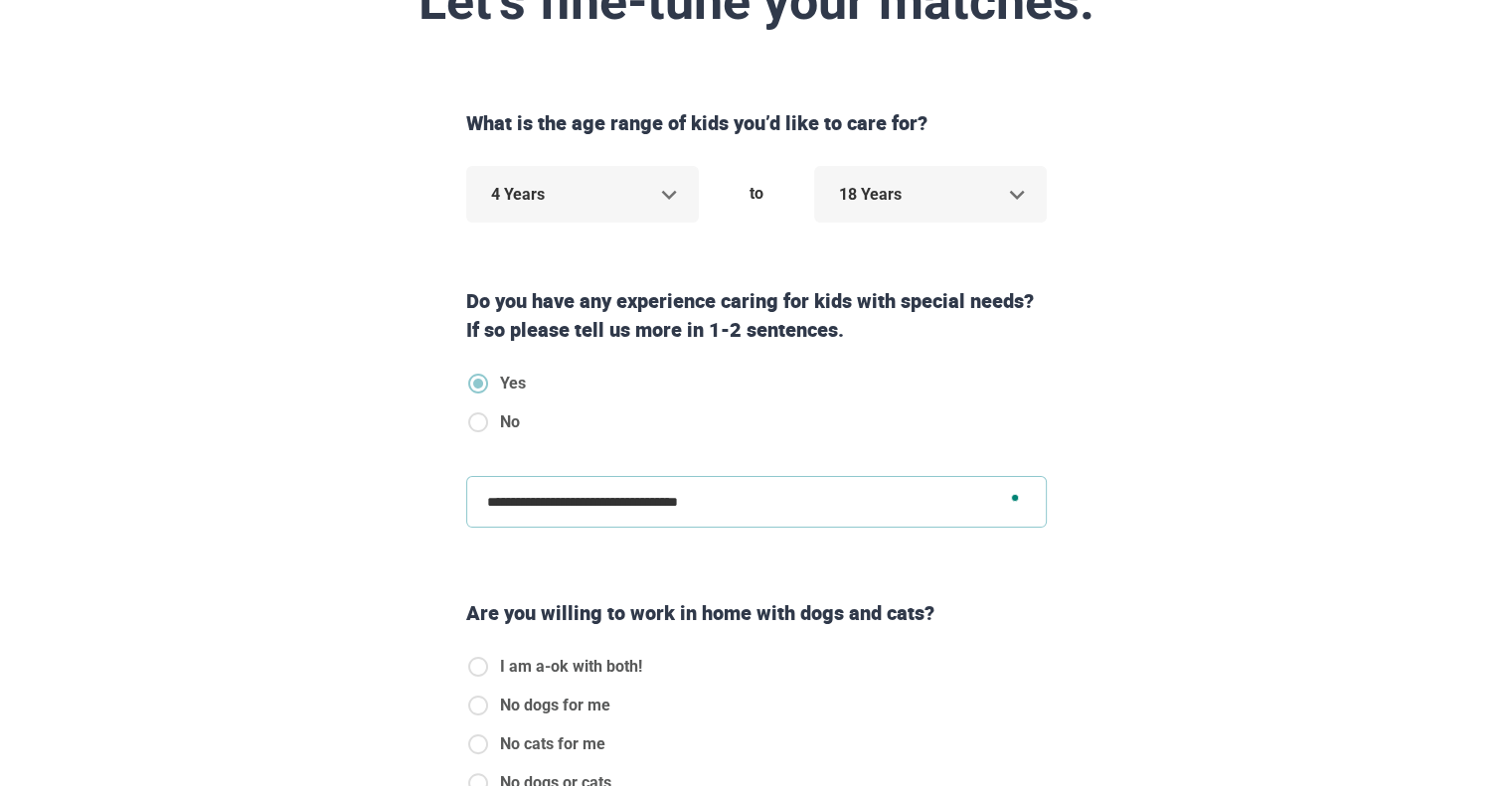 type on "**********" 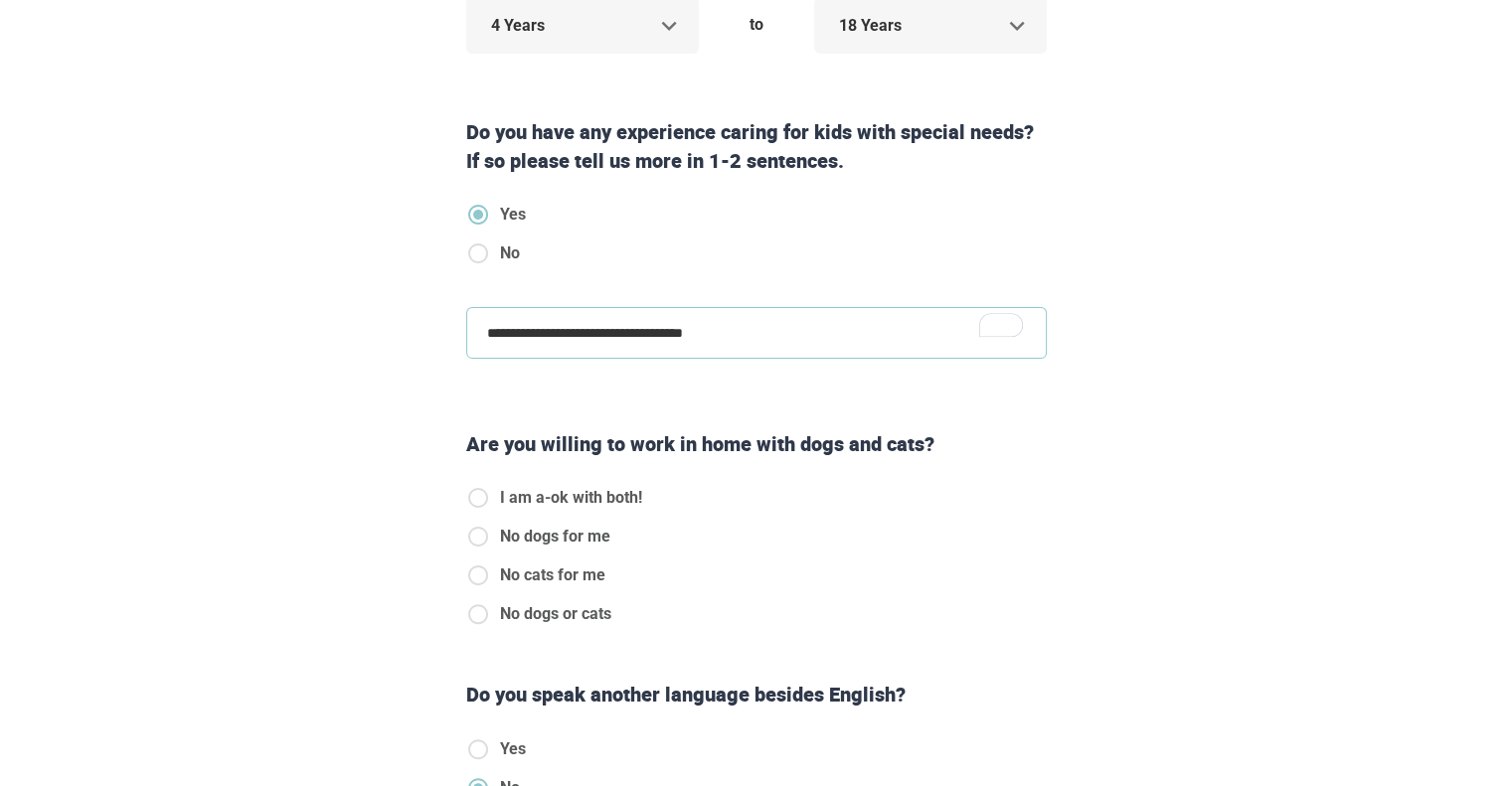 scroll, scrollTop: 417, scrollLeft: 0, axis: vertical 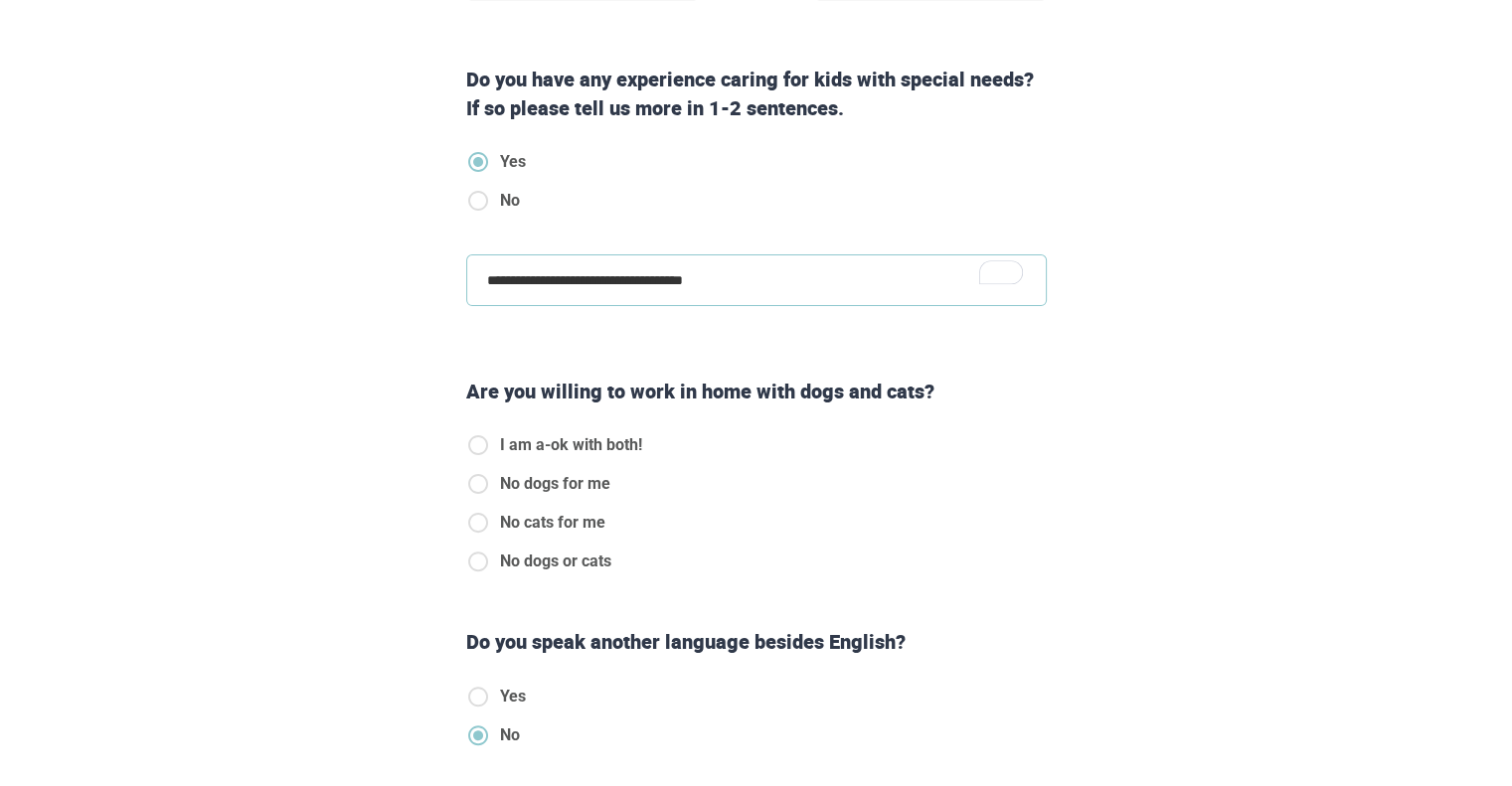 type on "**********" 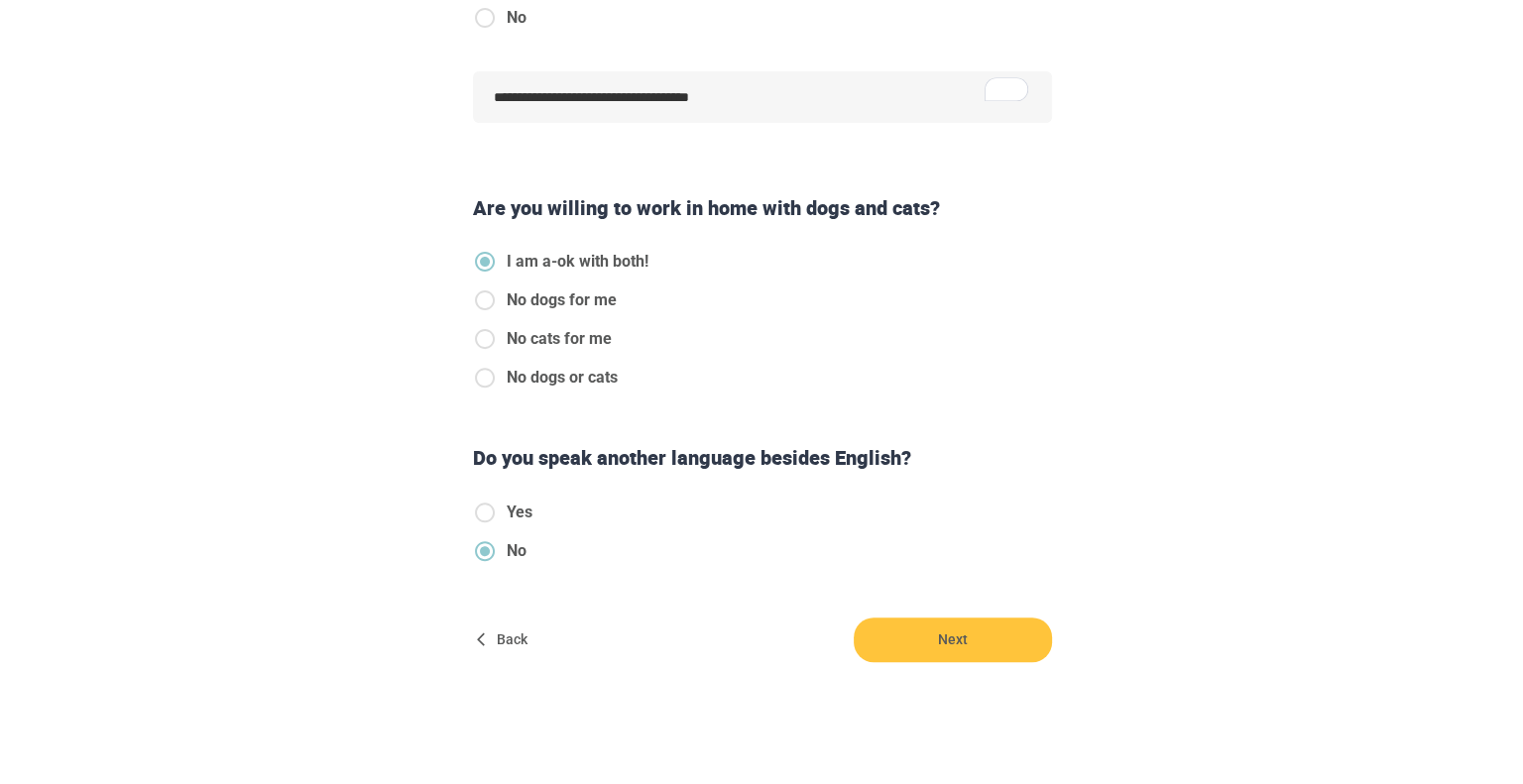 scroll, scrollTop: 636, scrollLeft: 0, axis: vertical 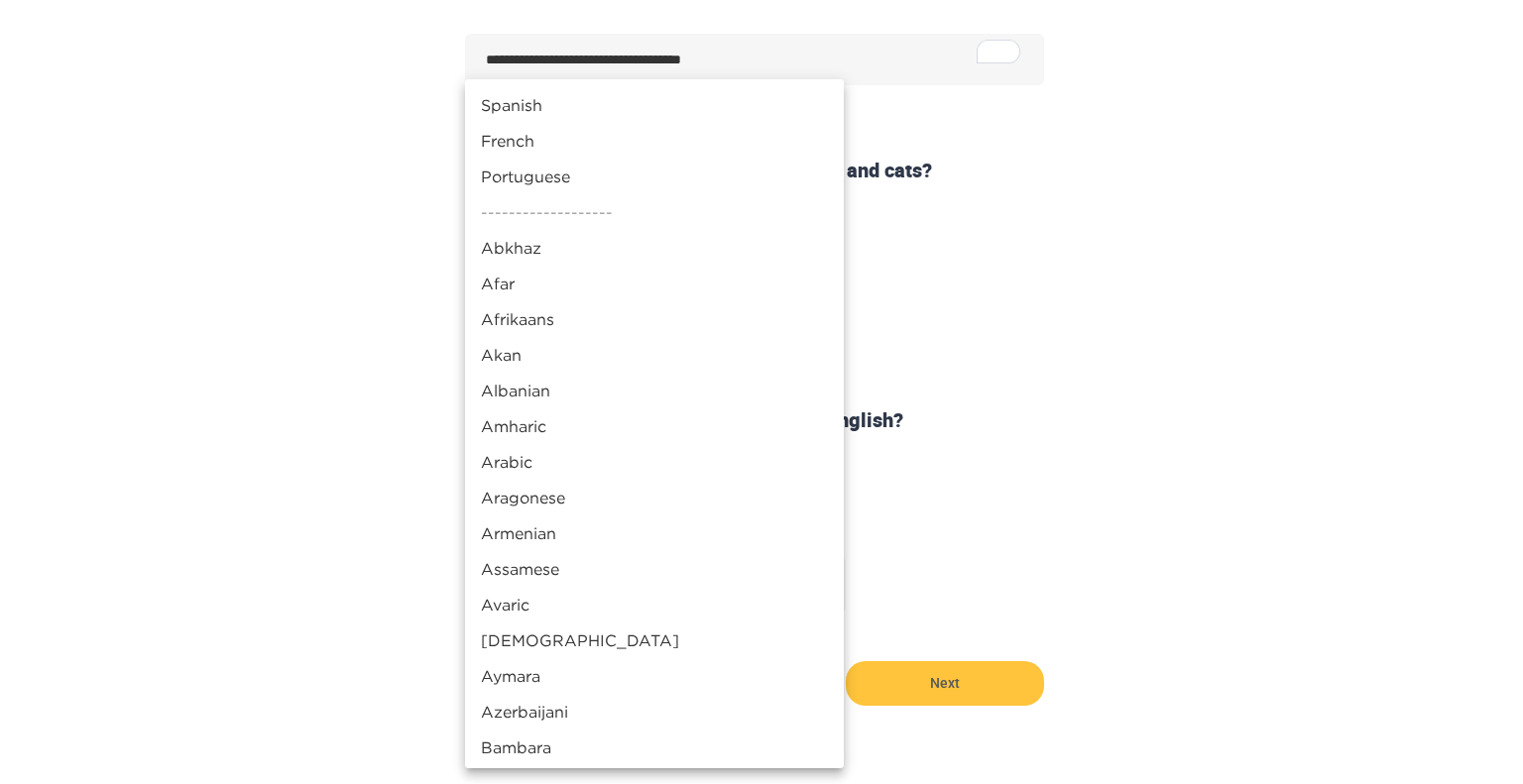 click on "**********" at bounding box center (762, -245) 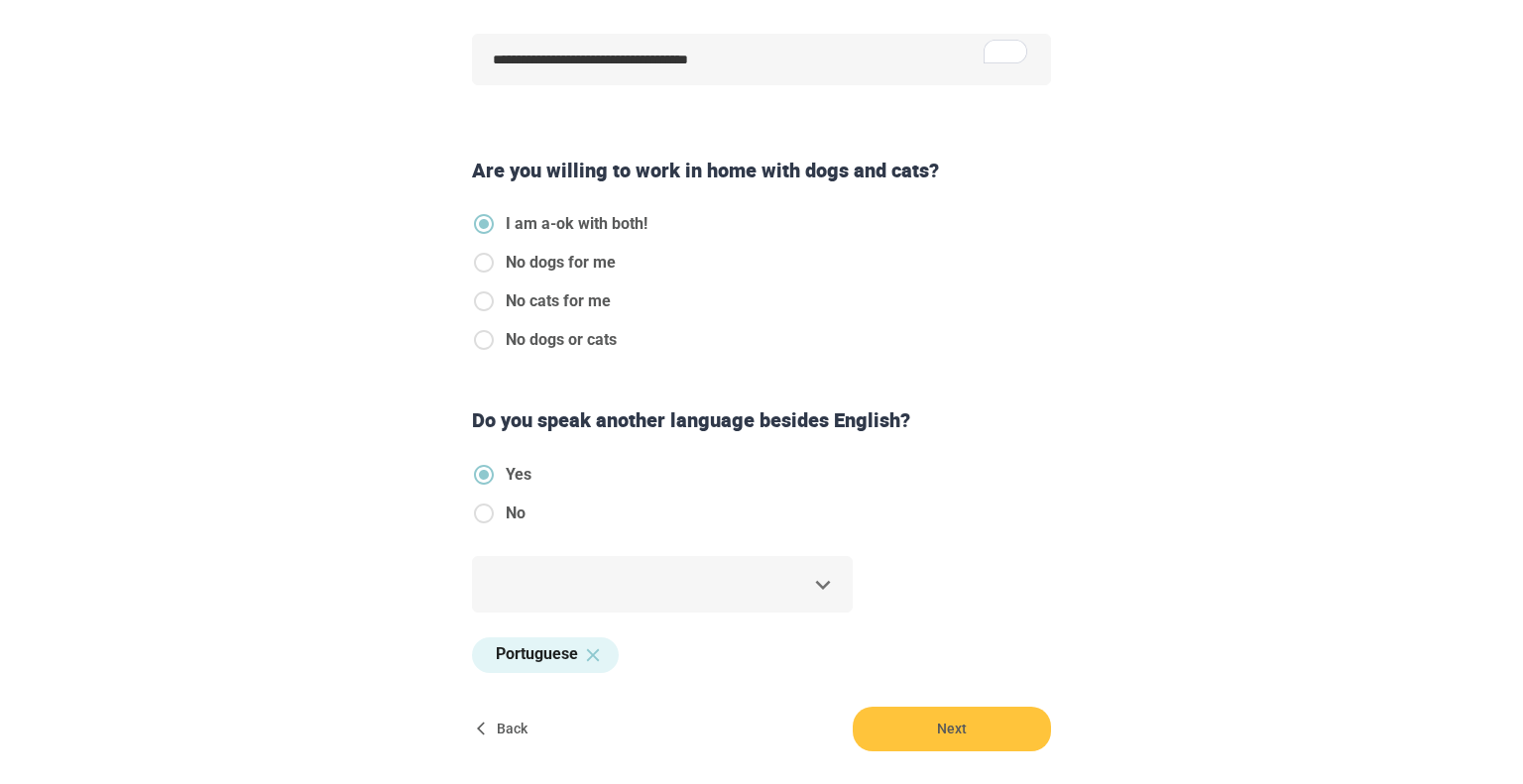 click on "**********" at bounding box center [762, -245] 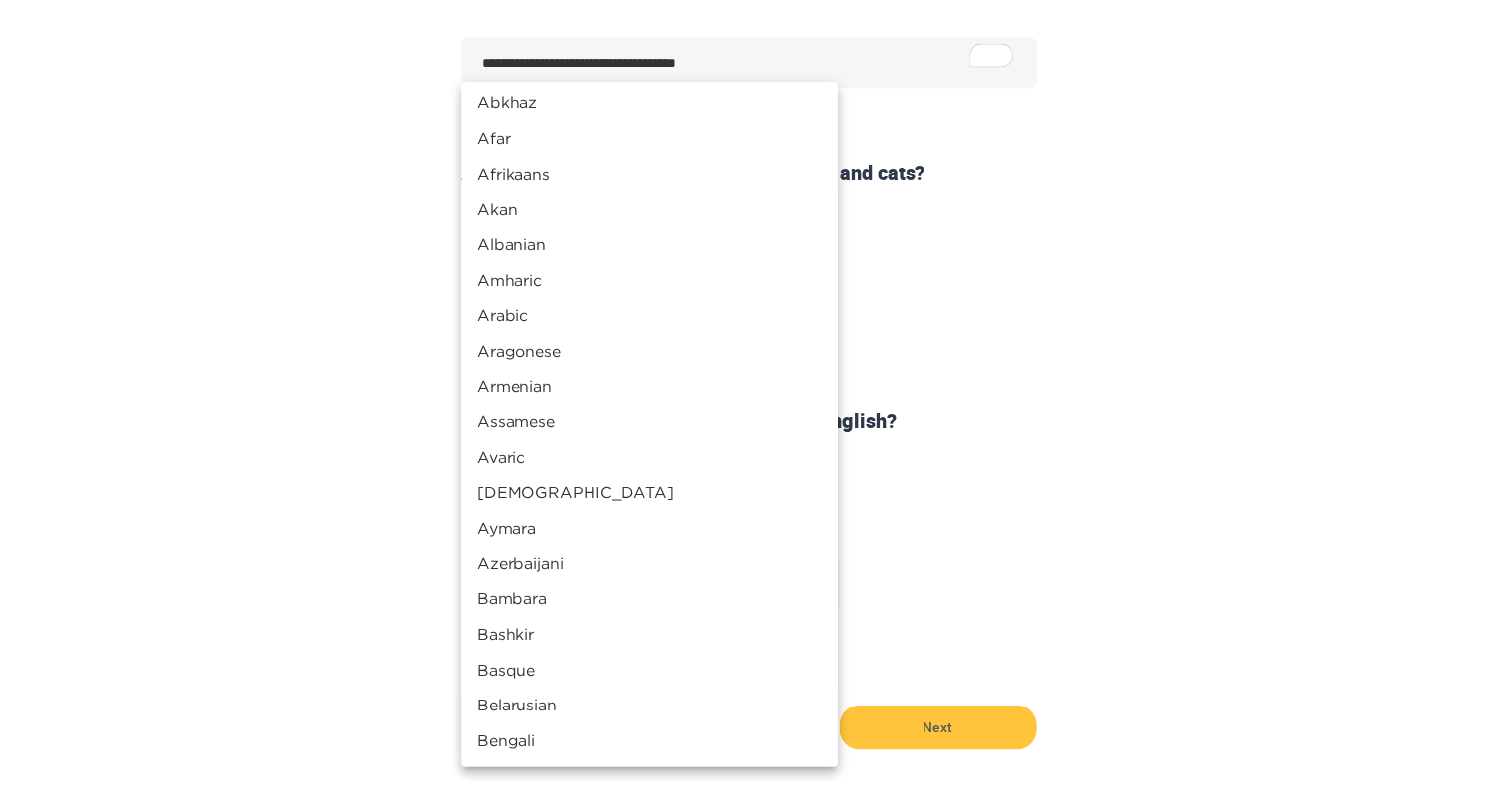 scroll, scrollTop: 0, scrollLeft: 0, axis: both 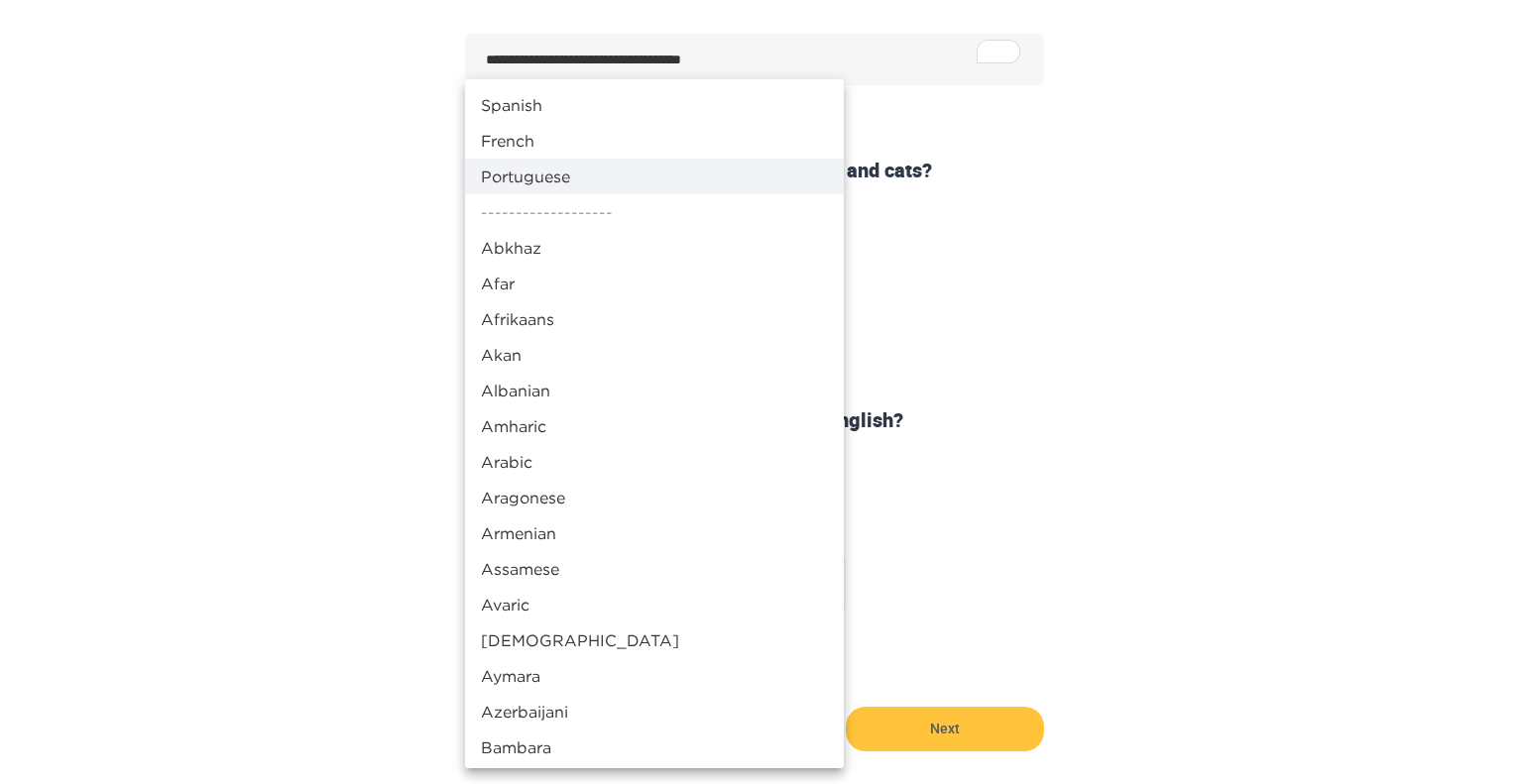 click on "Spanish" at bounding box center [654, 105] 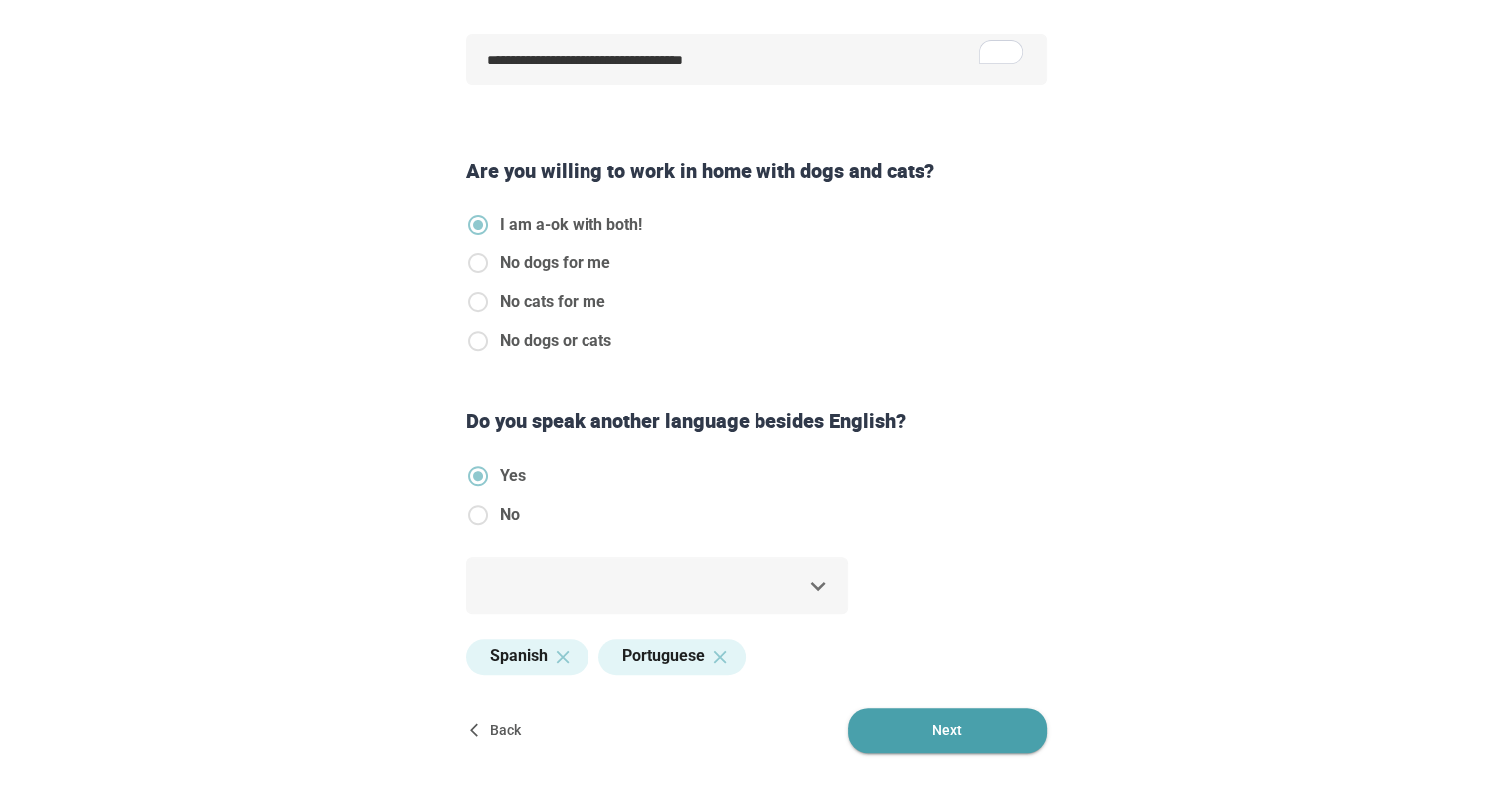 click on "Next" at bounding box center (947, 730) 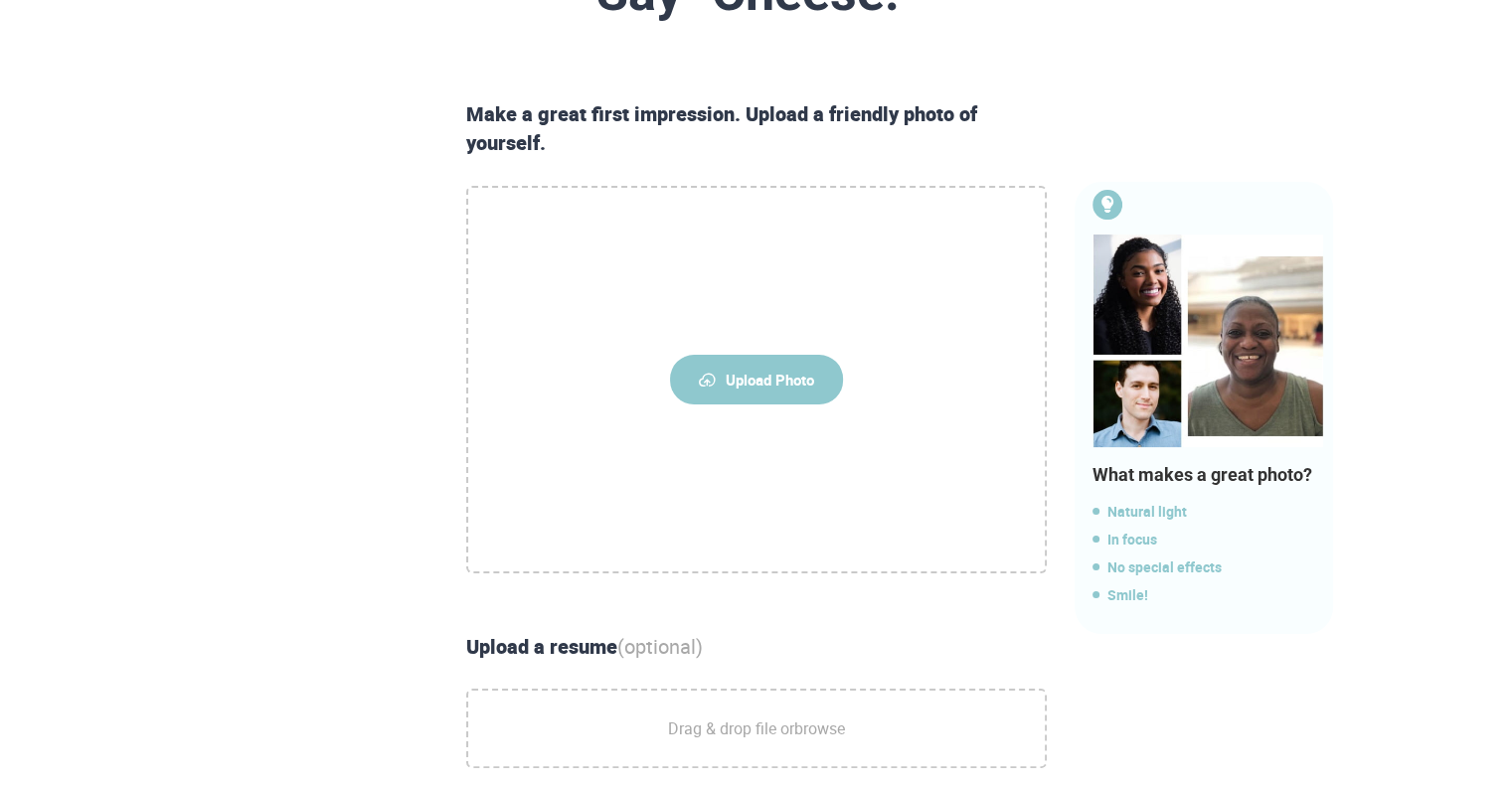scroll, scrollTop: 203, scrollLeft: 0, axis: vertical 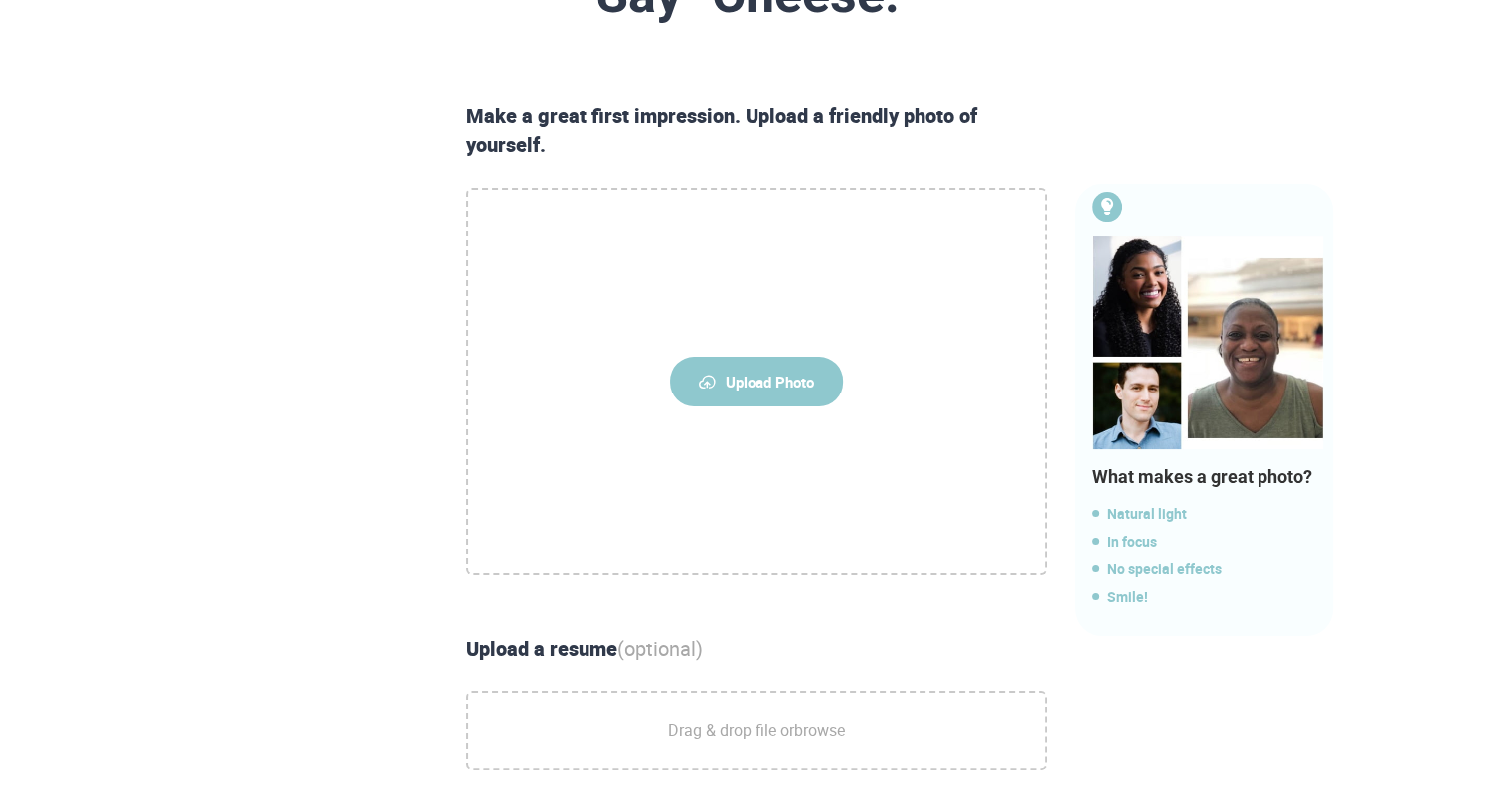 click on "Upload Photo" at bounding box center [756, 382] 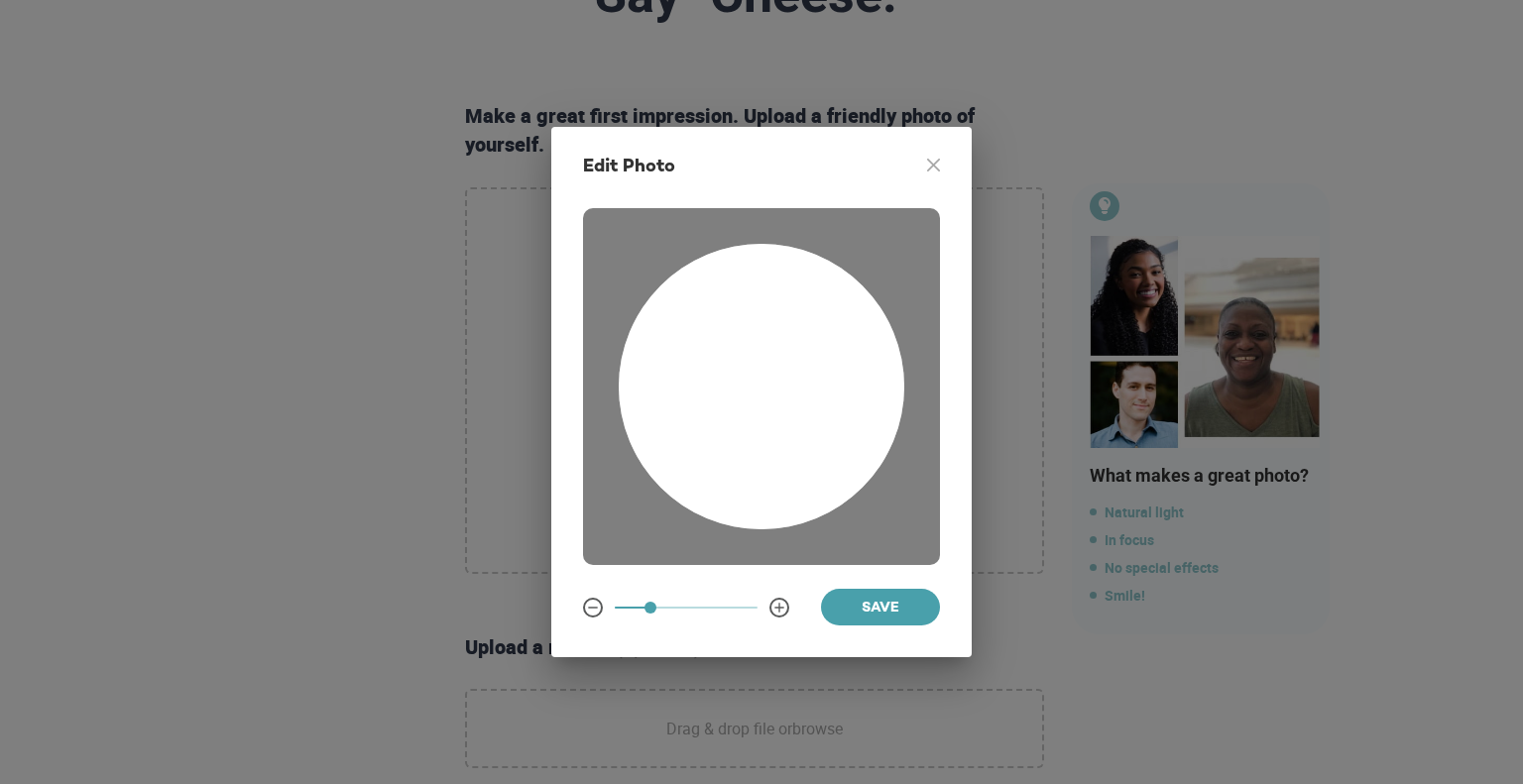 drag, startPoint x: 816, startPoint y: 392, endPoint x: 832, endPoint y: 478, distance: 87.47571 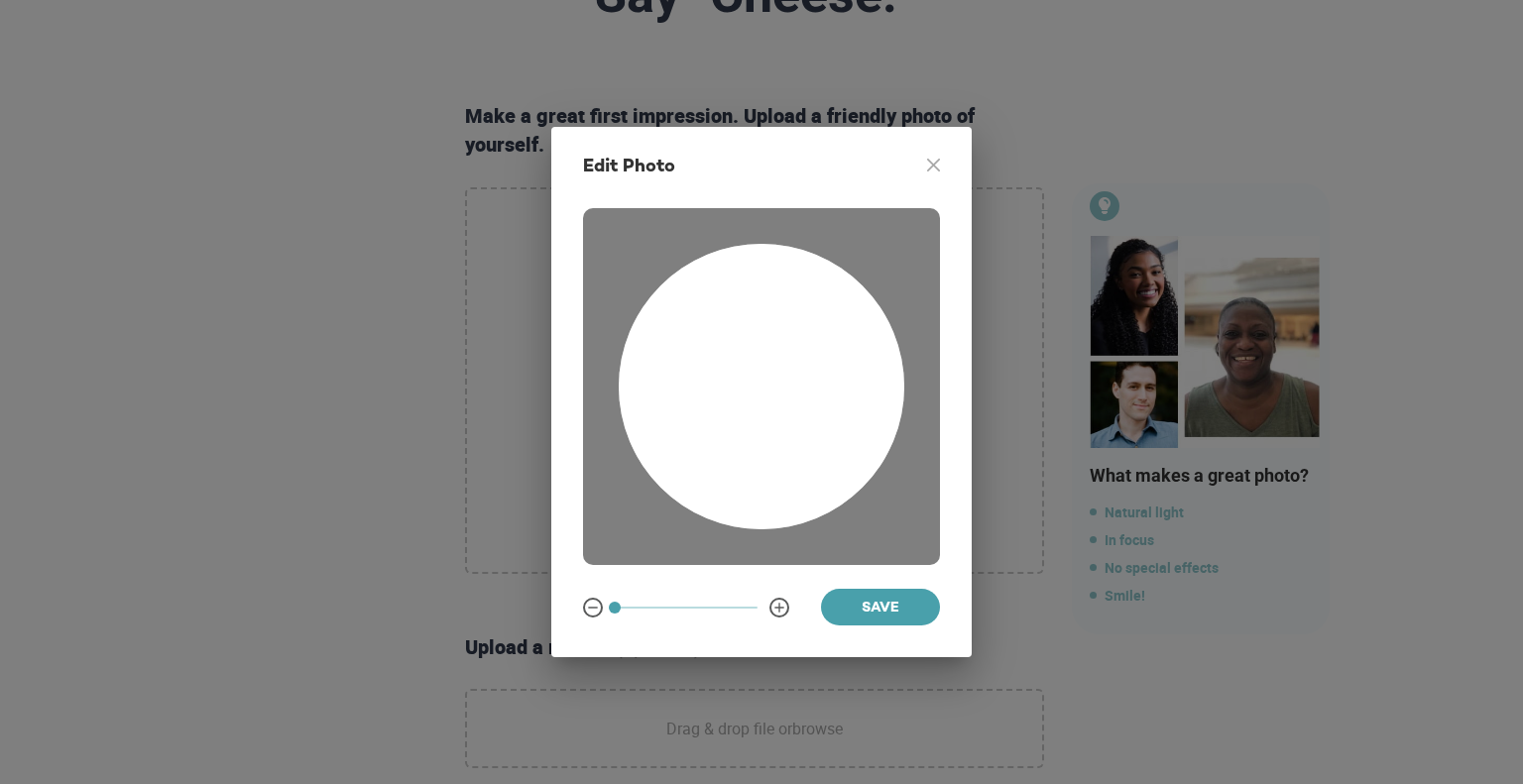 drag, startPoint x: 752, startPoint y: 439, endPoint x: 797, endPoint y: 472, distance: 55.80323 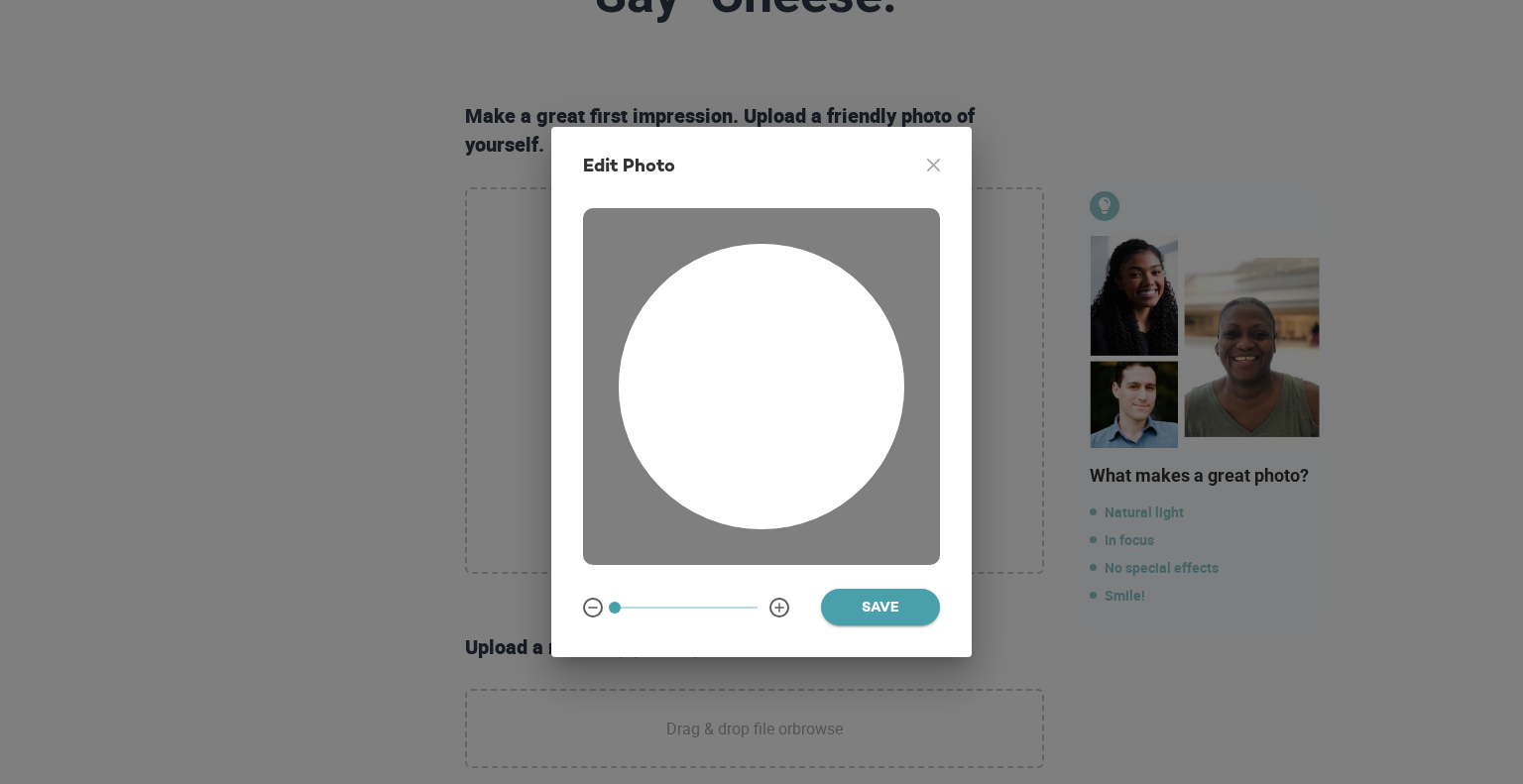 click on "Save" at bounding box center (880, 609) 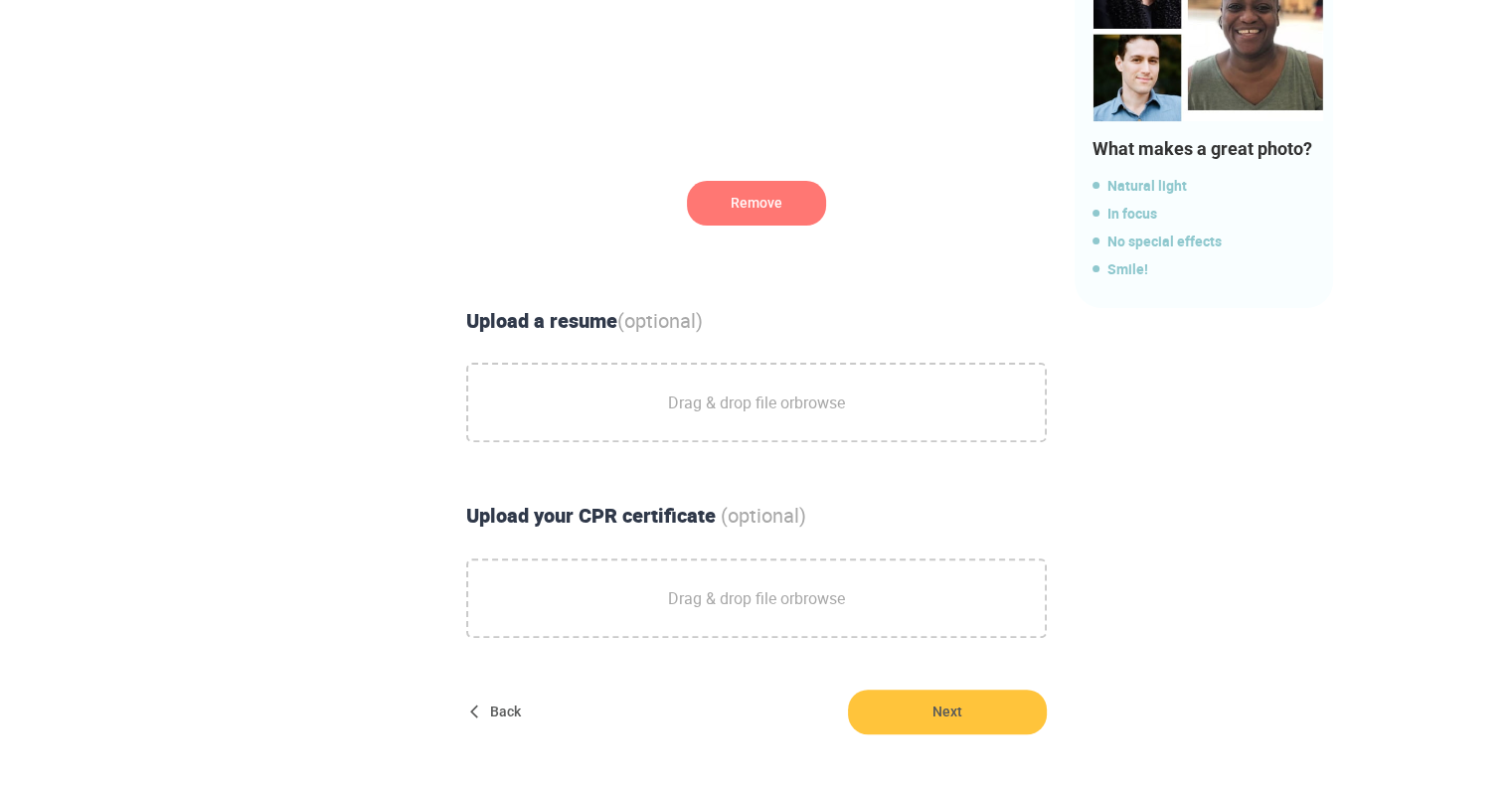 scroll, scrollTop: 549, scrollLeft: 0, axis: vertical 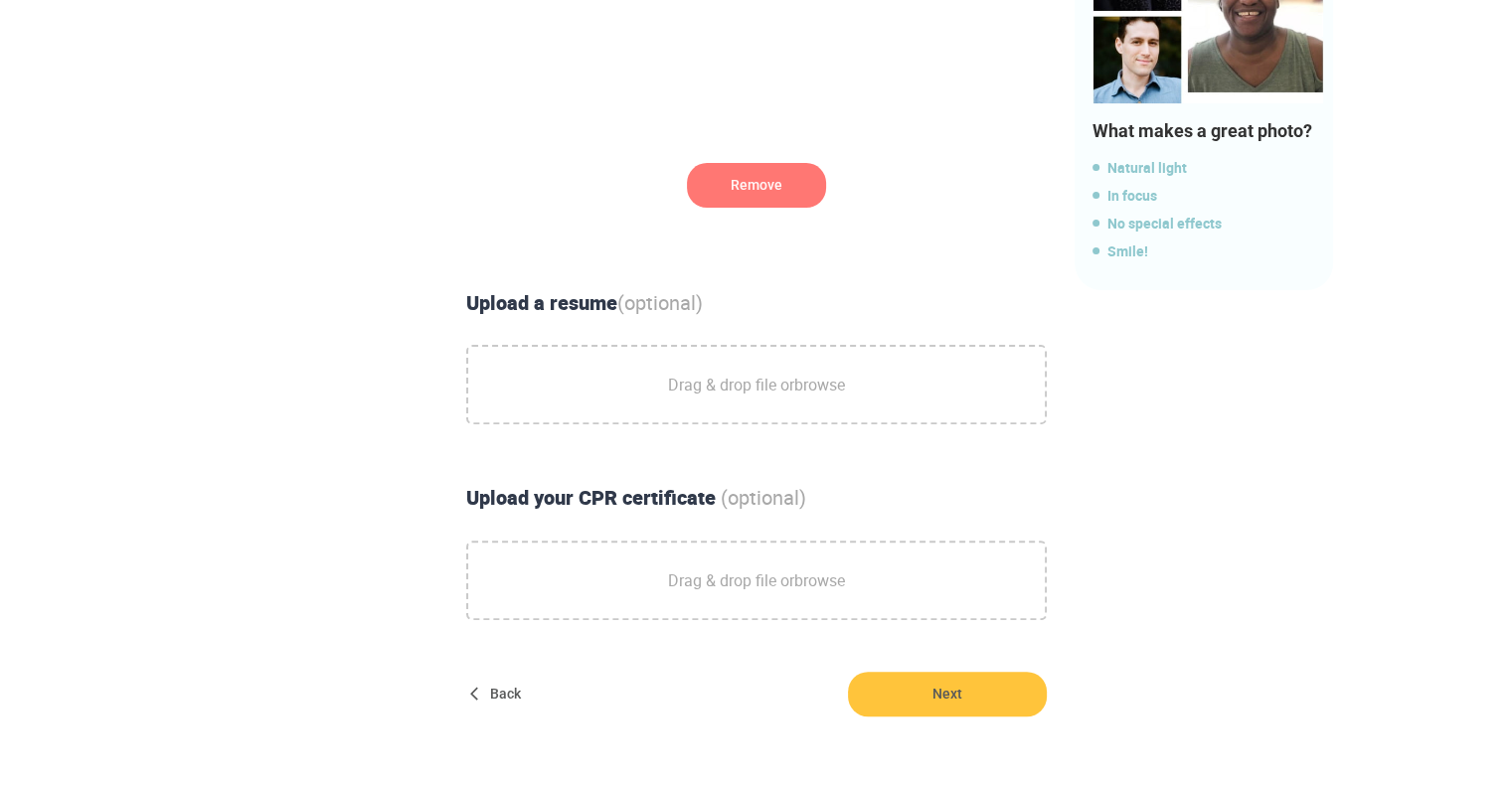click on "Drag & drop file or  browse" at bounding box center (756, 385) 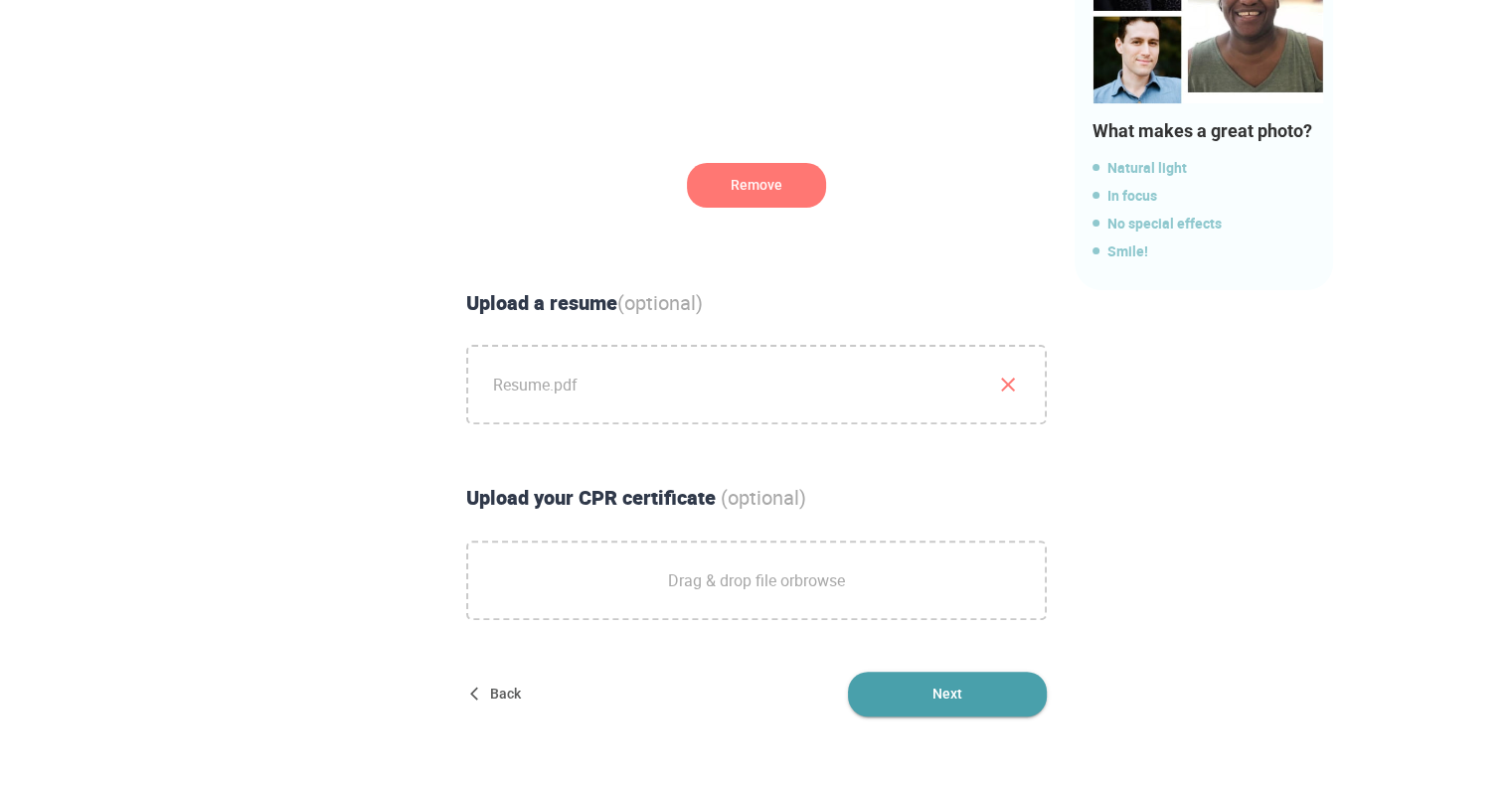 click on "Next" at bounding box center [947, 694] 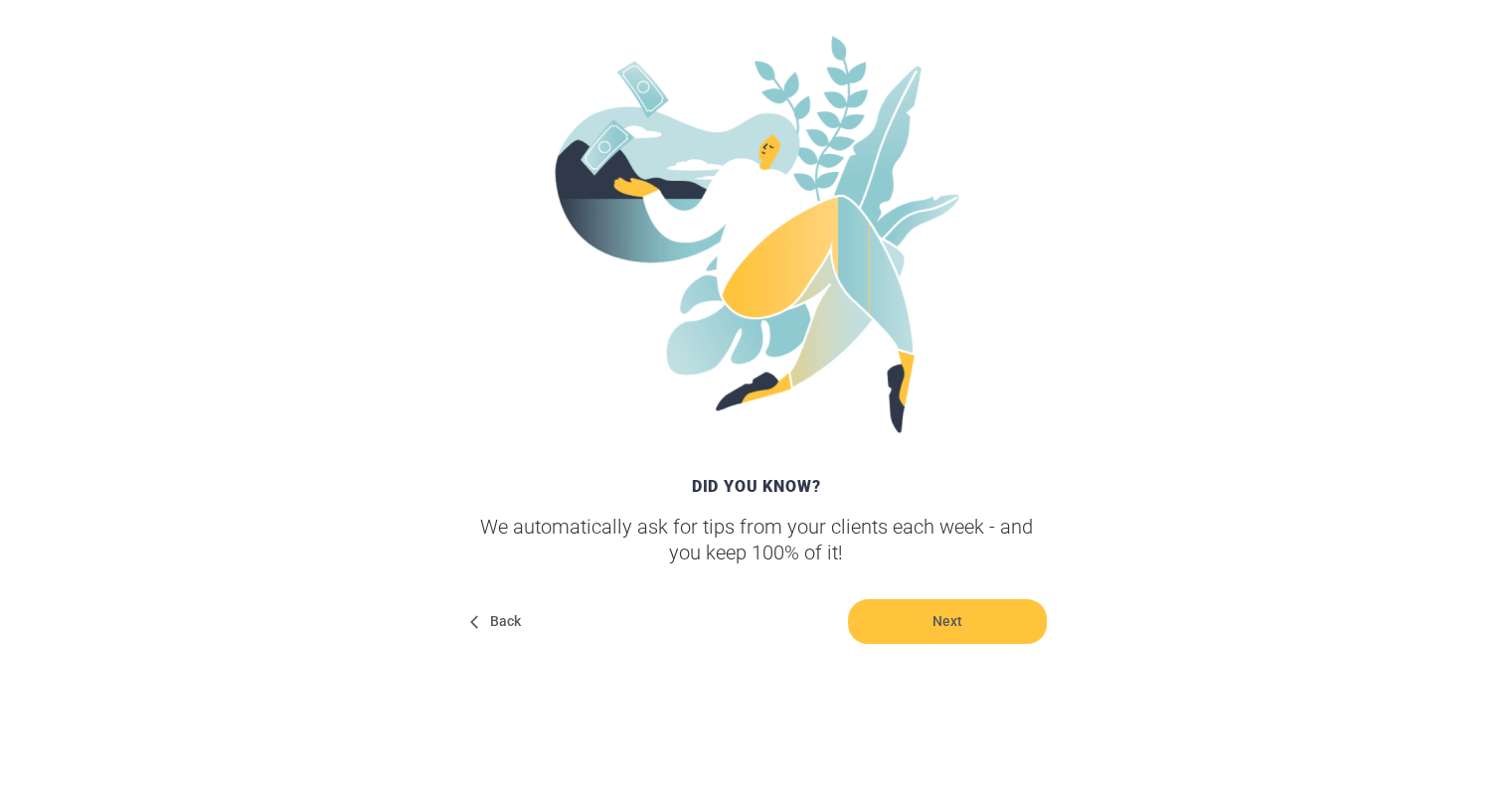 scroll, scrollTop: 287, scrollLeft: 0, axis: vertical 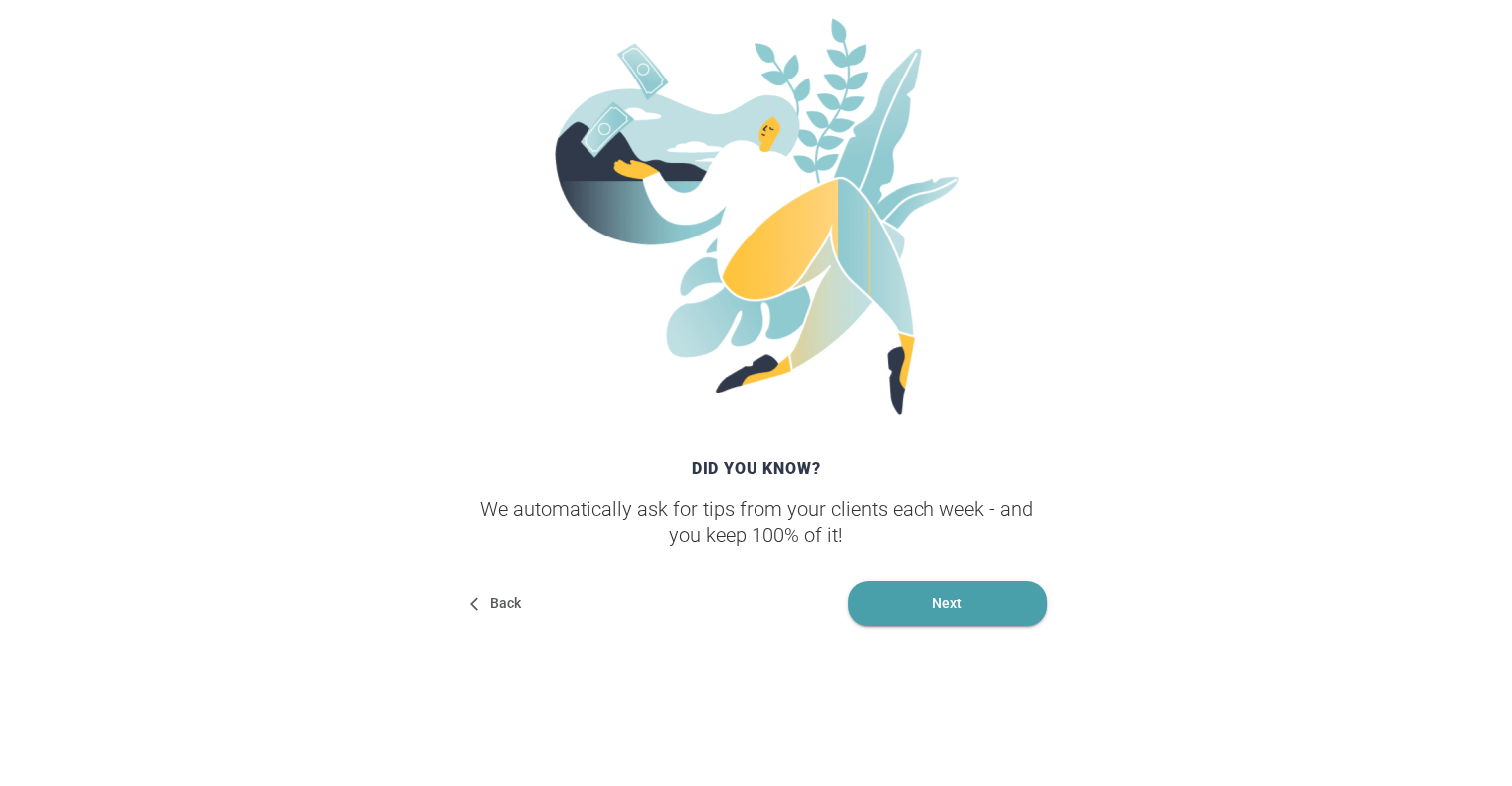 click on "Next" at bounding box center (947, 603) 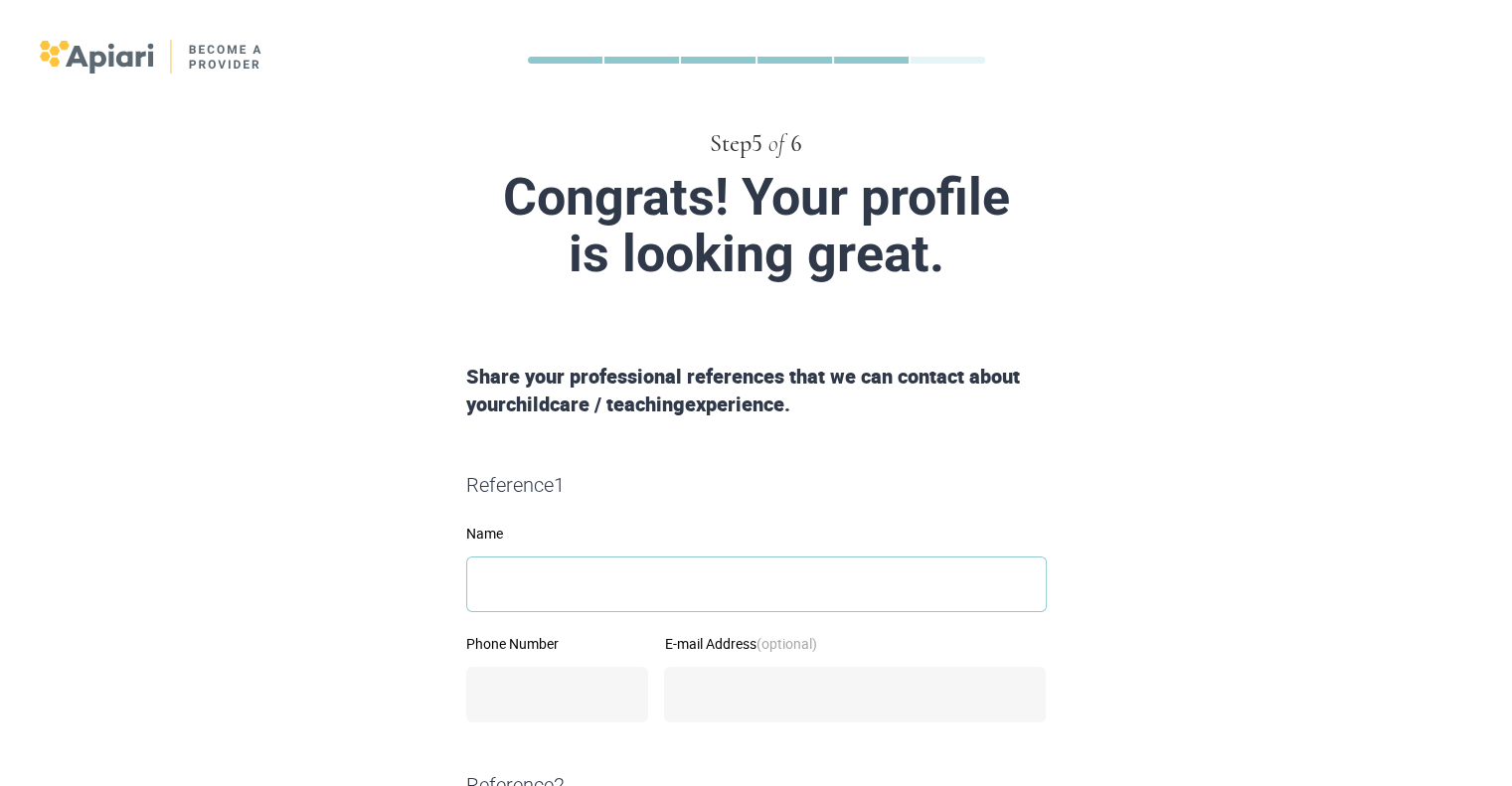 click on "Name" at bounding box center [756, 584] 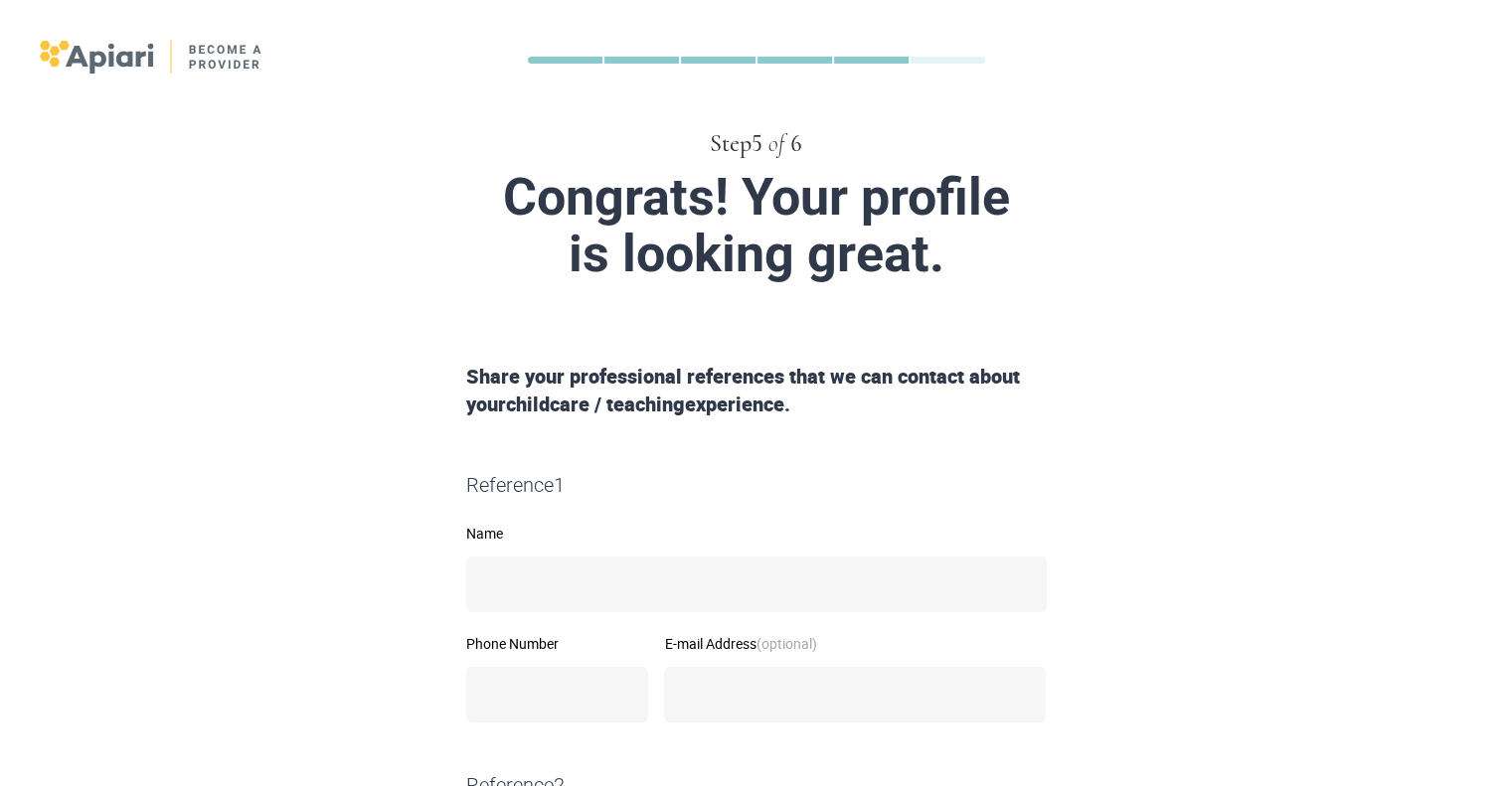 click on "Share your professional references that we can contact about your  childcare / teaching  experience. Reference  1   Name Phone Number E-mail Address  (optional) Reference  2   Name Phone Number E-mail Address  (optional) Reference  3   (Optional) Name Phone Number E-mail Address  (optional) Back Next" at bounding box center [756, 890] 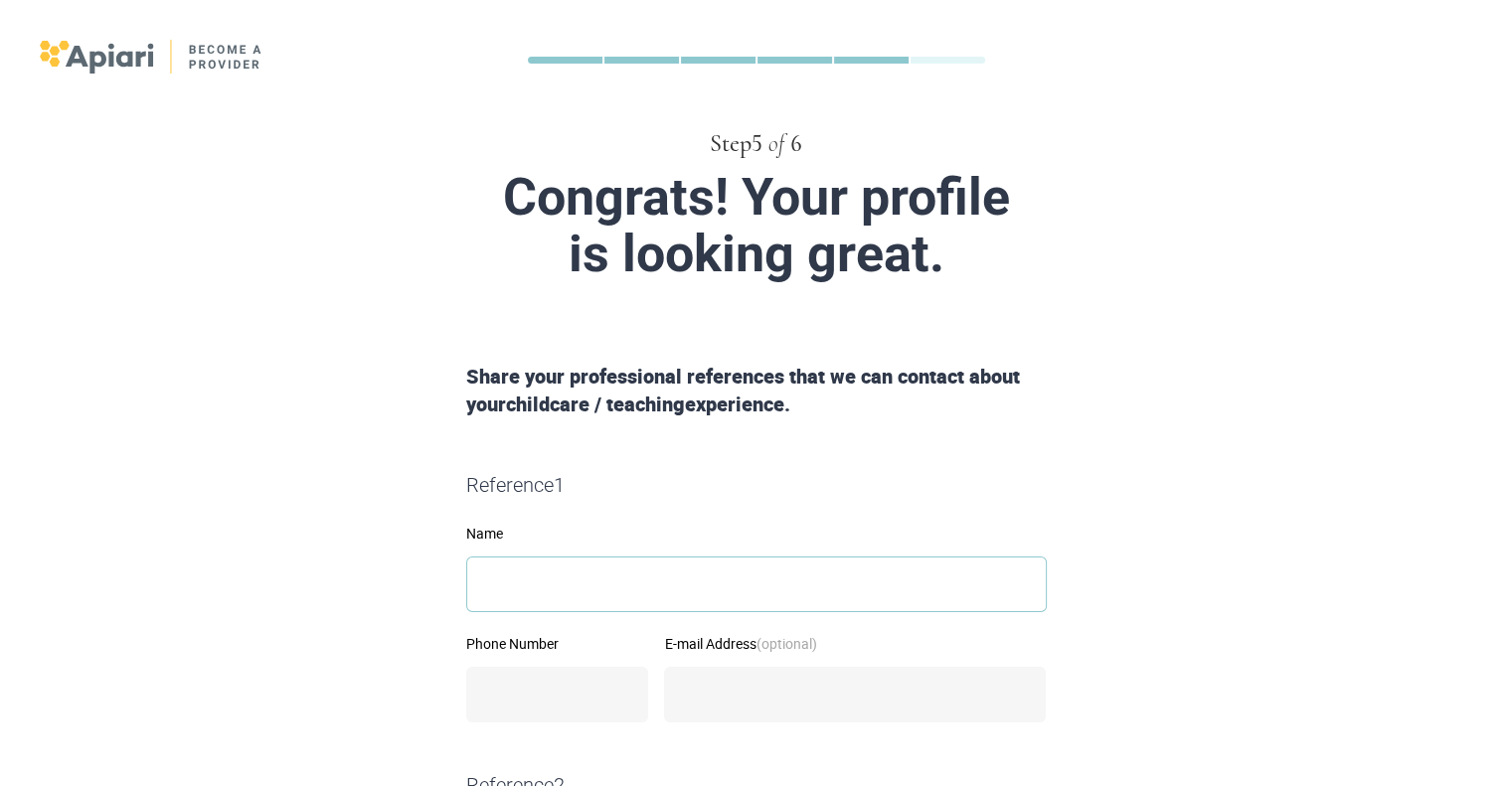 click on "Name" at bounding box center (756, 584) 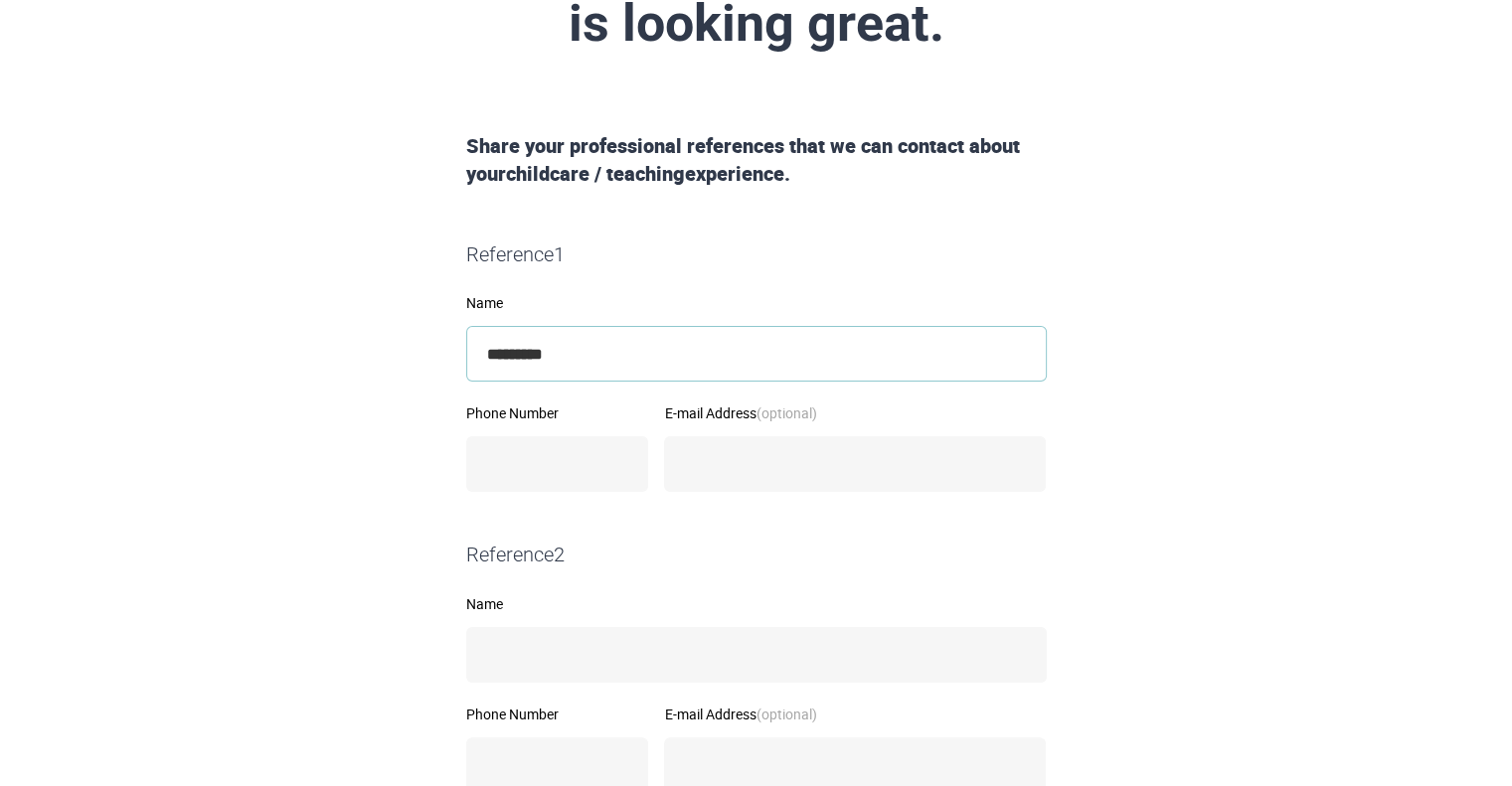 scroll, scrollTop: 256, scrollLeft: 0, axis: vertical 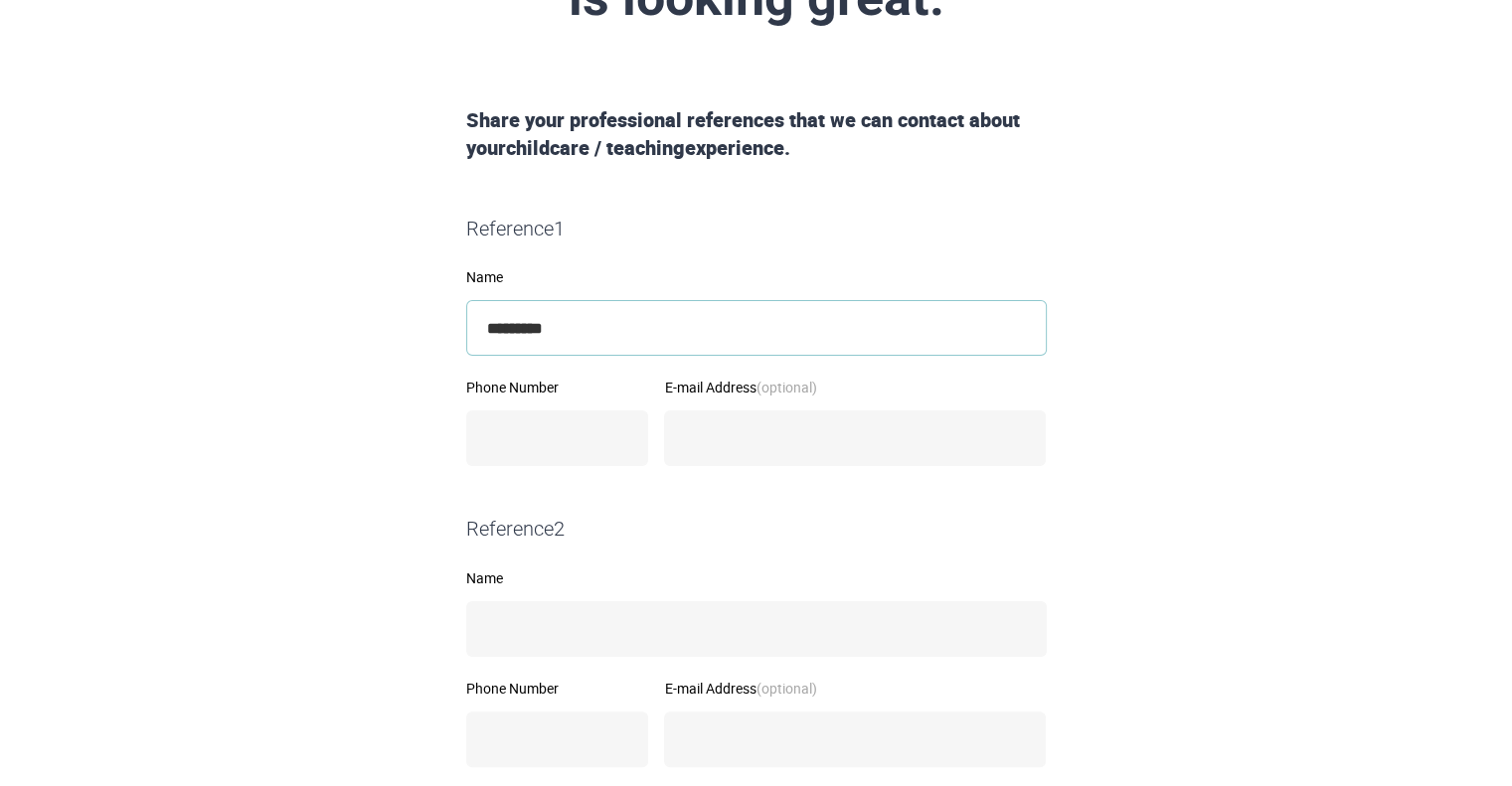 type on "*********" 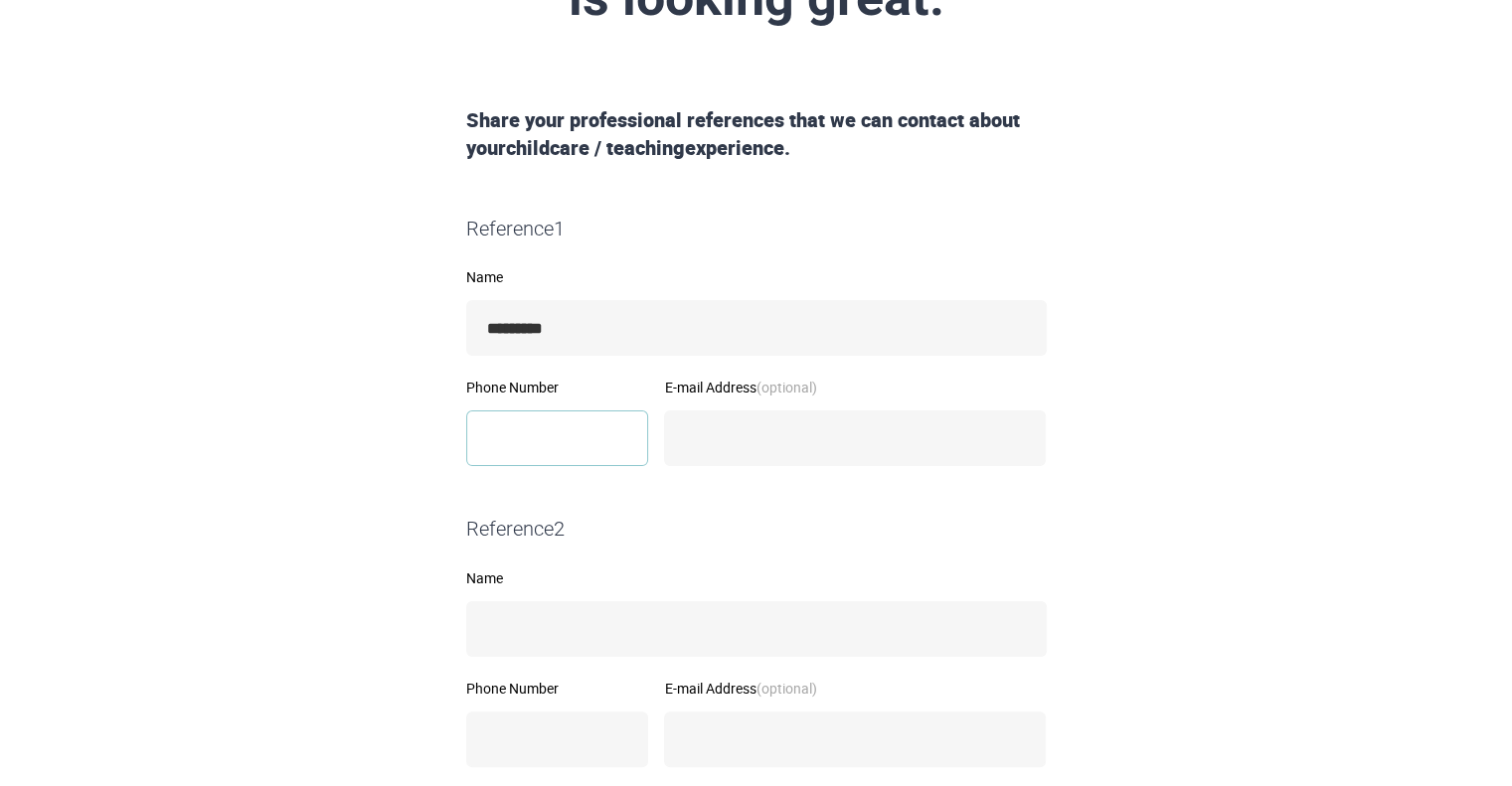 type on "**********" 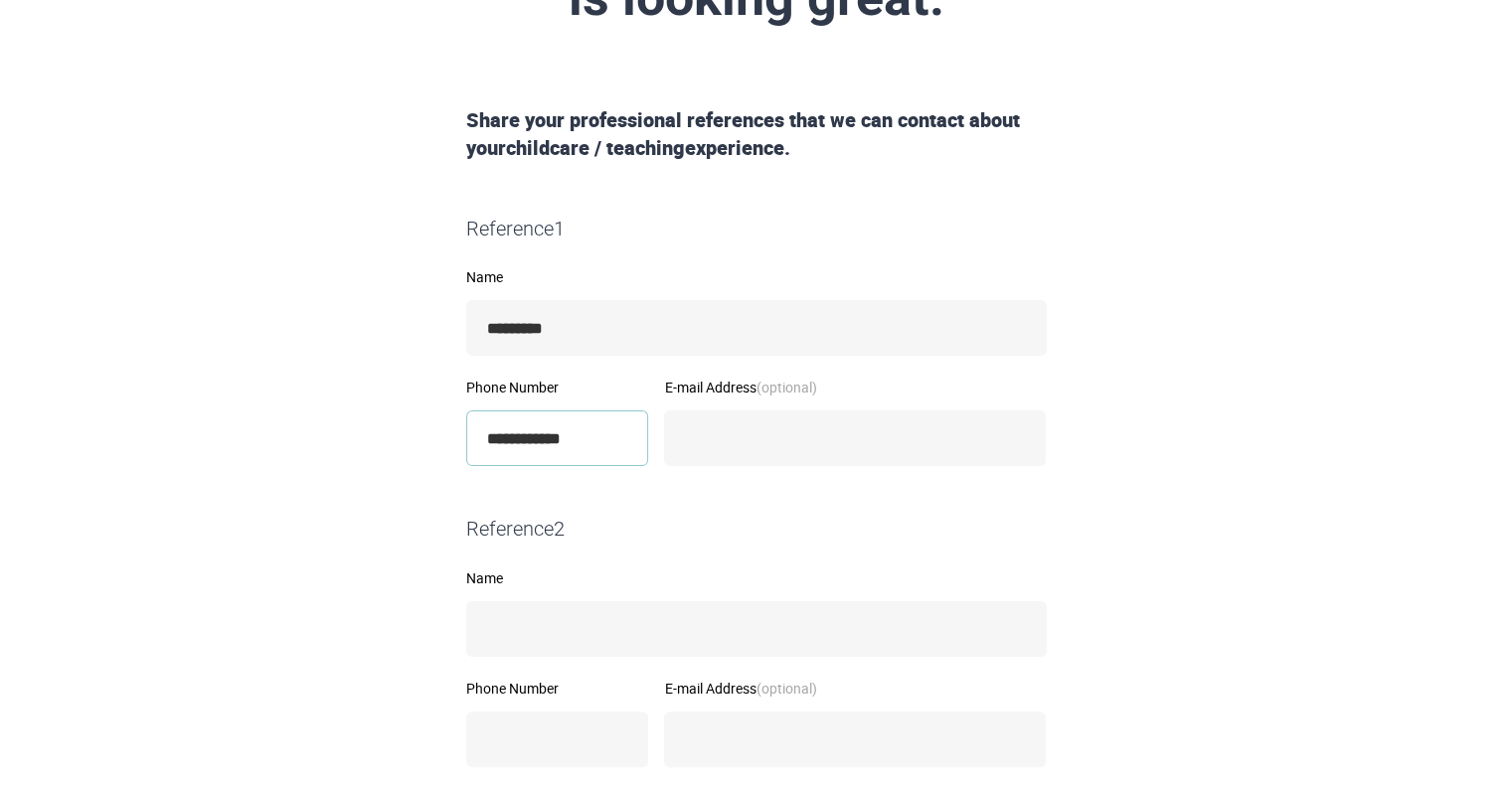 click on "**********" at bounding box center [558, 438] 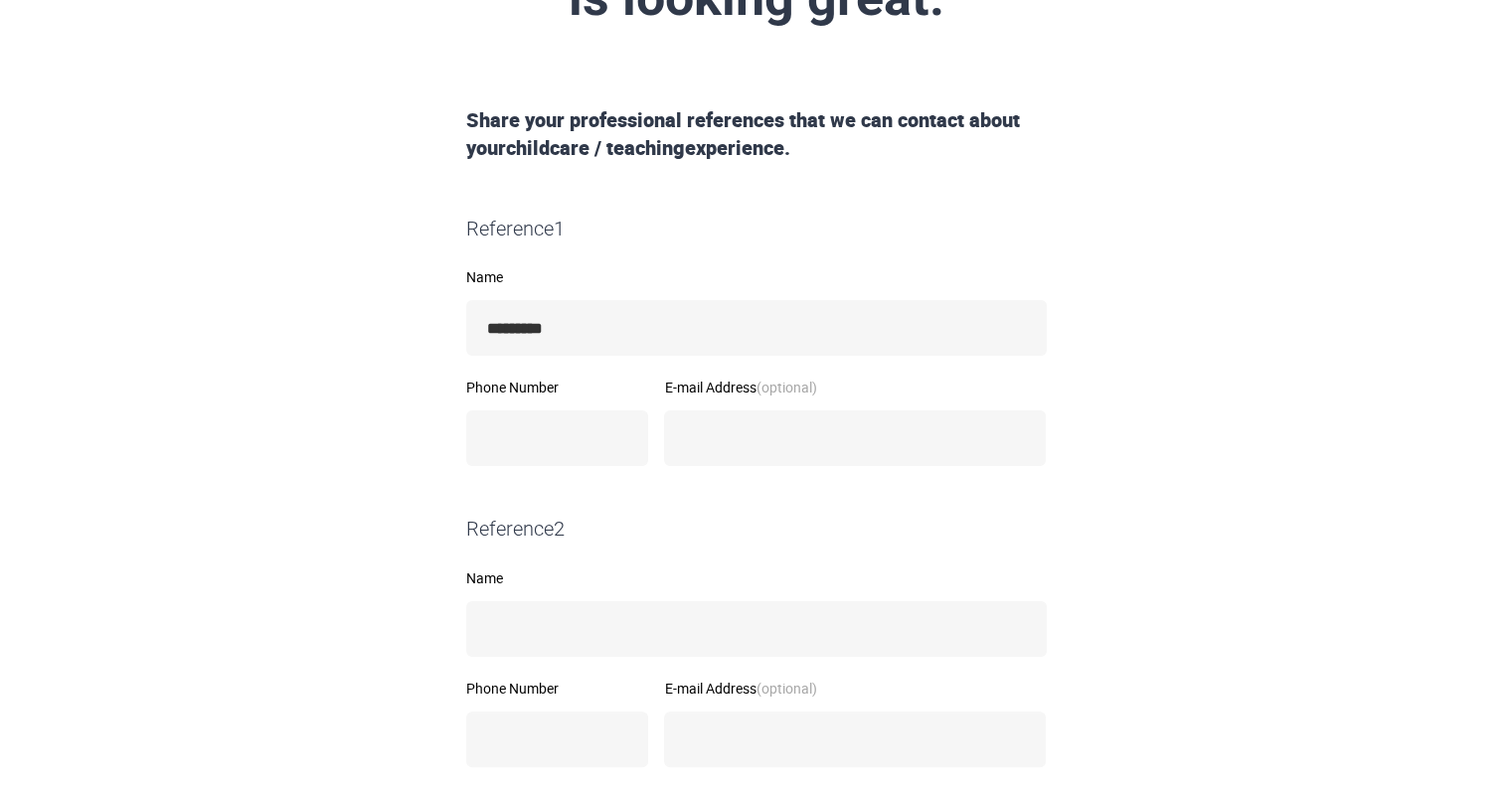 click on "Share your professional references that we can contact about your  childcare / teaching  experience. Reference  1   Name ********* Phone Number E-mail Address  (optional) Reference  2   Name Phone Number E-mail Address  (optional) Reference  3   (Optional) Name Phone Number E-mail Address  (optional) Back Next" at bounding box center (756, 634) 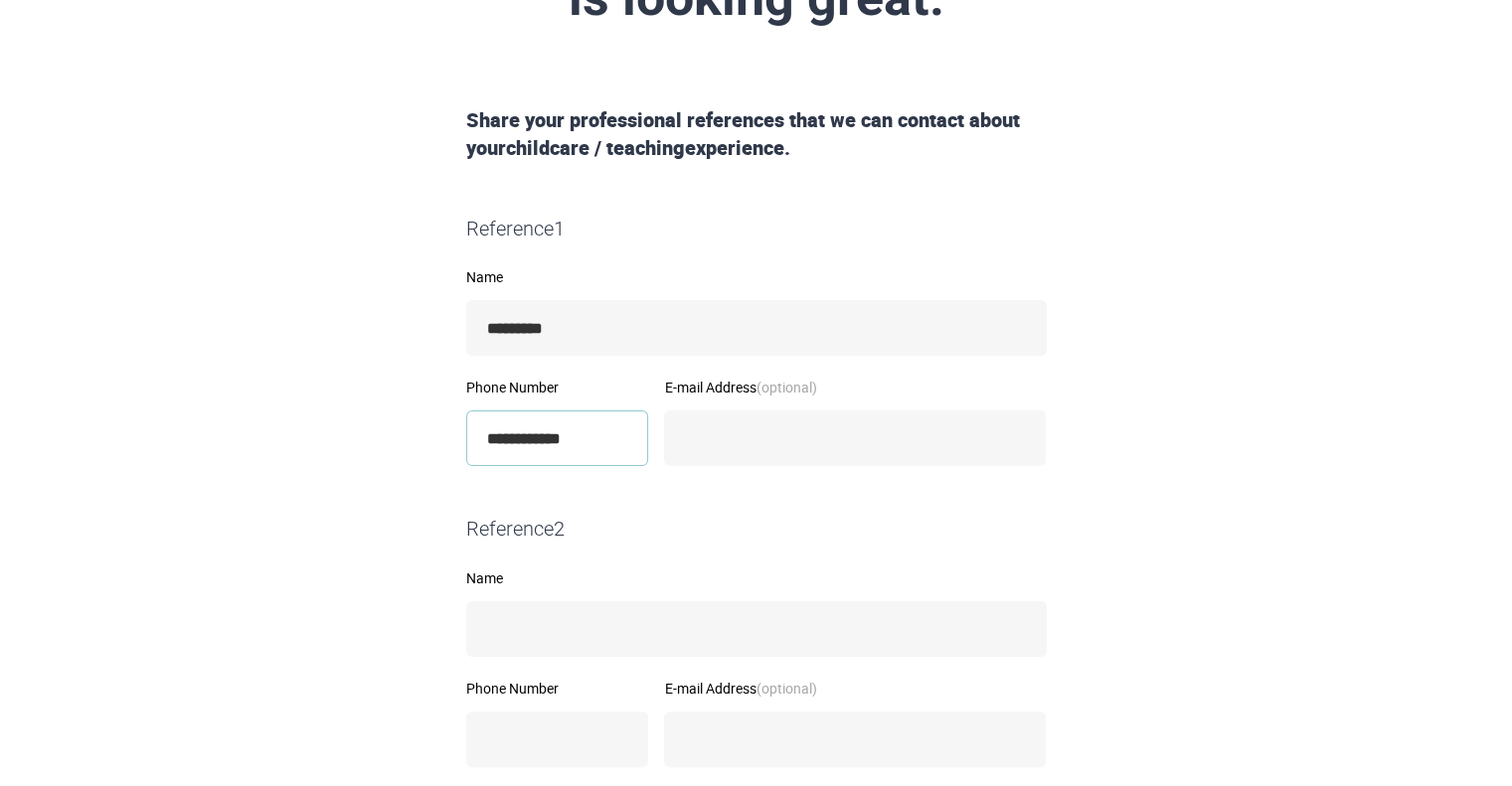 click on "**********" at bounding box center [558, 438] 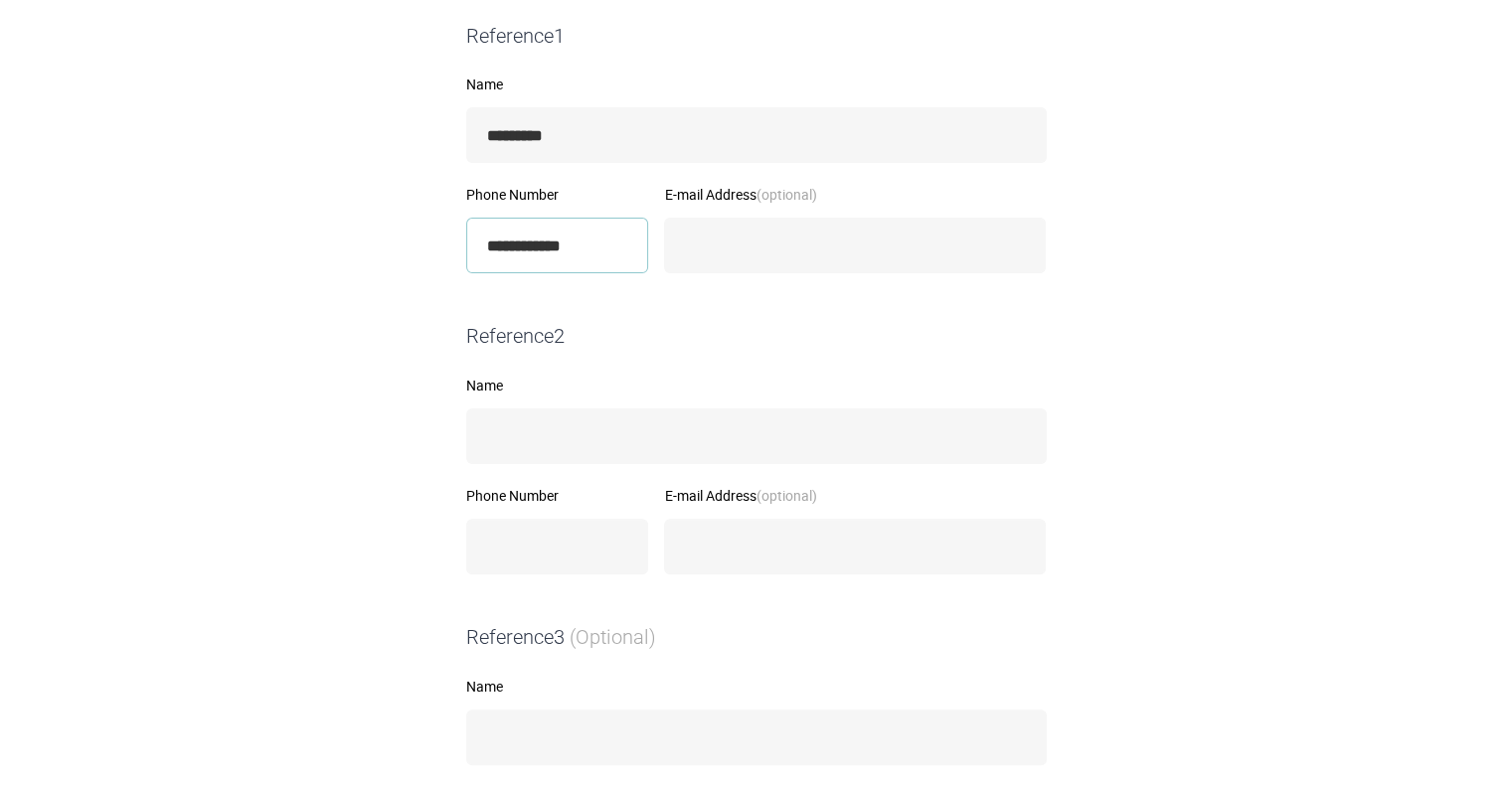 scroll, scrollTop: 451, scrollLeft: 0, axis: vertical 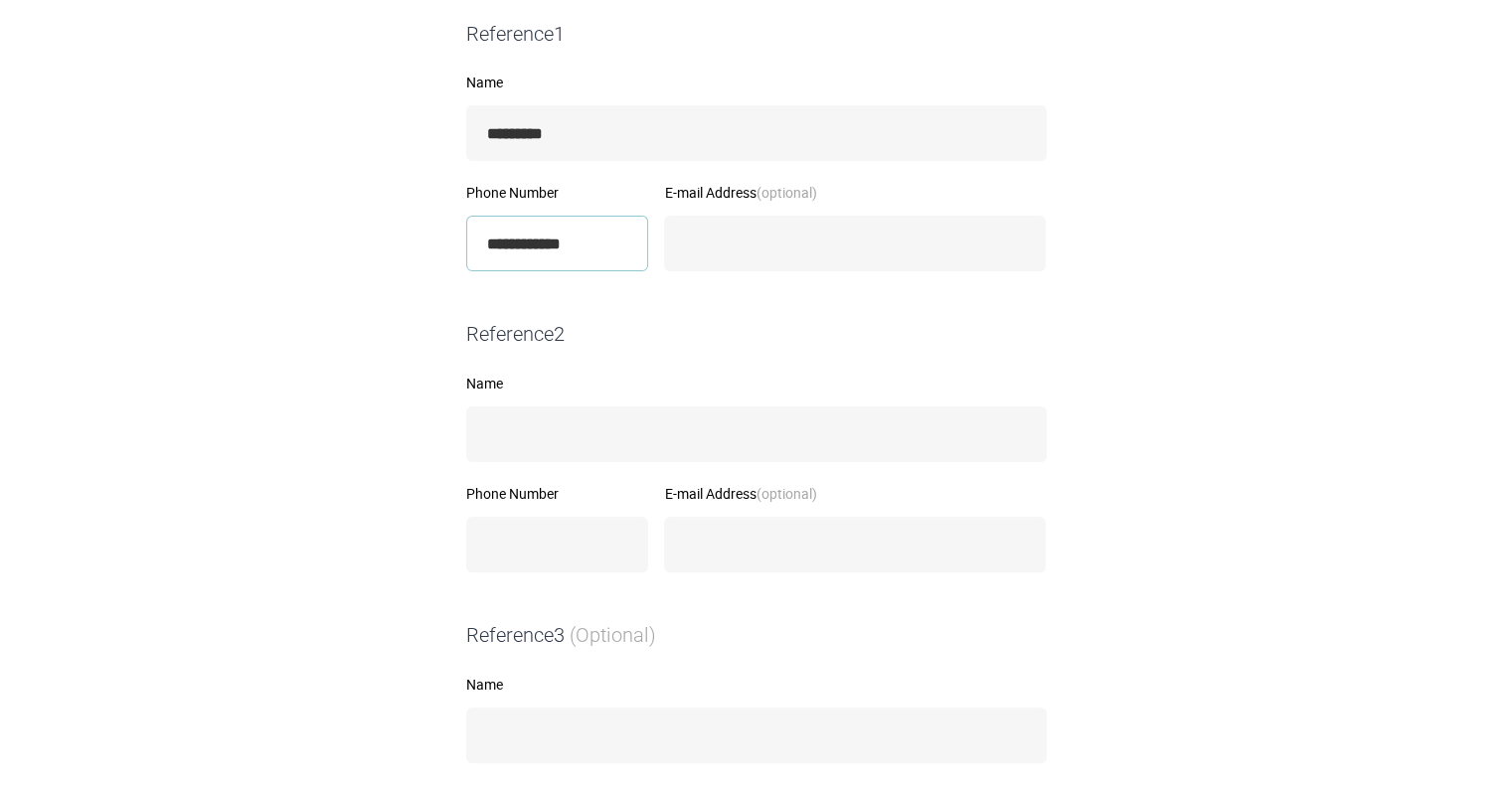type on "**********" 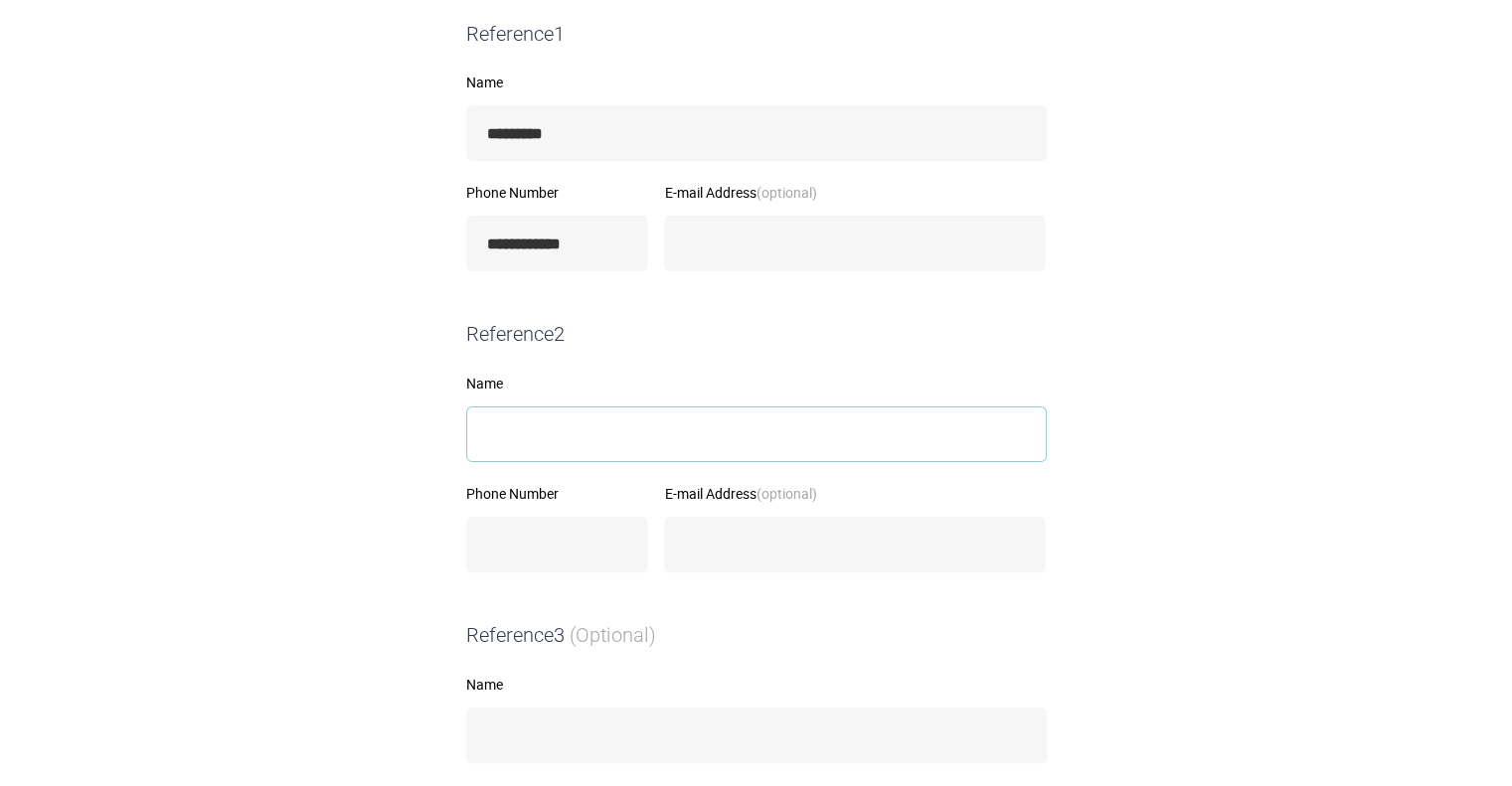 click on "Name" at bounding box center [756, 434] 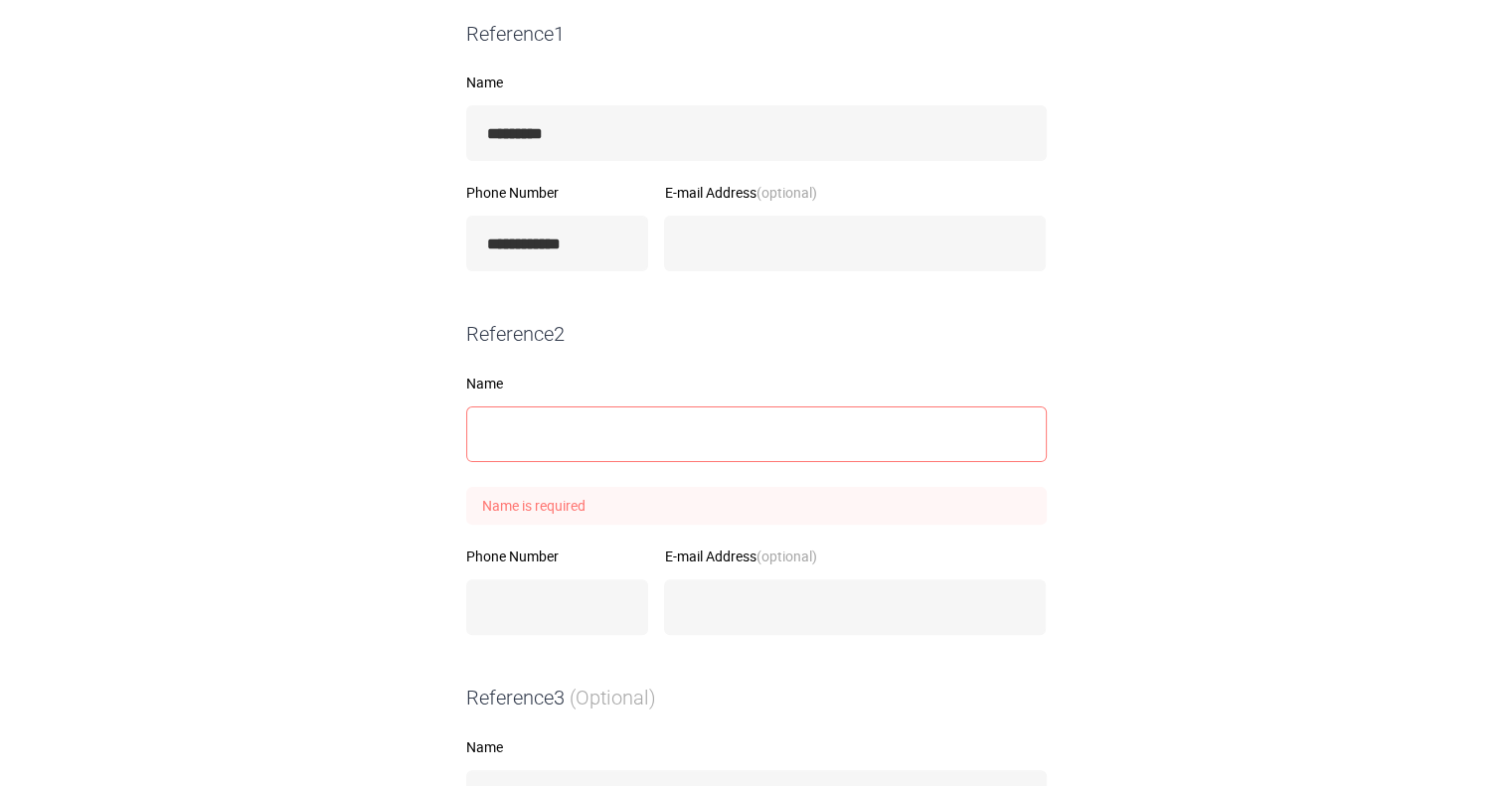 click on "**********" at bounding box center (756, 470) 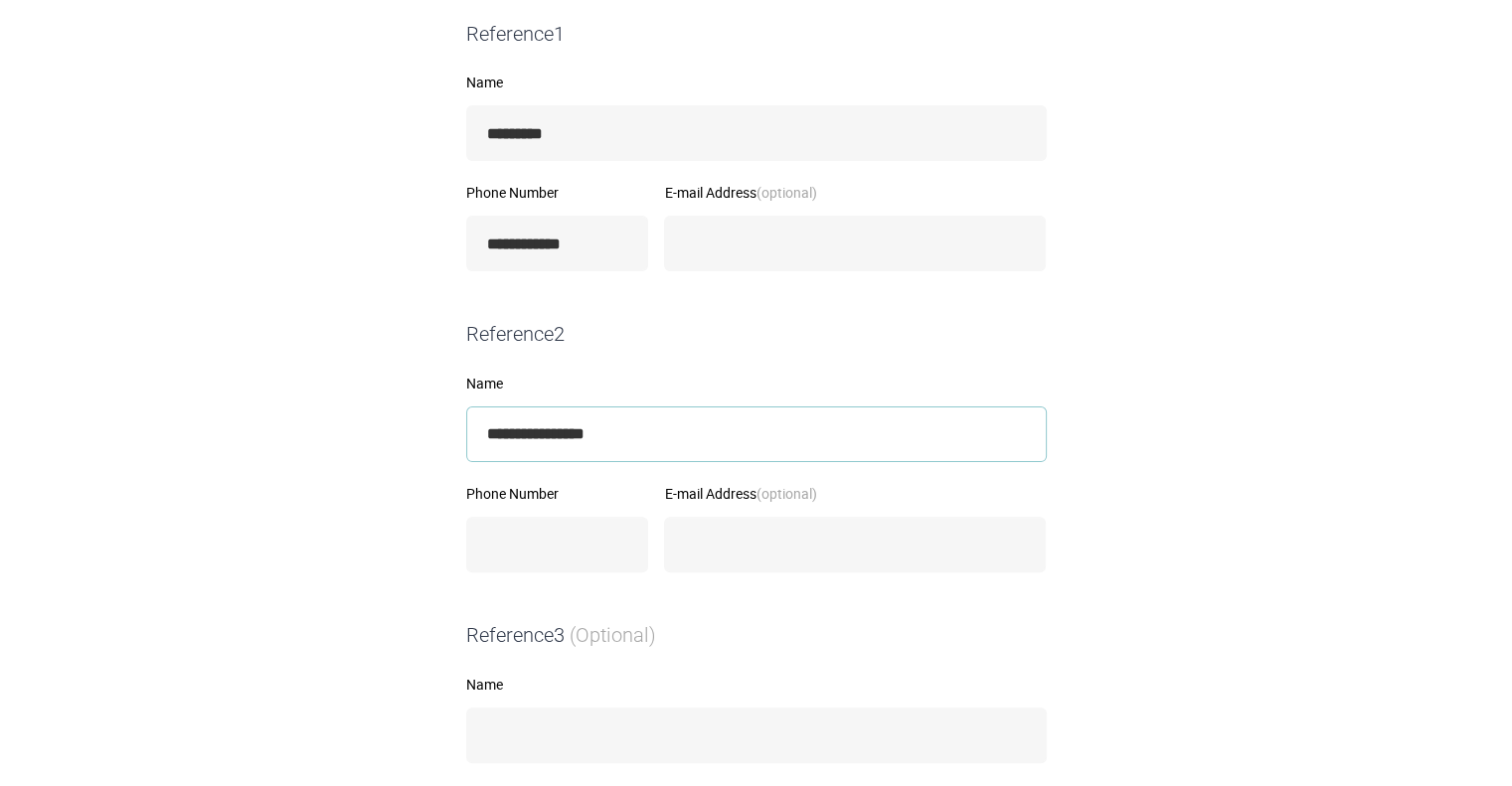 type on "**********" 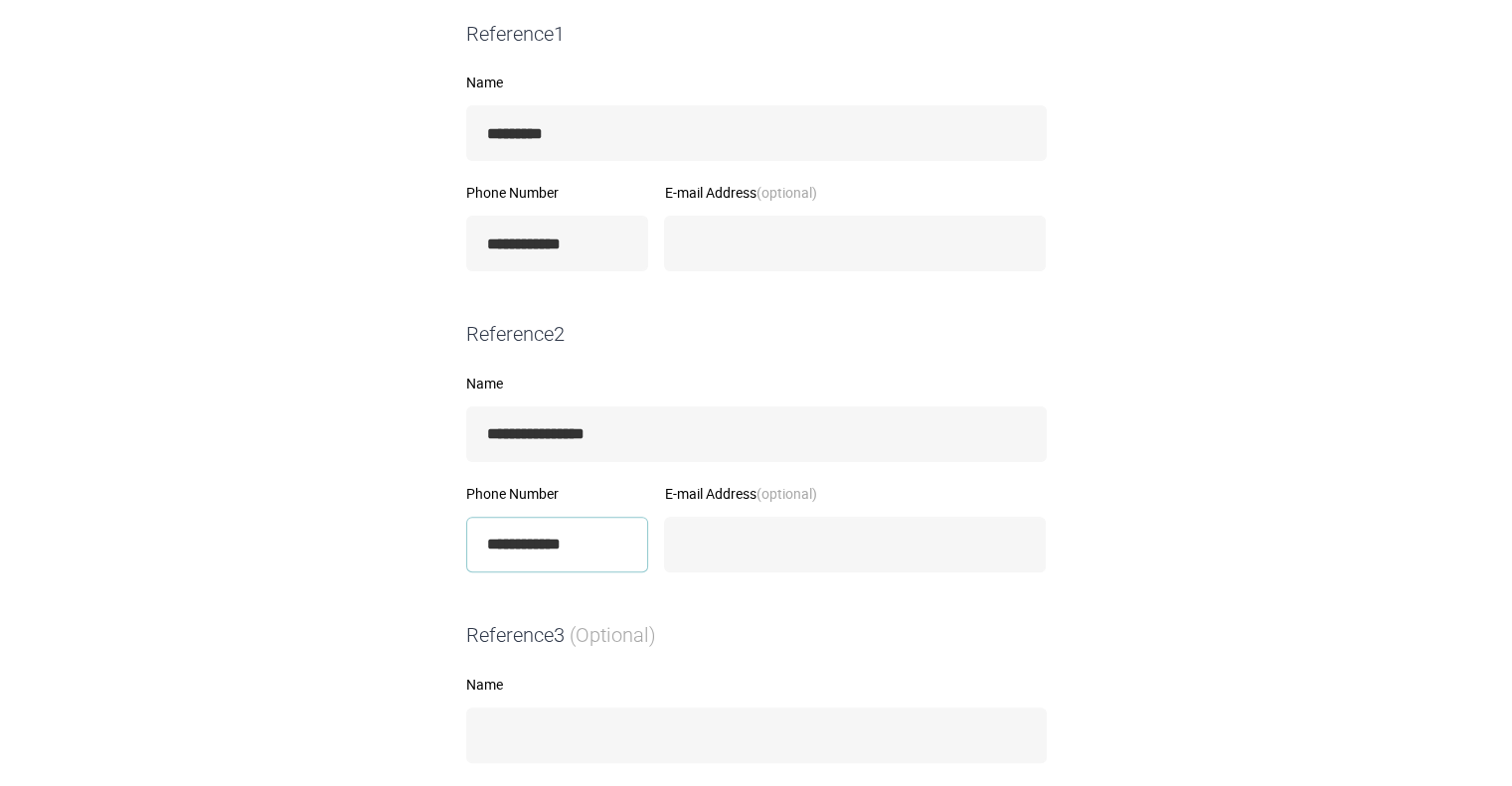 click on "**********" at bounding box center [558, 545] 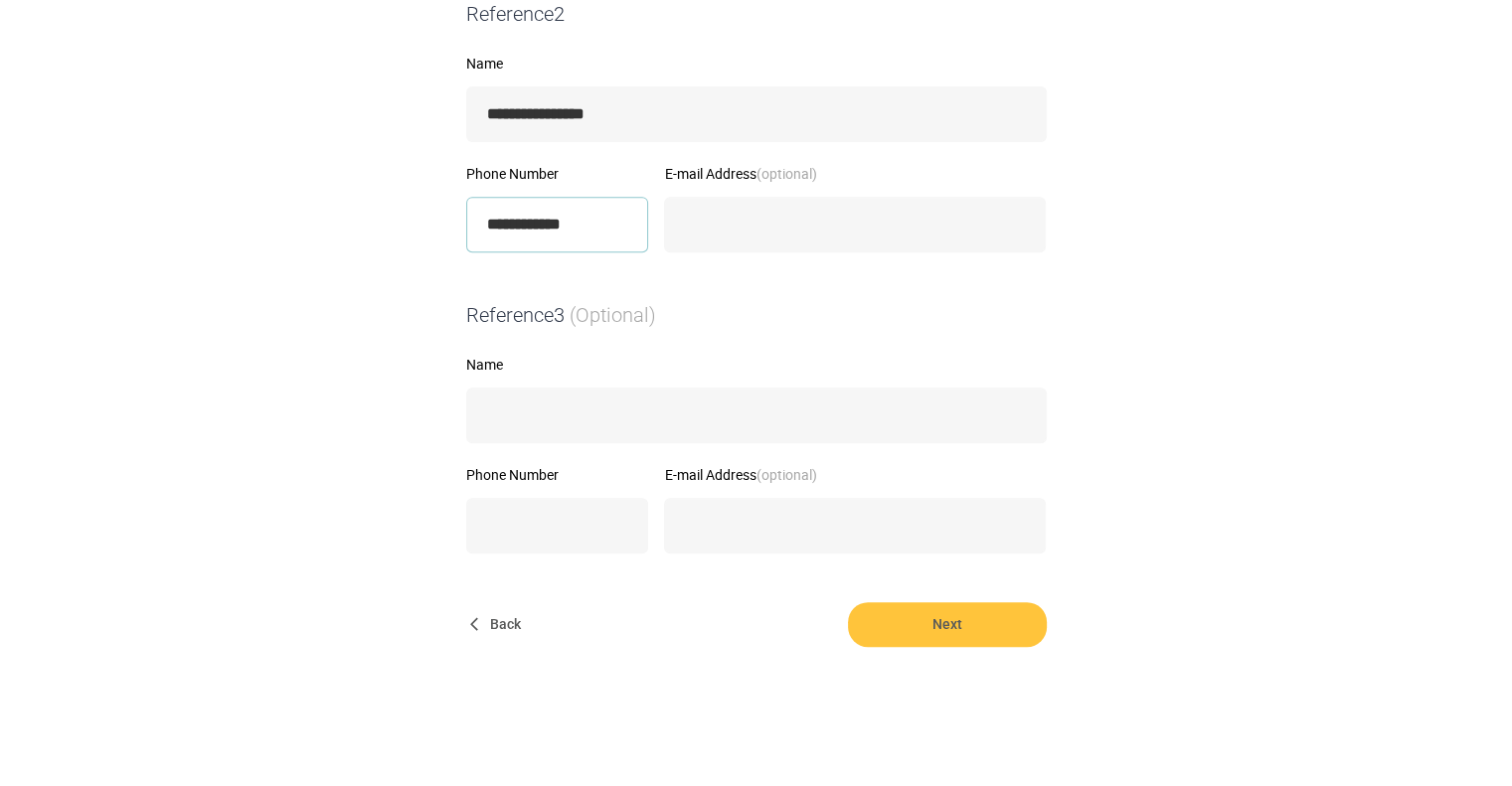 scroll, scrollTop: 789, scrollLeft: 0, axis: vertical 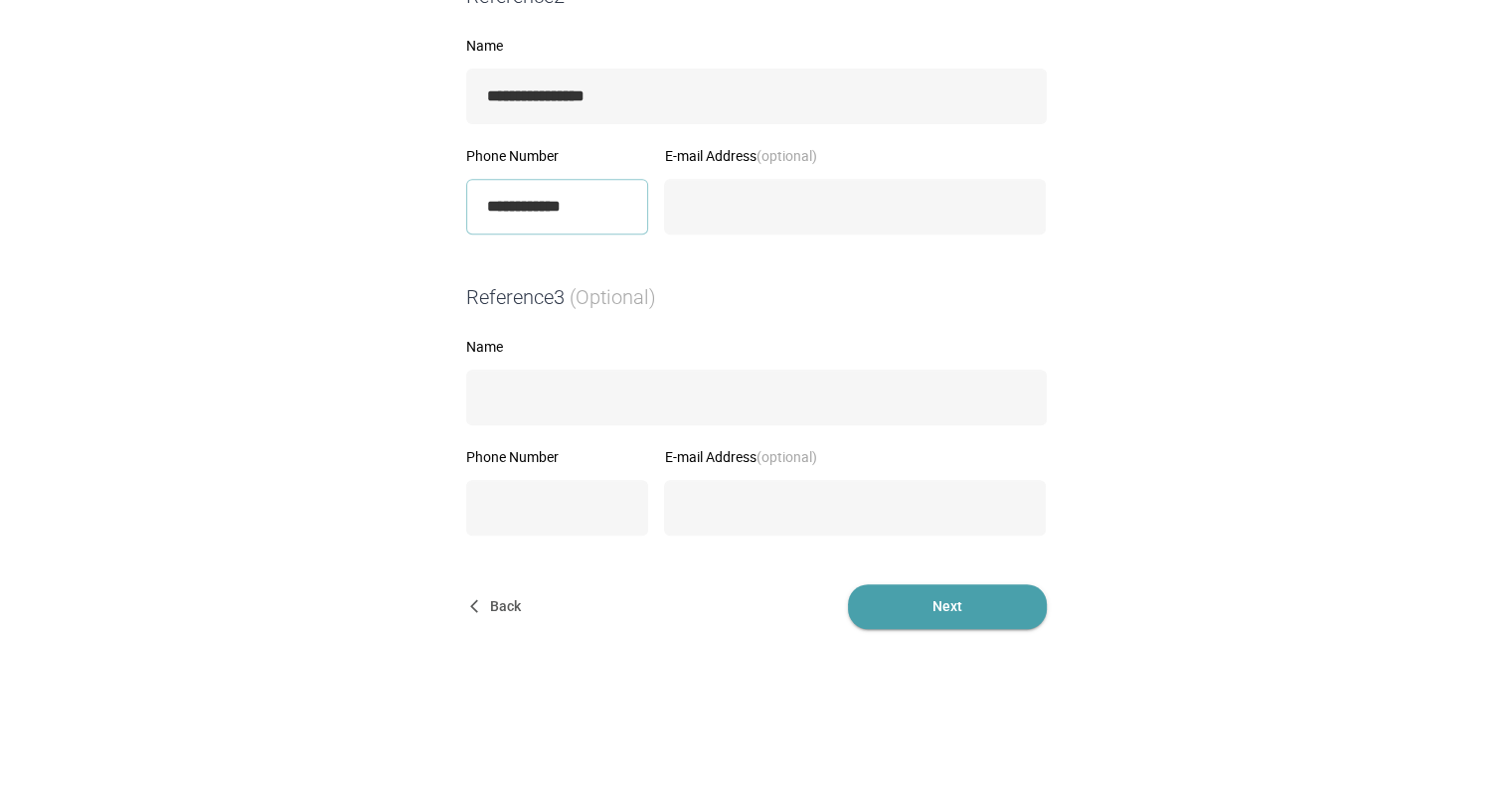 type on "**********" 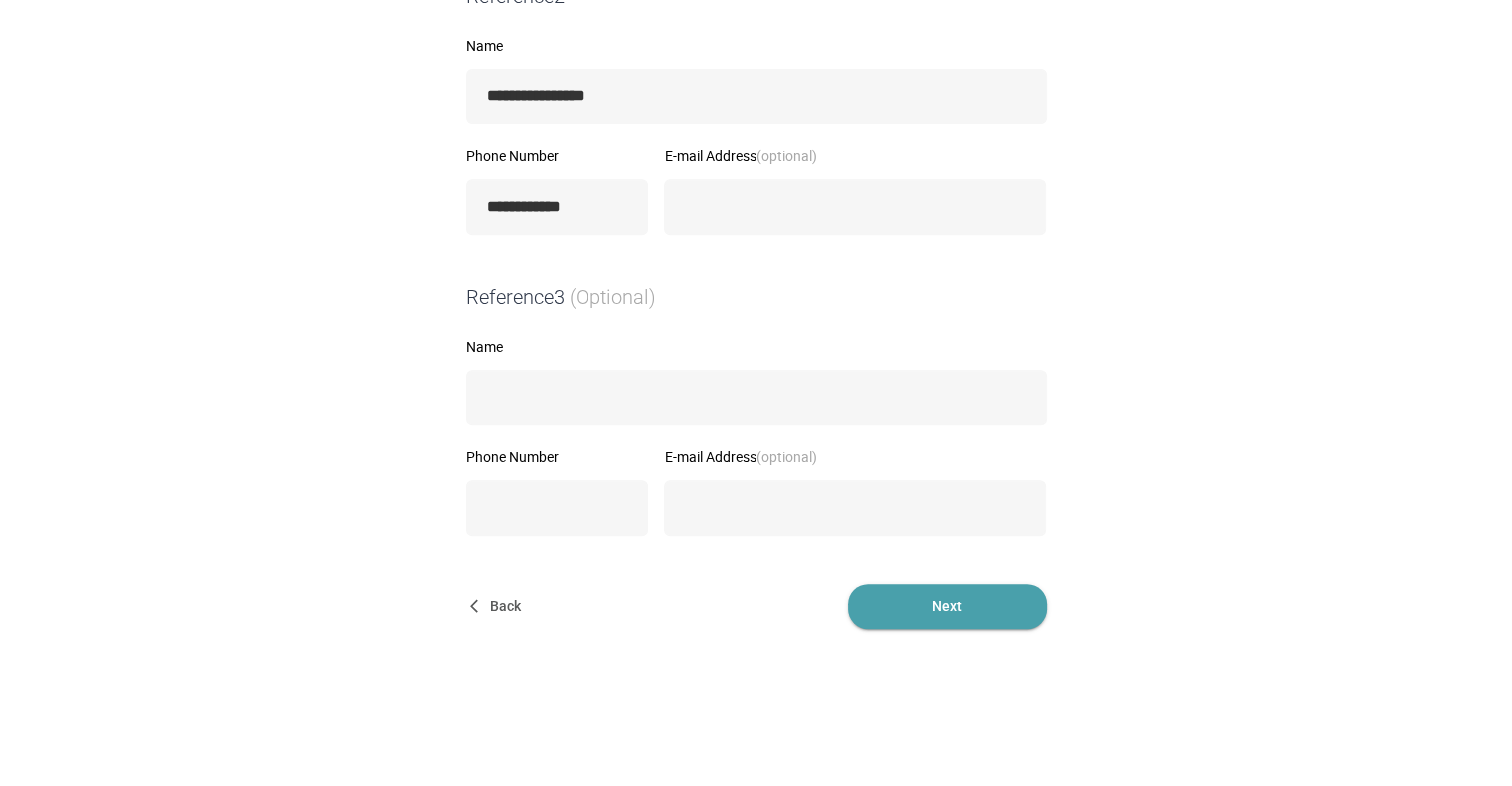 click on "Next" at bounding box center [947, 606] 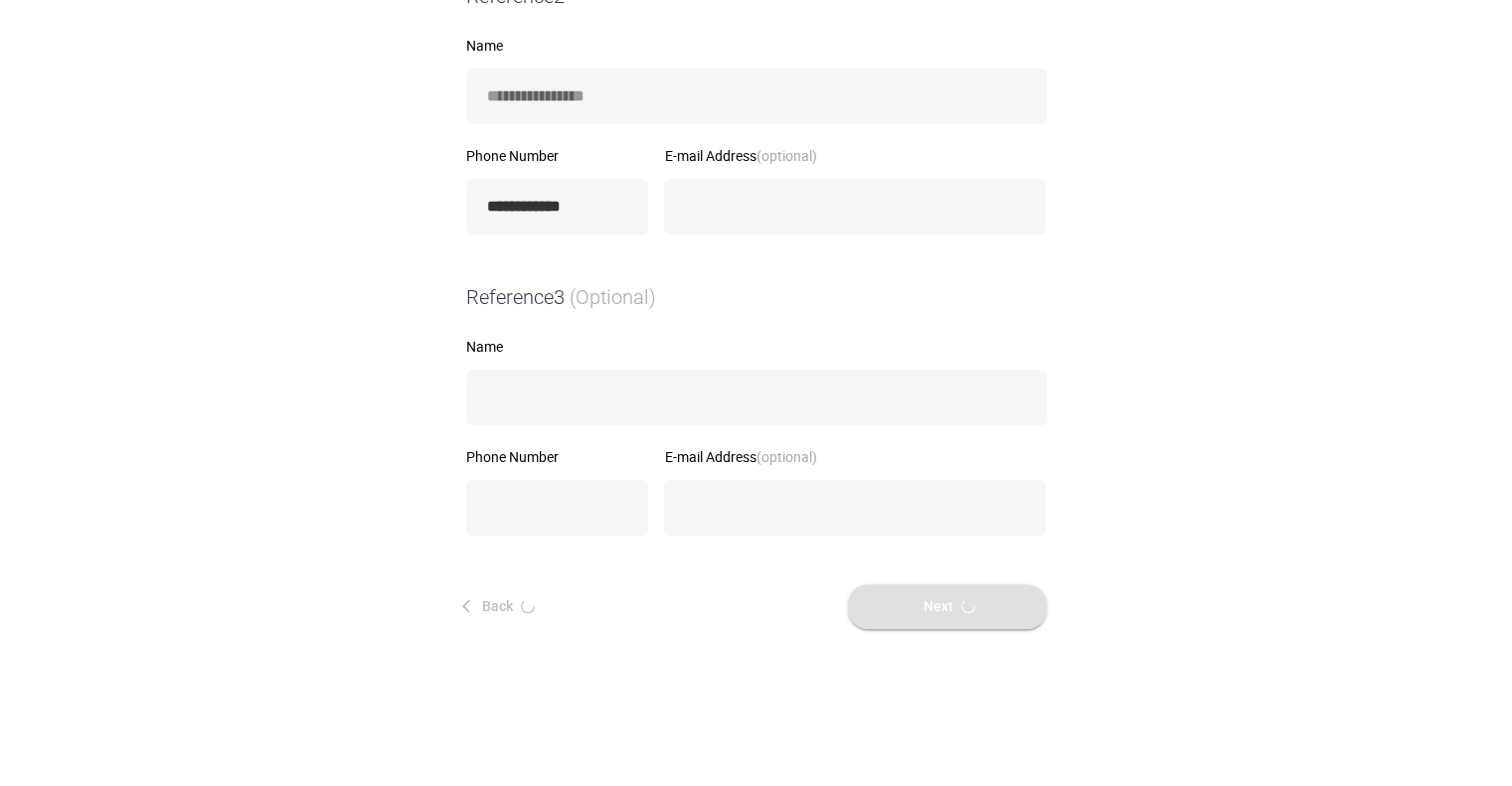 scroll, scrollTop: 0, scrollLeft: 0, axis: both 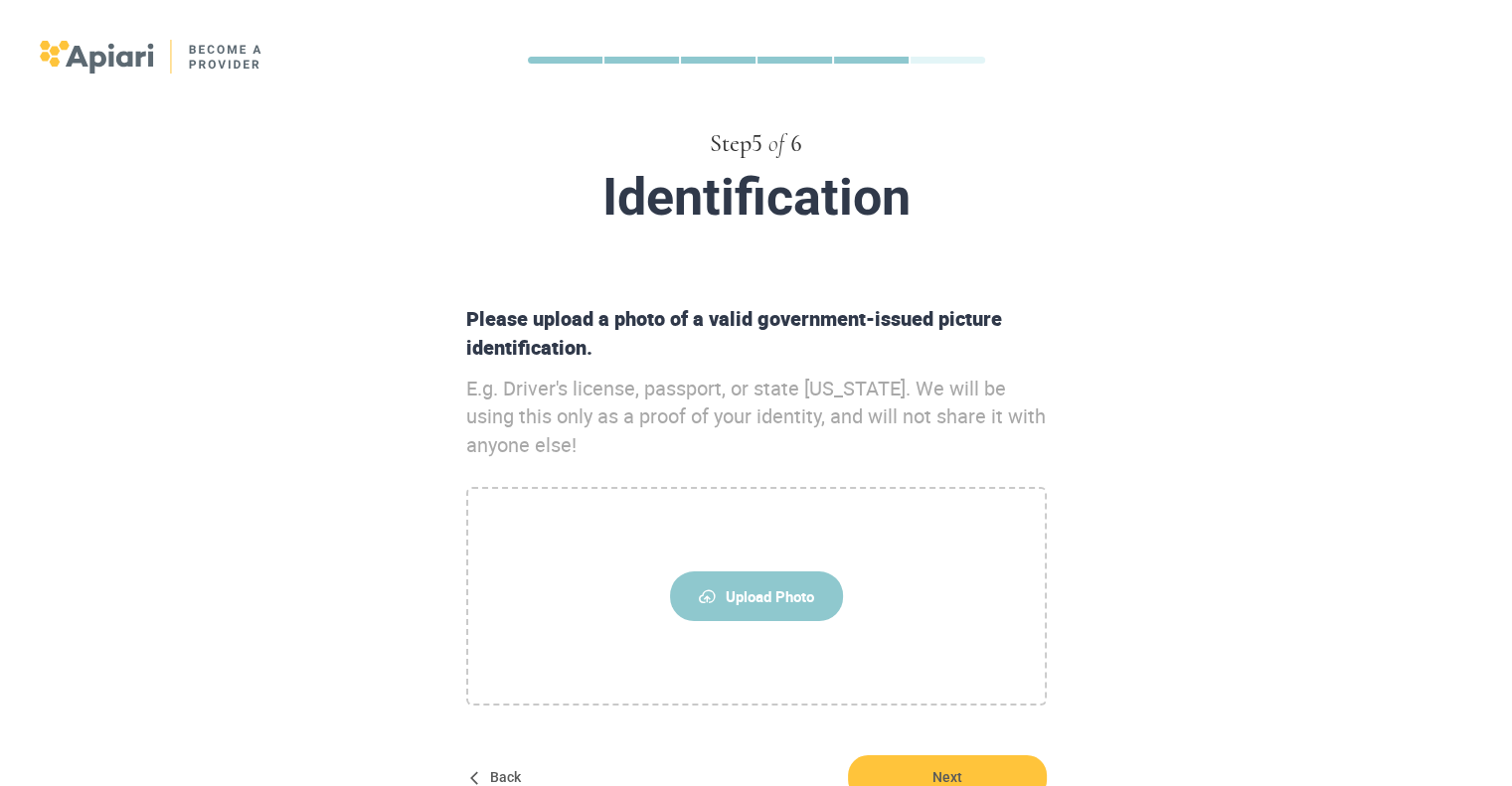 click on "Upload Photo" at bounding box center (756, 596) 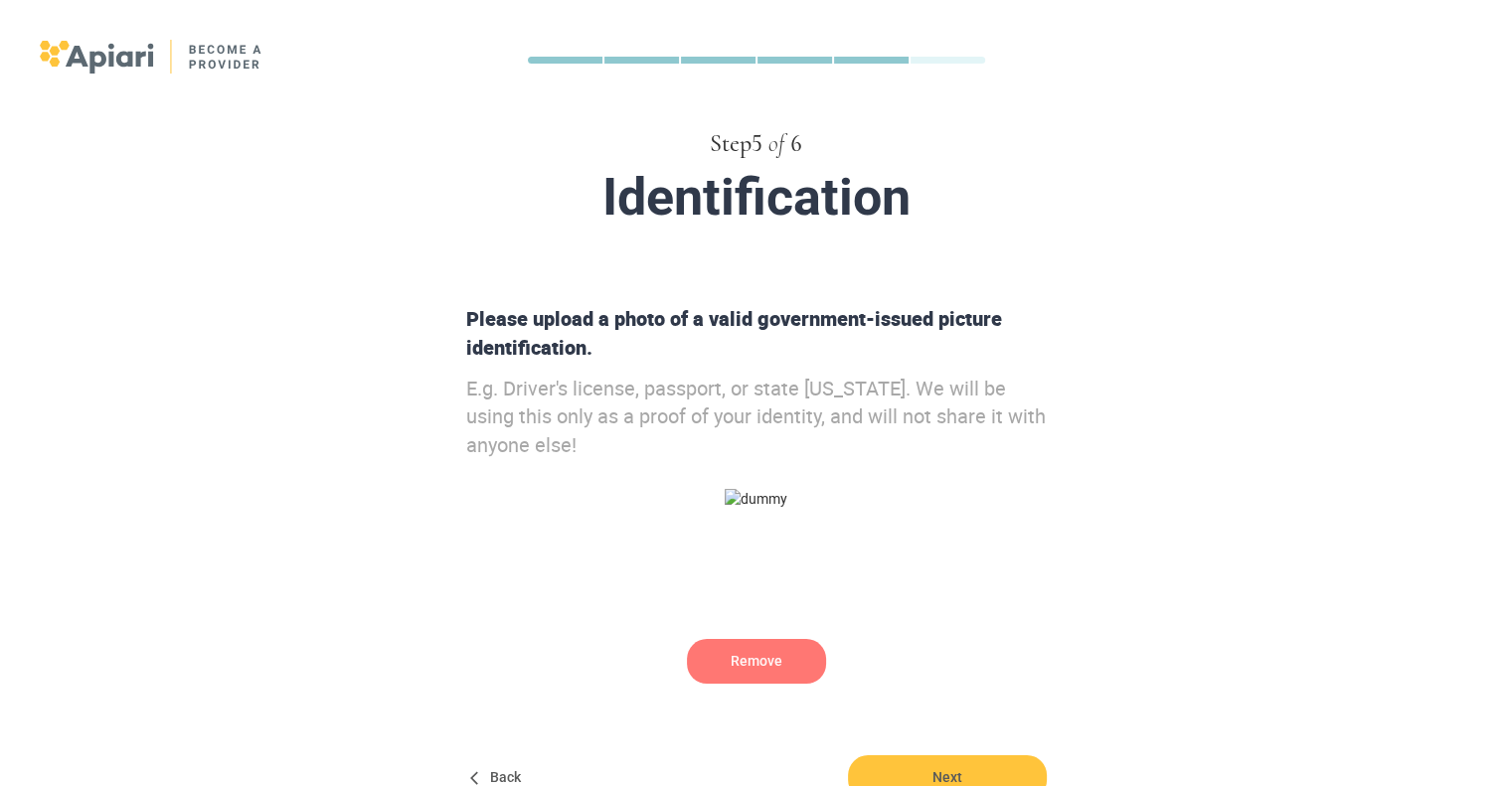 scroll, scrollTop: 175, scrollLeft: 0, axis: vertical 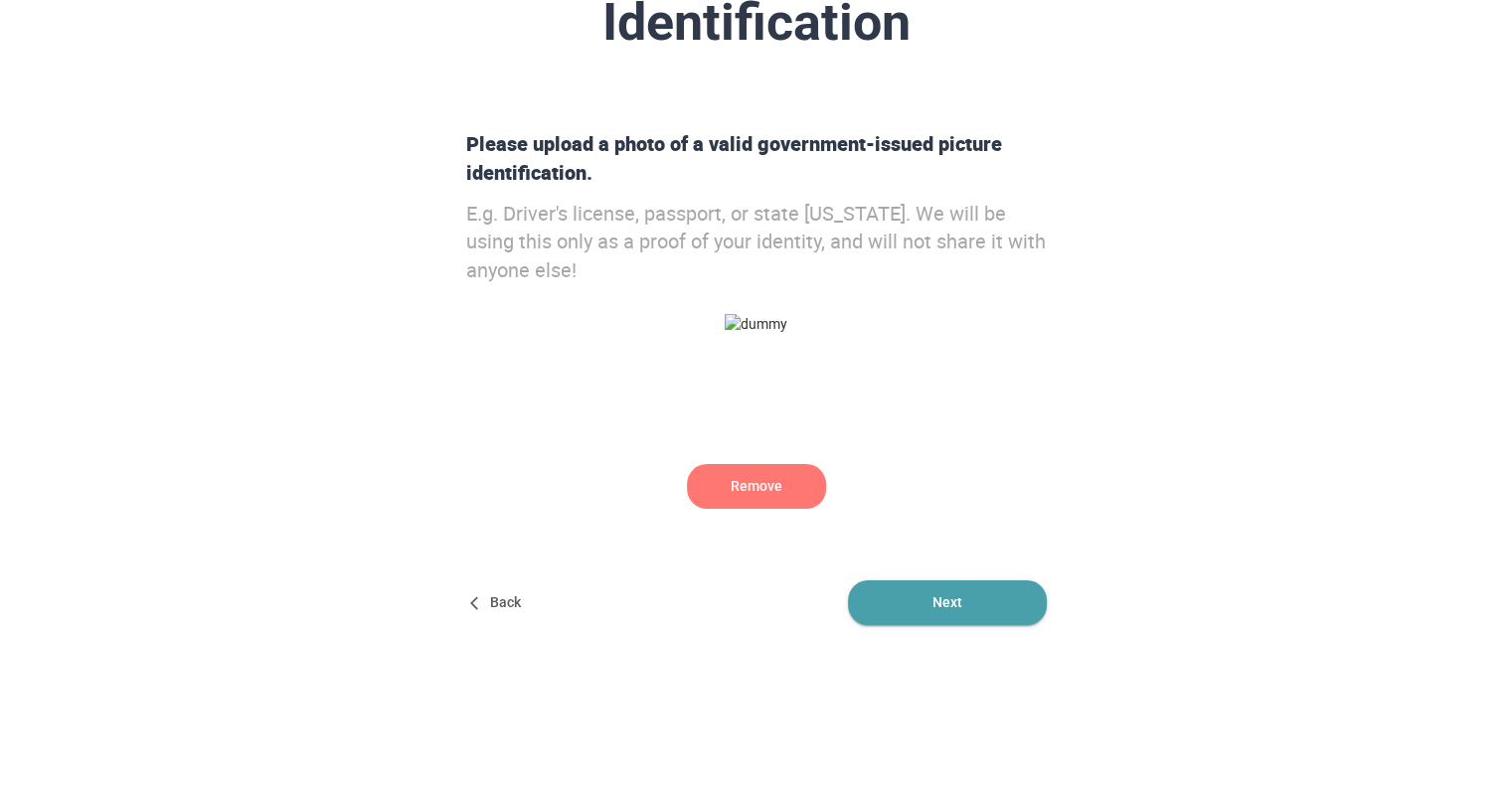 click on "Next" at bounding box center (947, 602) 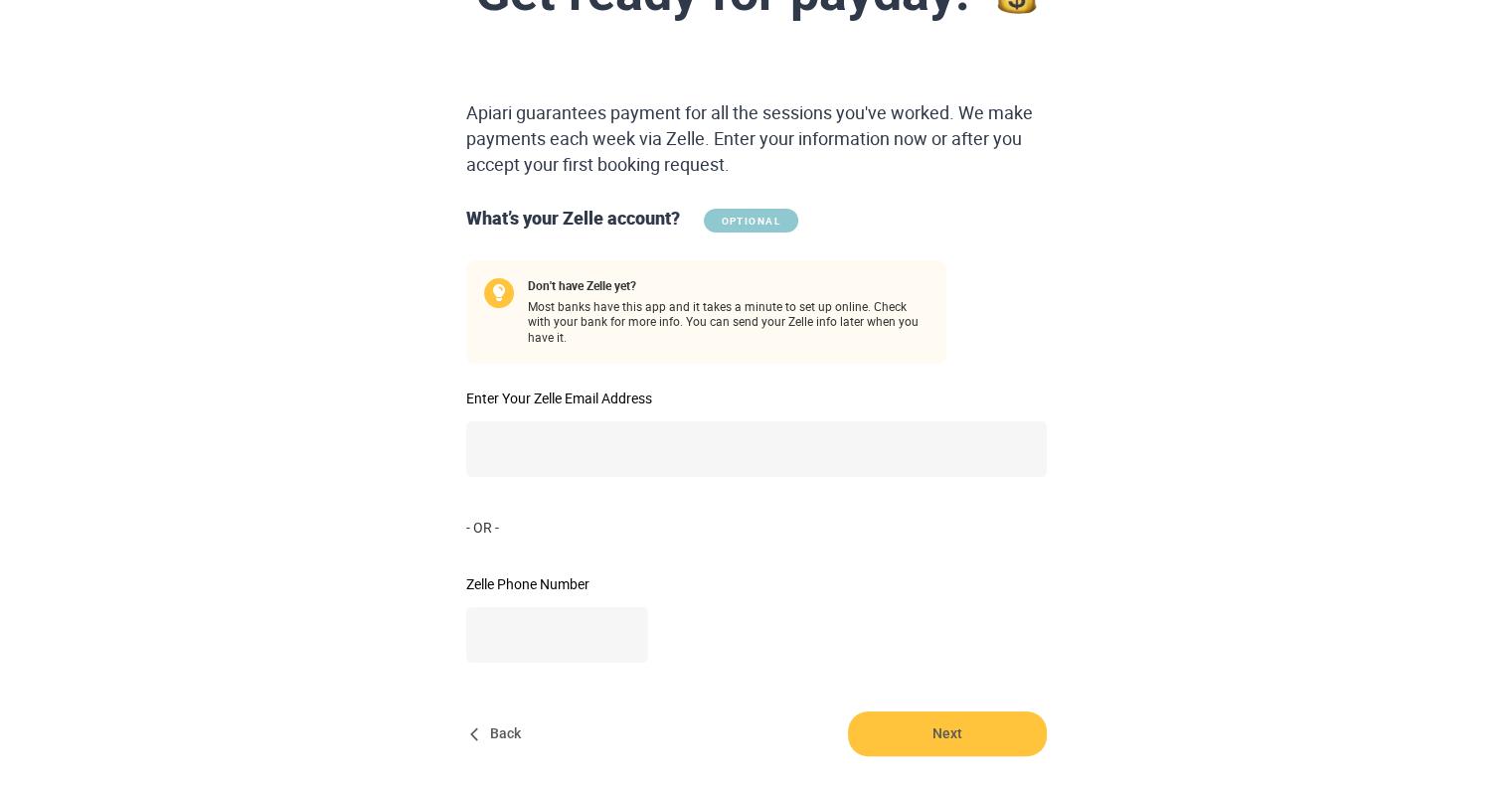 scroll, scrollTop: 207, scrollLeft: 0, axis: vertical 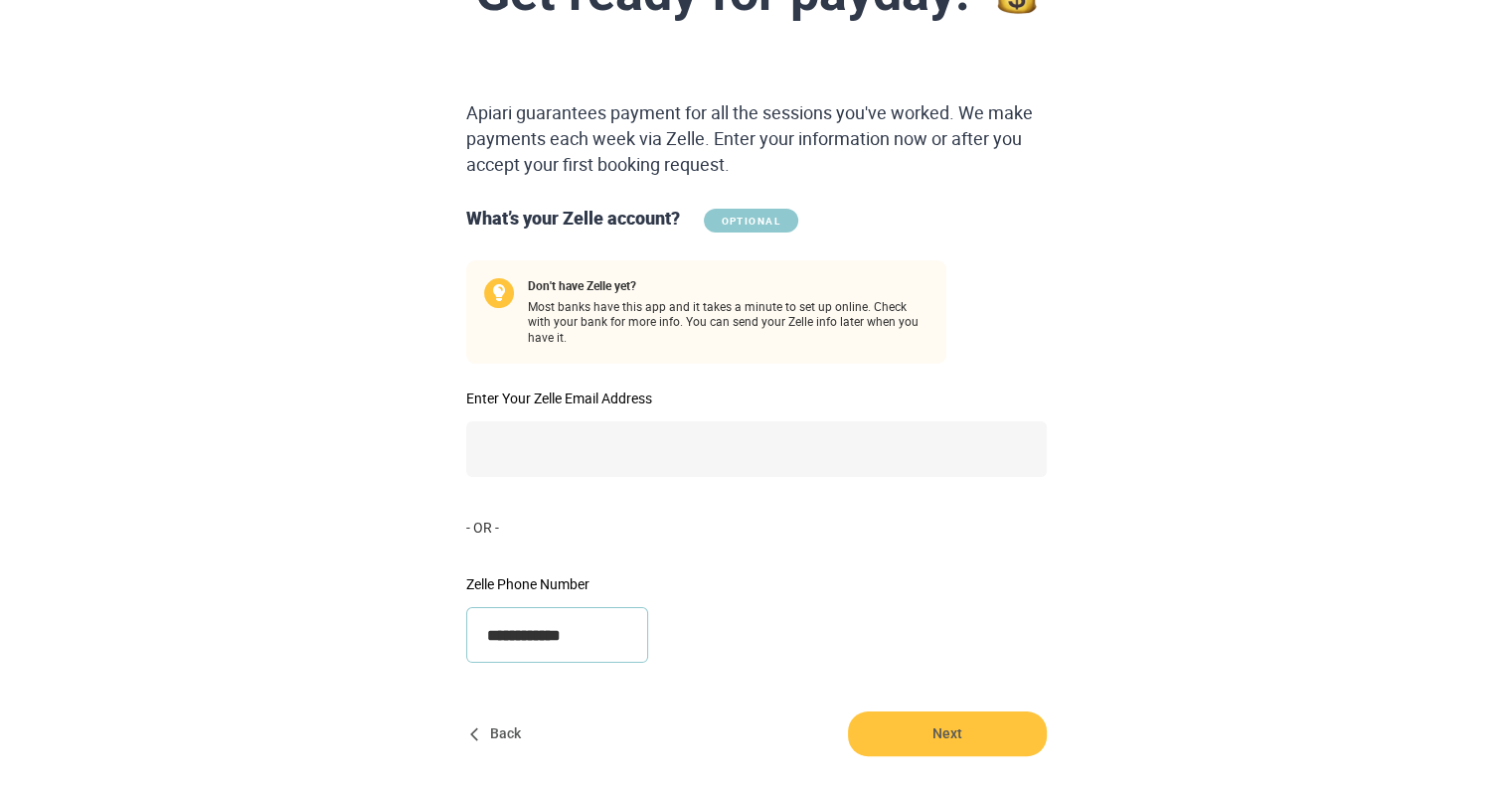 click on "**********" at bounding box center (558, 635) 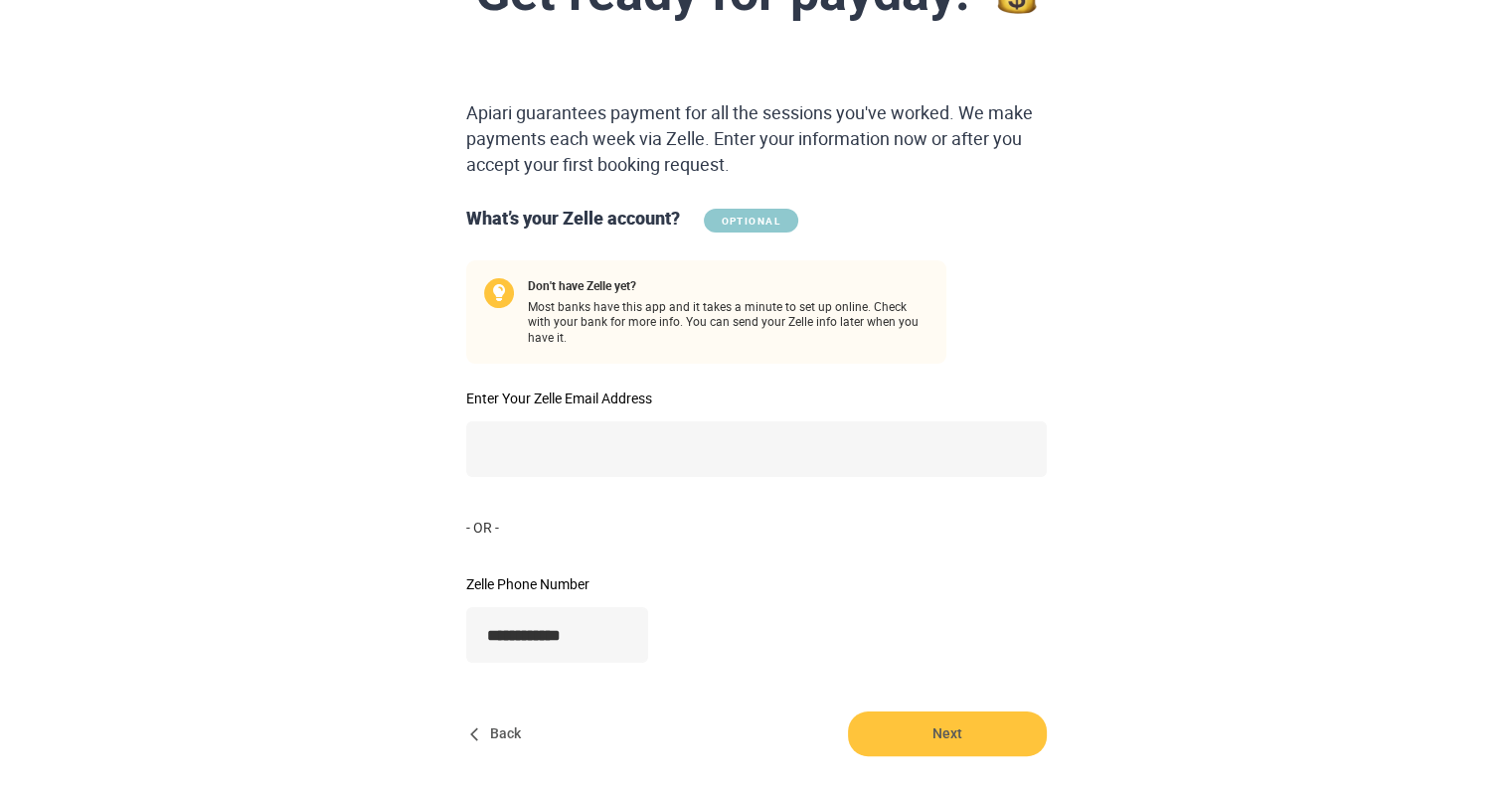 click on "Enter Your Zelle Email Address" at bounding box center [756, 446] 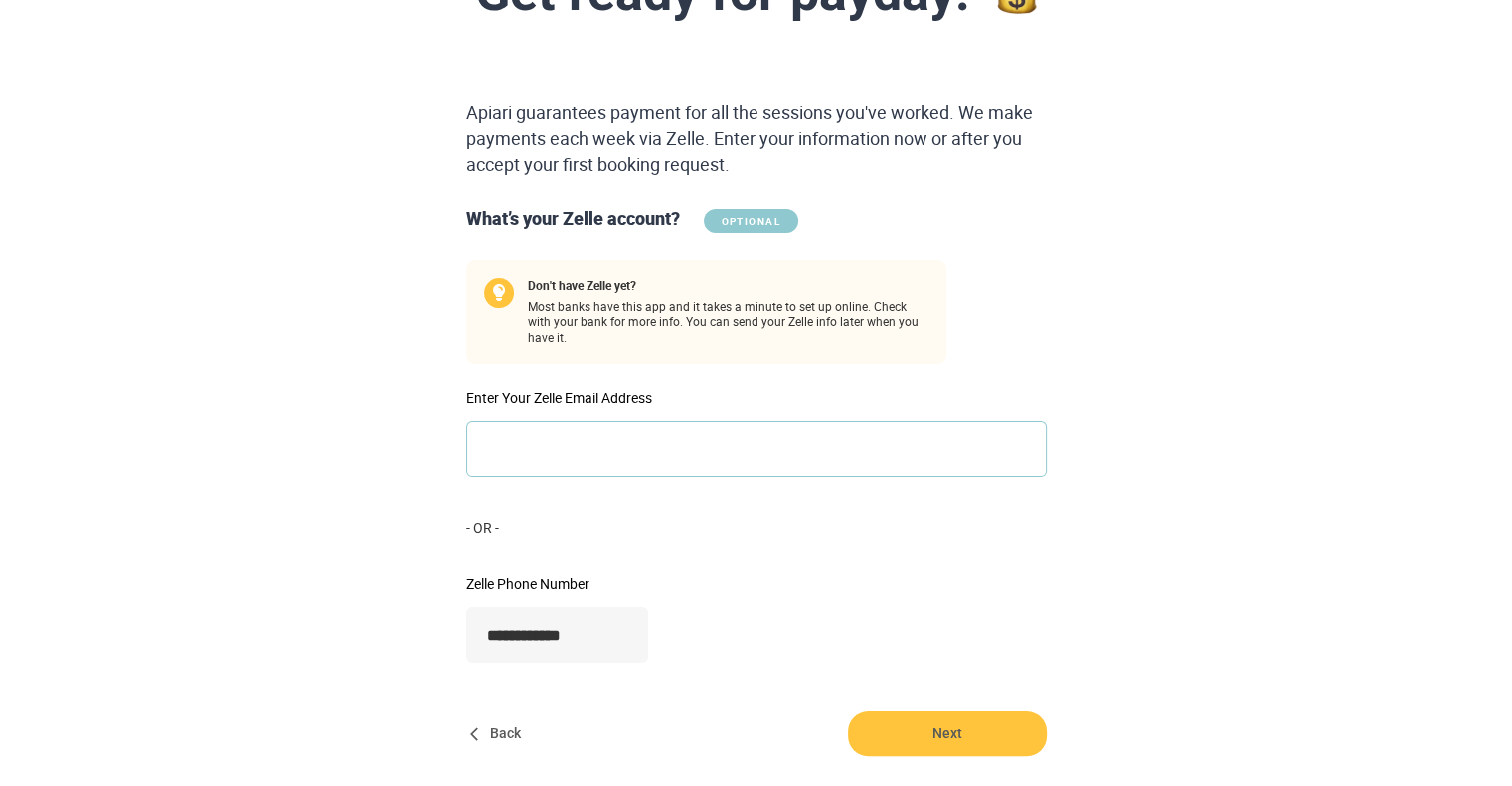 click on "Enter Your Zelle Email Address" at bounding box center [756, 449] 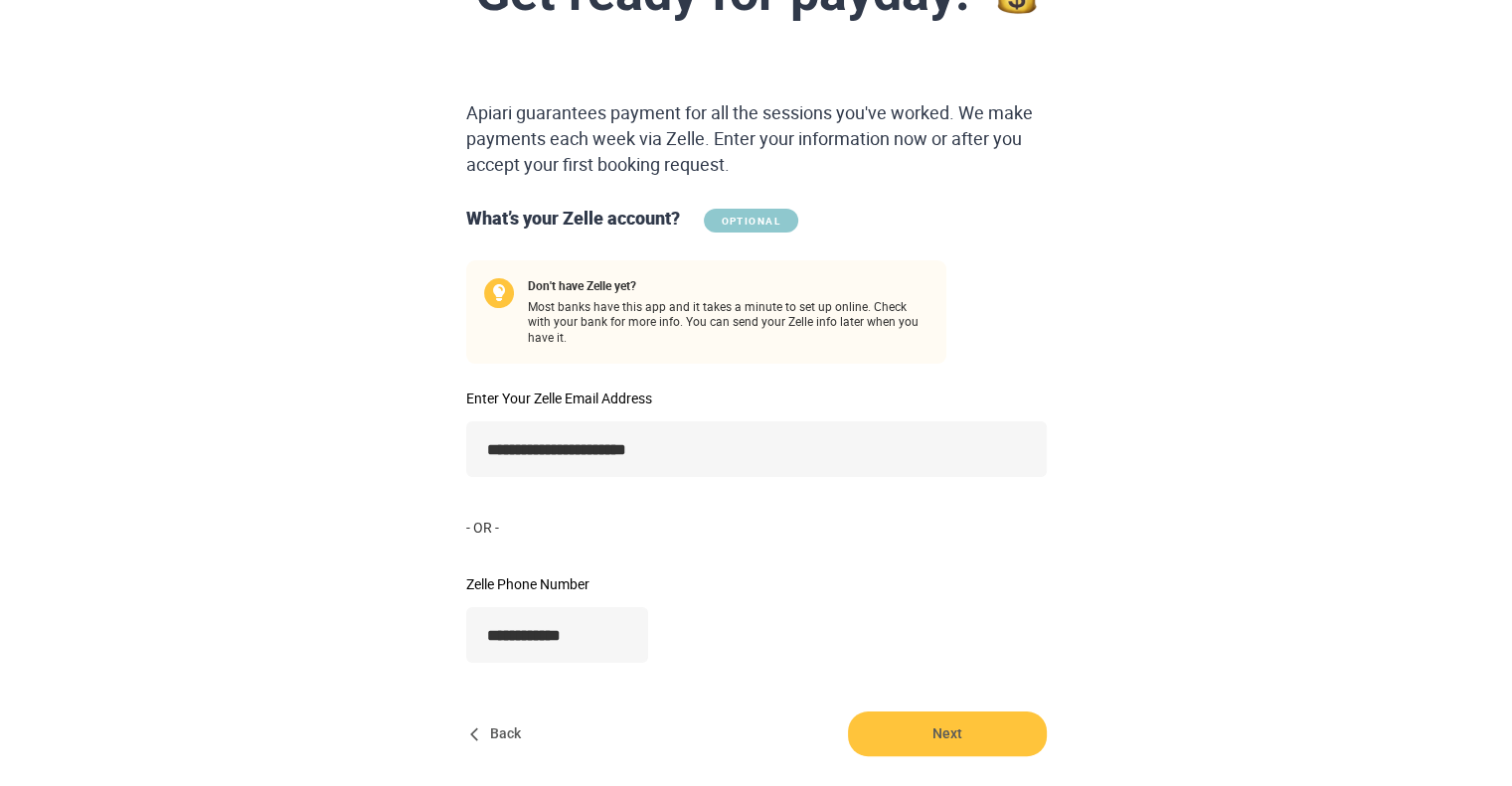 drag, startPoint x: 910, startPoint y: 715, endPoint x: 756, endPoint y: 484, distance: 277.62745 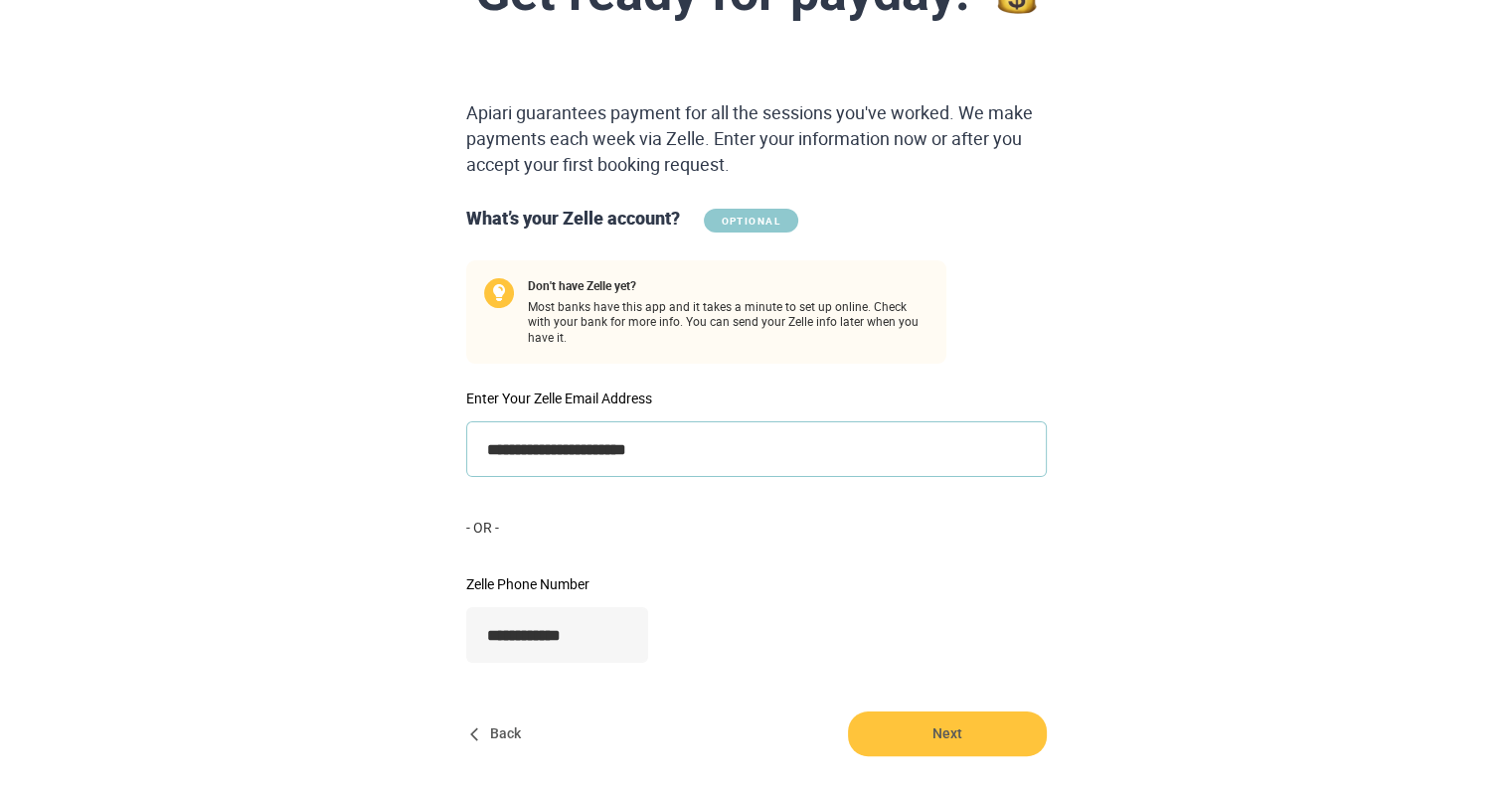 click on "**********" at bounding box center [756, 449] 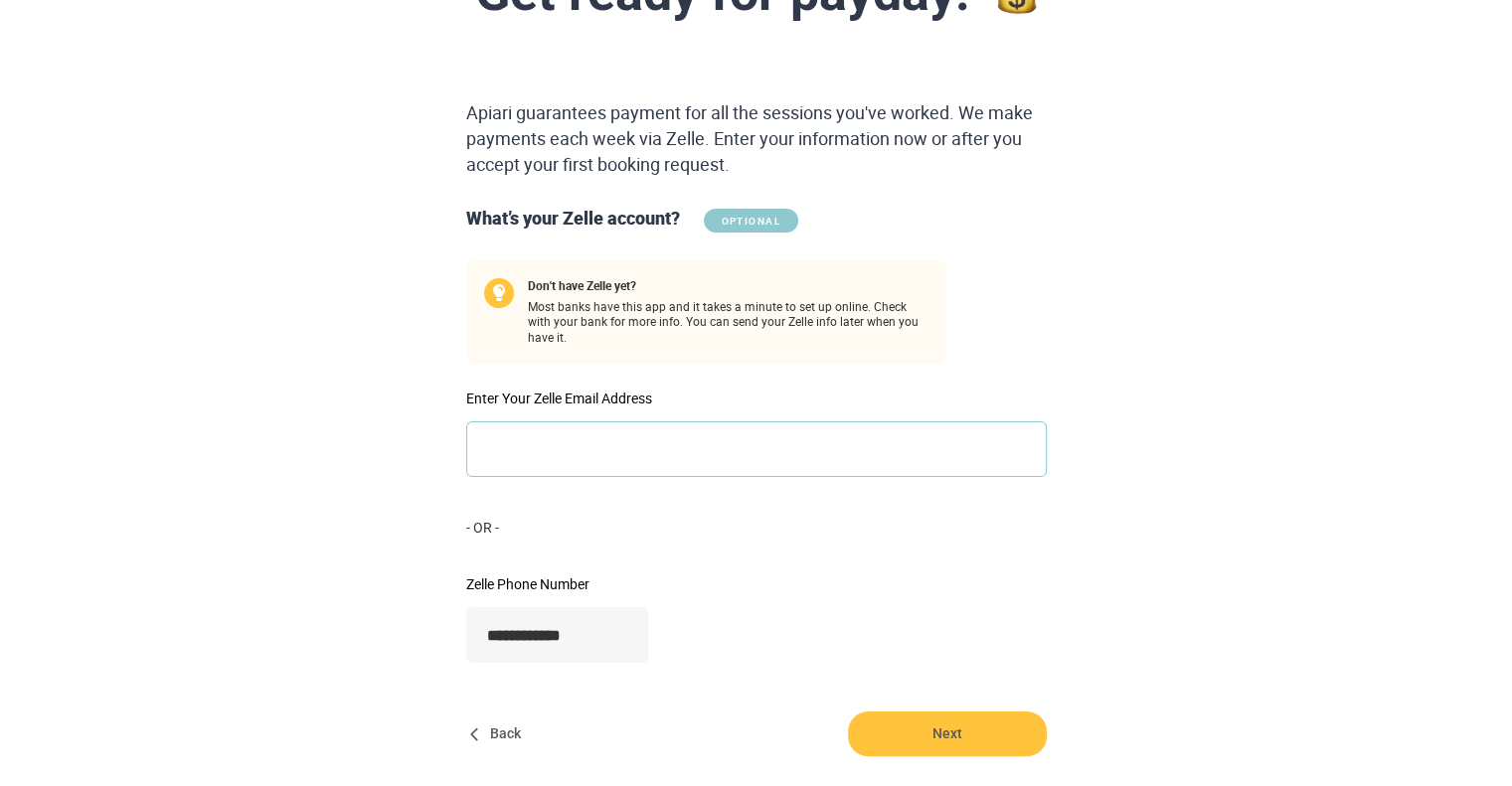 type 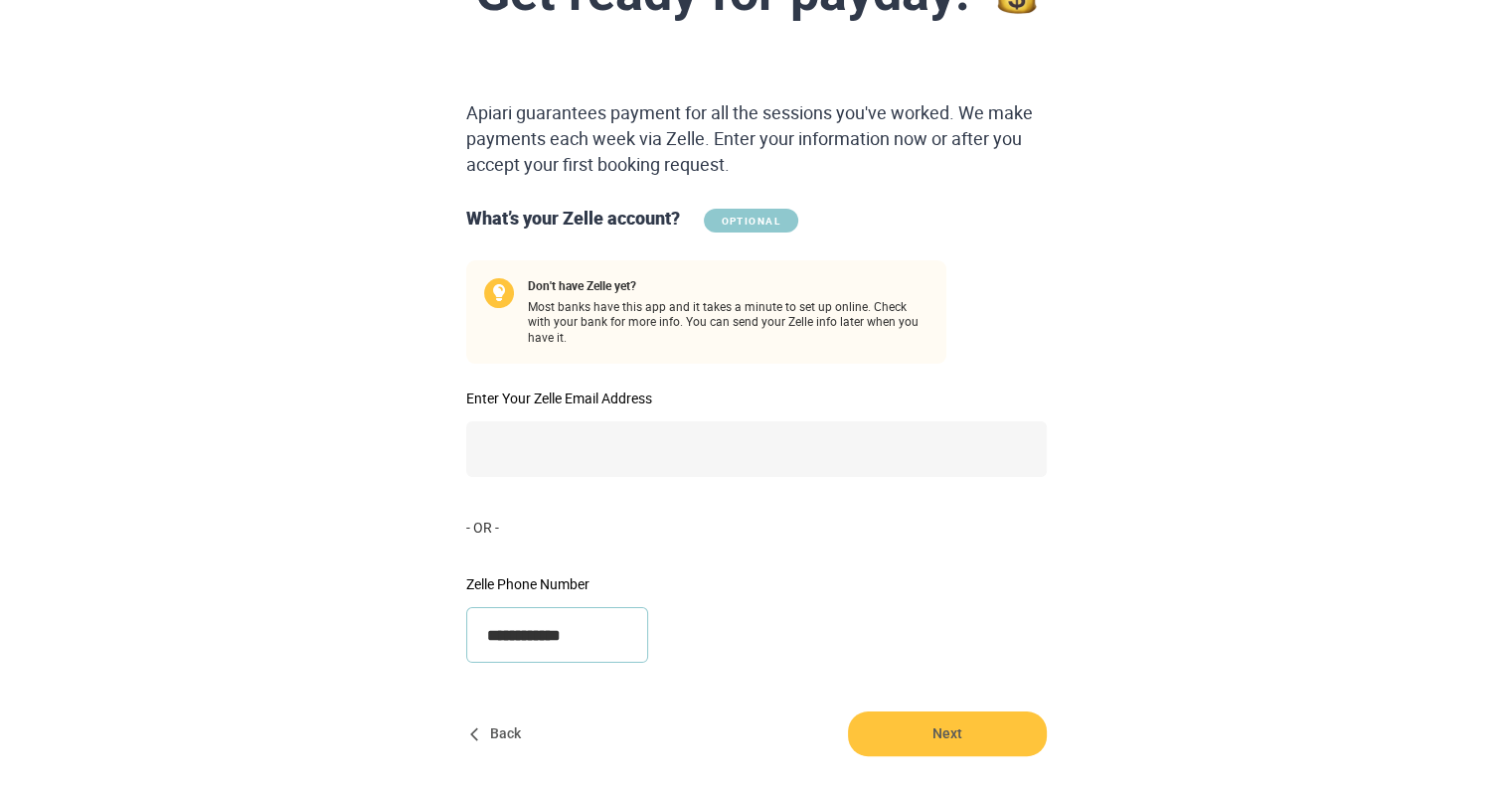 click on "**********" at bounding box center (558, 635) 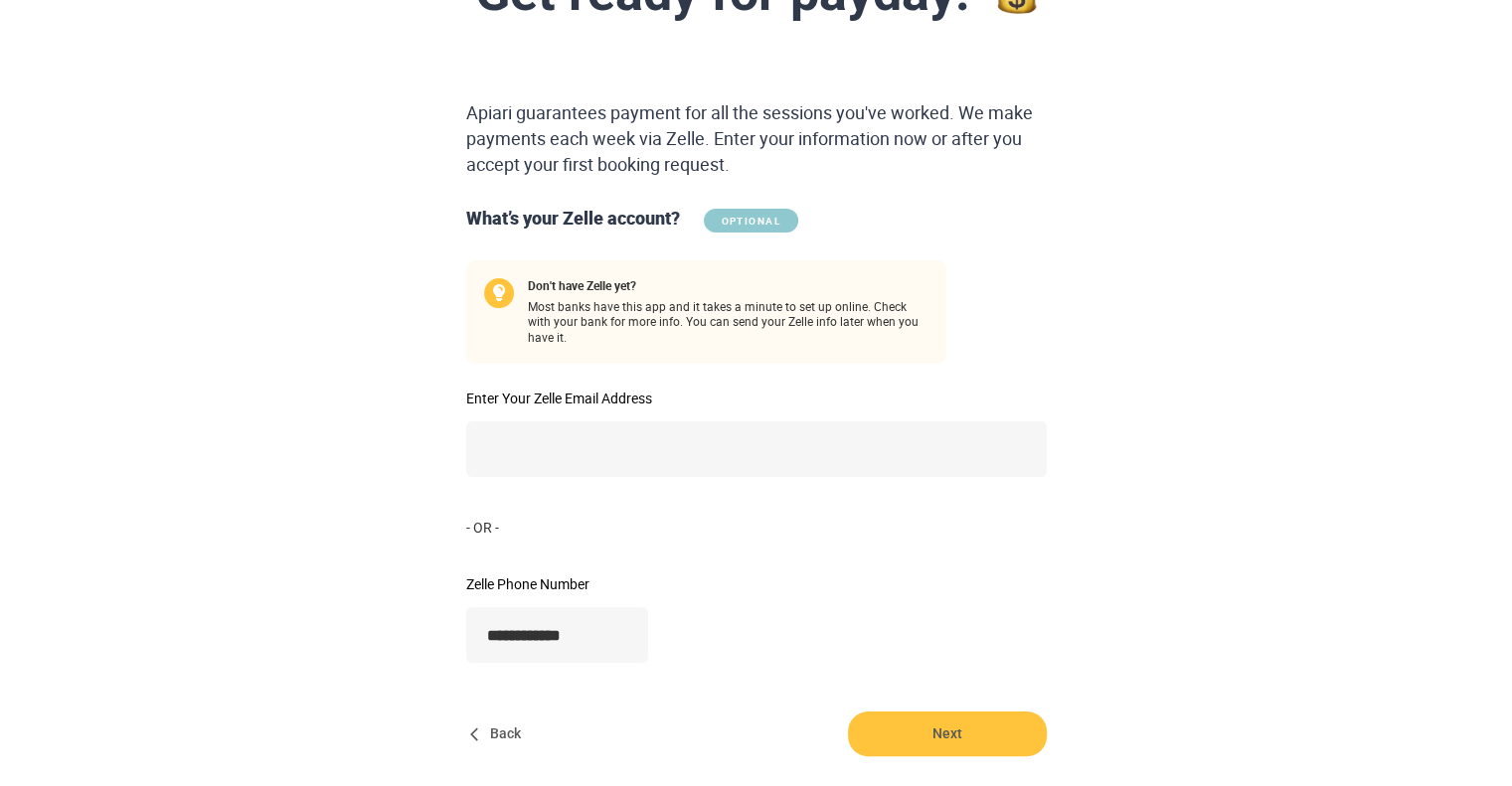 type 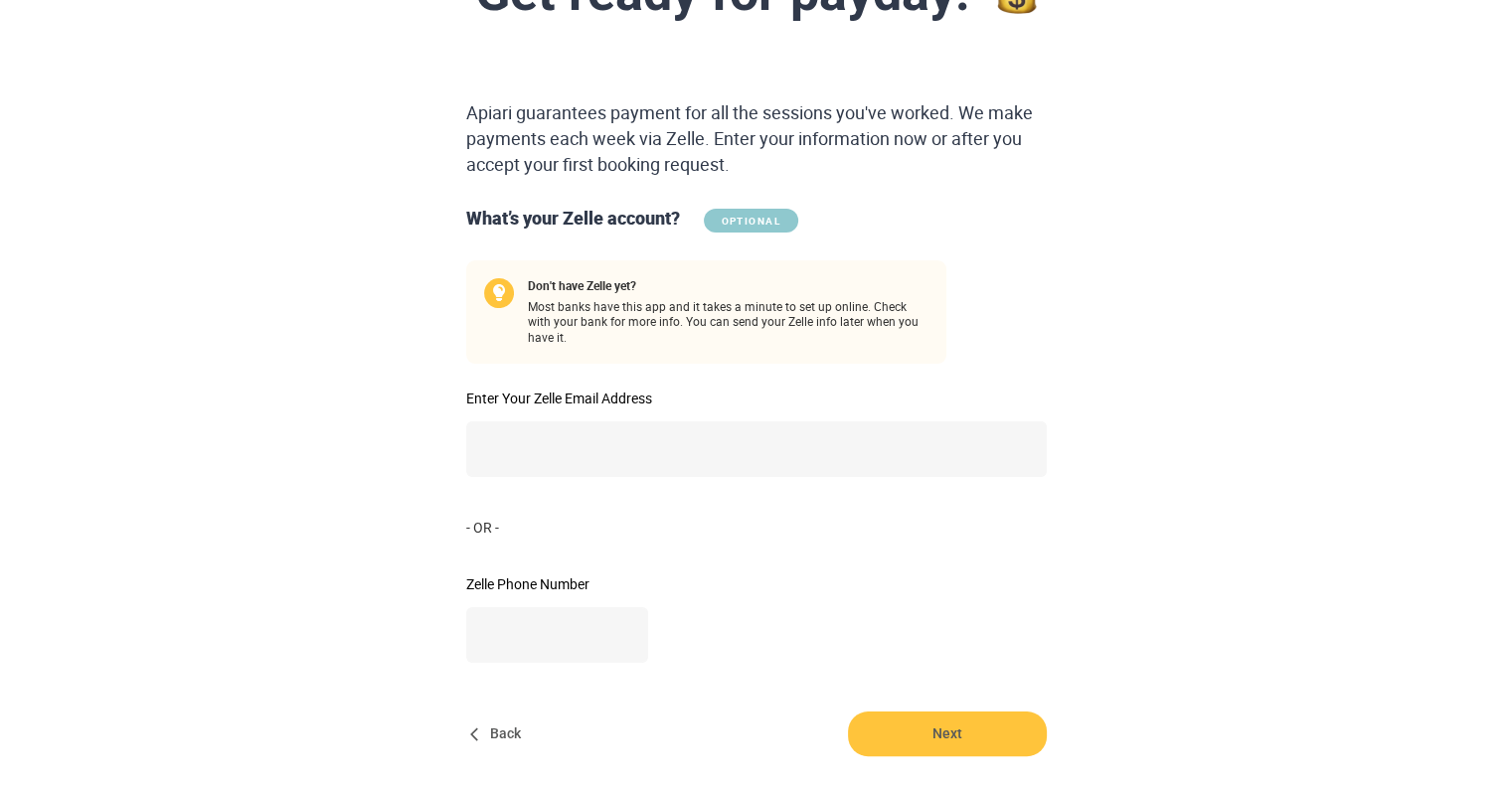 click on "Apiari guarantees payment for all the sessions you've worked. We make payments each week via Zelle. Enter your information now or after you accept your first booking request. What’s your Zelle account?   OPTIONAL   Don't have Zelle yet? Most banks have this app and it takes a minute to set up online. Check with your bank for more info. You can send your Zelle info later when you have it. Enter Your Zelle Email Address - OR - Zelle Phone Number" at bounding box center [756, 393] 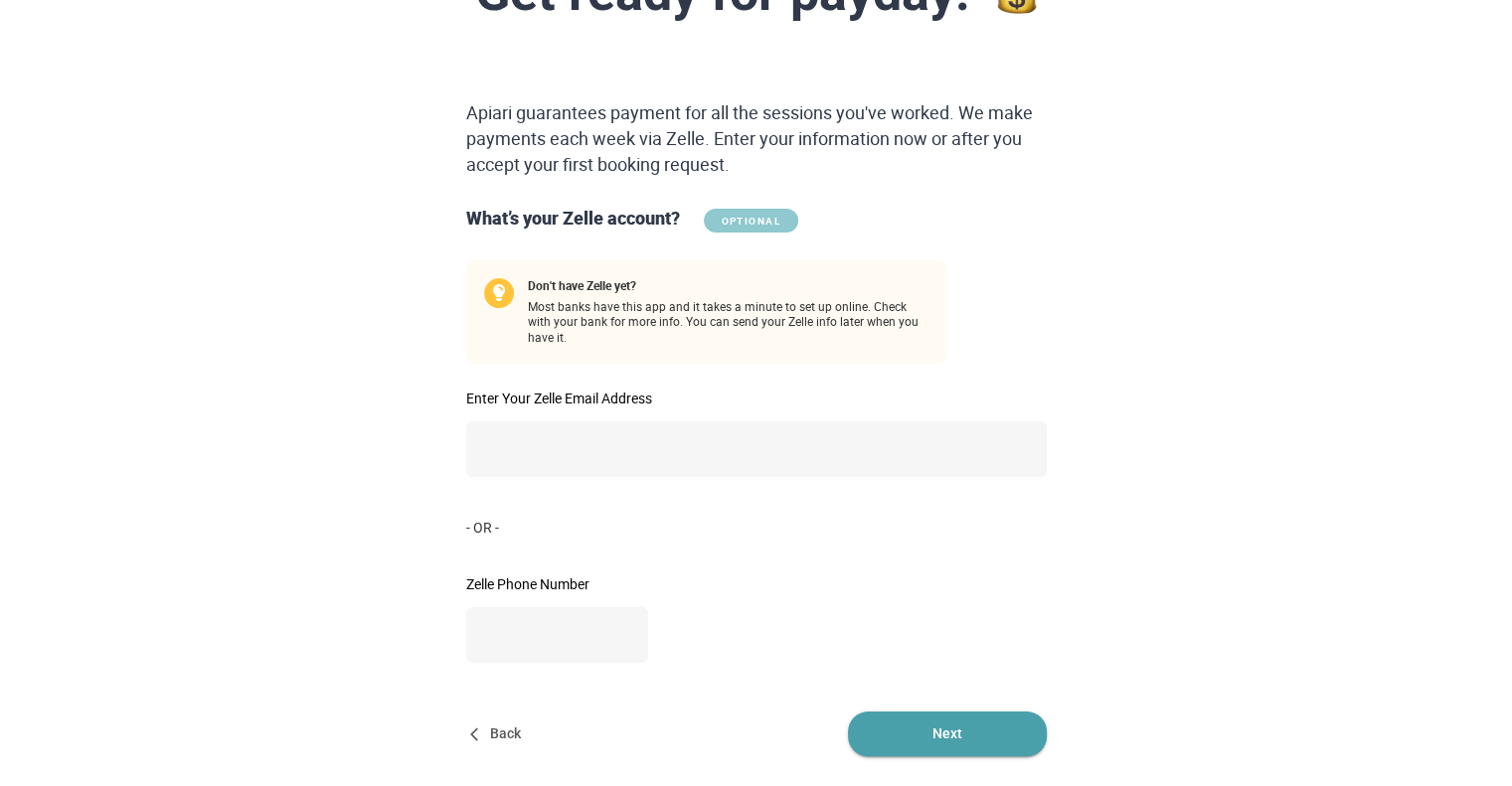 click on "Next" at bounding box center [947, 733] 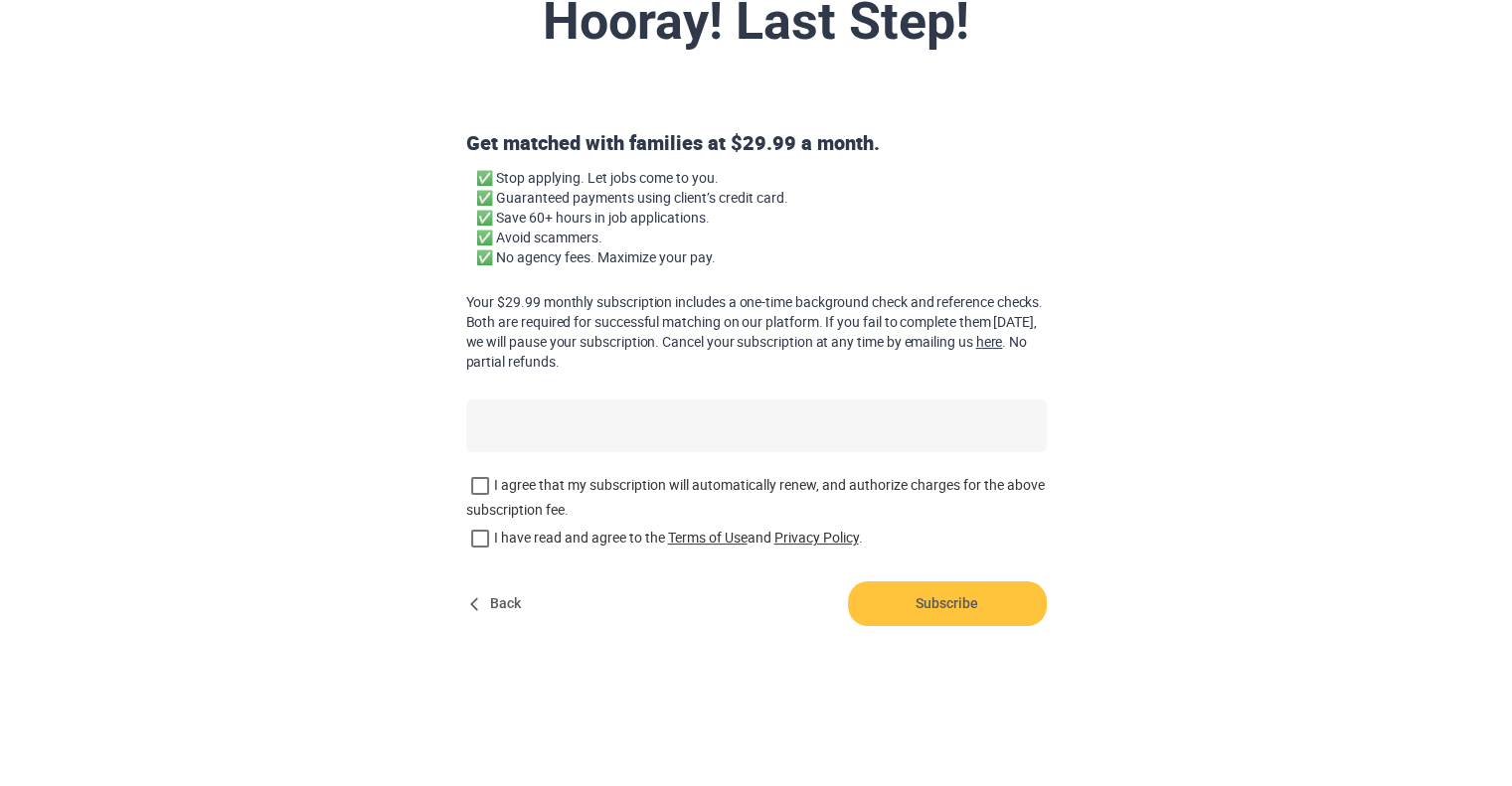 scroll, scrollTop: 175, scrollLeft: 0, axis: vertical 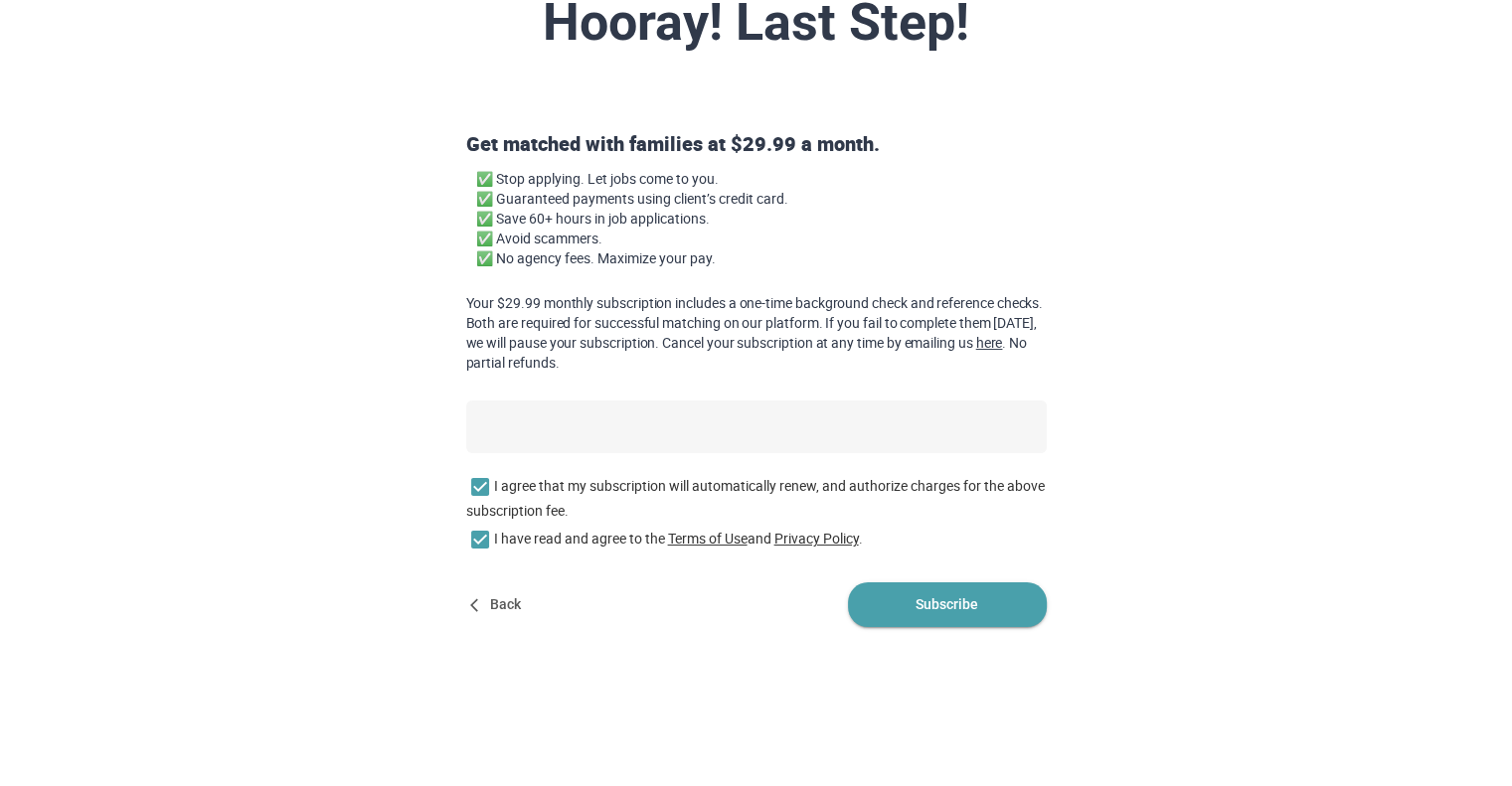 click on "Subscribe" at bounding box center [947, 604] 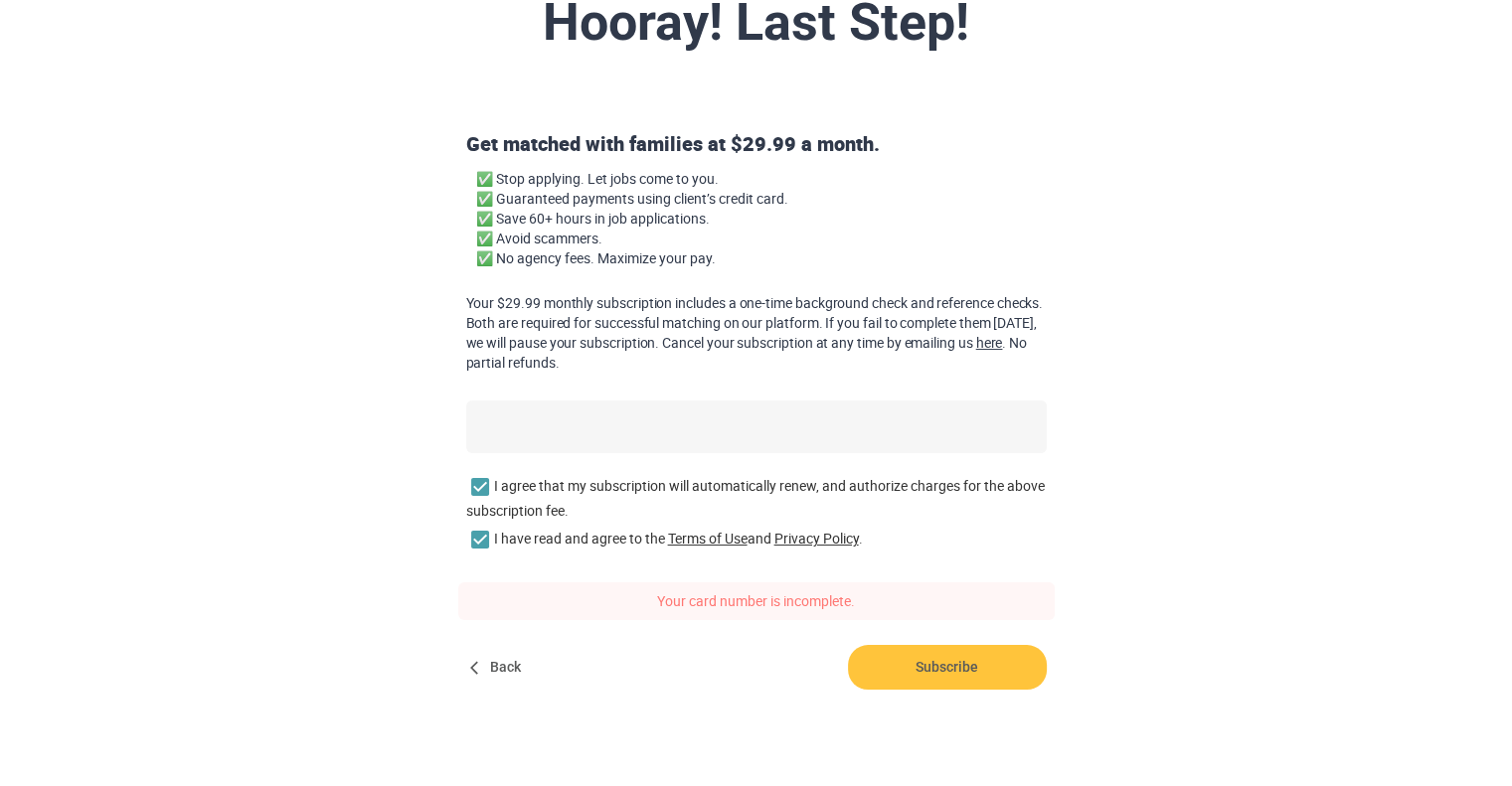 scroll, scrollTop: 0, scrollLeft: 0, axis: both 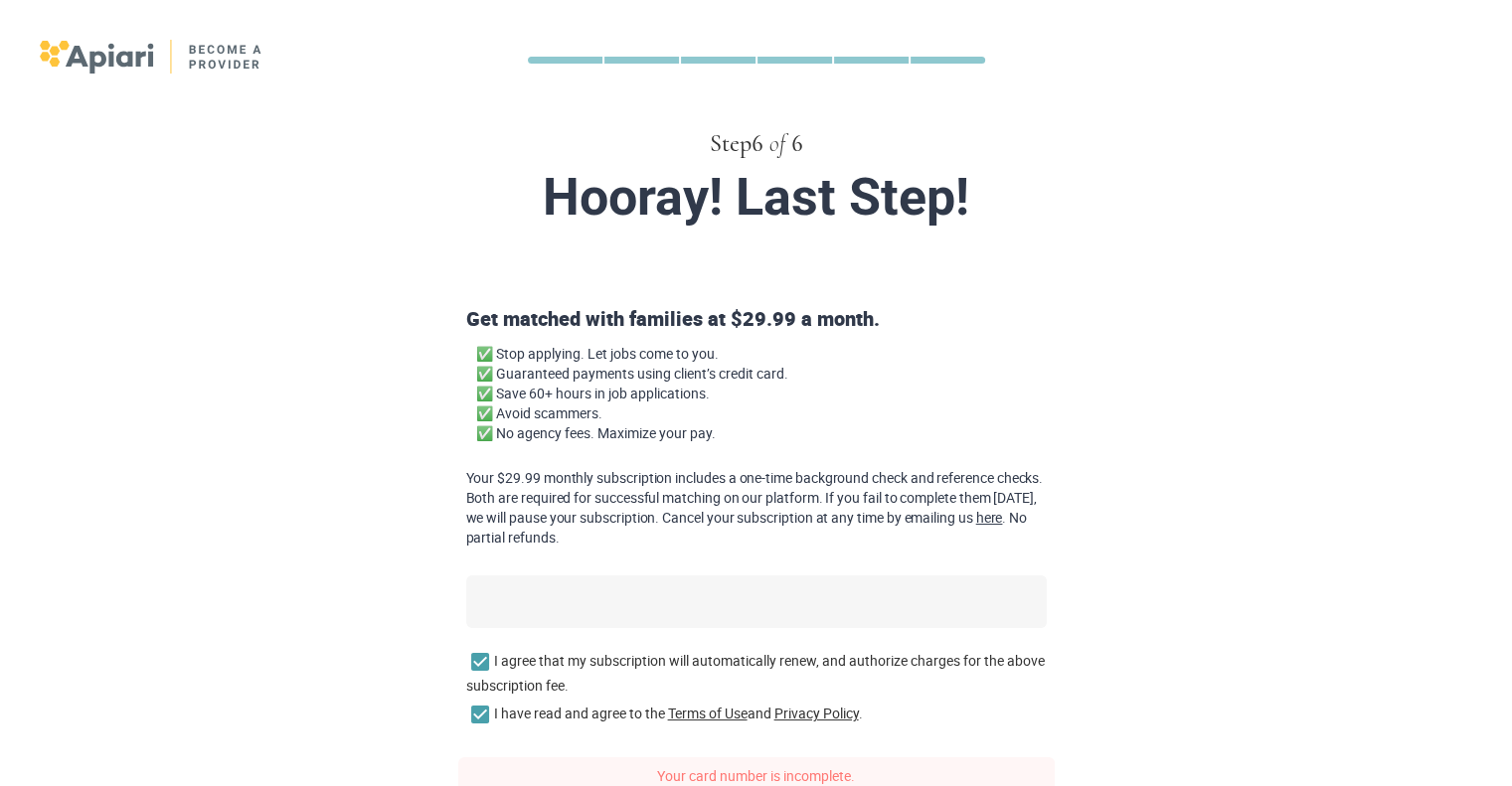 click at bounding box center (151, 57) 